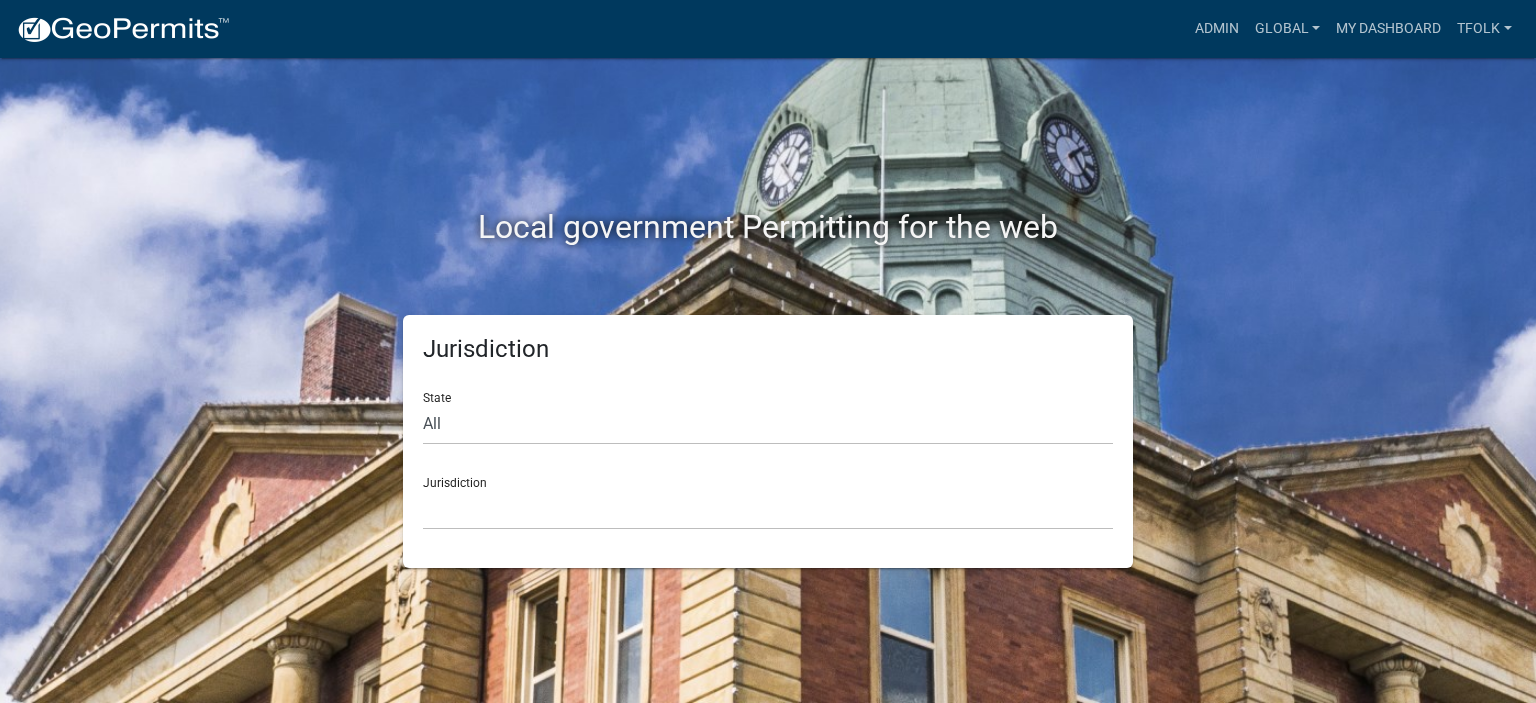 scroll, scrollTop: 0, scrollLeft: 0, axis: both 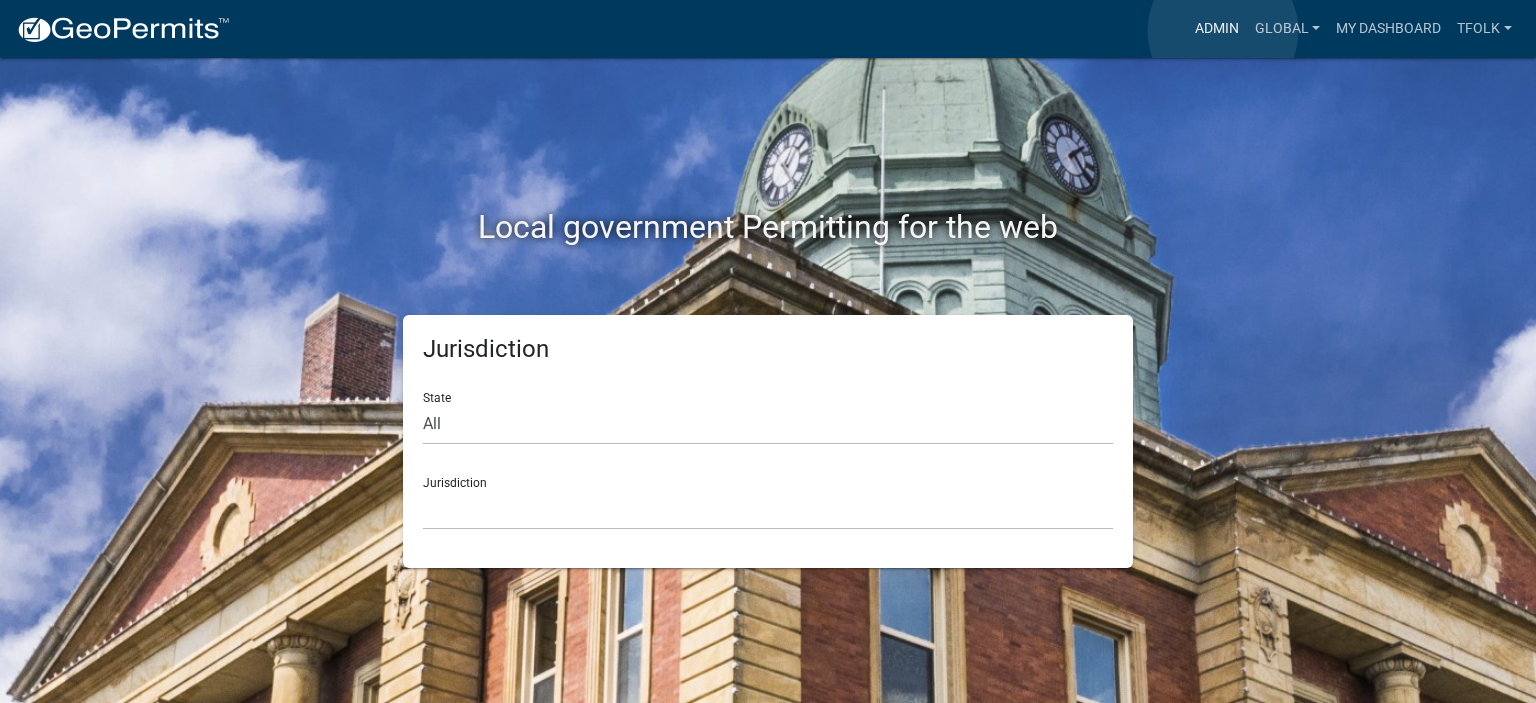 click on "Admin" at bounding box center (1217, 29) 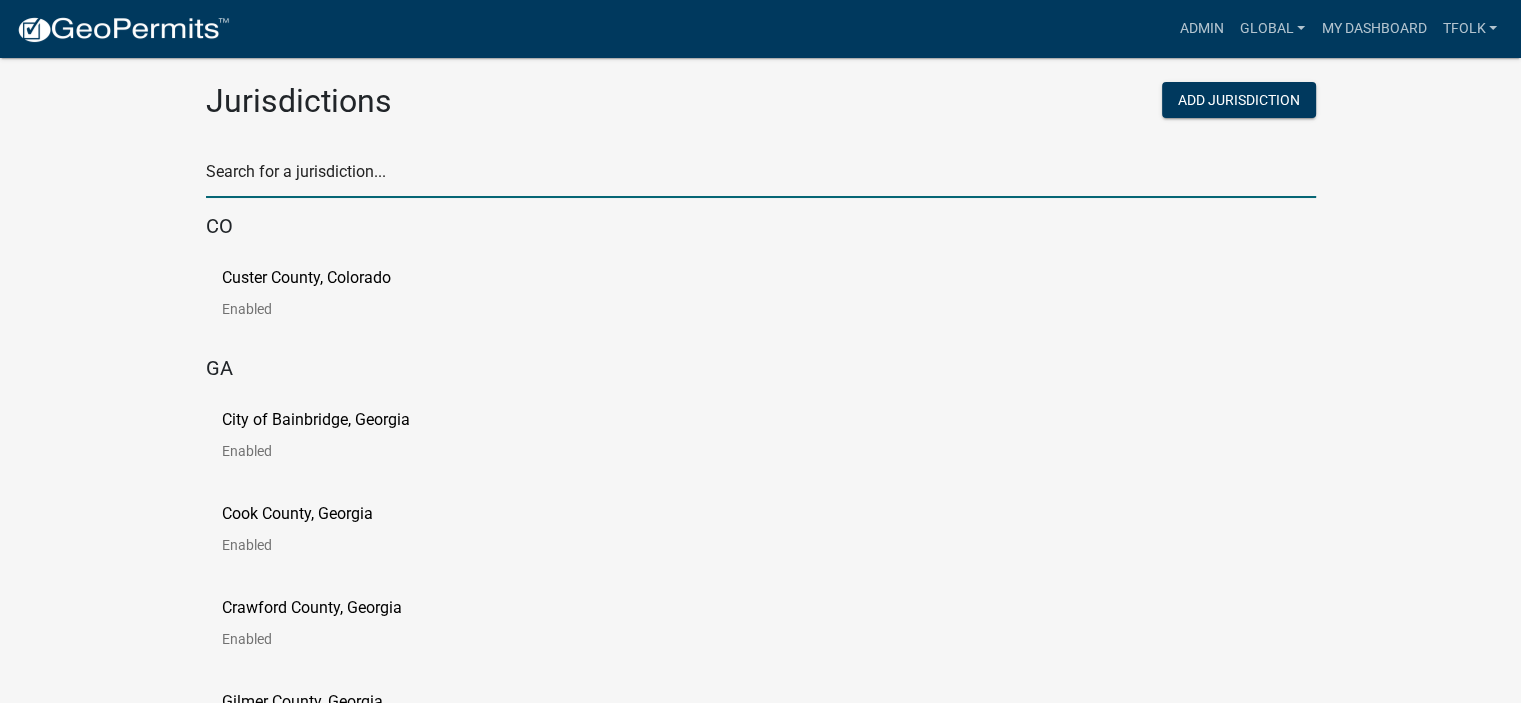 click 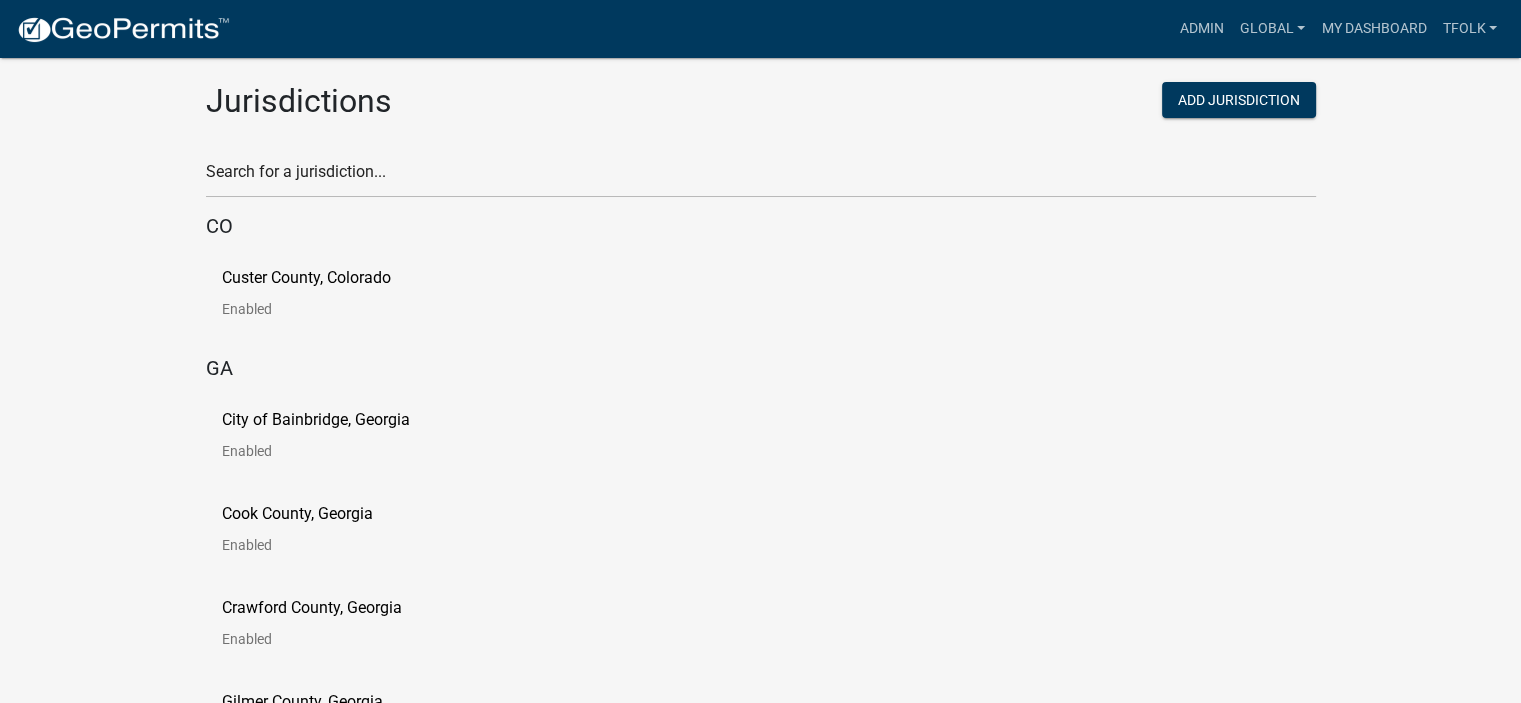 drag, startPoint x: 298, startPoint y: 264, endPoint x: 282, endPoint y: 276, distance: 20 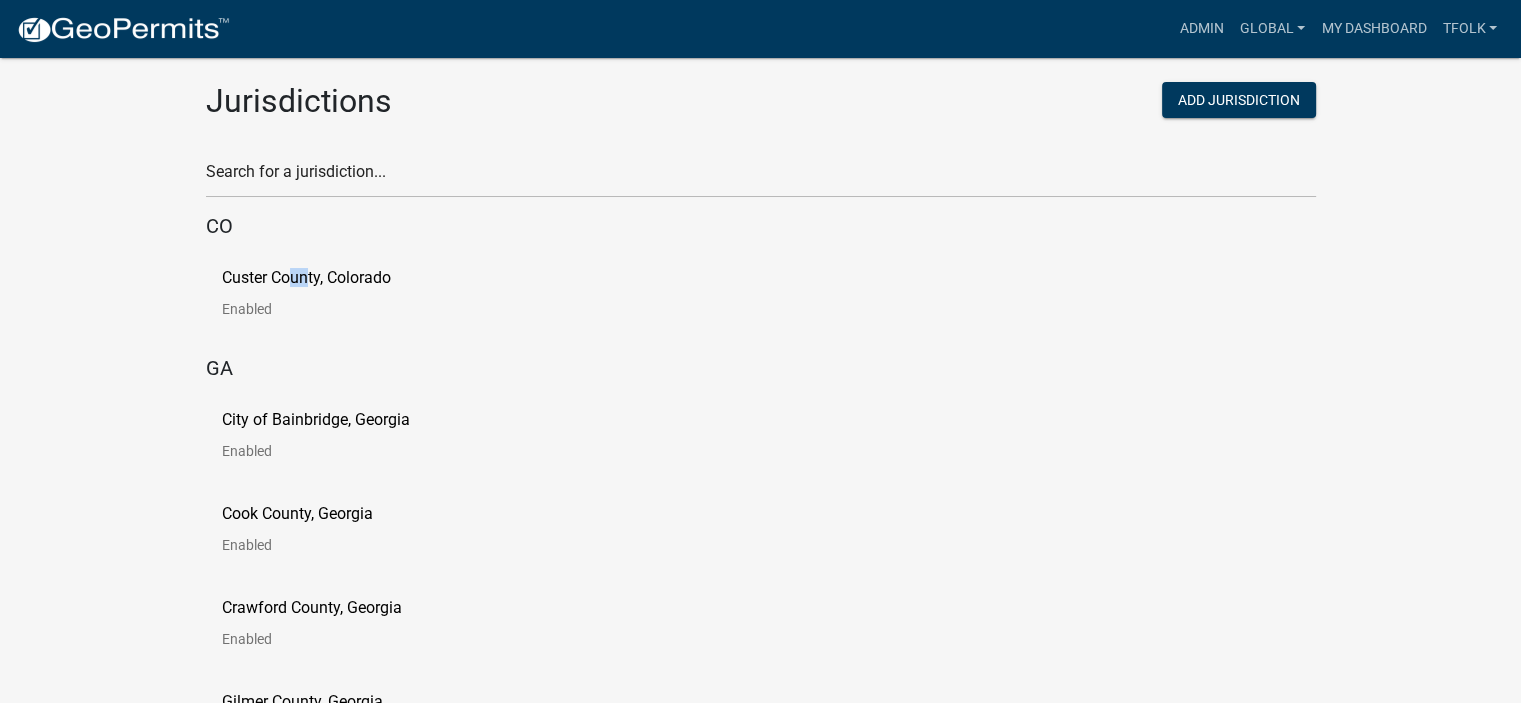 click on "Custer County, Colorado" 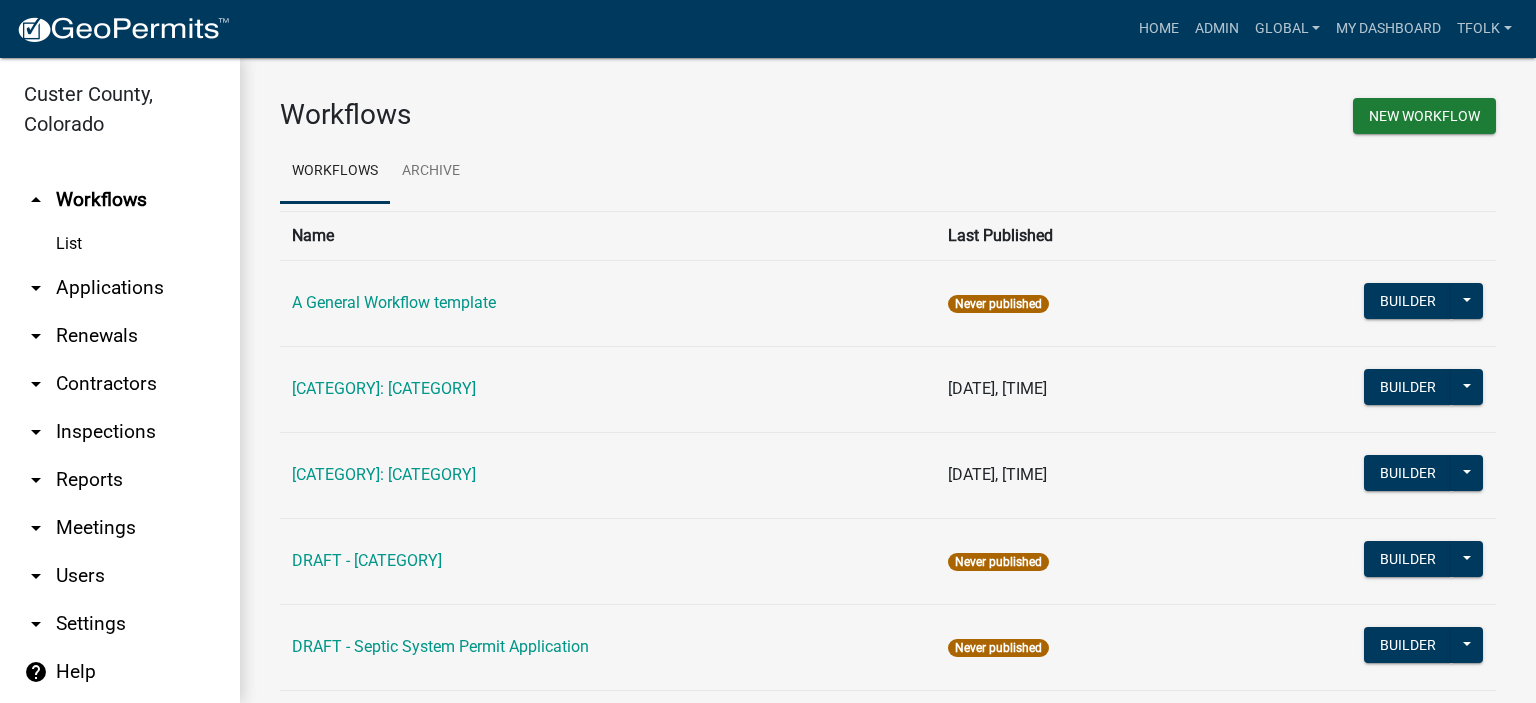 click on "arrow_drop_down   Users" at bounding box center [120, 576] 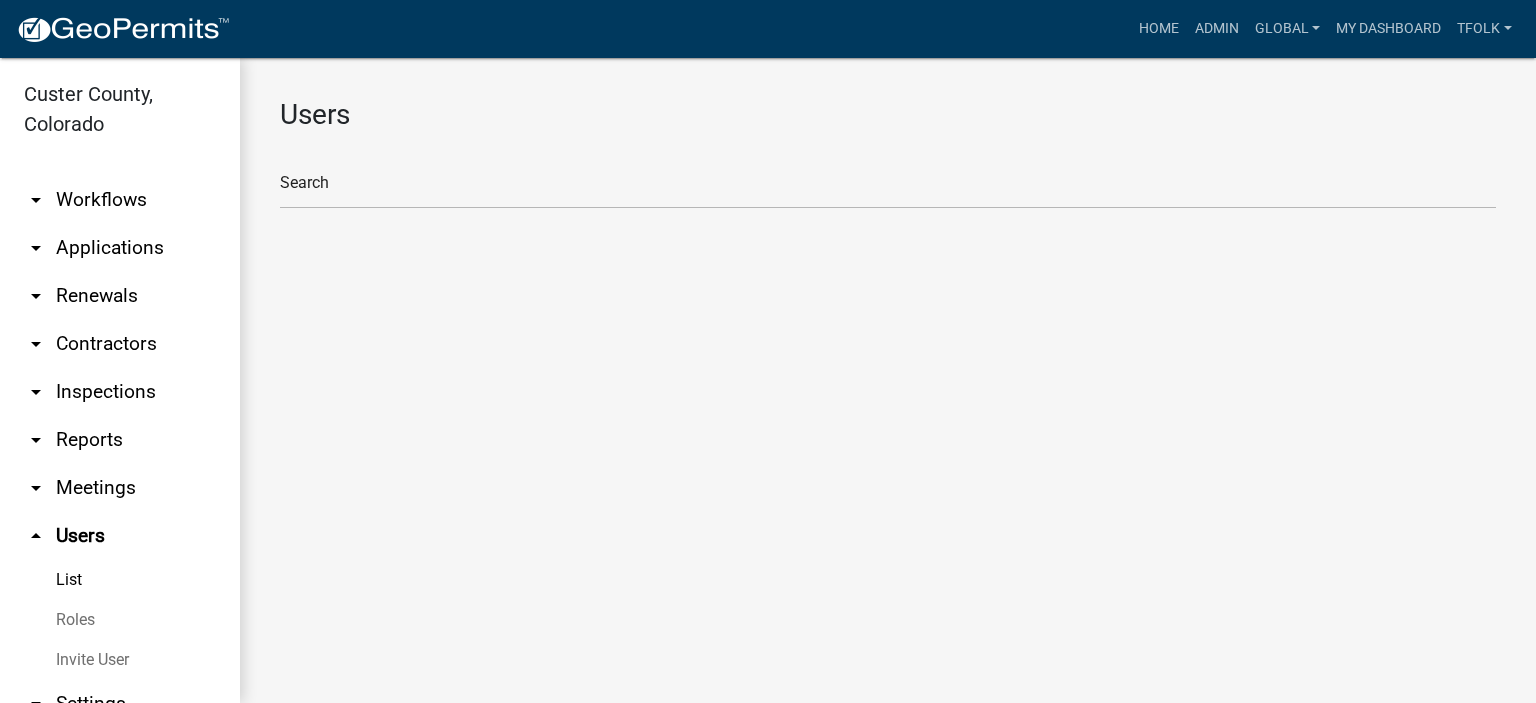 scroll, scrollTop: 81, scrollLeft: 0, axis: vertical 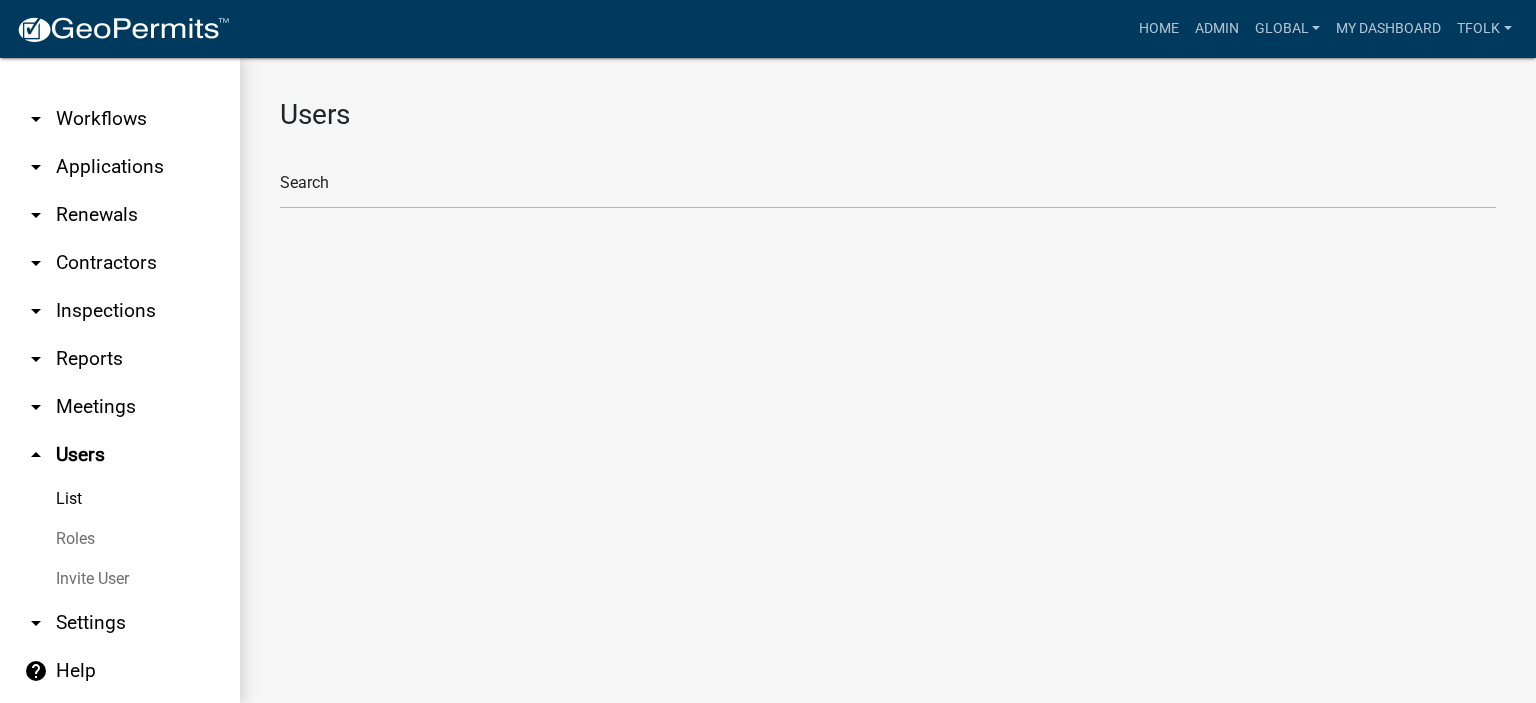 click on "Roles" at bounding box center [120, 539] 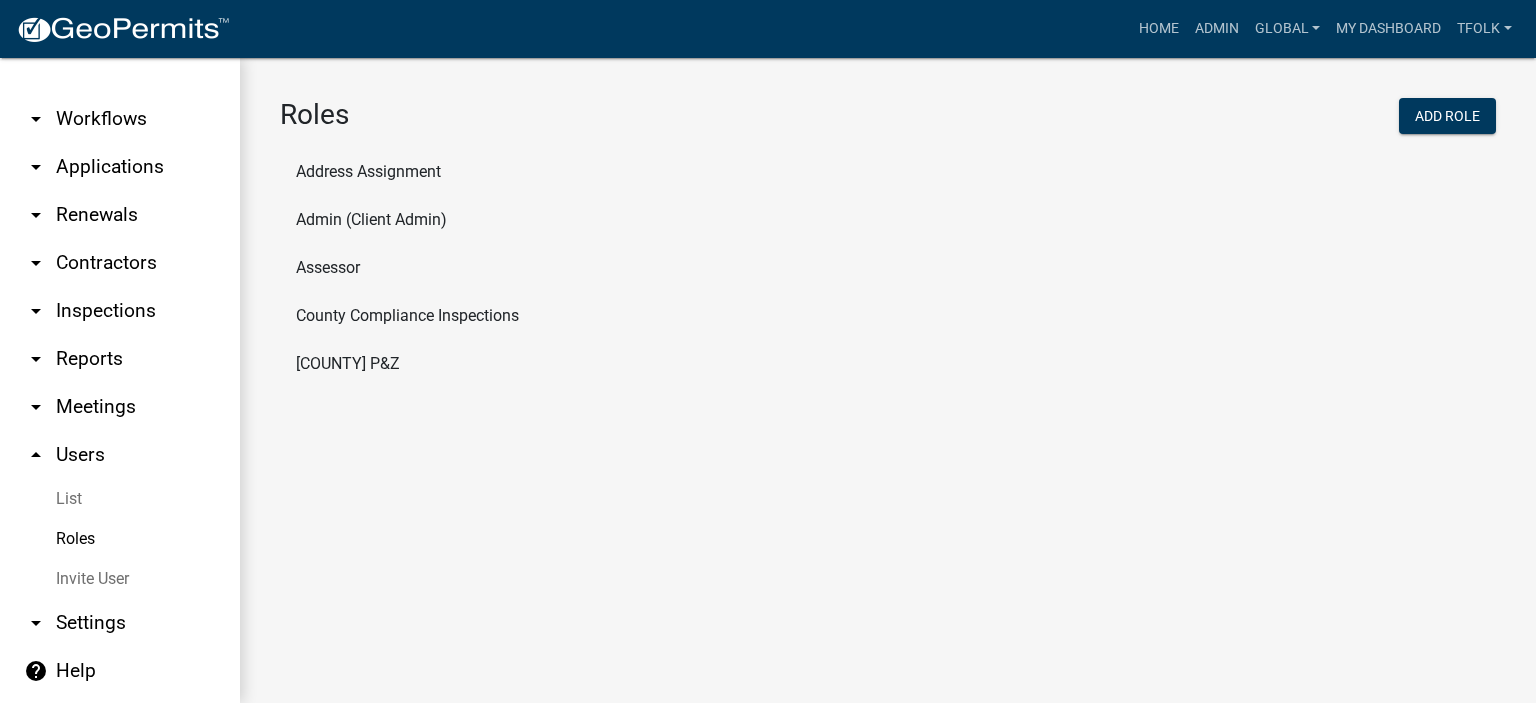 click on "Assessor" 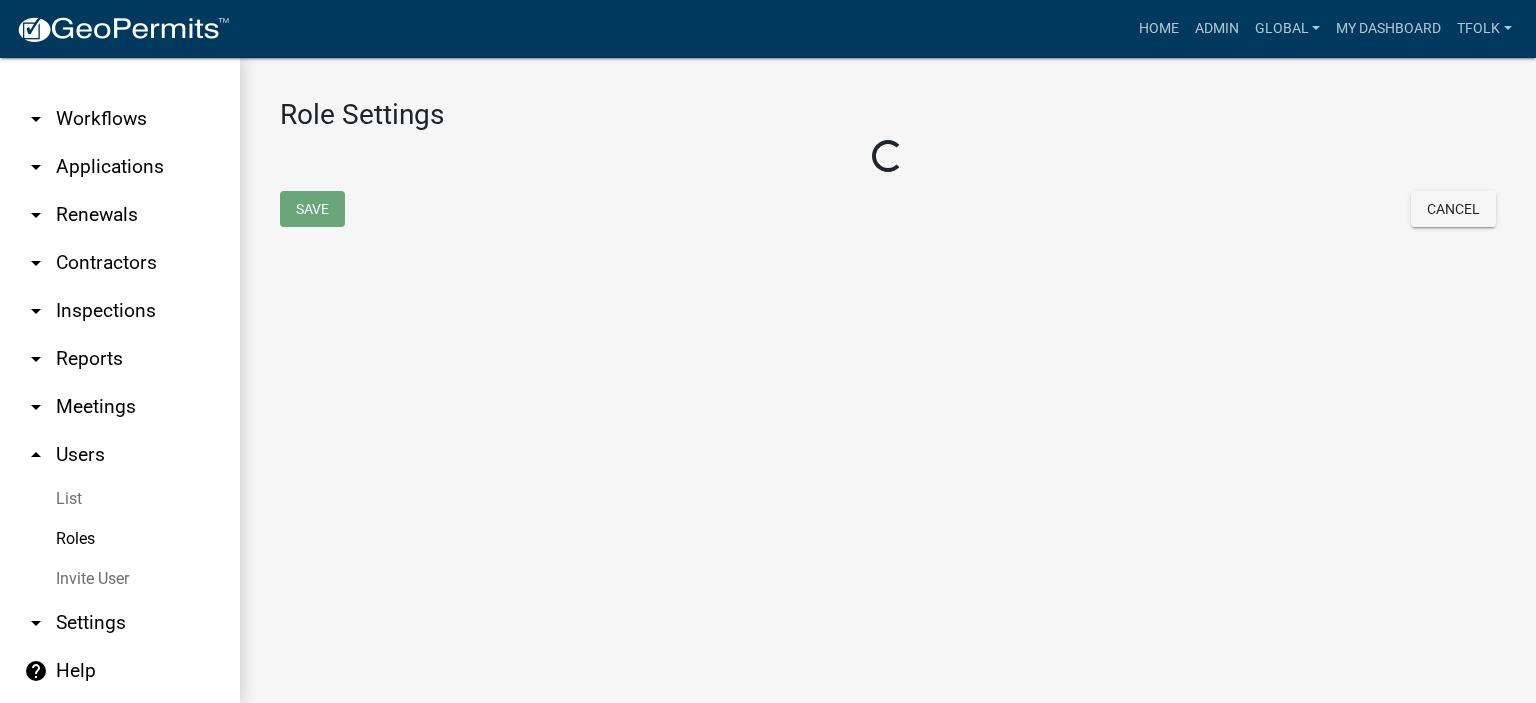 select on "6: light-blue" 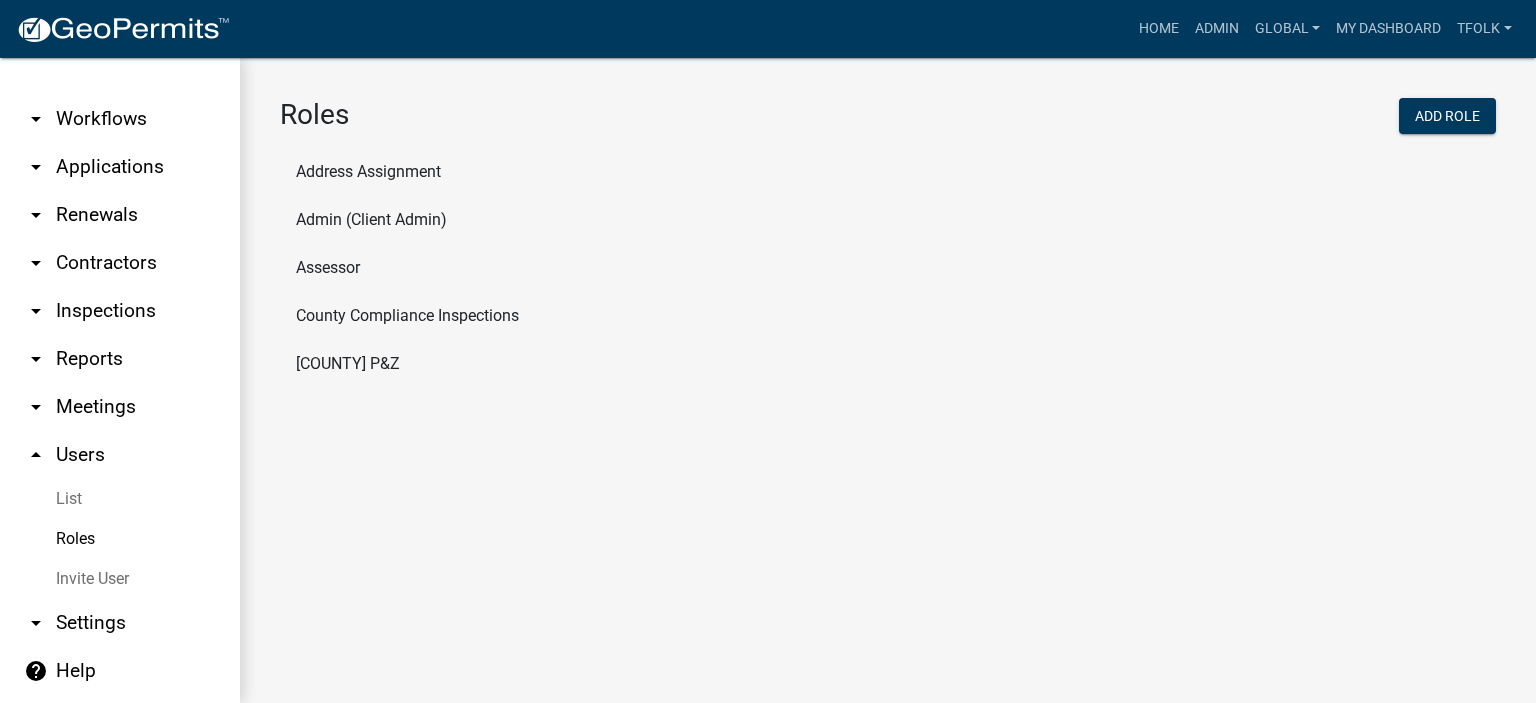 click on "County Compliance Inspections" 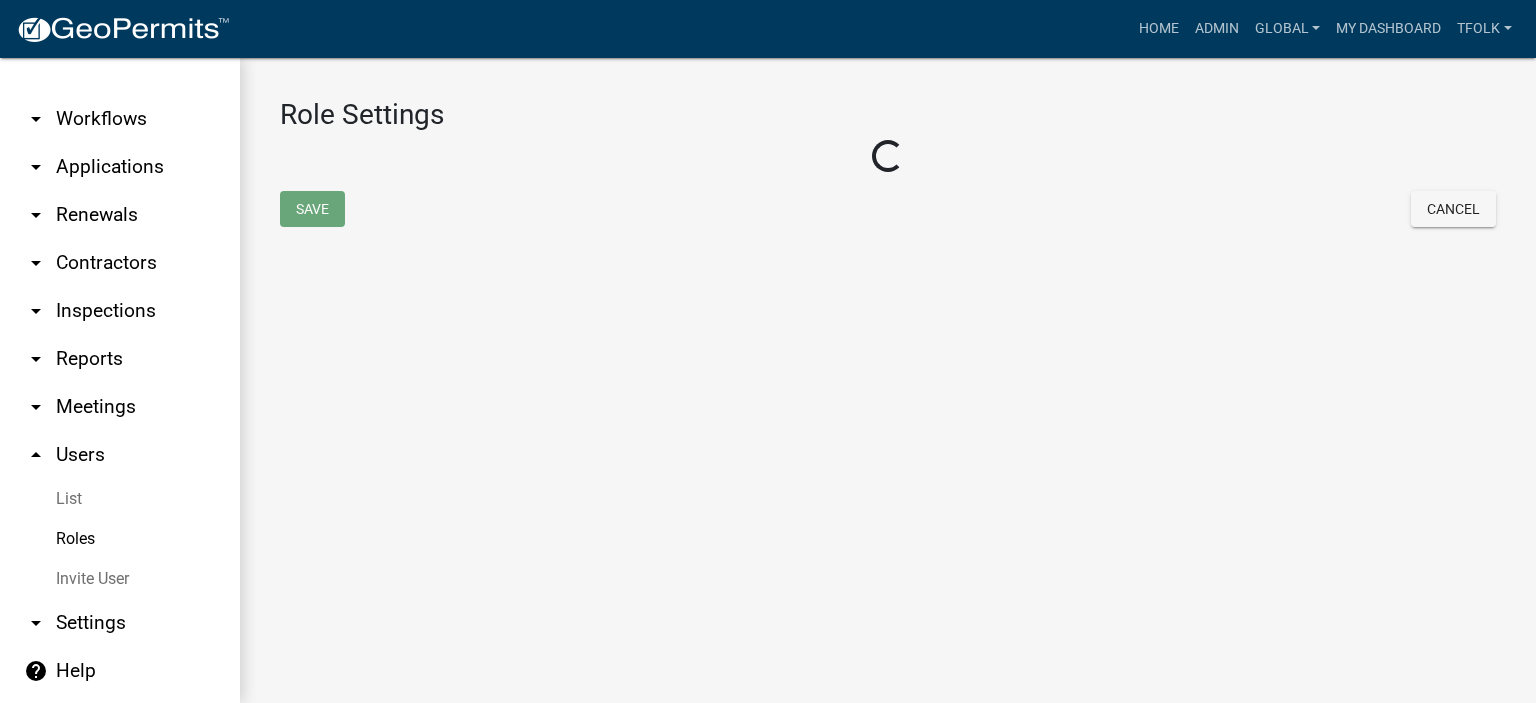 select on "8: light-yellow" 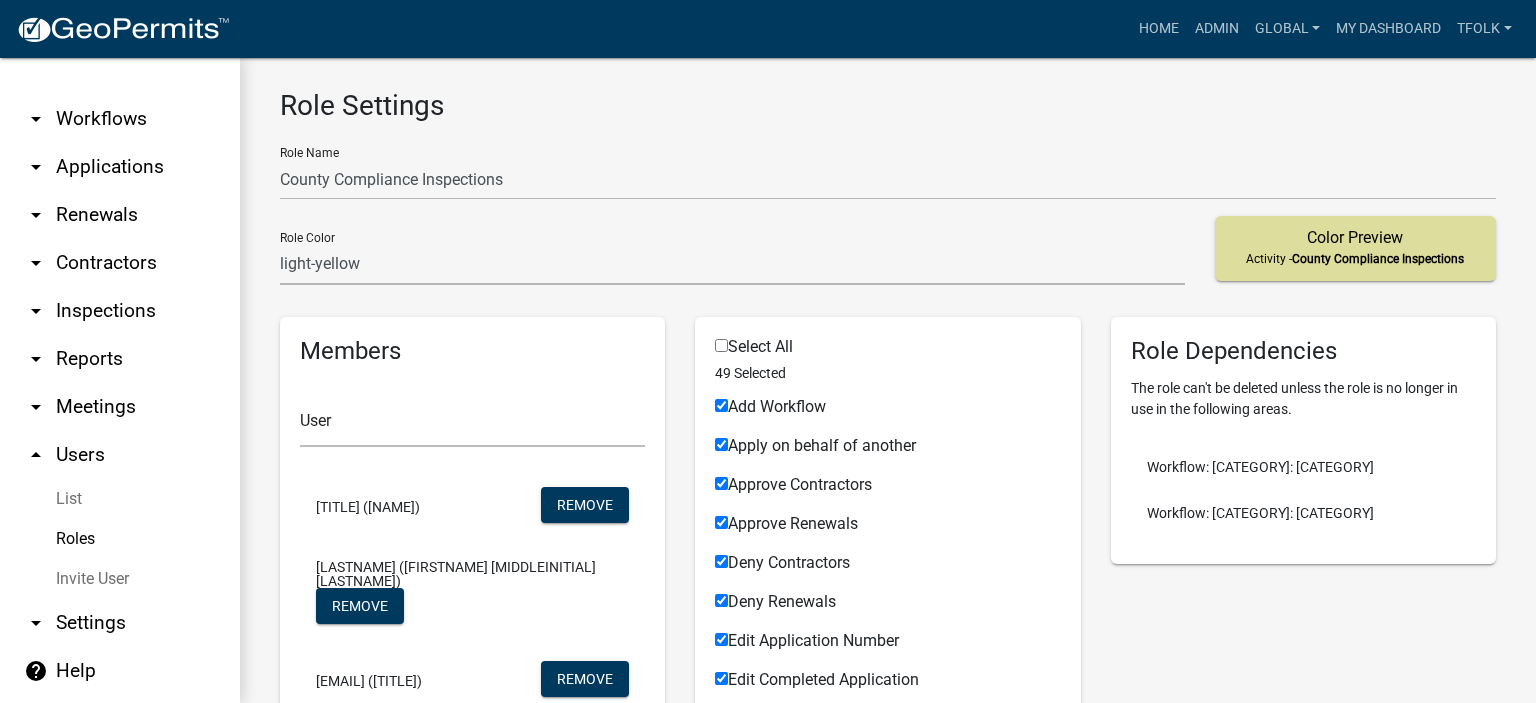 scroll, scrollTop: 0, scrollLeft: 0, axis: both 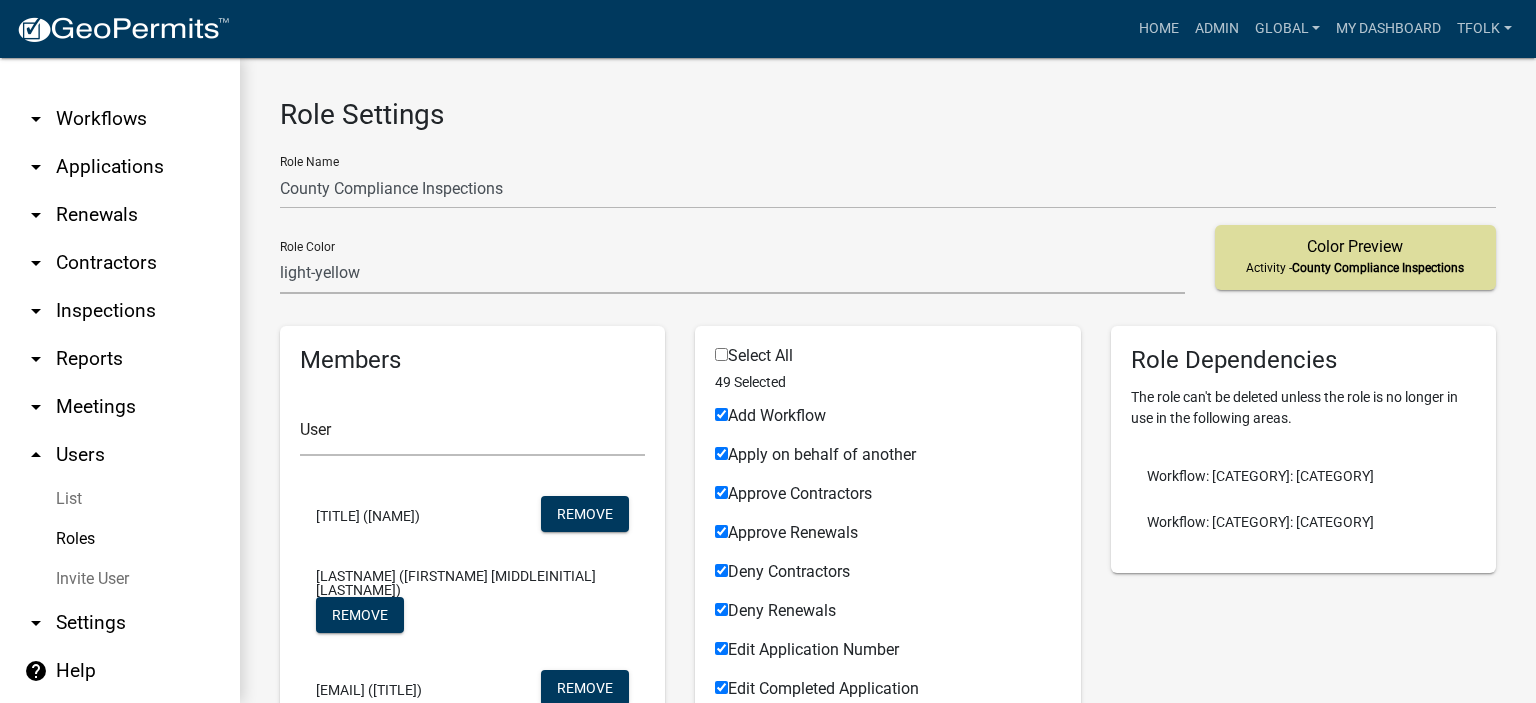 click on "Roles" at bounding box center (120, 539) 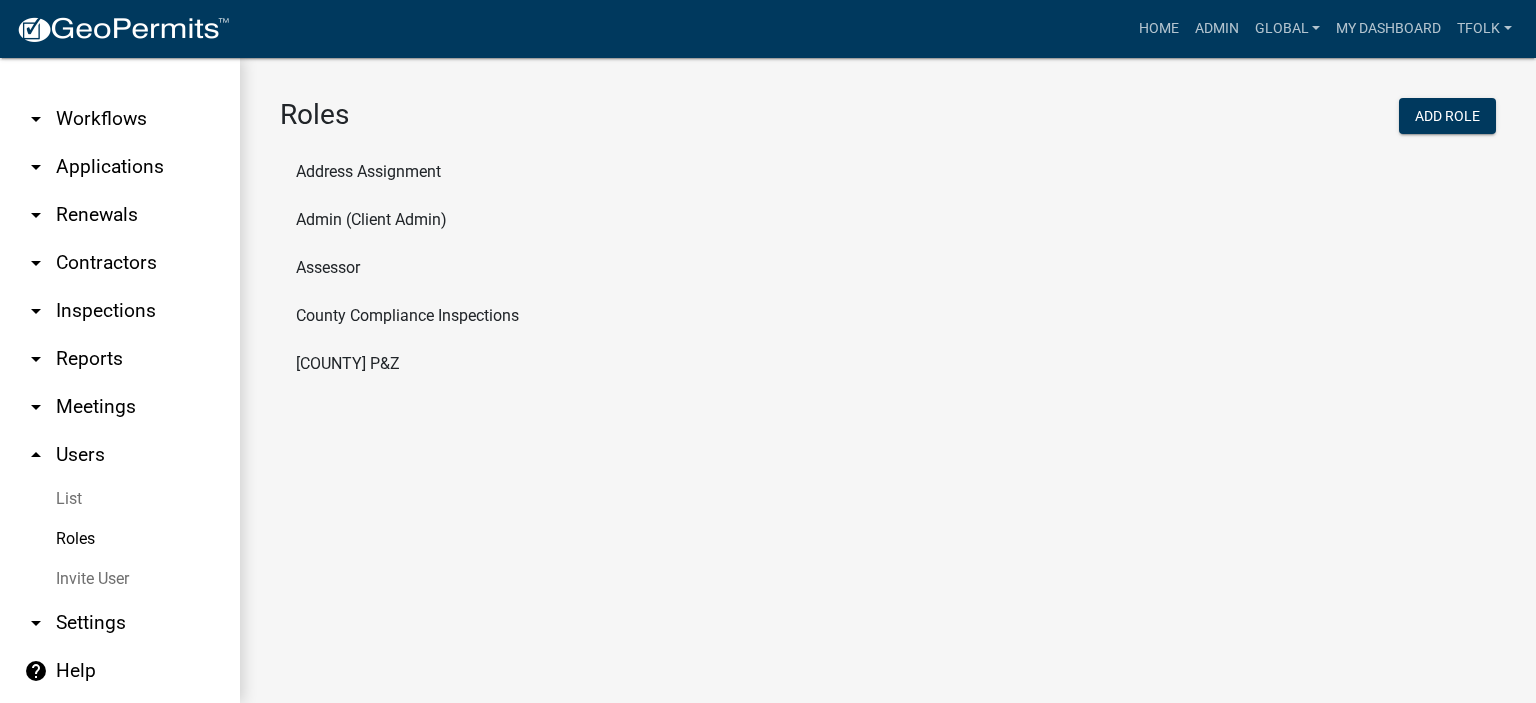 click on "Custer Co P&Z" 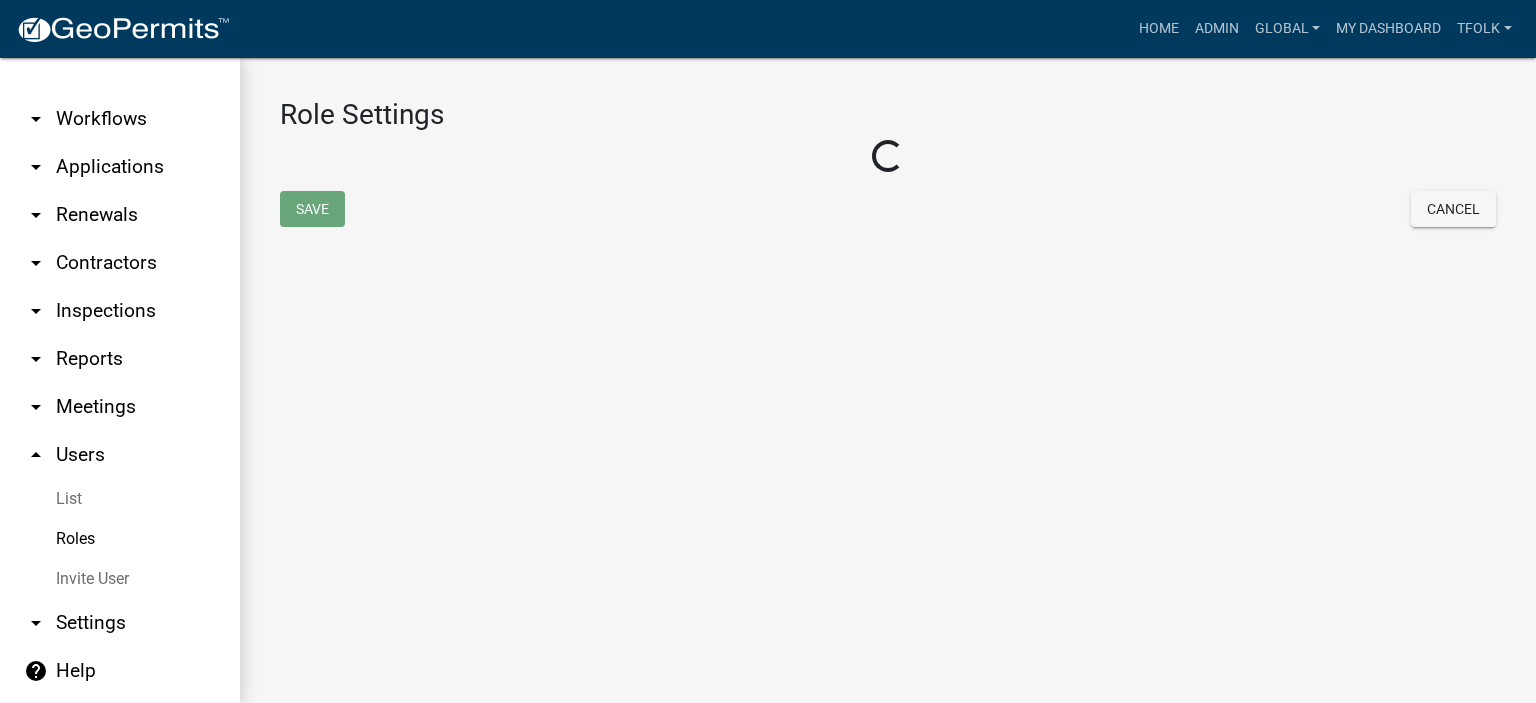 select on "3: orange" 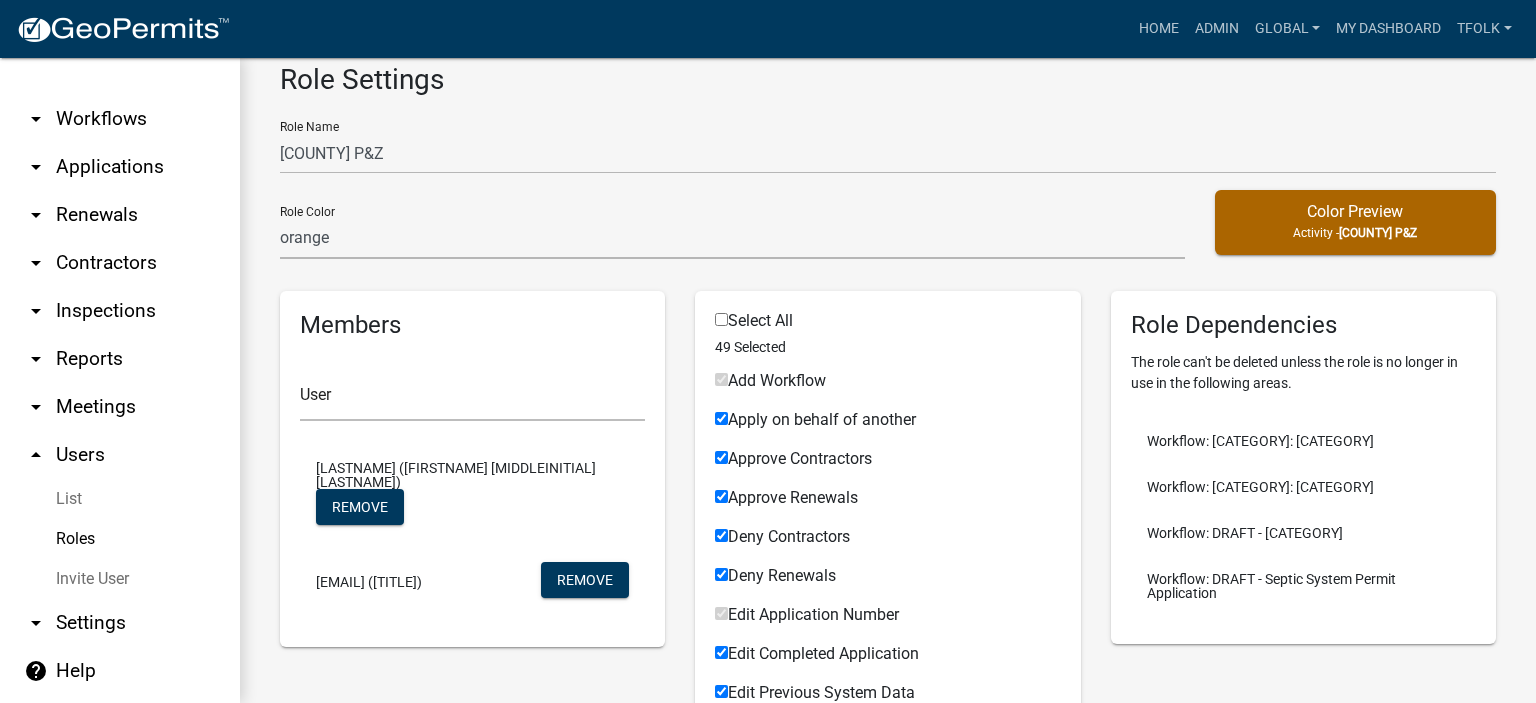 scroll, scrollTop: 0, scrollLeft: 0, axis: both 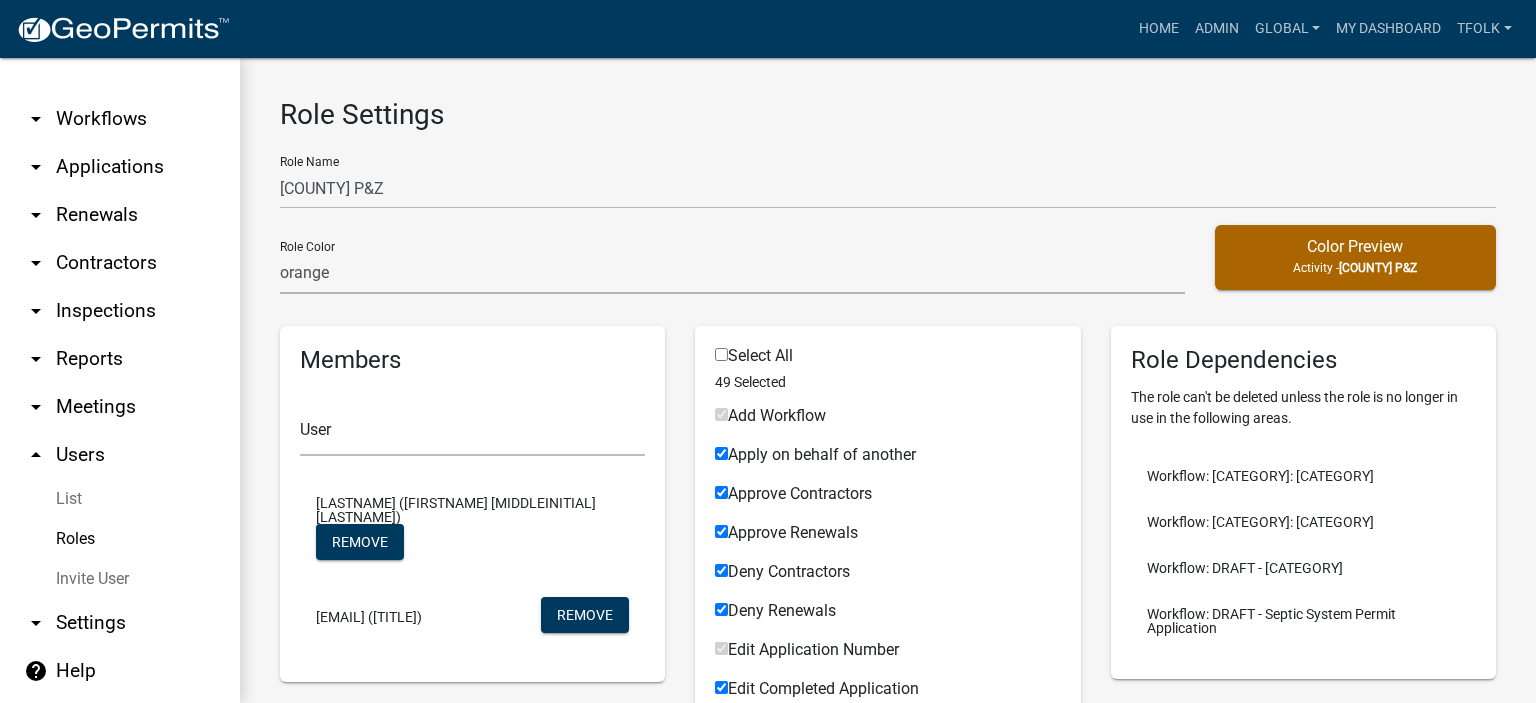 click on "Roles" at bounding box center [120, 539] 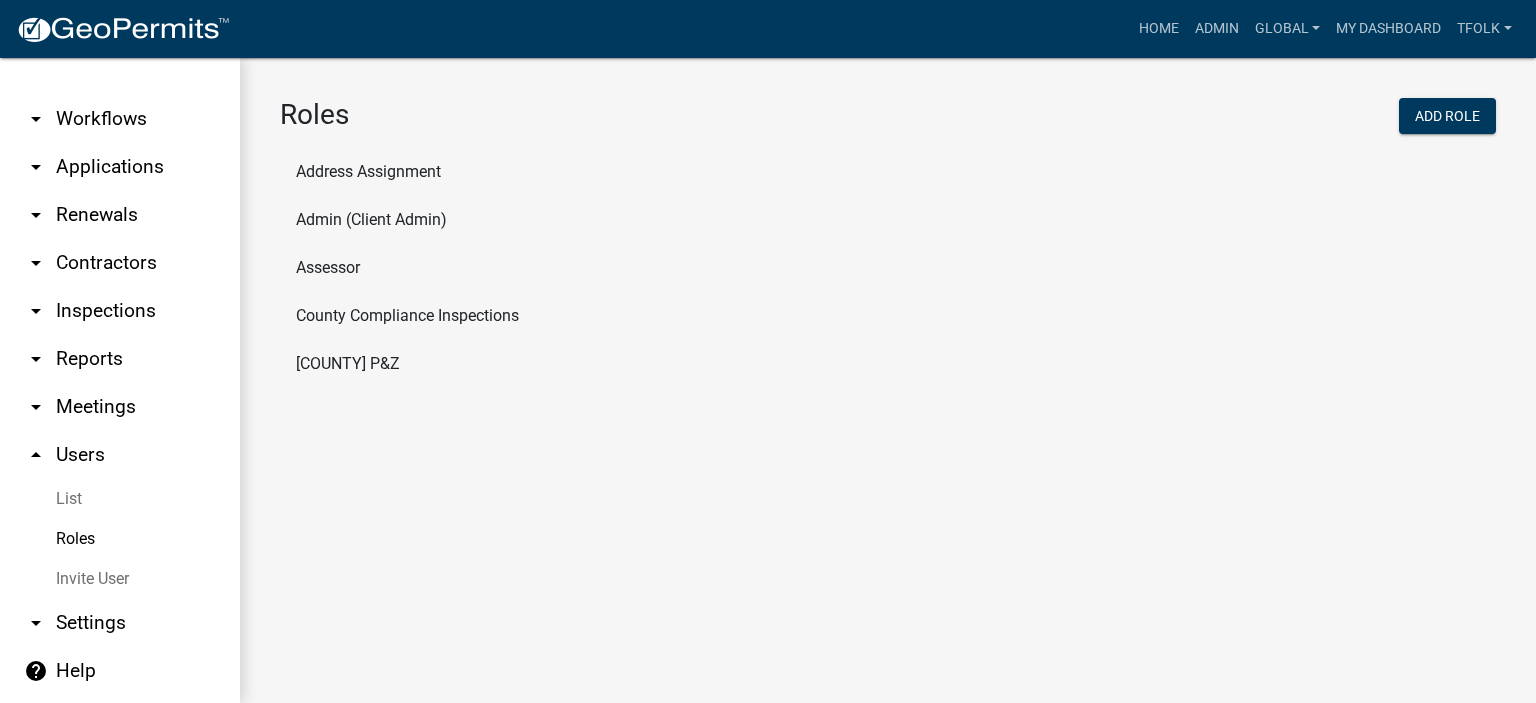 click on "County Compliance Inspections" 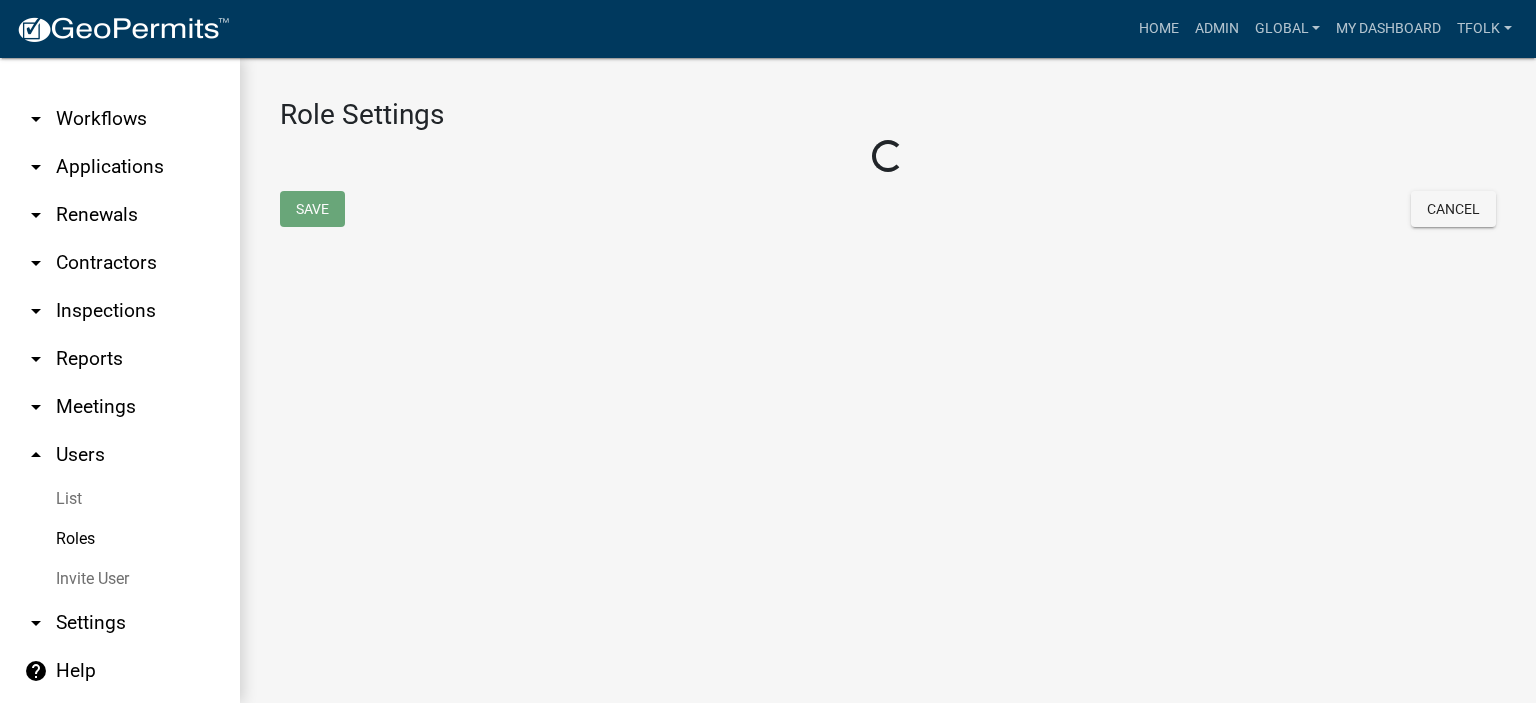 select on "8: light-yellow" 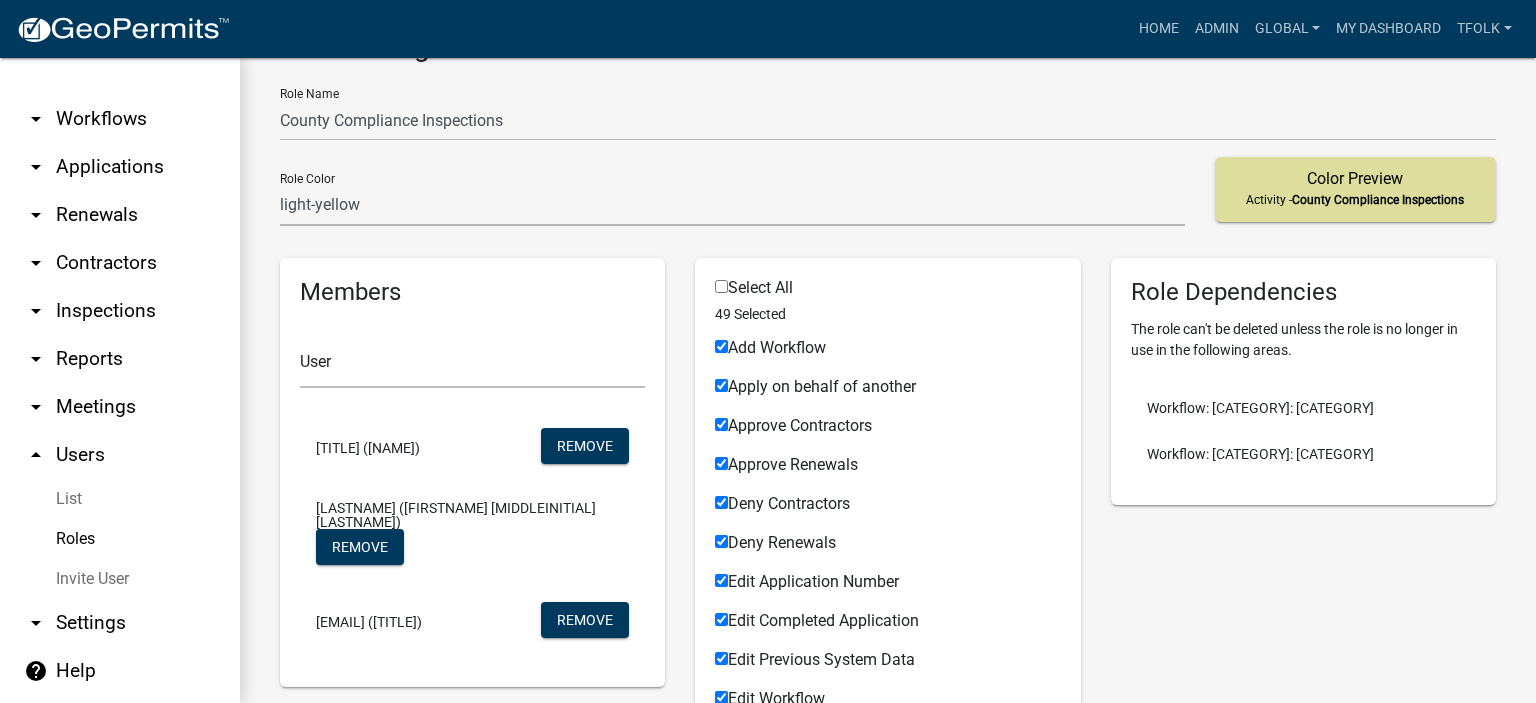 scroll, scrollTop: 200, scrollLeft: 0, axis: vertical 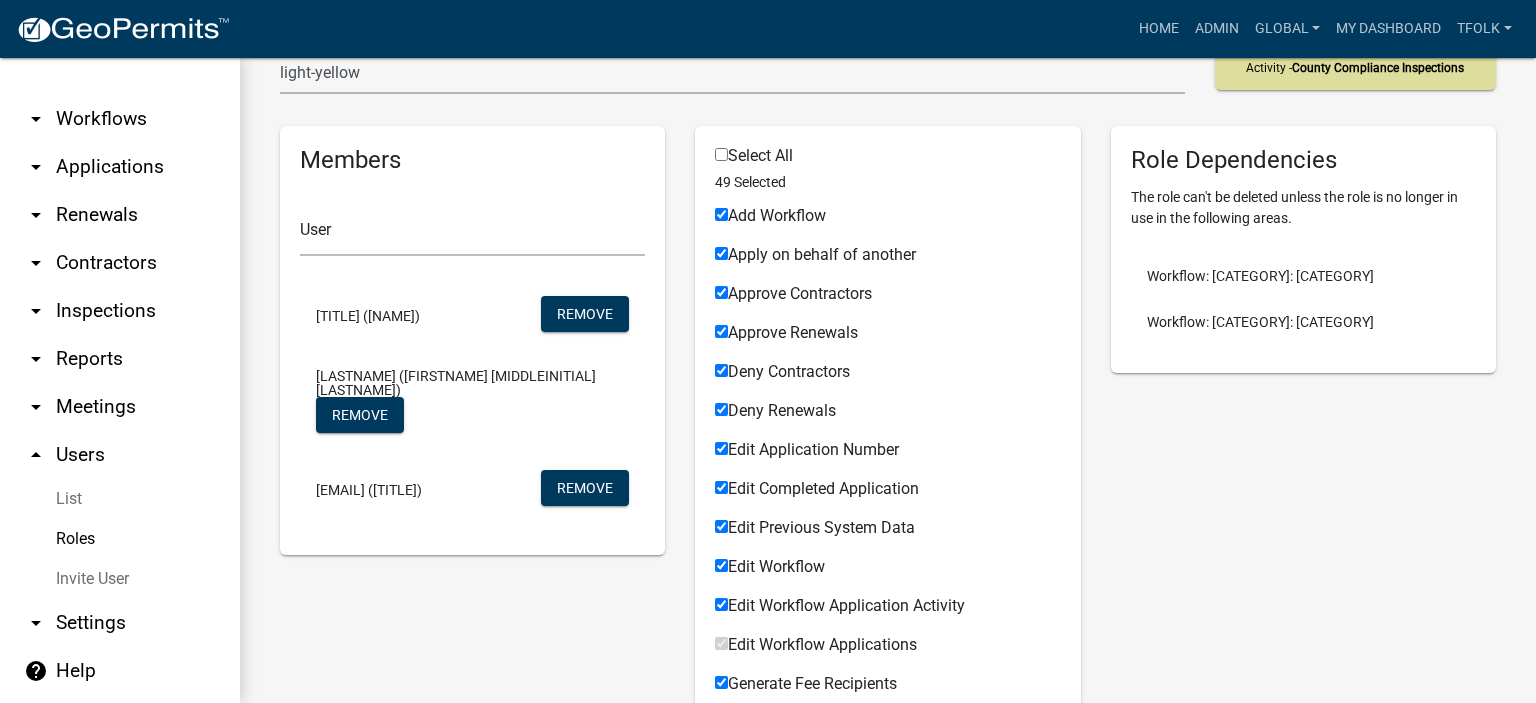 click on "Roles" at bounding box center [120, 539] 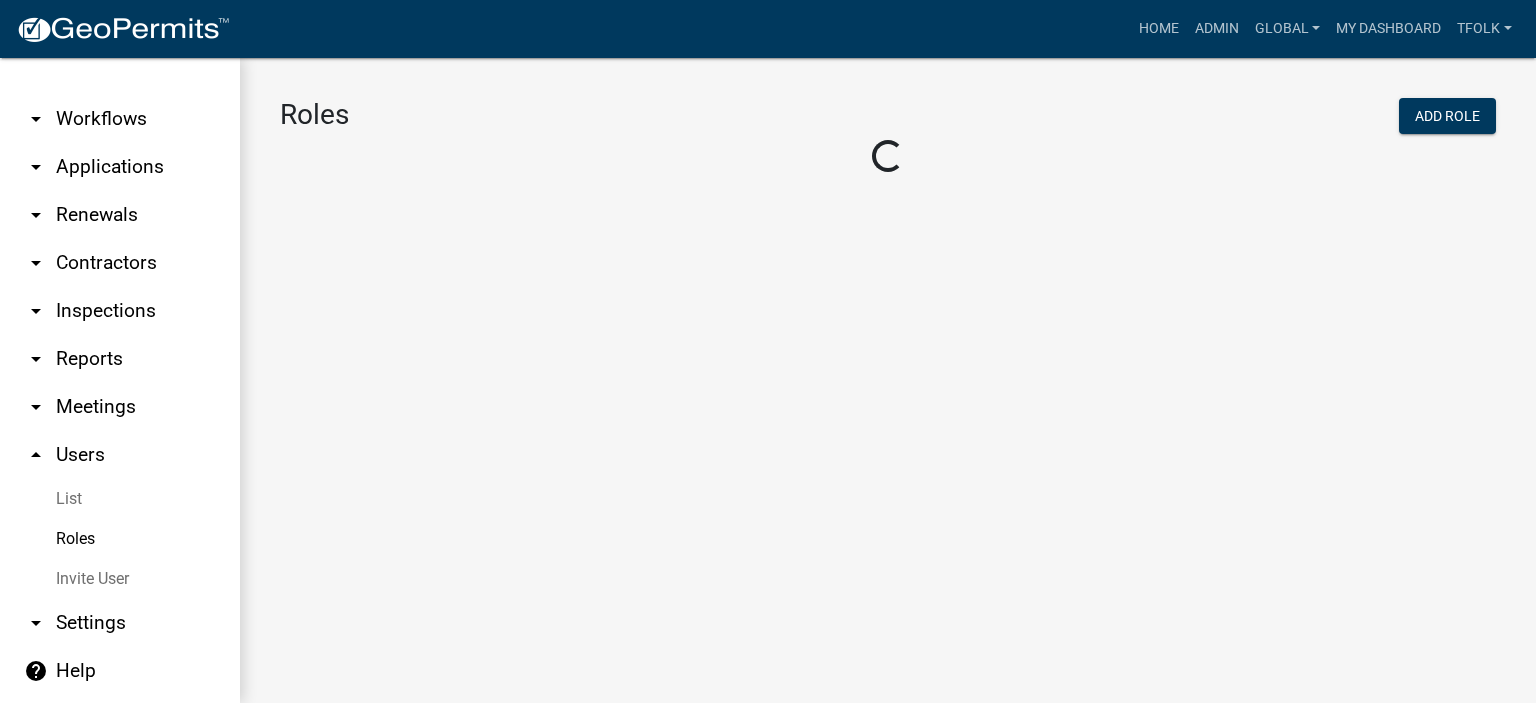 scroll, scrollTop: 0, scrollLeft: 0, axis: both 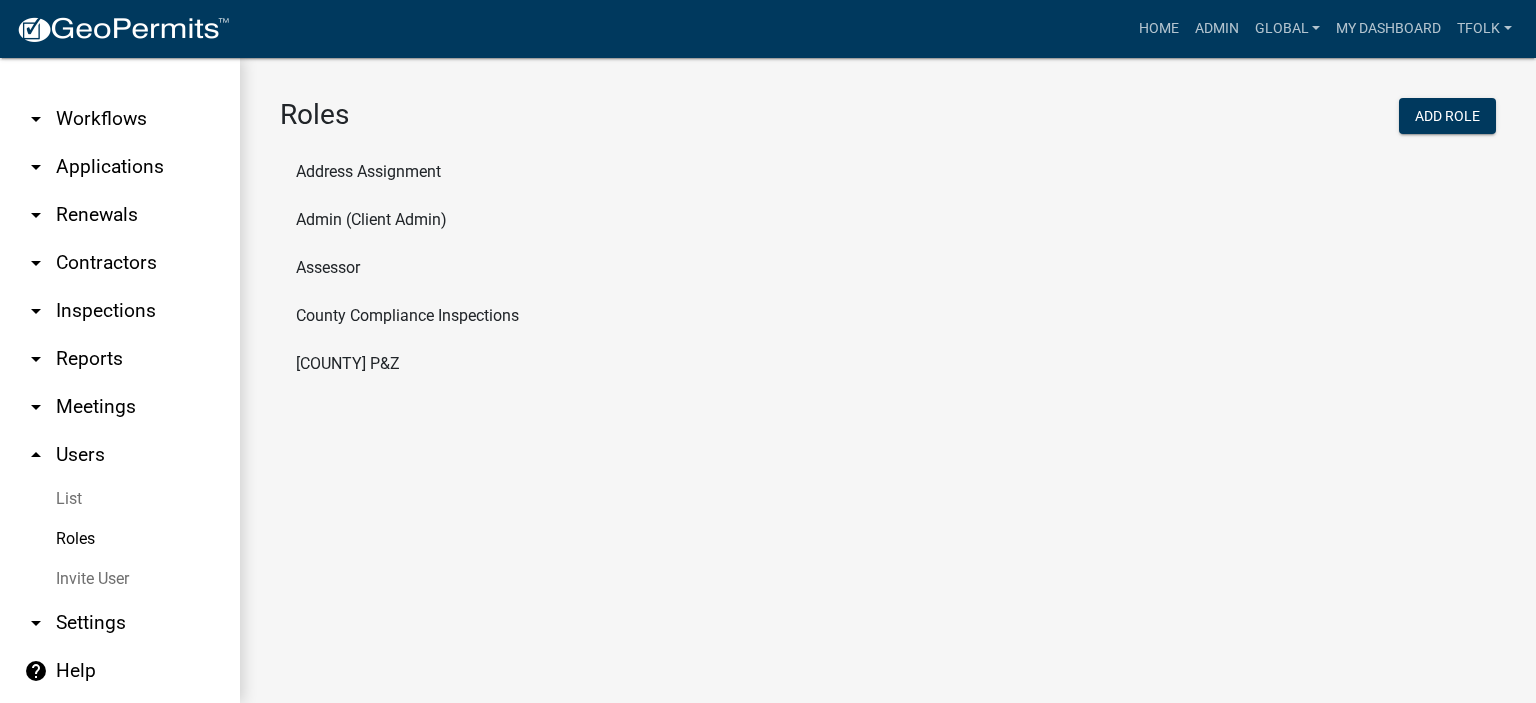 click on "Custer Co P&Z" 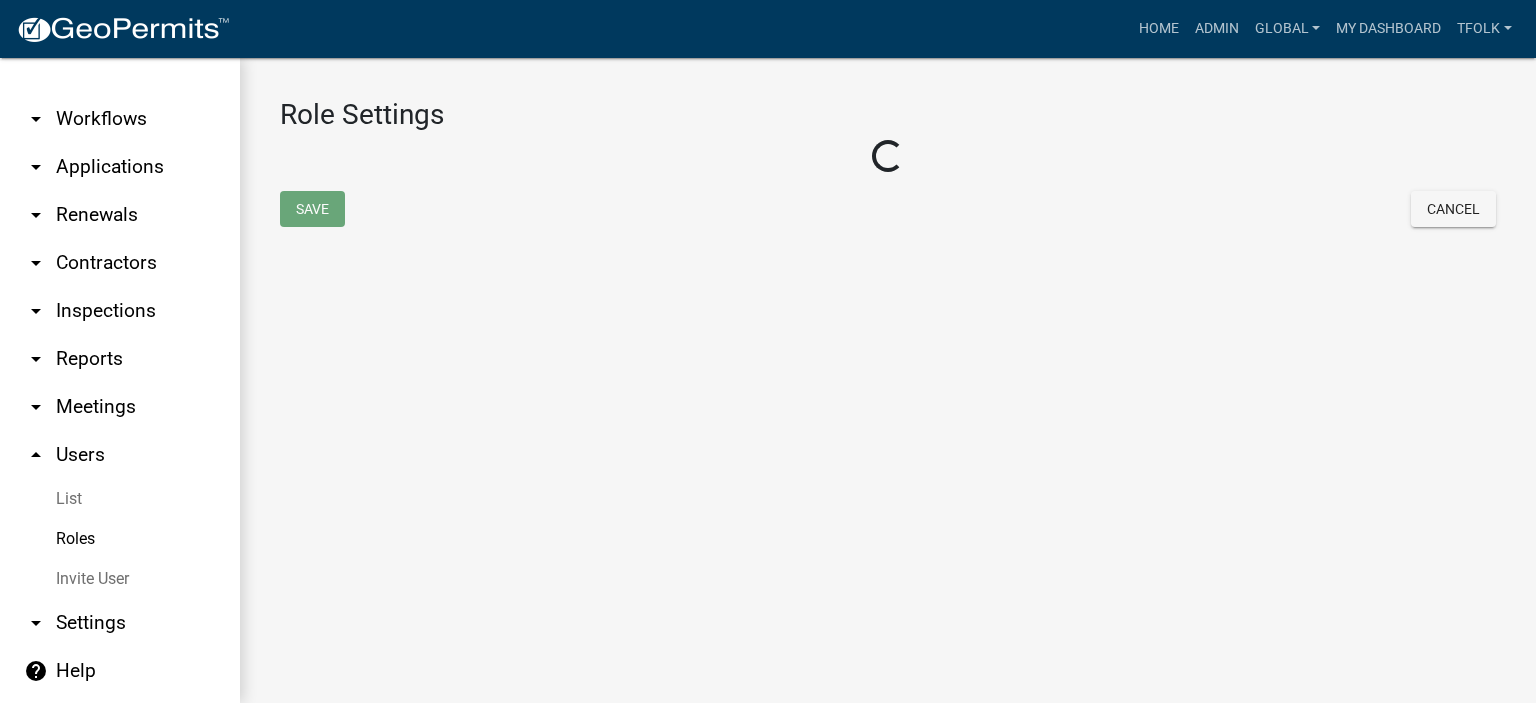 select on "3: orange" 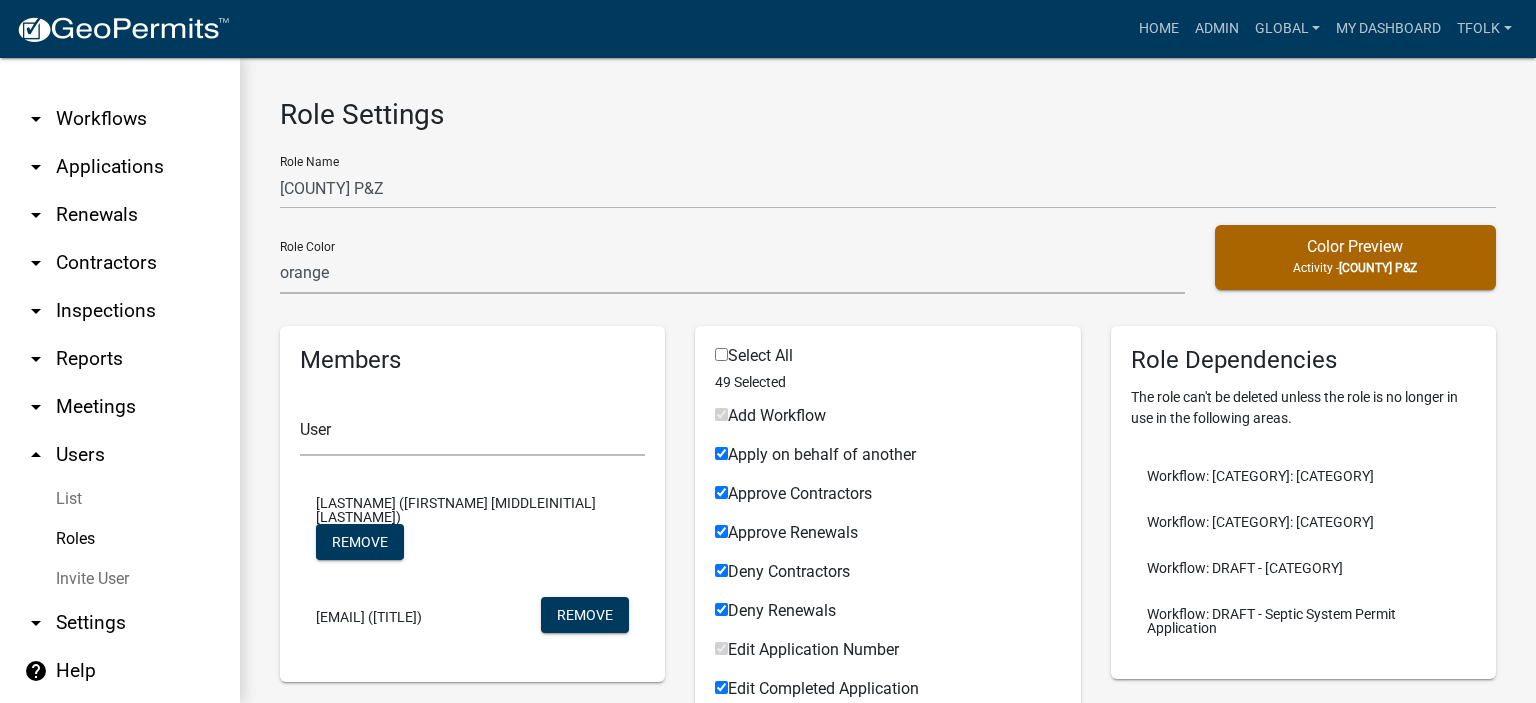 scroll, scrollTop: 200, scrollLeft: 0, axis: vertical 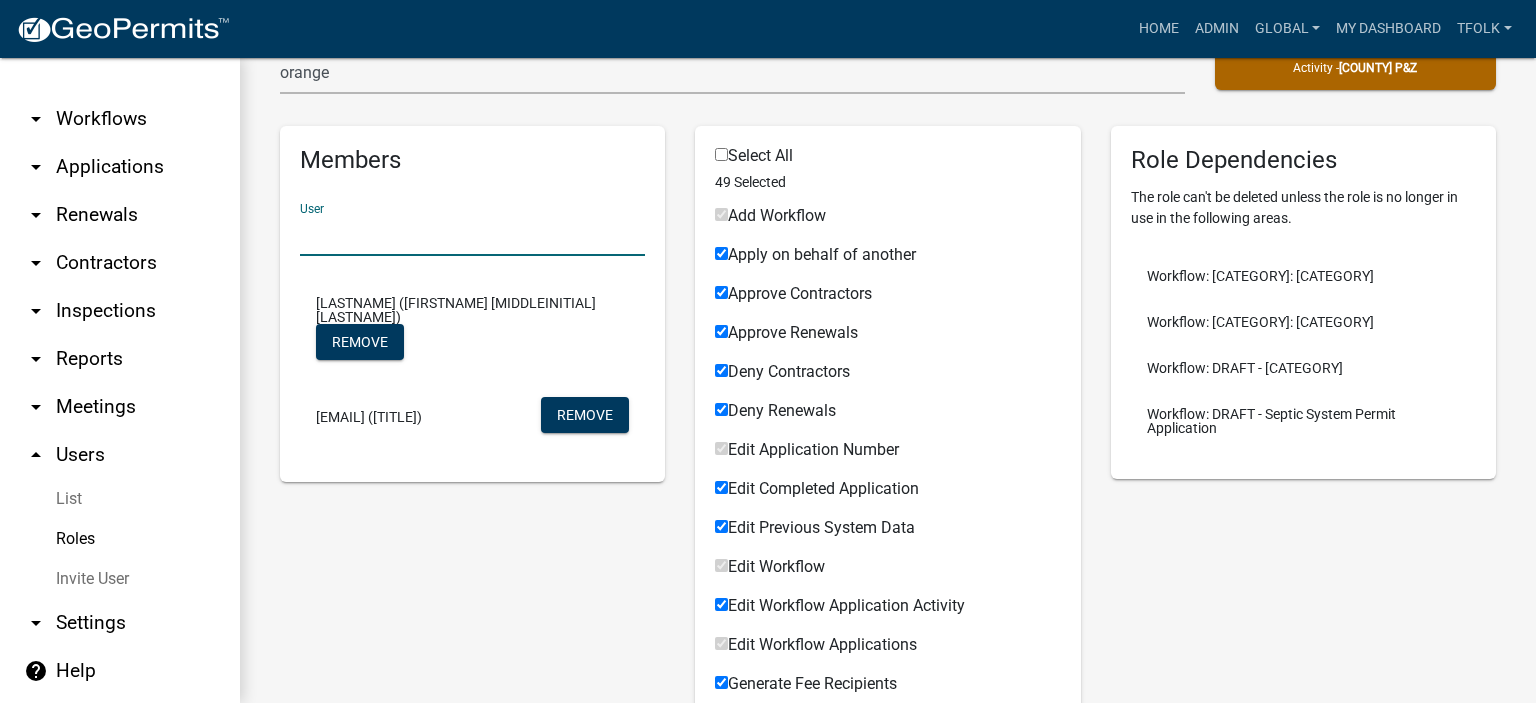 click 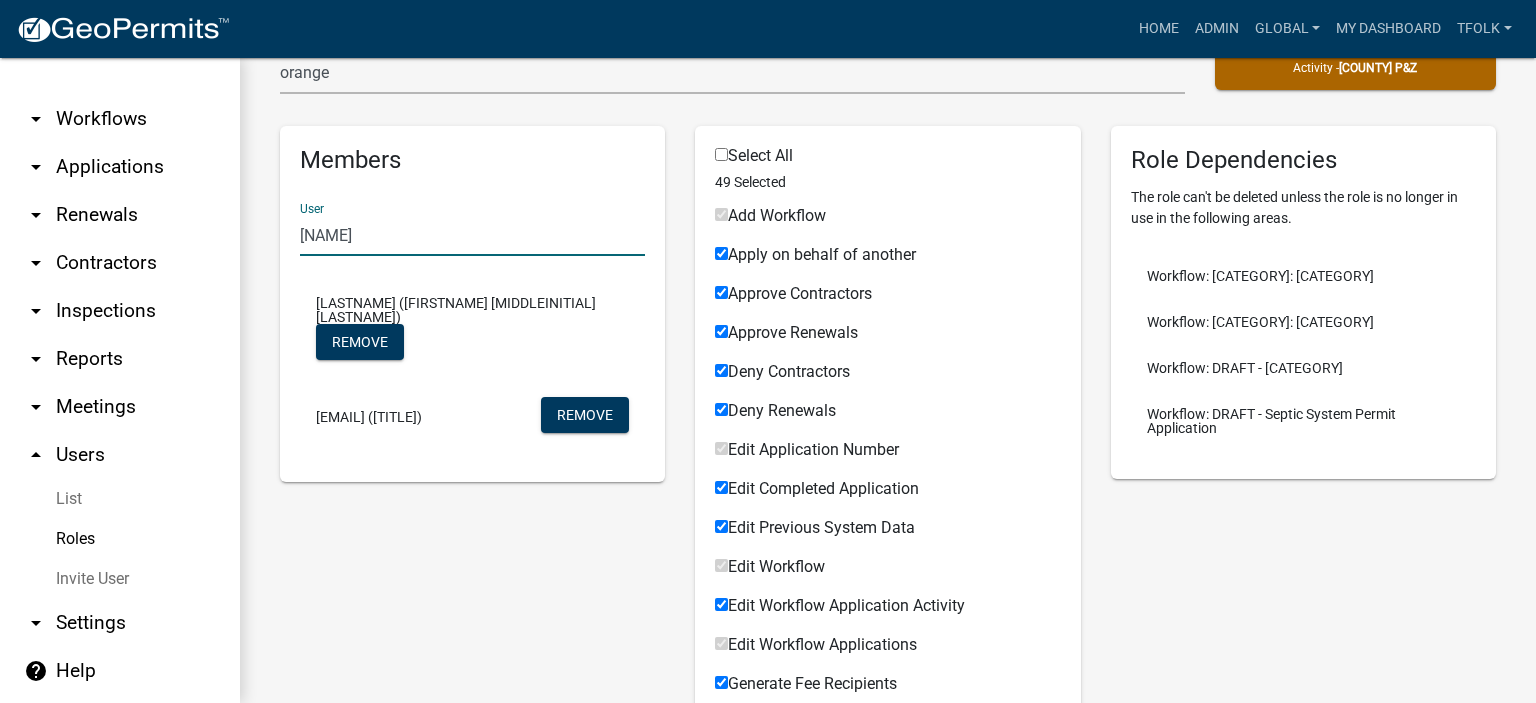 type on "sheye" 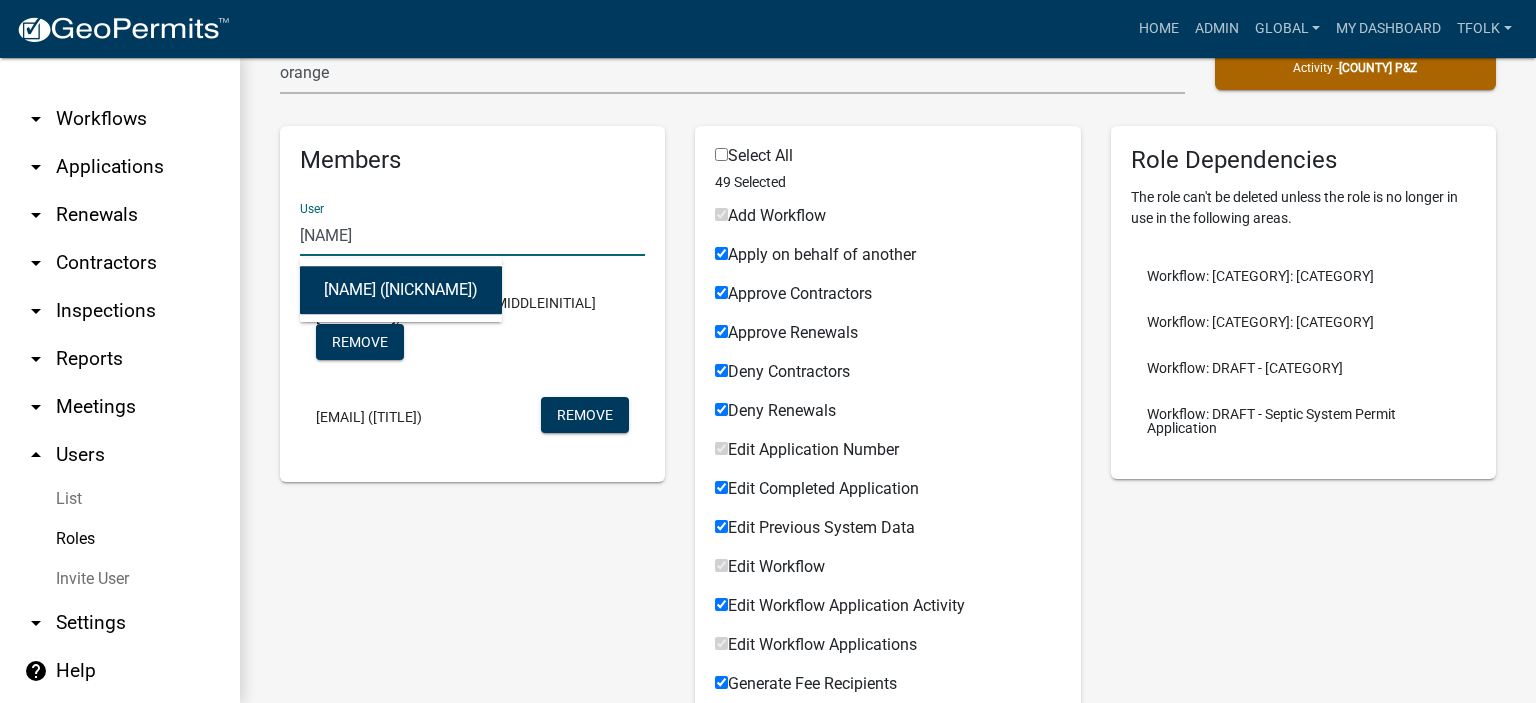 click on "Sheyenne (Sheyenne Shy)" at bounding box center (401, 290) 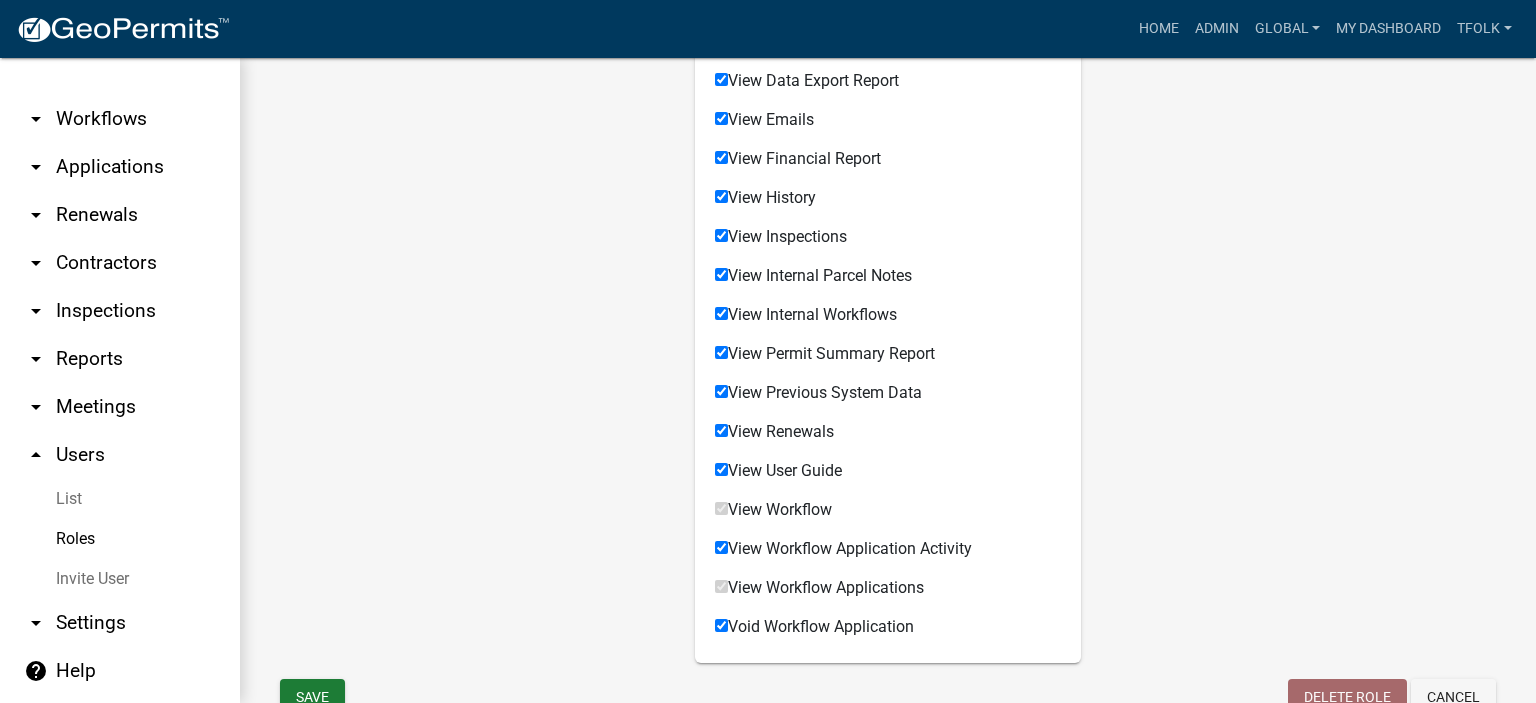 scroll, scrollTop: 1774, scrollLeft: 0, axis: vertical 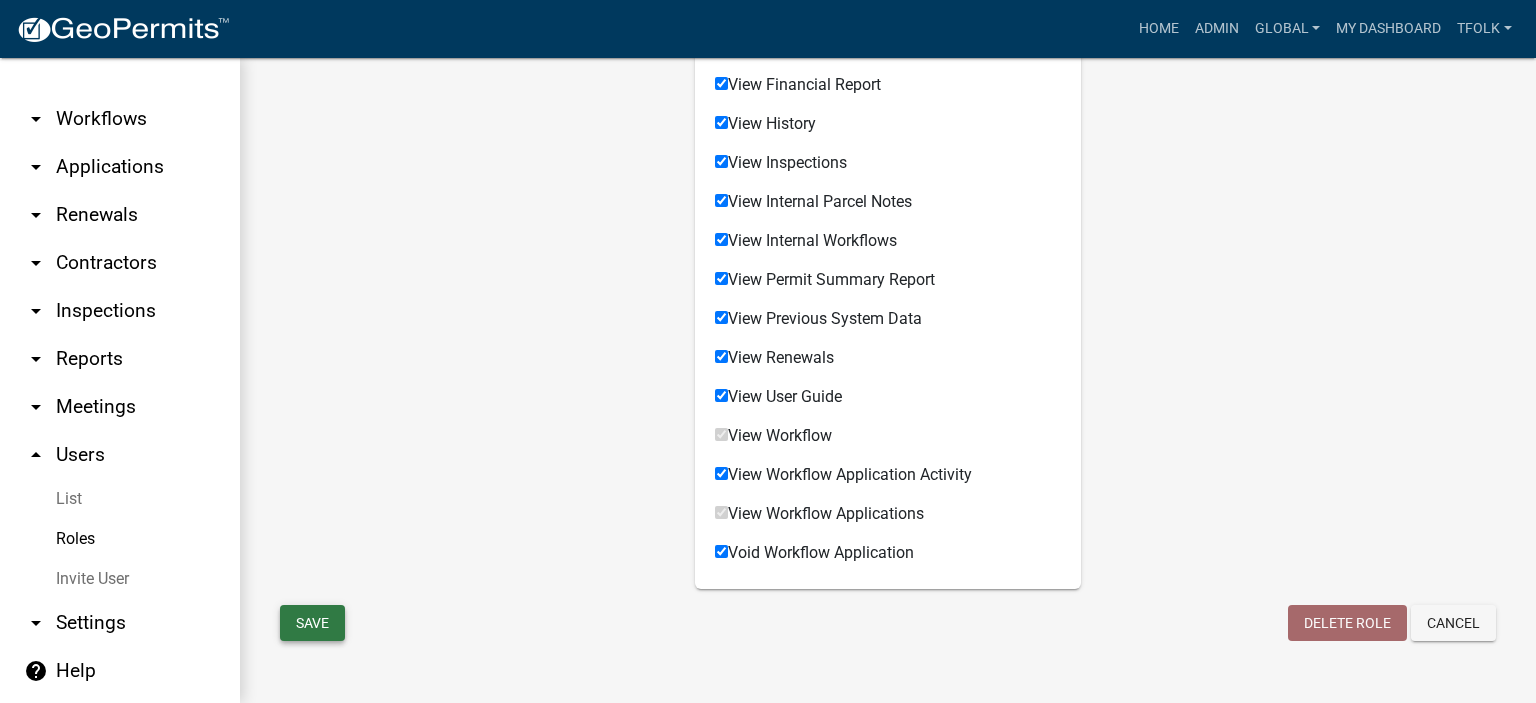 click on "Save" 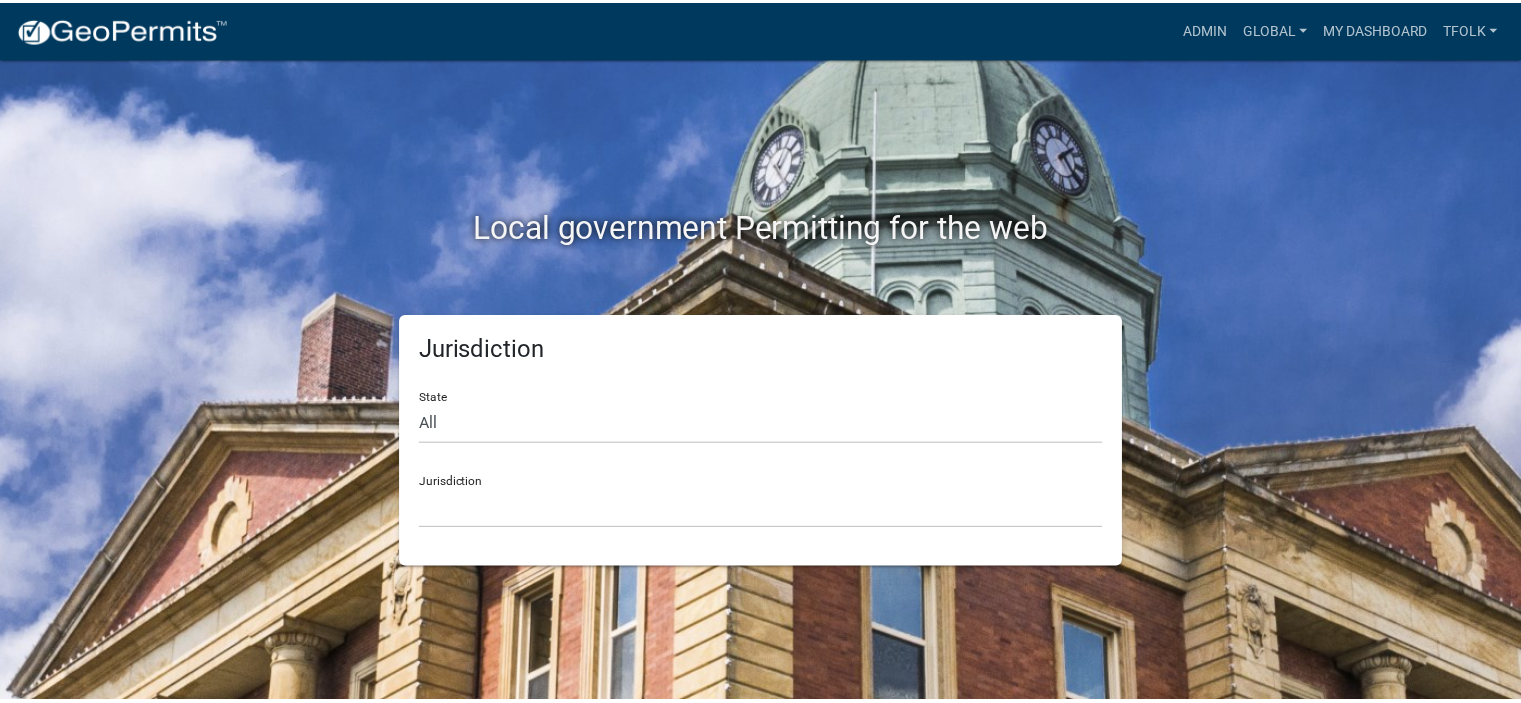 scroll, scrollTop: 0, scrollLeft: 0, axis: both 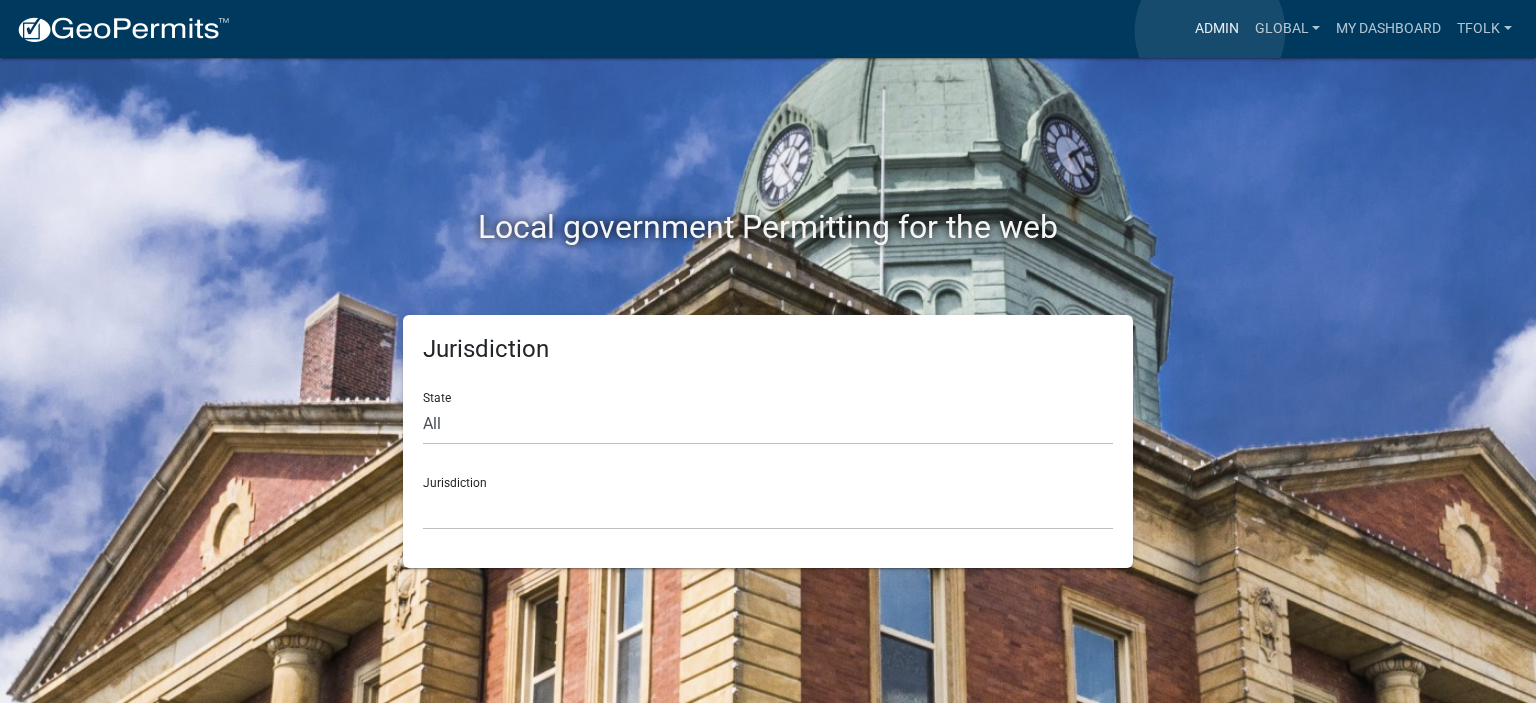 click on "Admin" at bounding box center [1217, 29] 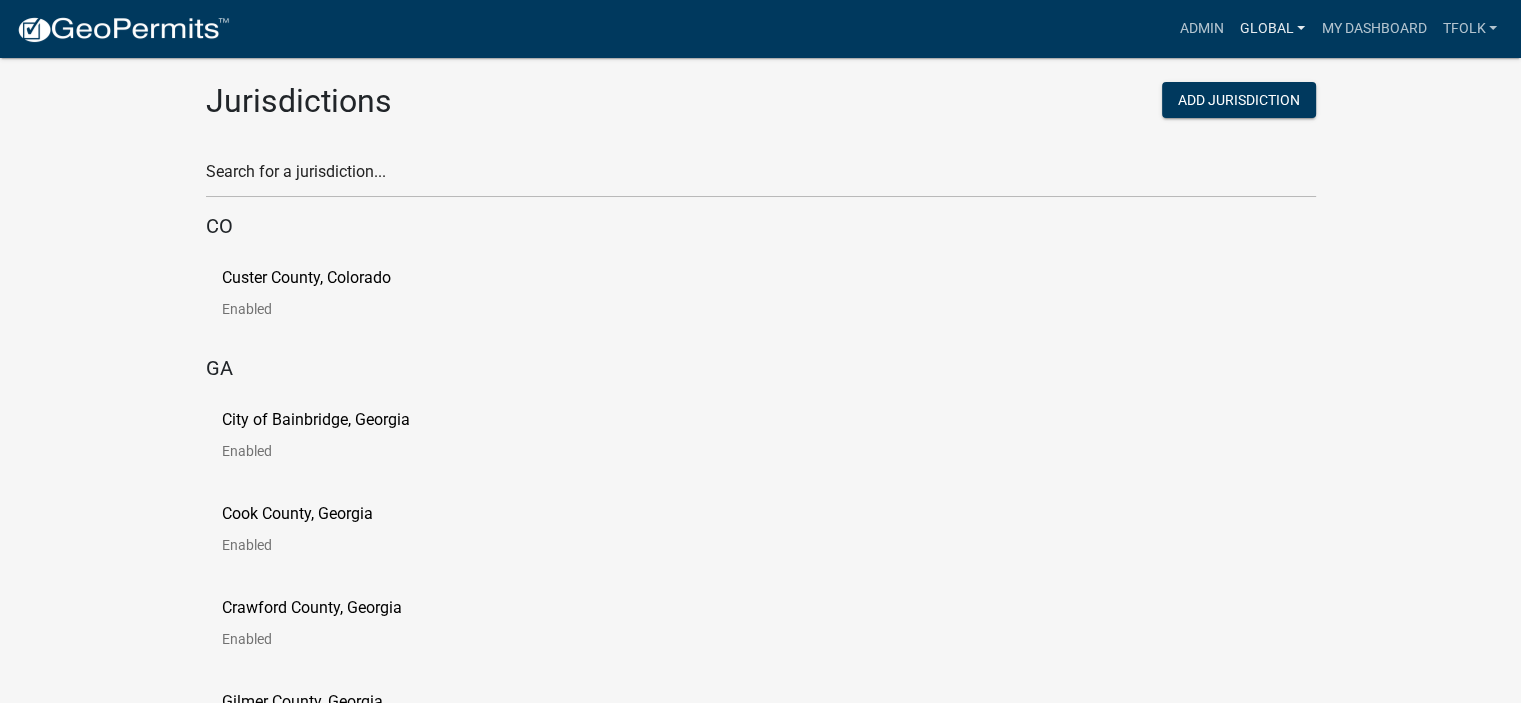 click on "Global" at bounding box center (1273, 29) 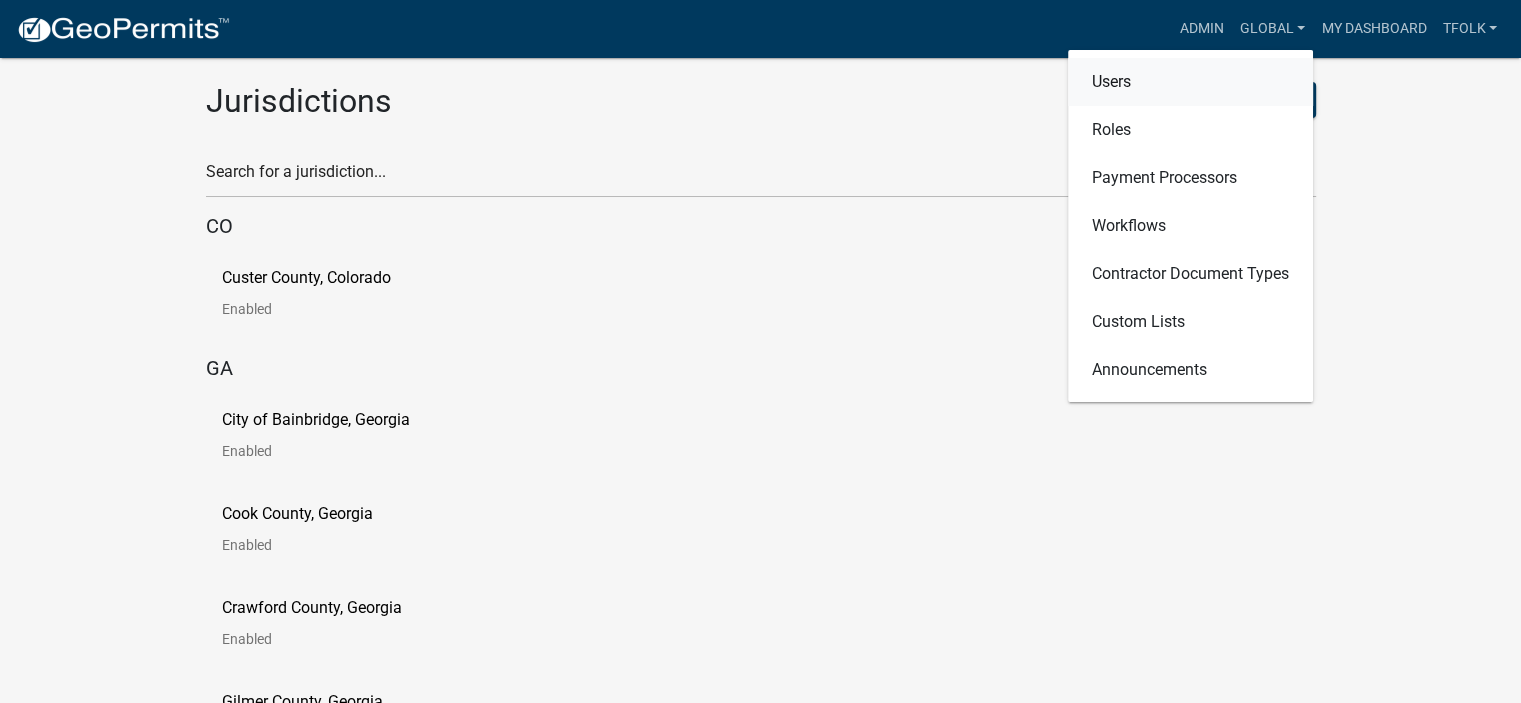 click on "Users" at bounding box center (1190, 82) 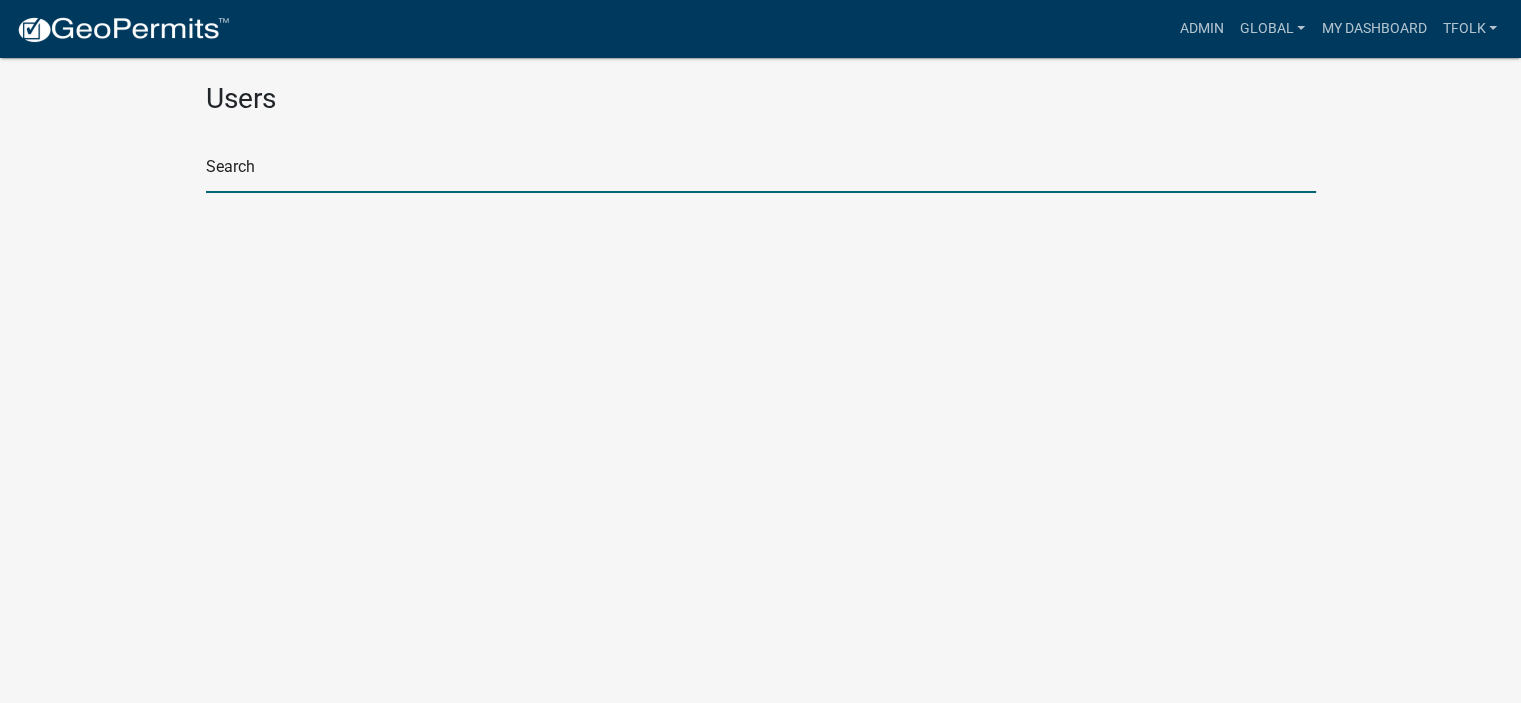 click 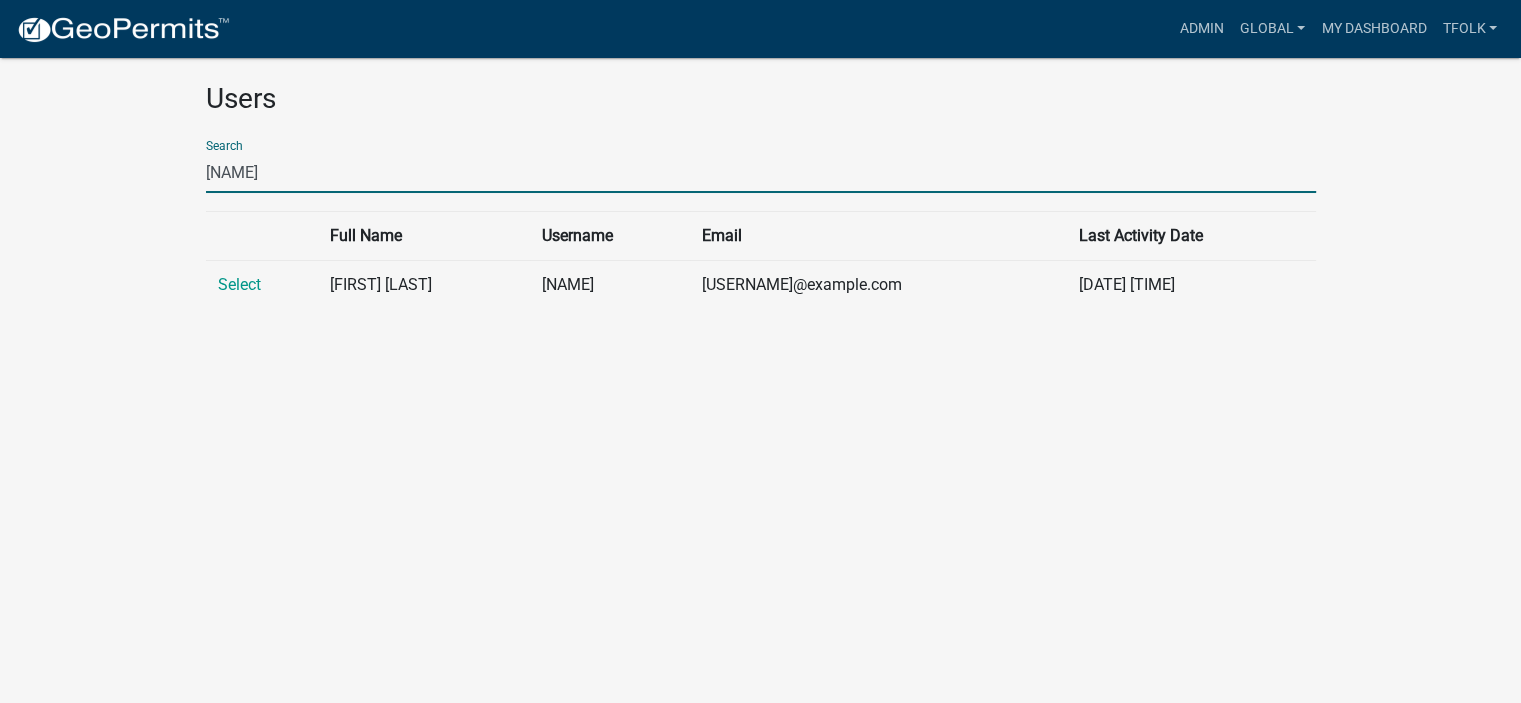 type on "sheyenne" 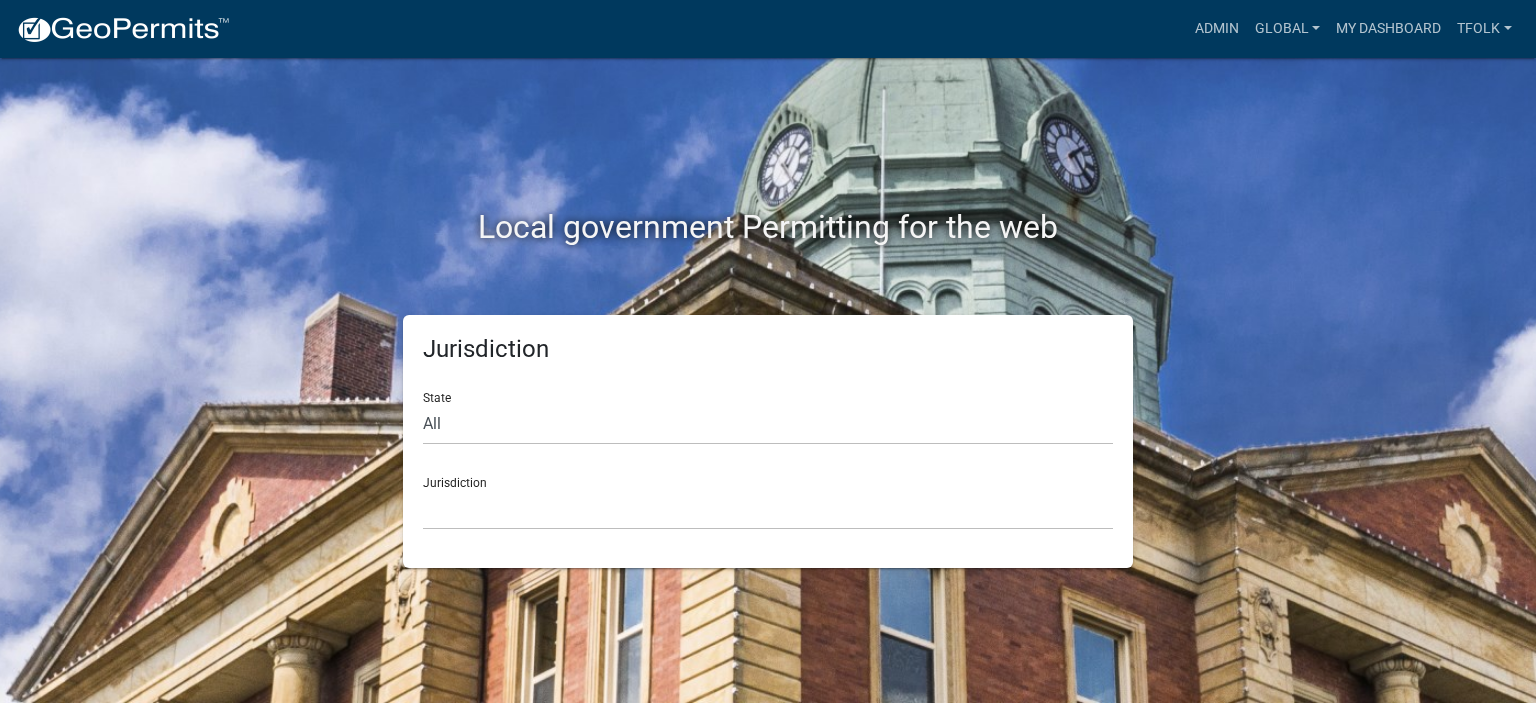 scroll, scrollTop: 0, scrollLeft: 0, axis: both 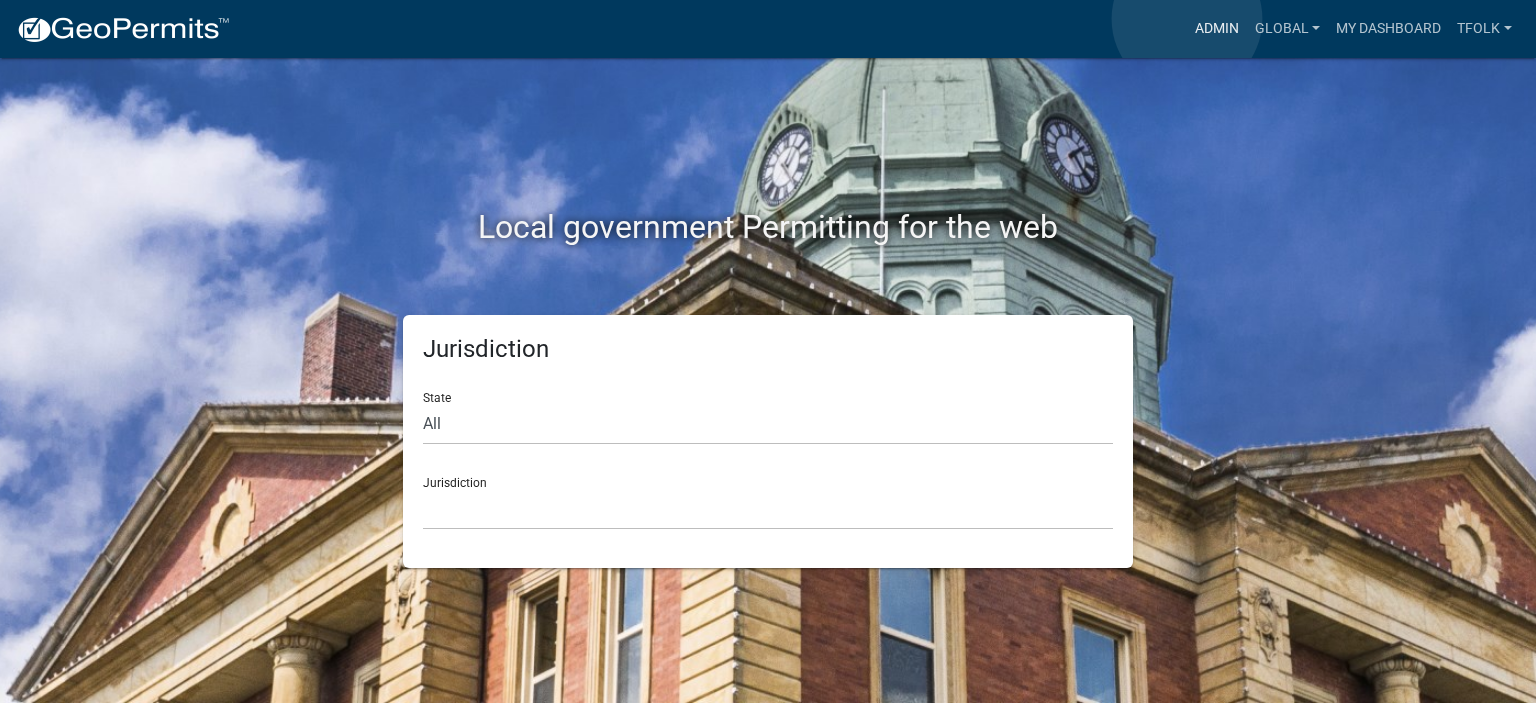 click on "Admin" at bounding box center (1217, 29) 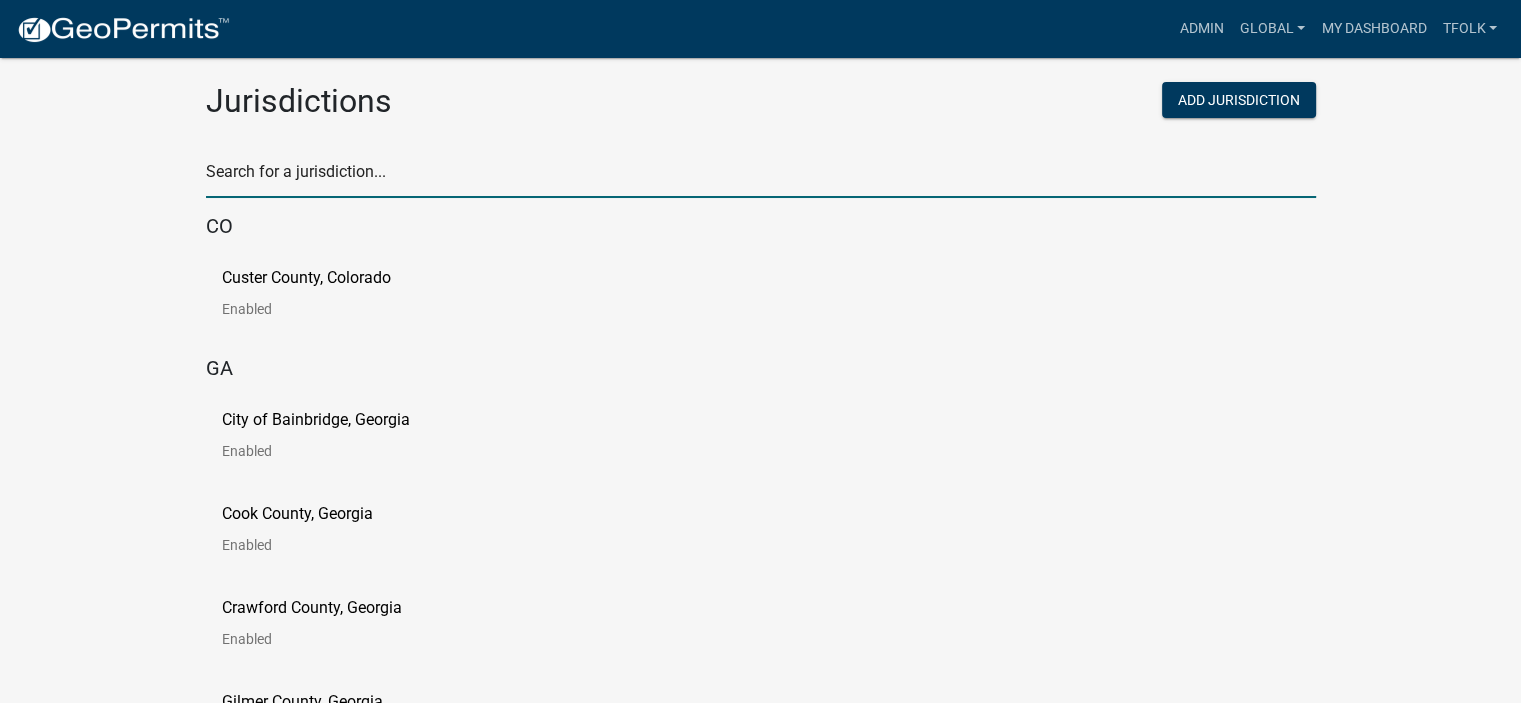 click 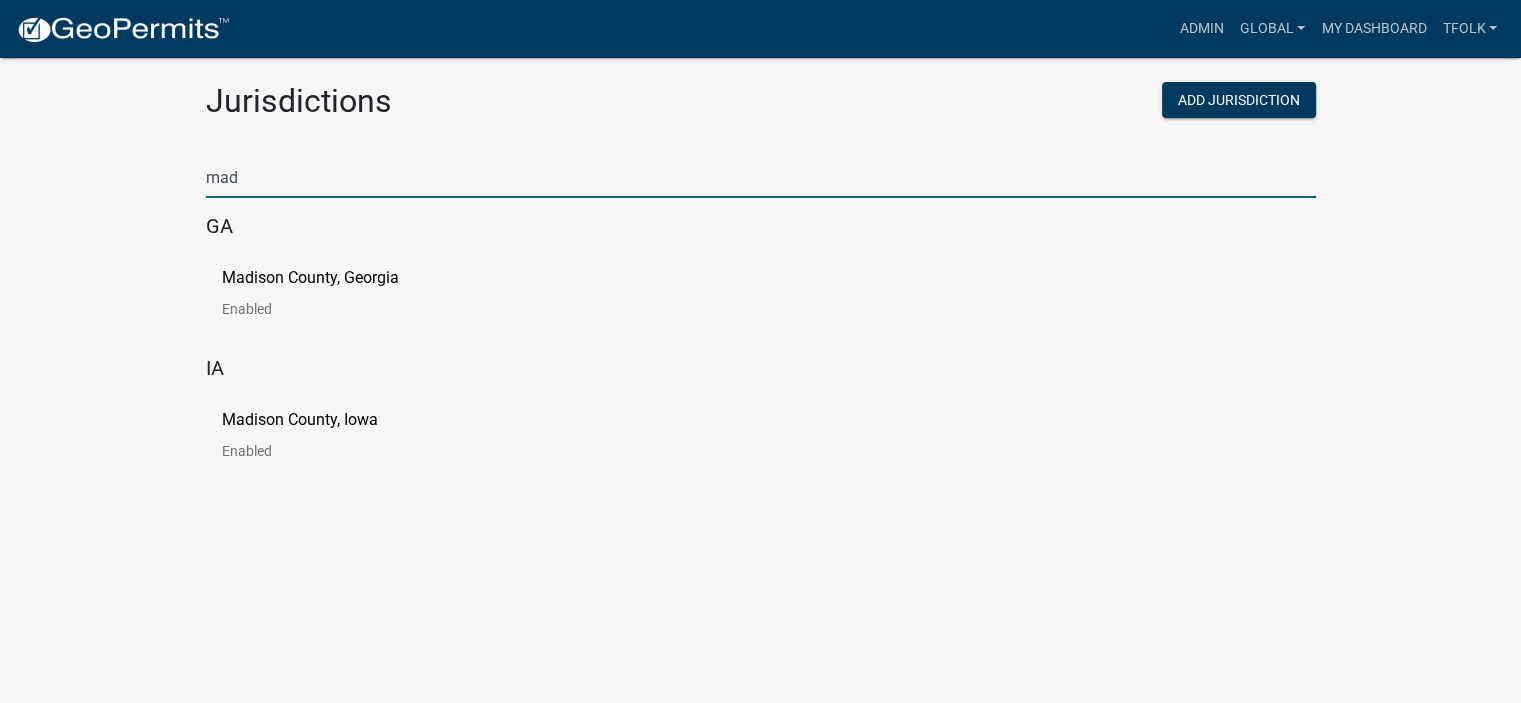 type on "mad" 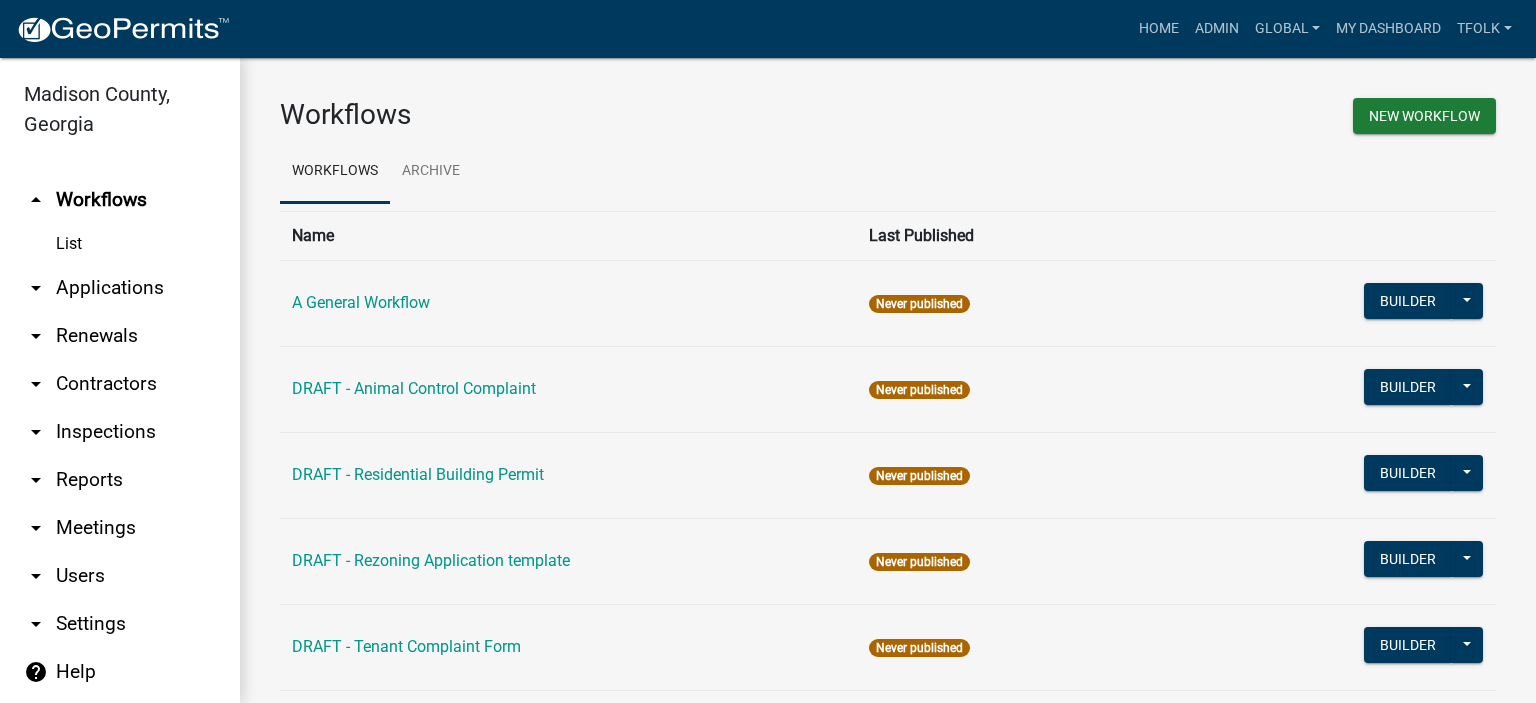 scroll, scrollTop: 100, scrollLeft: 0, axis: vertical 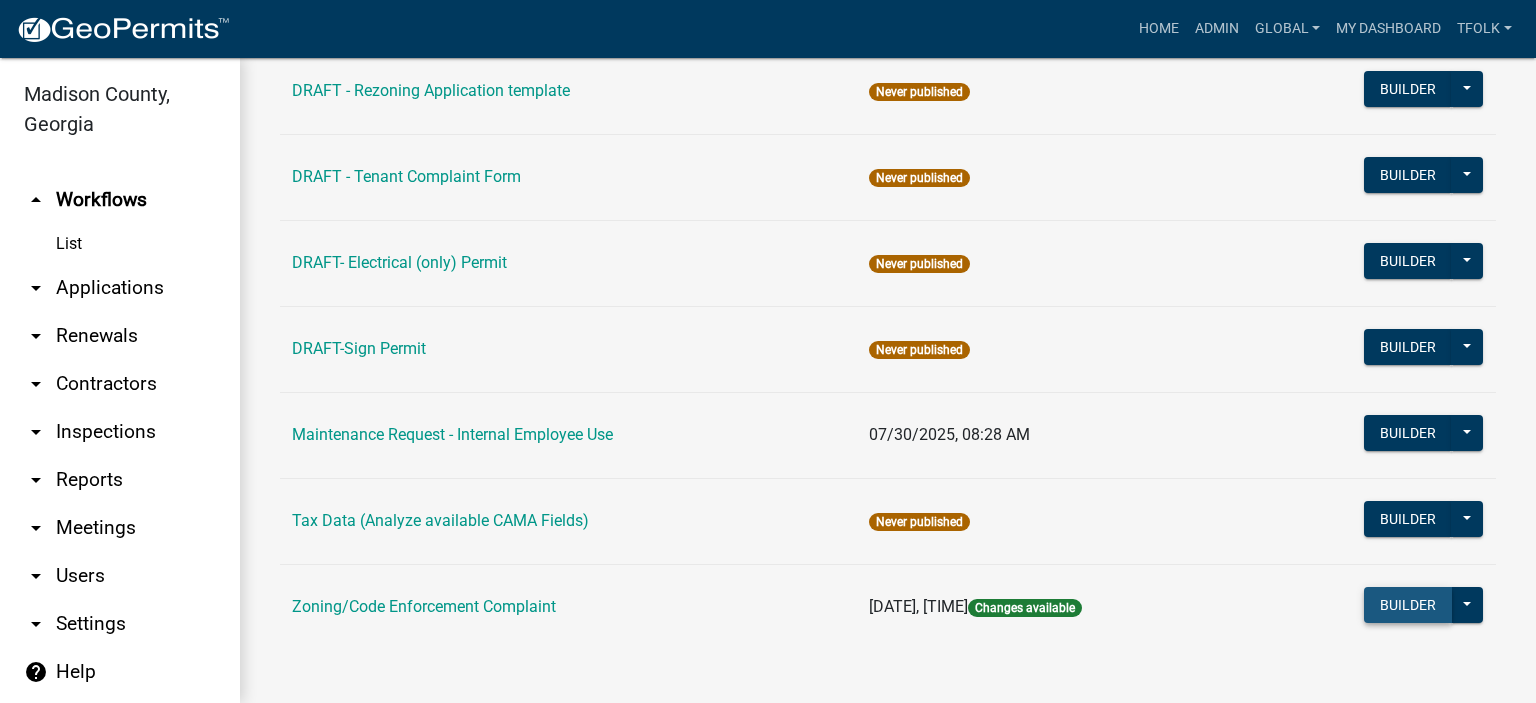 click on "Builder" at bounding box center (1408, 605) 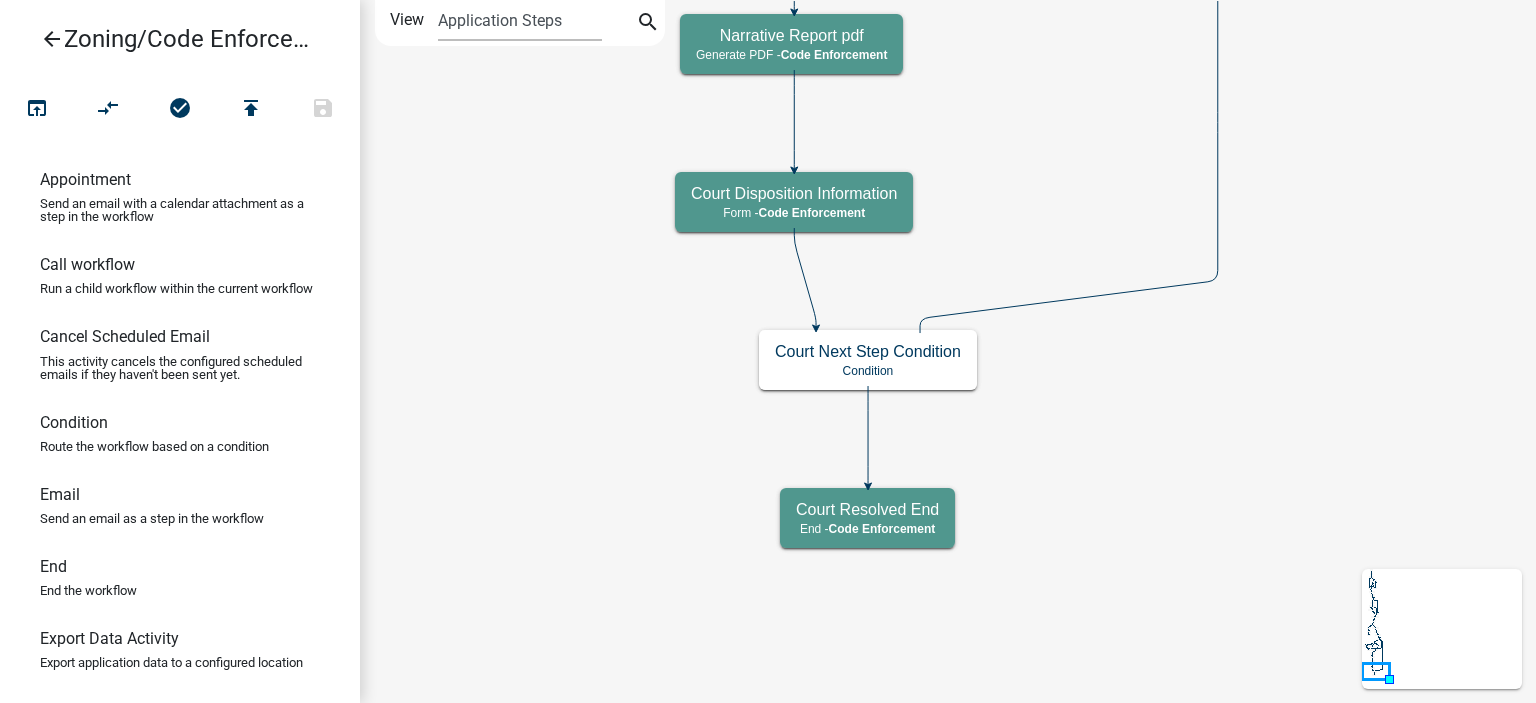 click on "arrow_back" at bounding box center [52, 41] 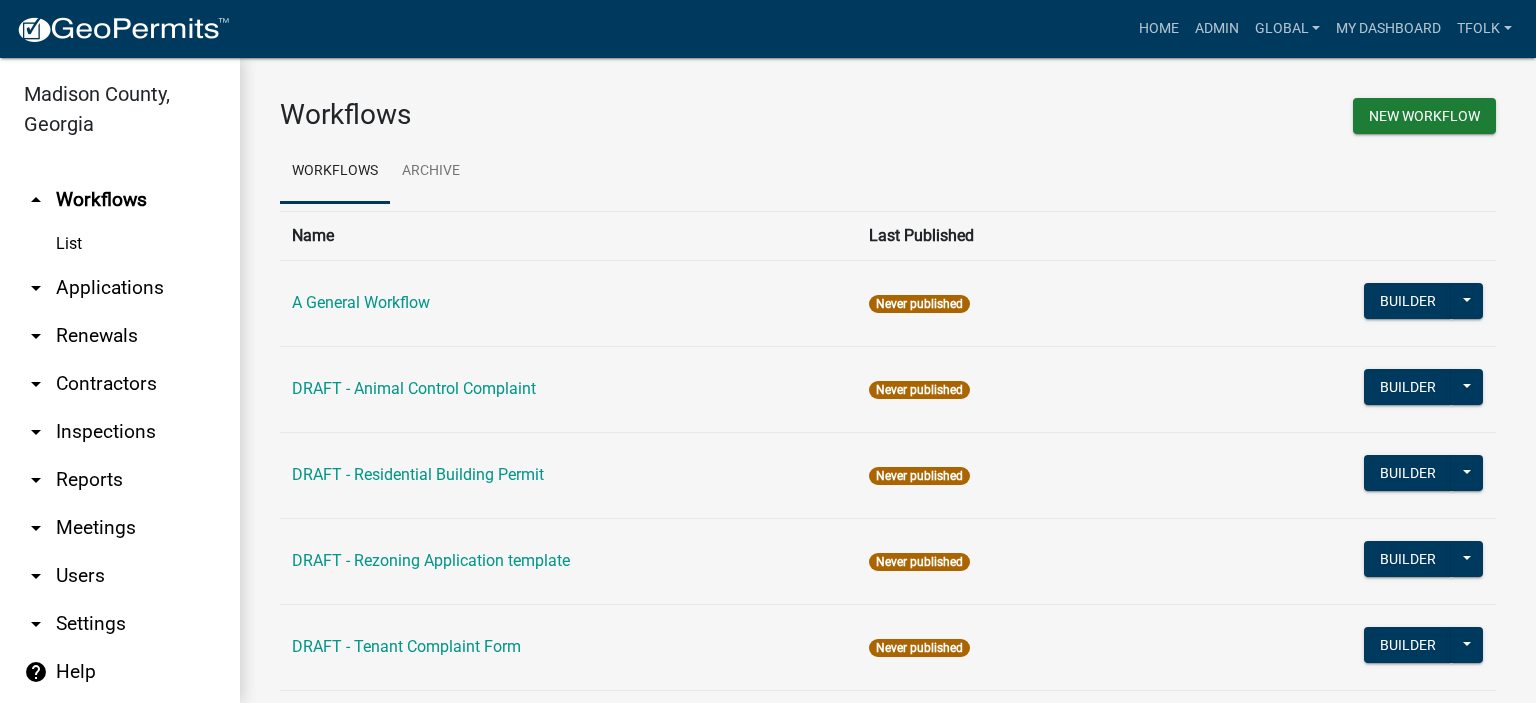 scroll, scrollTop: 100, scrollLeft: 0, axis: vertical 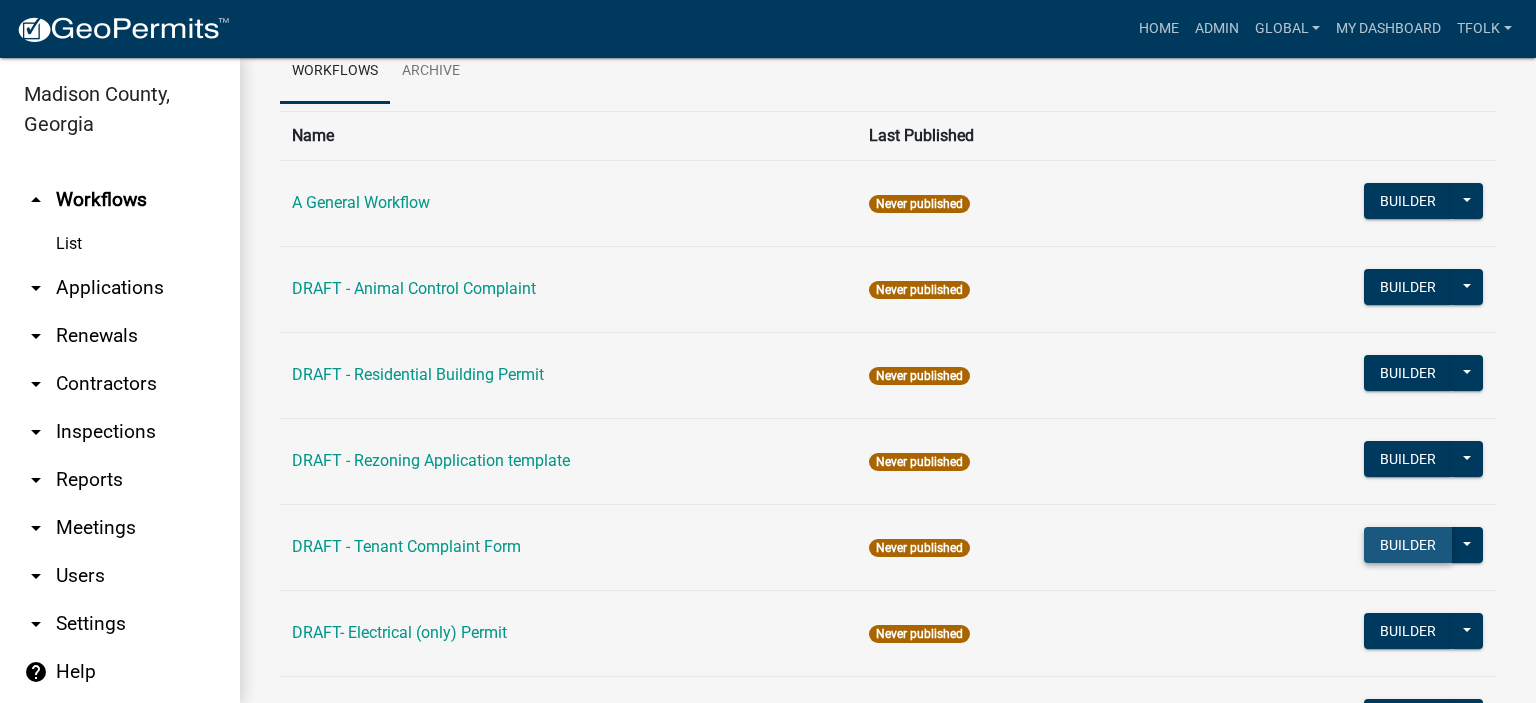 click on "Builder" at bounding box center [1408, 545] 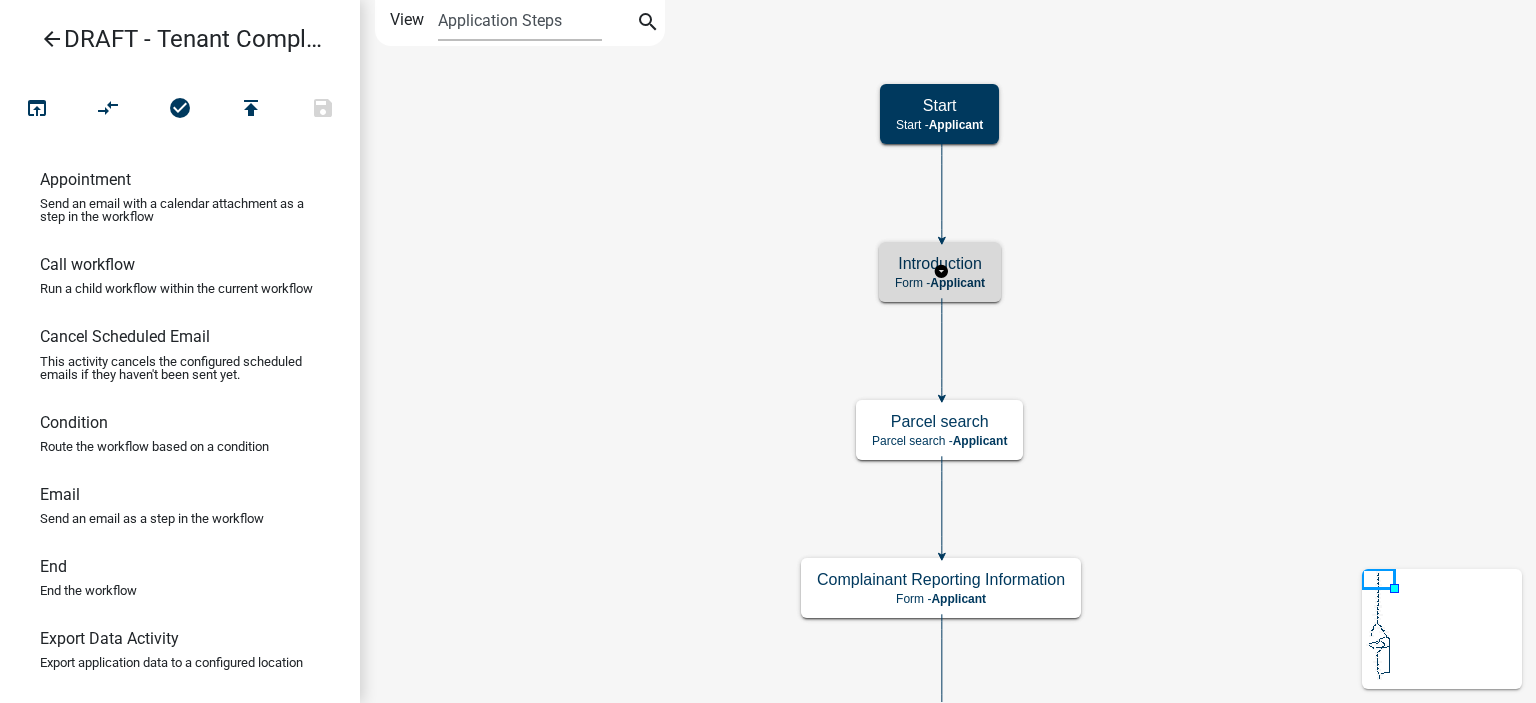 click on "Introduction
Form -  Applicant" at bounding box center (940, 272) 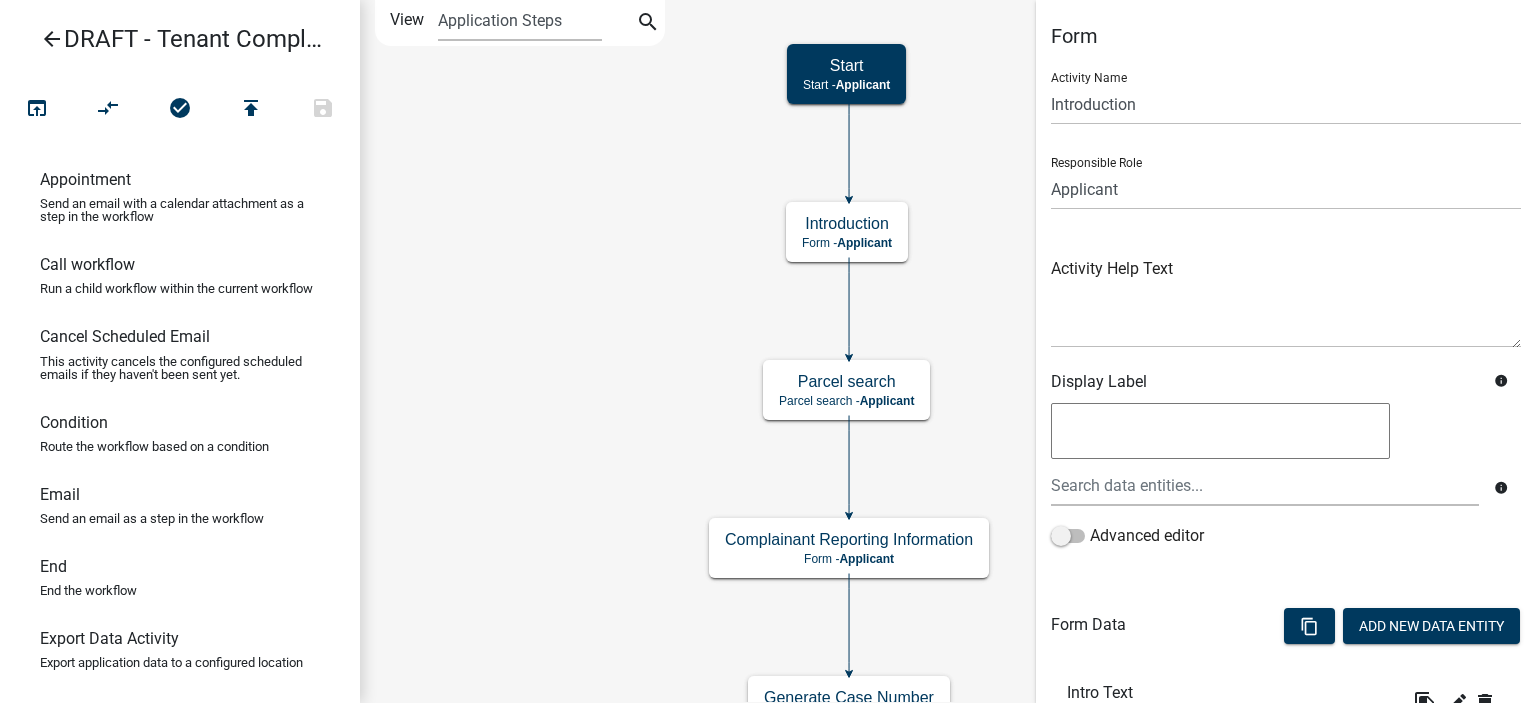 scroll, scrollTop: 167, scrollLeft: 0, axis: vertical 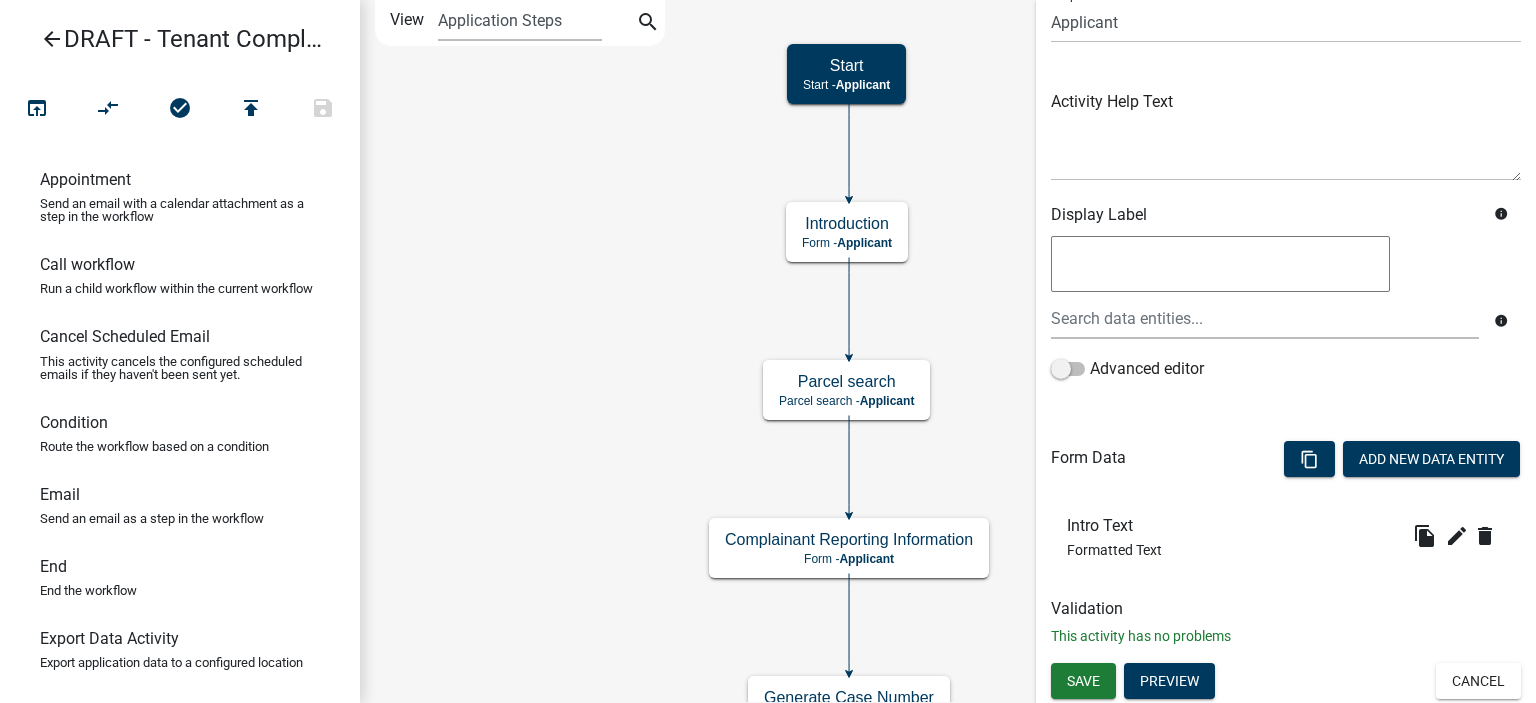 drag, startPoint x: 1196, startPoint y: 655, endPoint x: 1196, endPoint y: 671, distance: 16 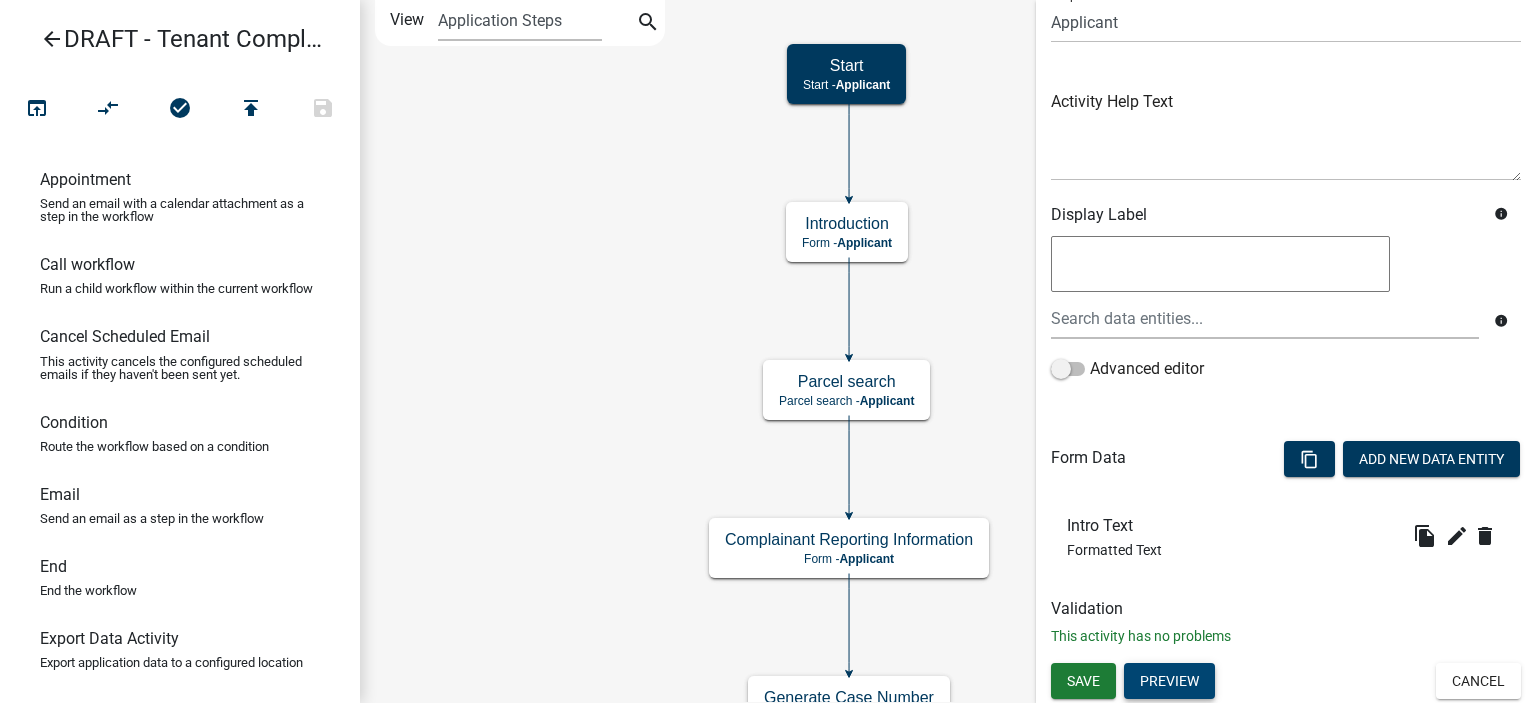 click on "Form  Activity Name  Introduction  Responsible Role   Applicant   Code Enforcement Administrator   Animal Control    Building Clerk   Building Inspections   Building Department   Maintenance Administrator    Planning & Zoning   Code Enforcement   Animal Control Administrator    Admin   Maintenance Department   Environmental Health   Activity Help Text         Display Label  info
info
Advanced   editor   Form Data     content_copy  Add New Data Entity
Intro Text      Formatted Text  file_copy   edit     delete Validation  This activity has no problems" 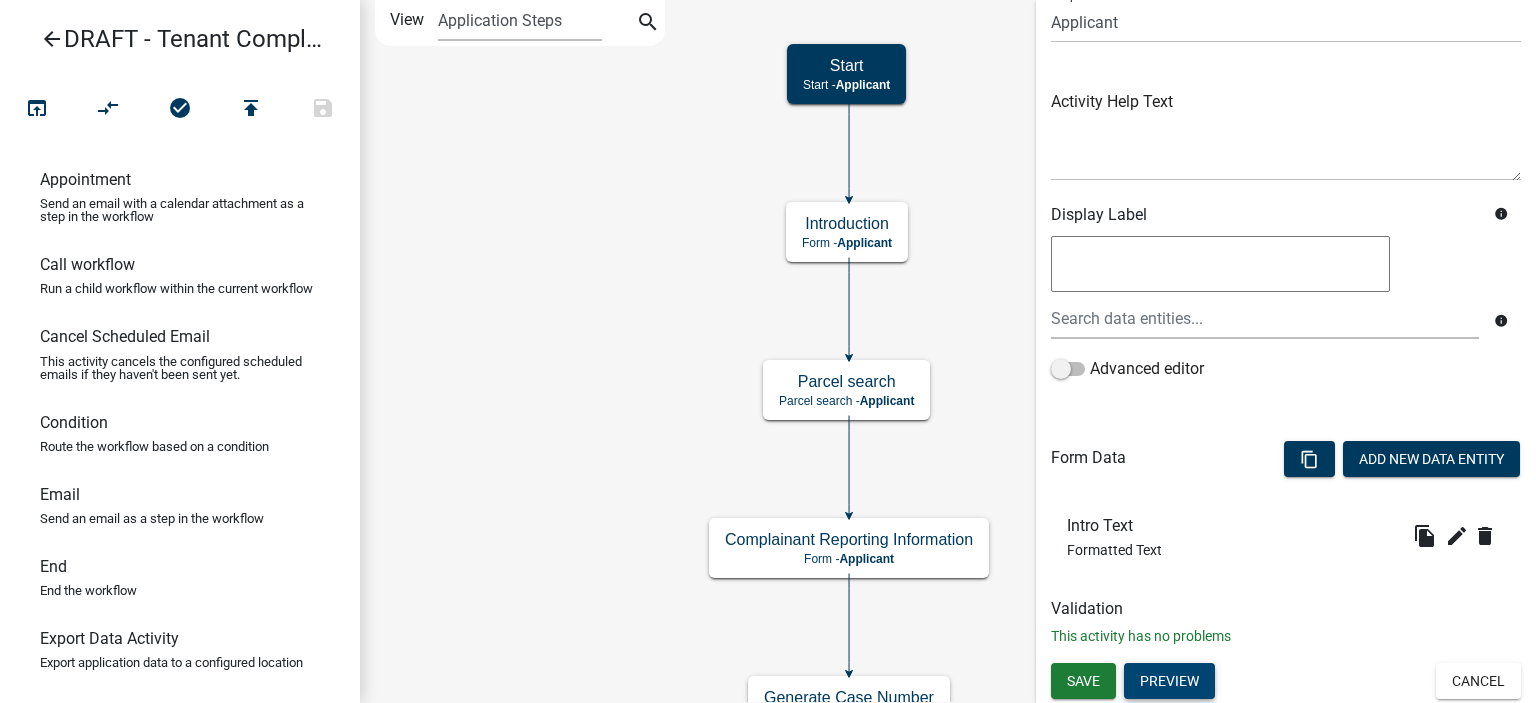 click on "Preview" 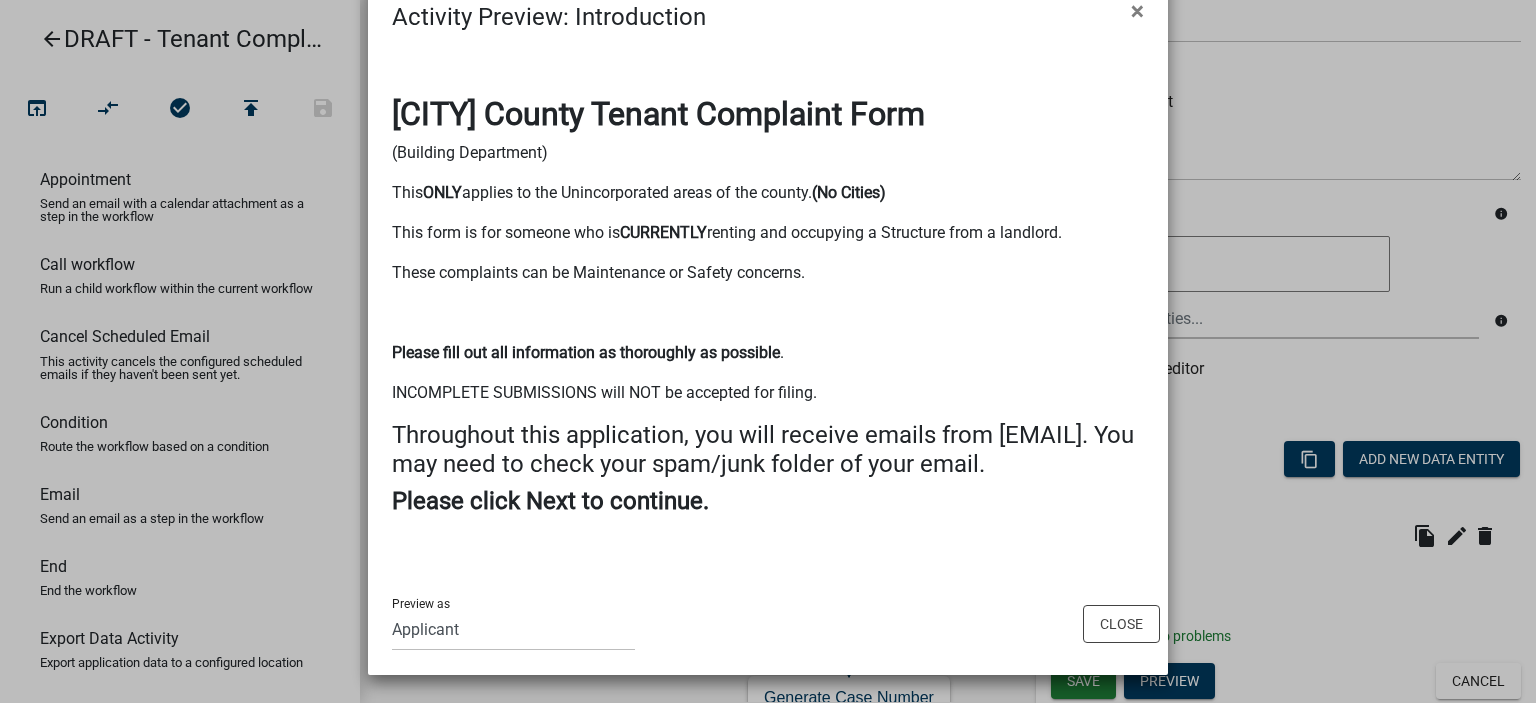 scroll, scrollTop: 81, scrollLeft: 0, axis: vertical 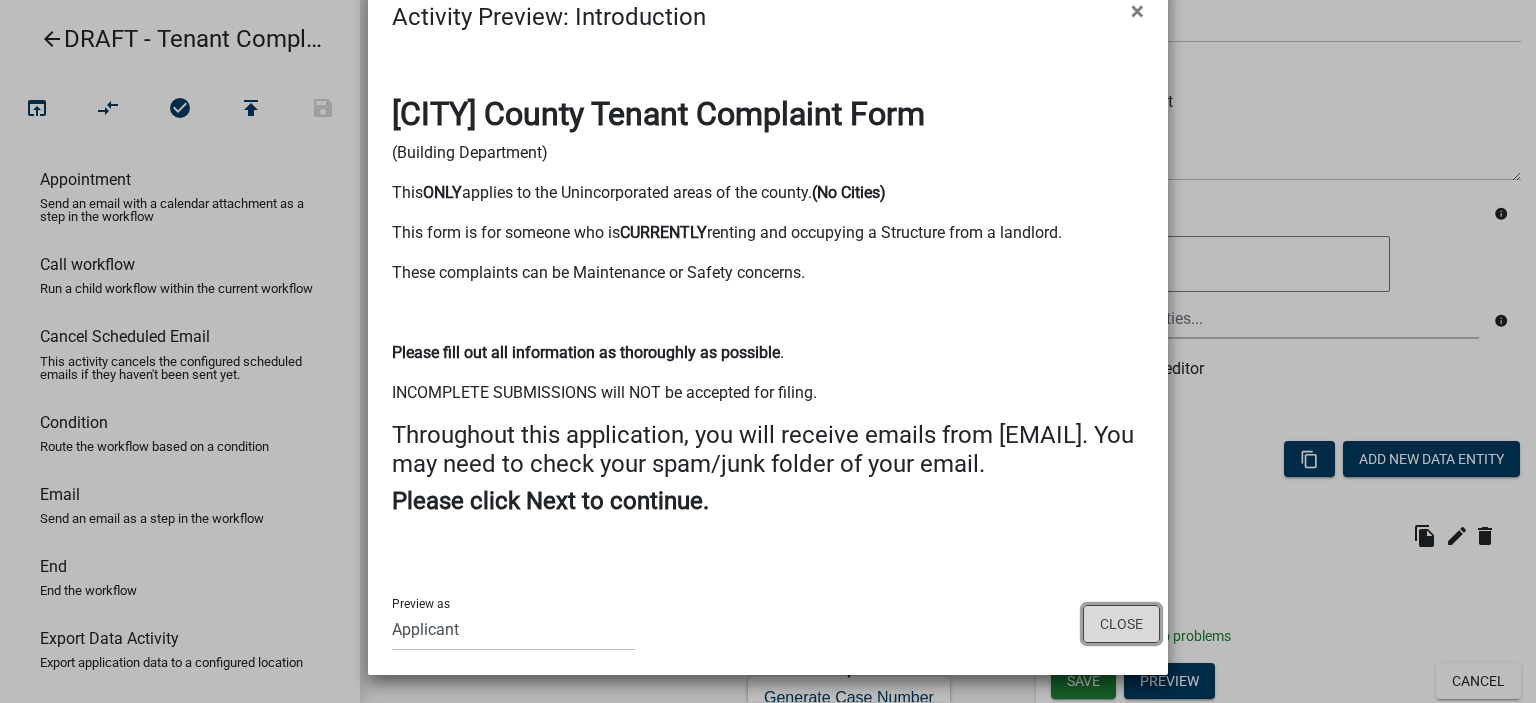 click on "Close" 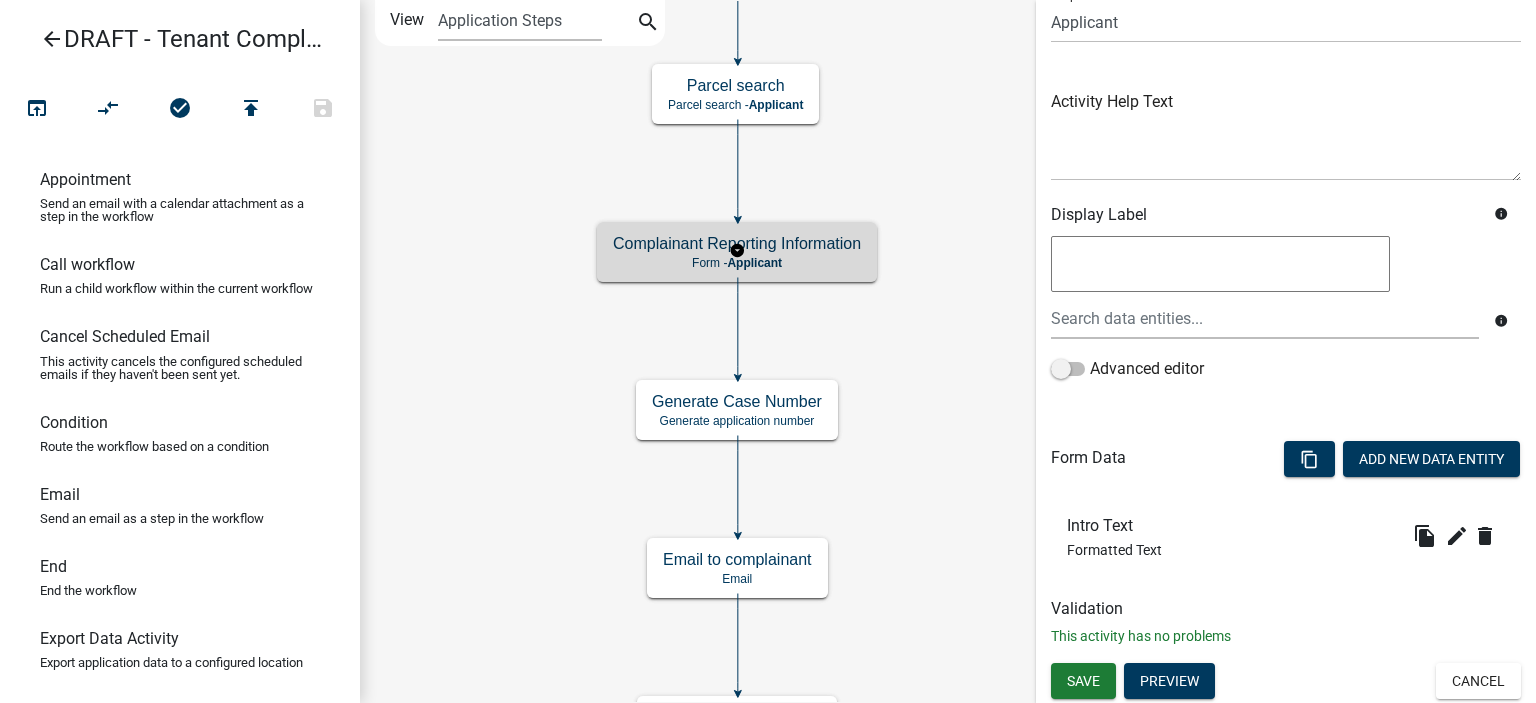 scroll, scrollTop: 0, scrollLeft: 0, axis: both 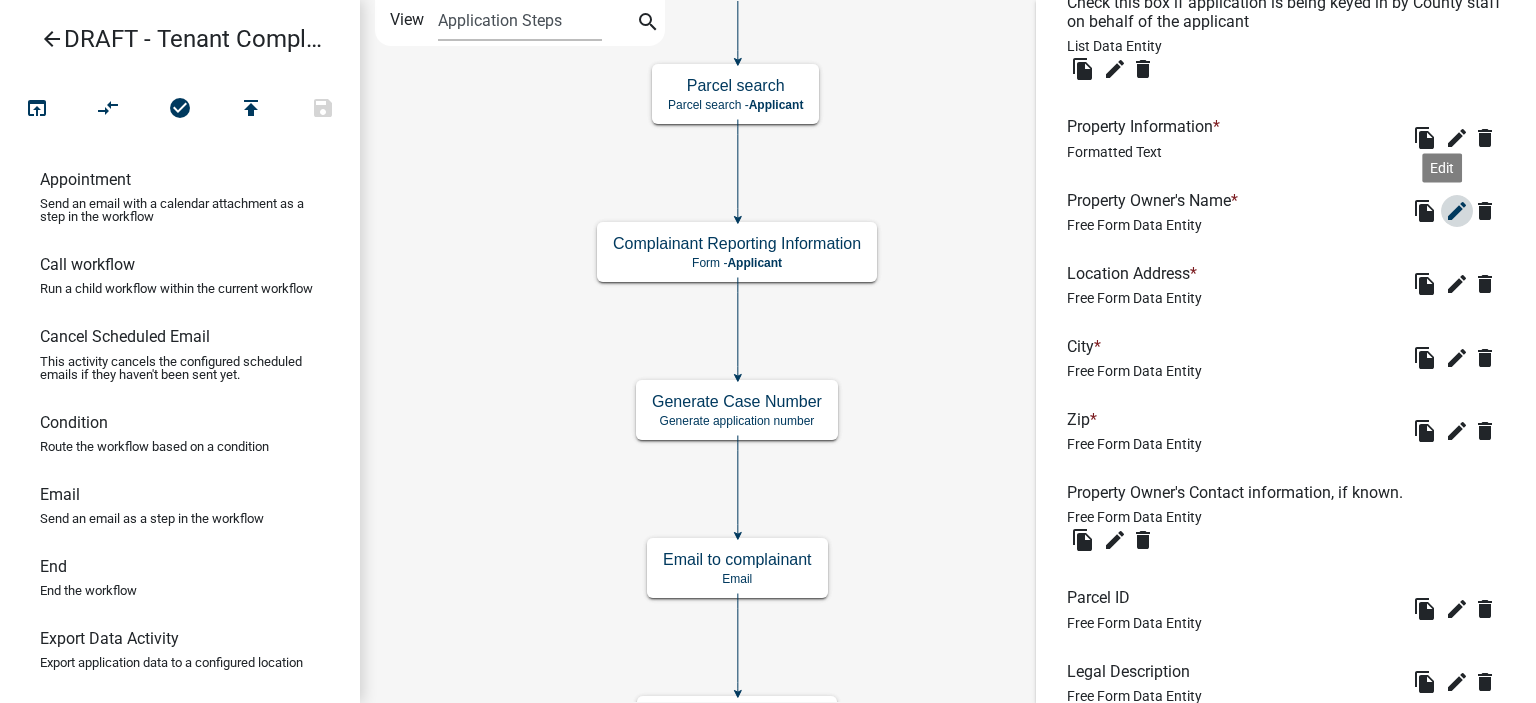 click on "edit" 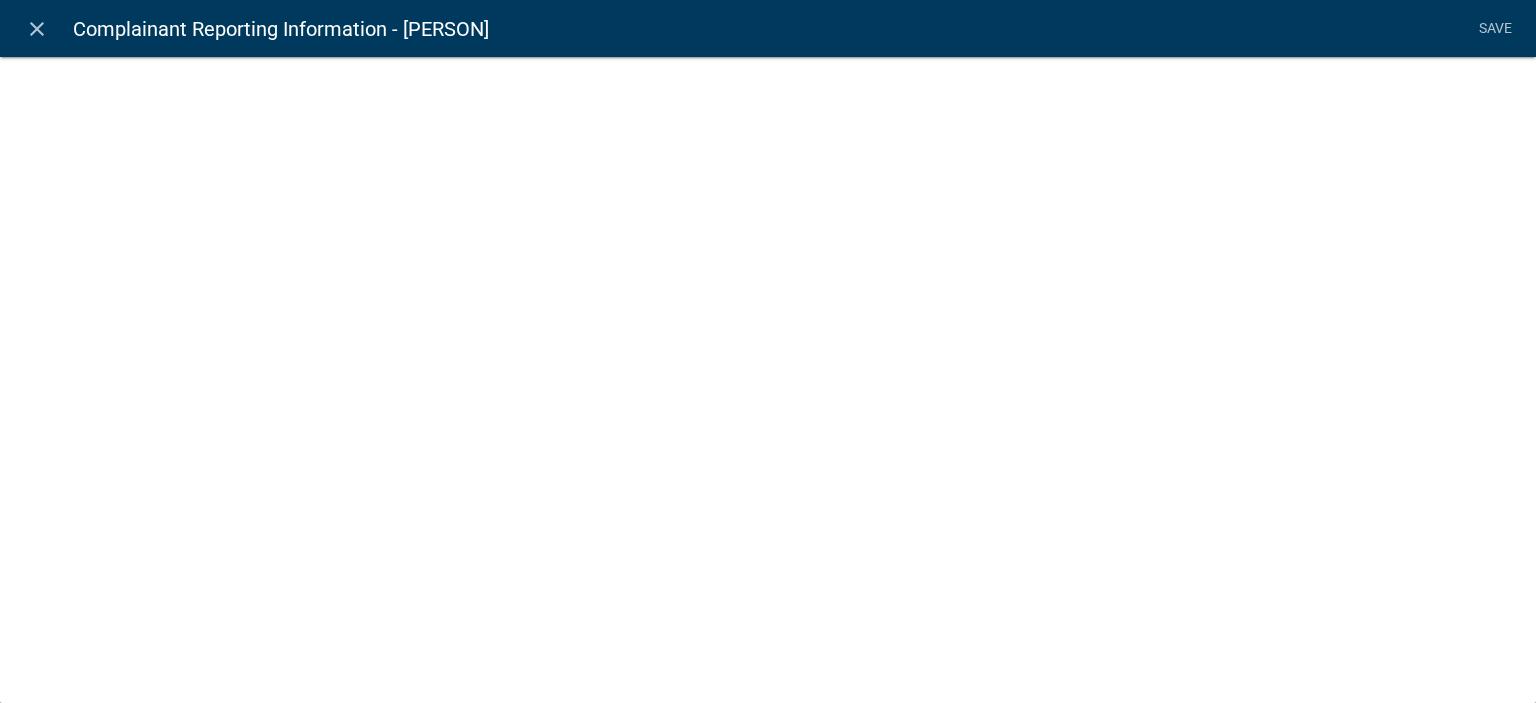 select on "1: Object" 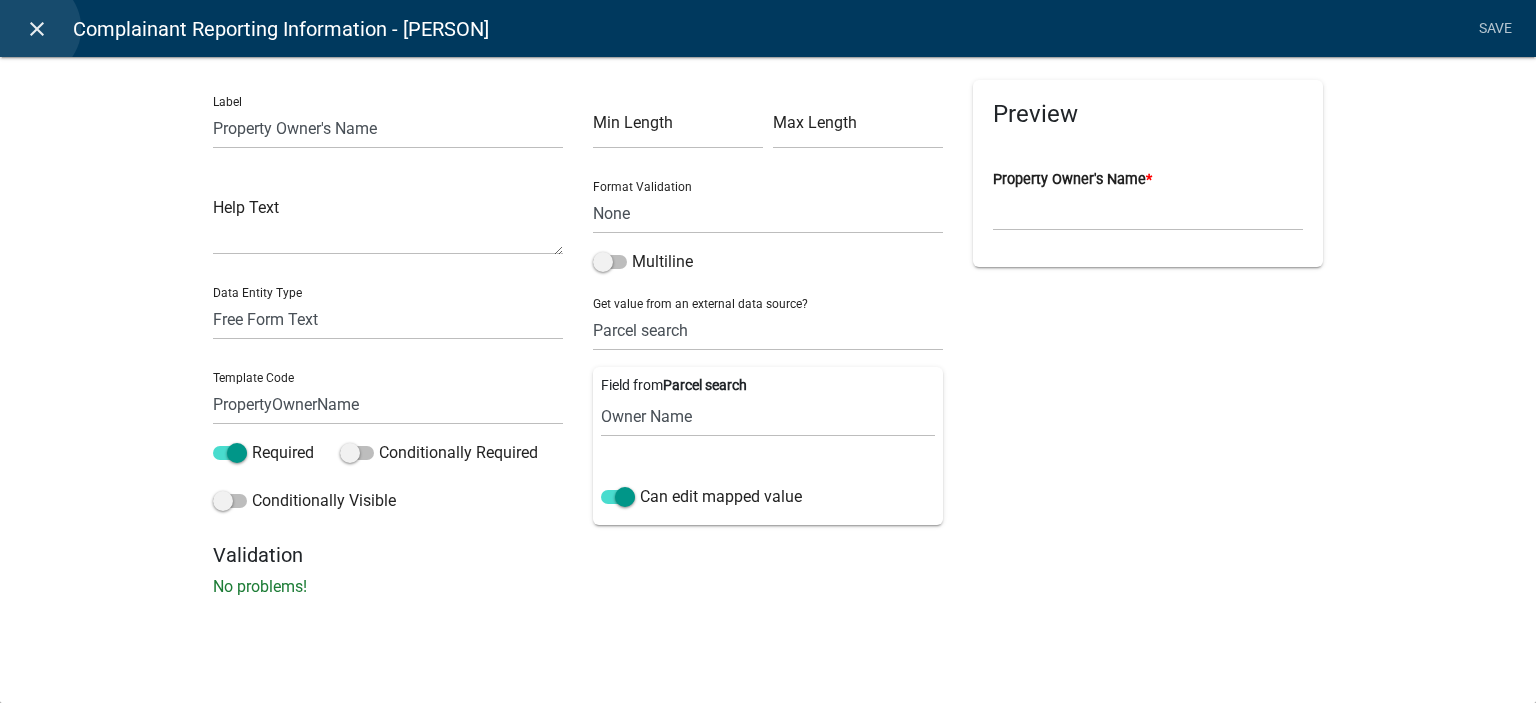click on "close" 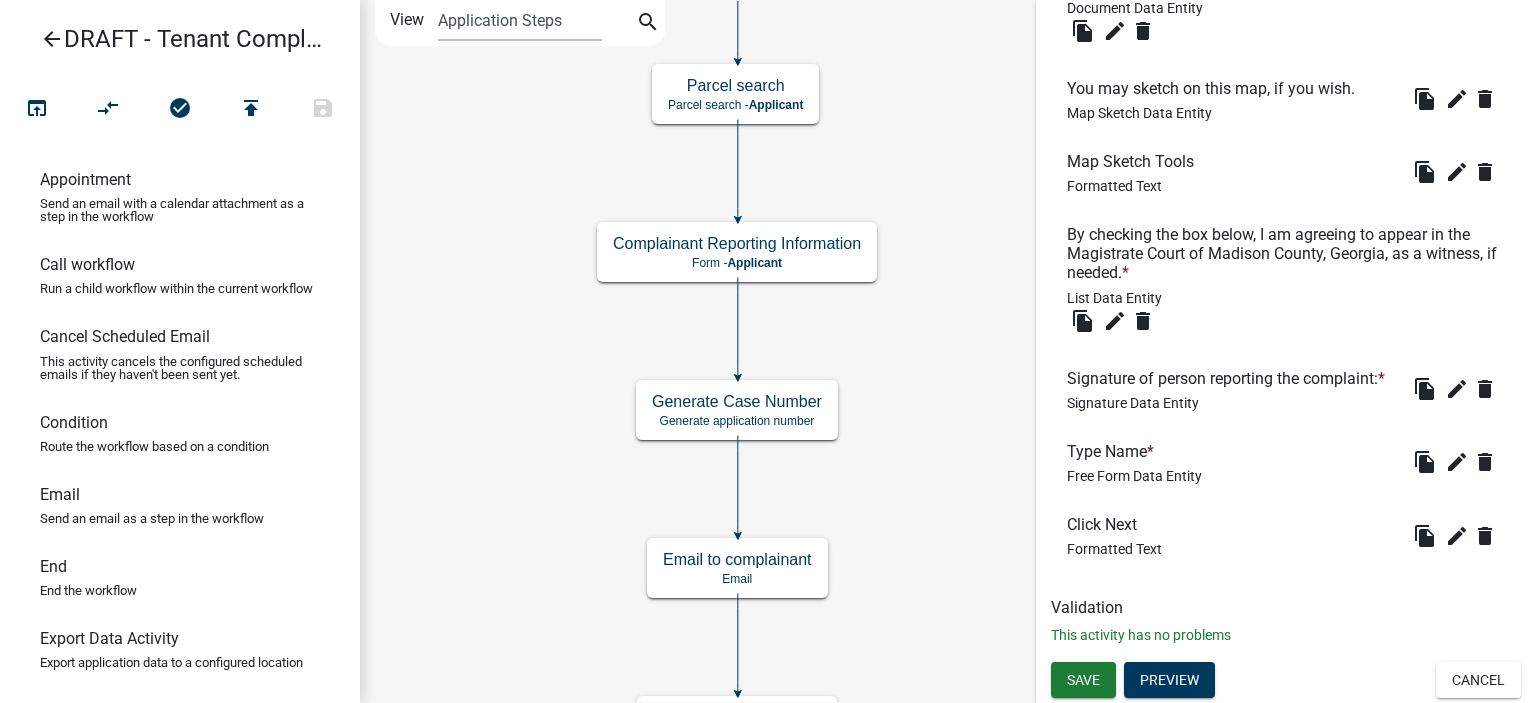 scroll, scrollTop: 2836, scrollLeft: 0, axis: vertical 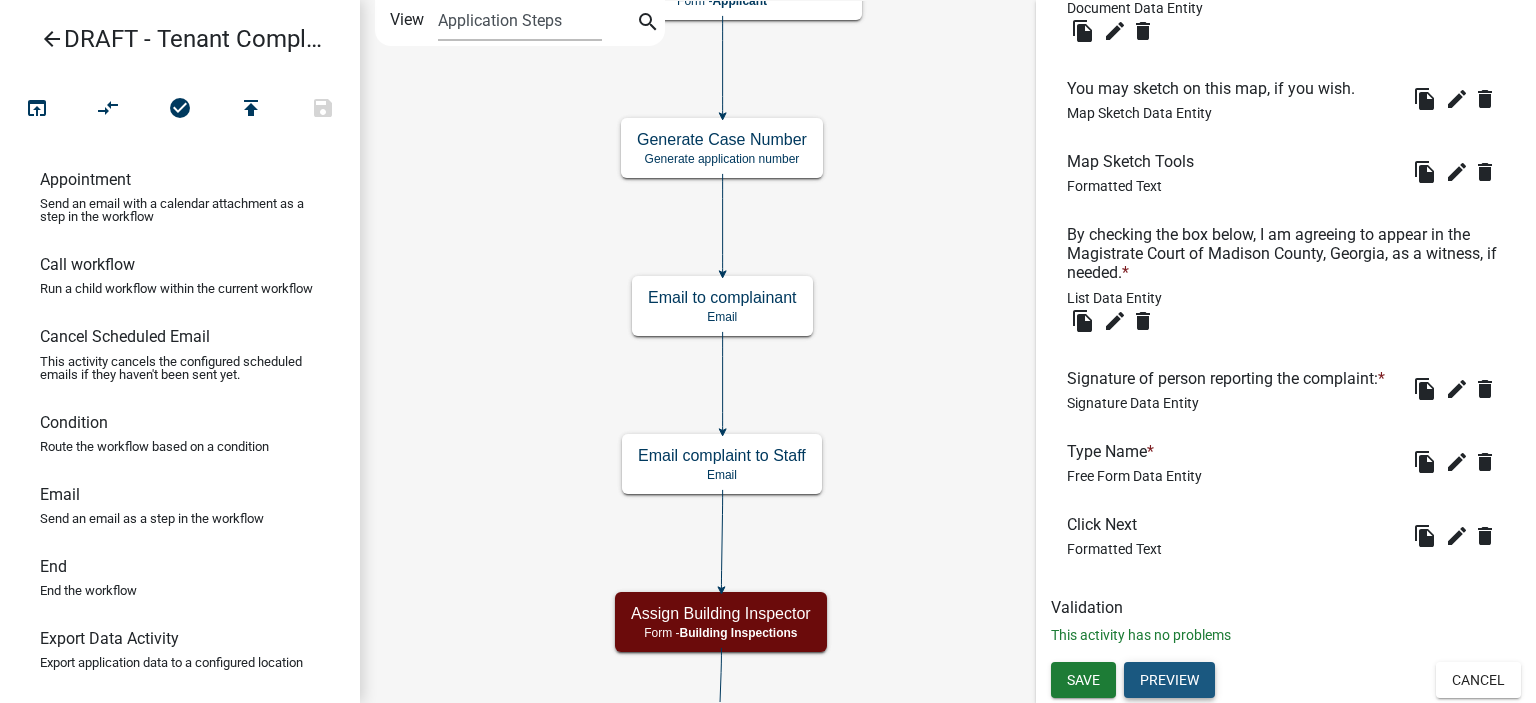 click on "Preview" 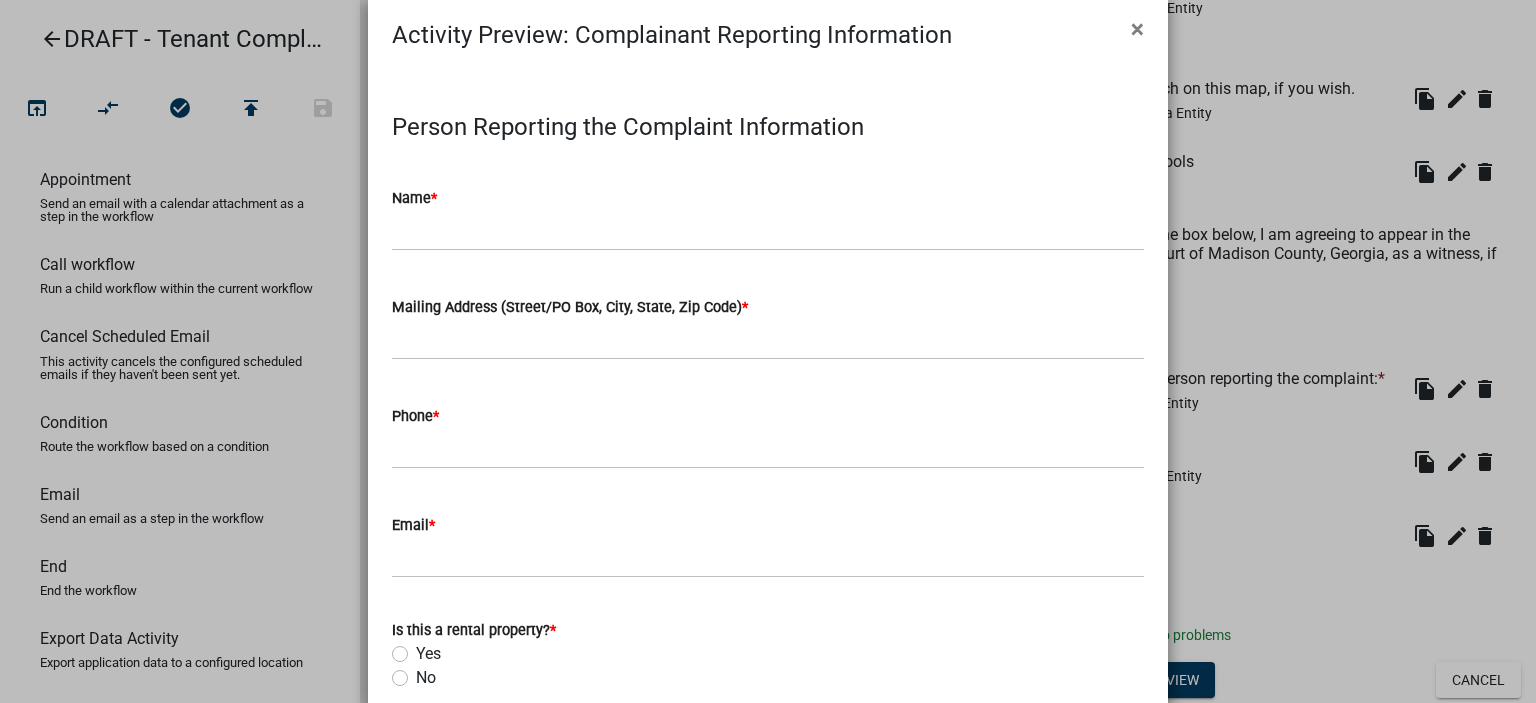 scroll, scrollTop: 0, scrollLeft: 0, axis: both 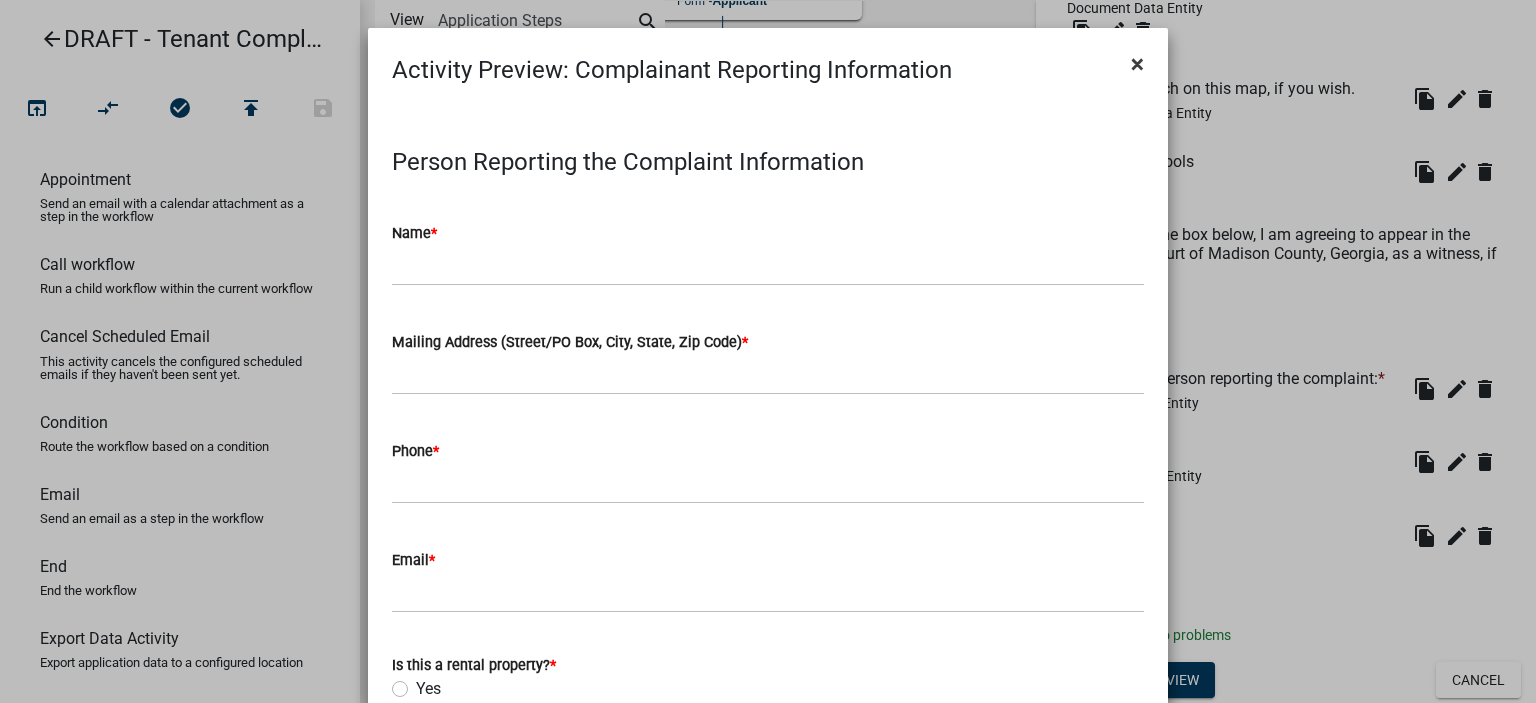 click on "×" 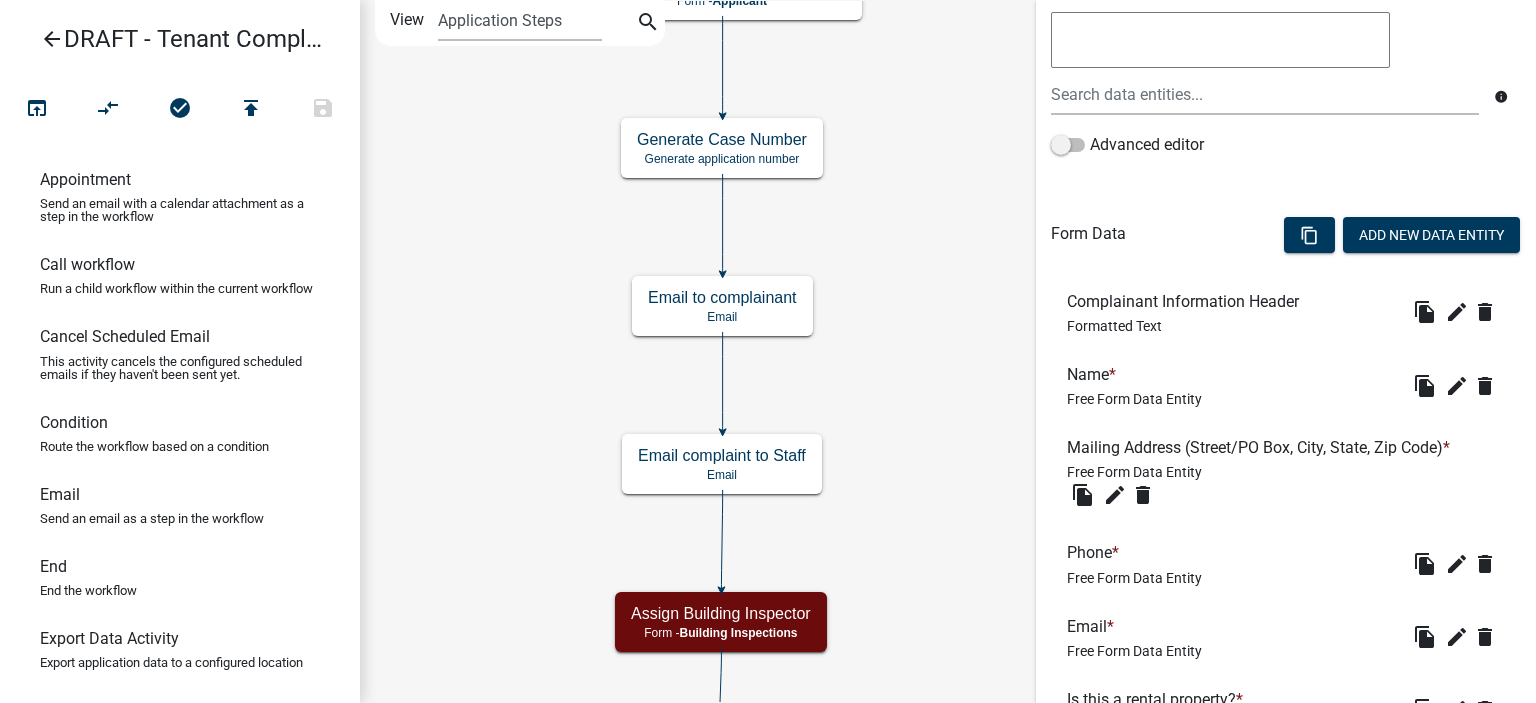 scroll, scrollTop: 400, scrollLeft: 0, axis: vertical 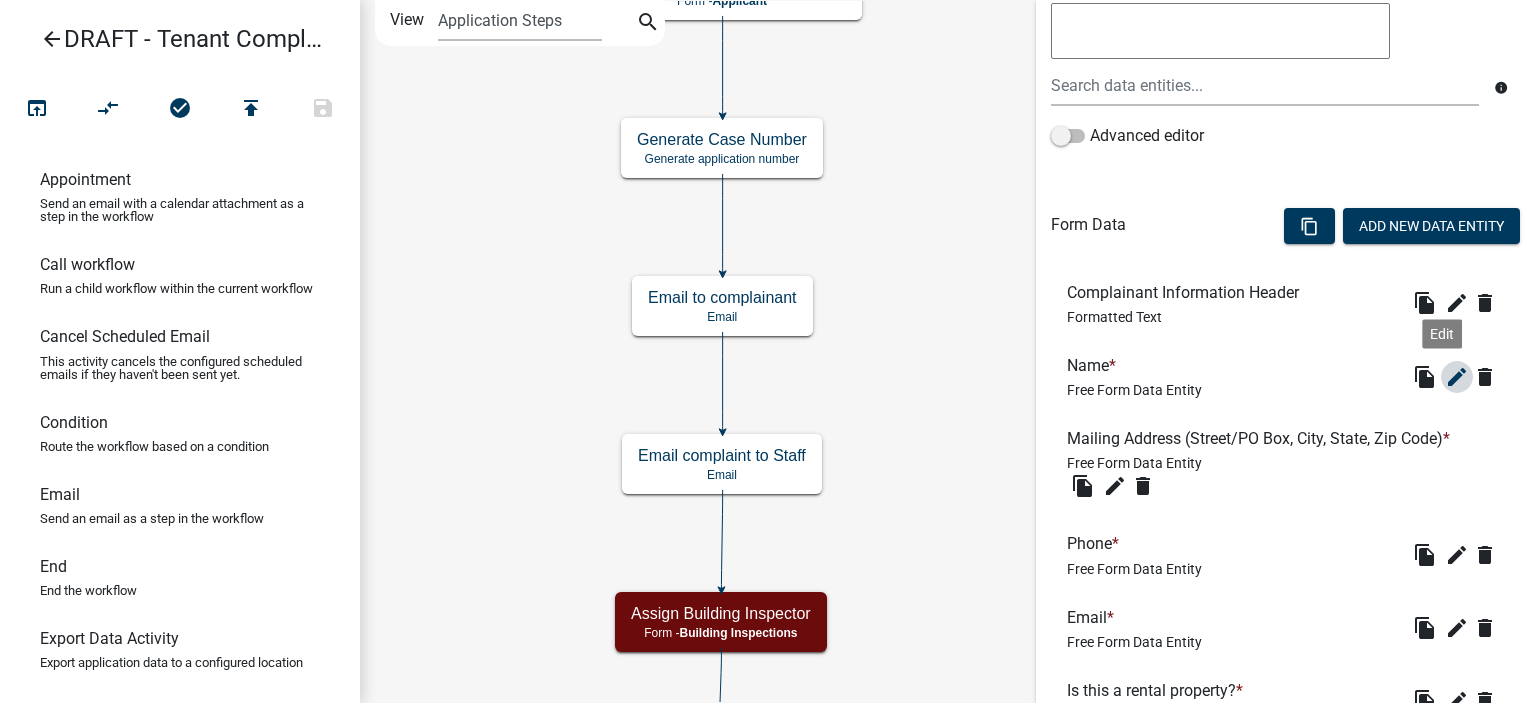 click on "edit" 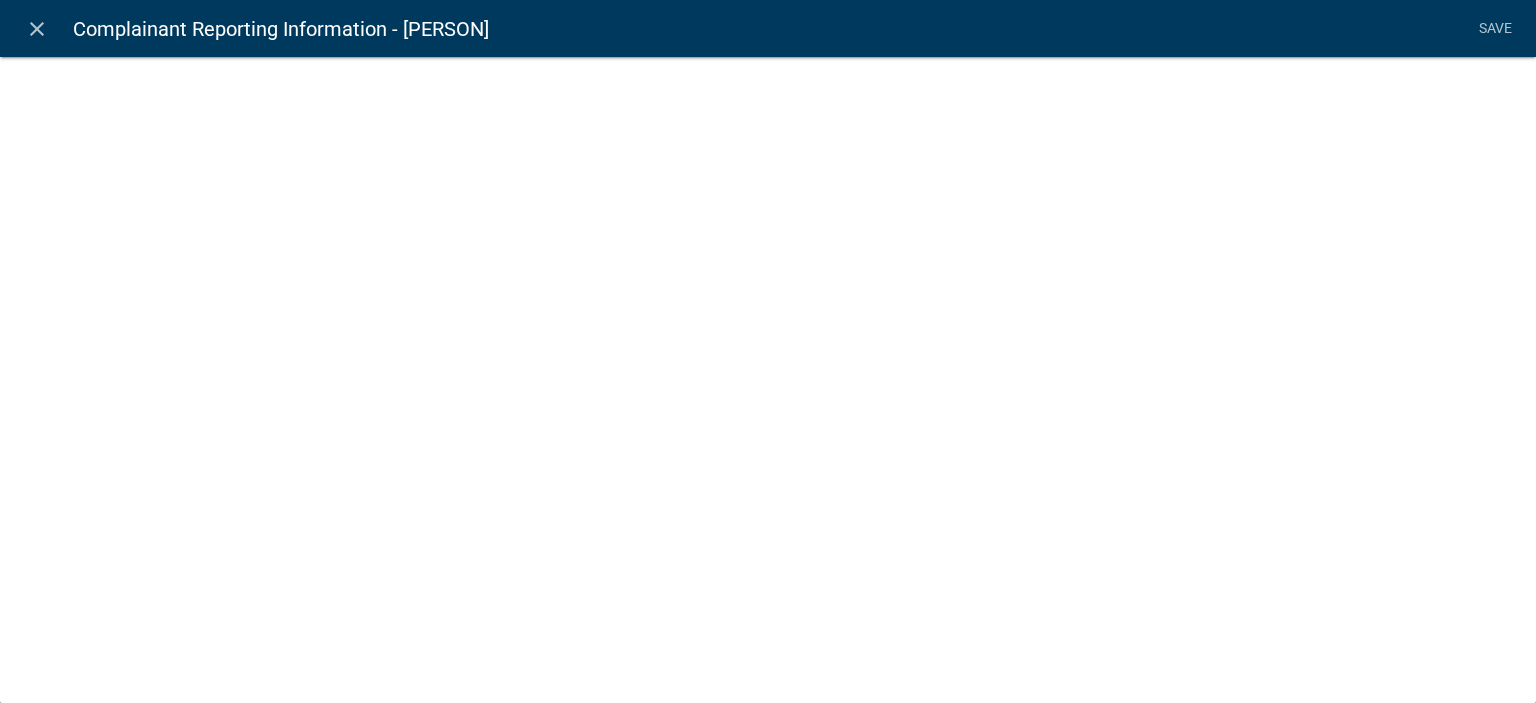 select 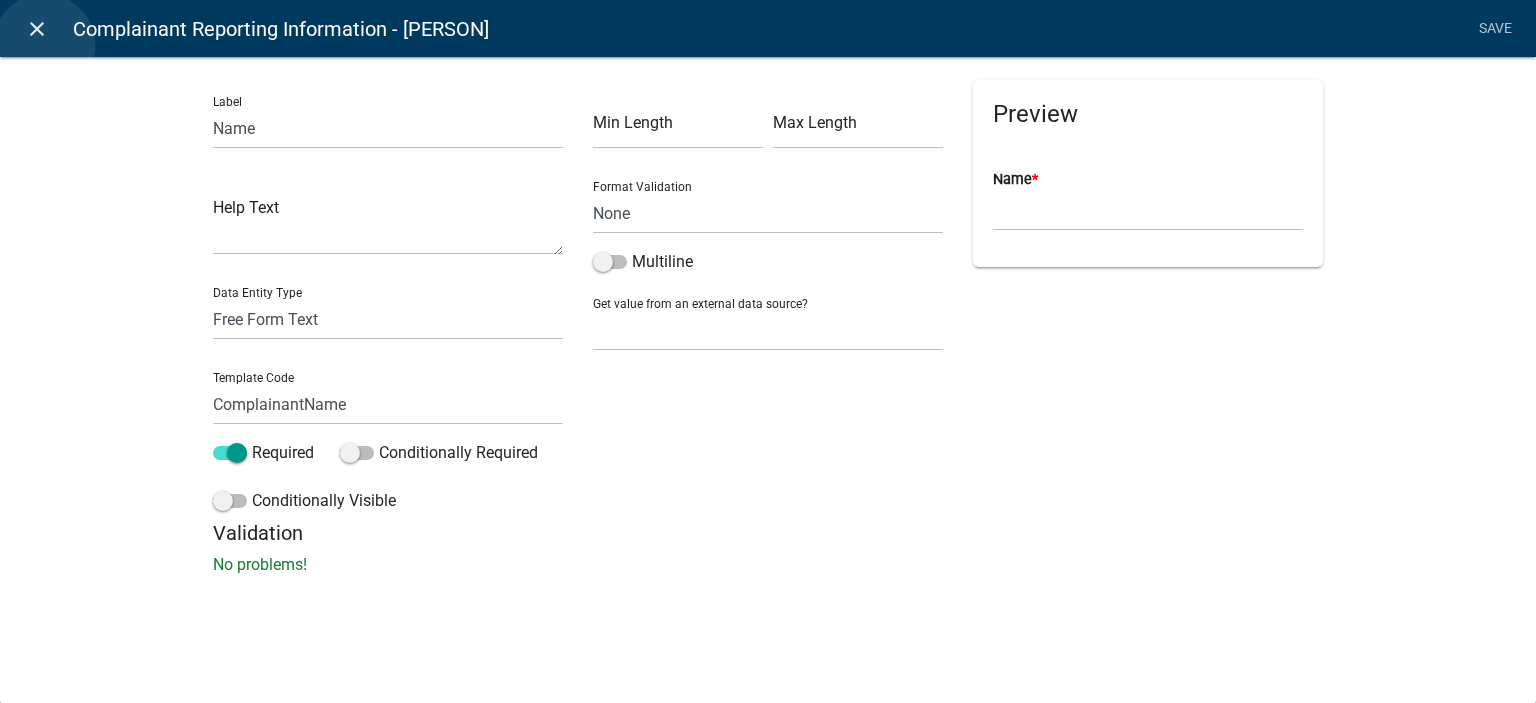 click on "close" 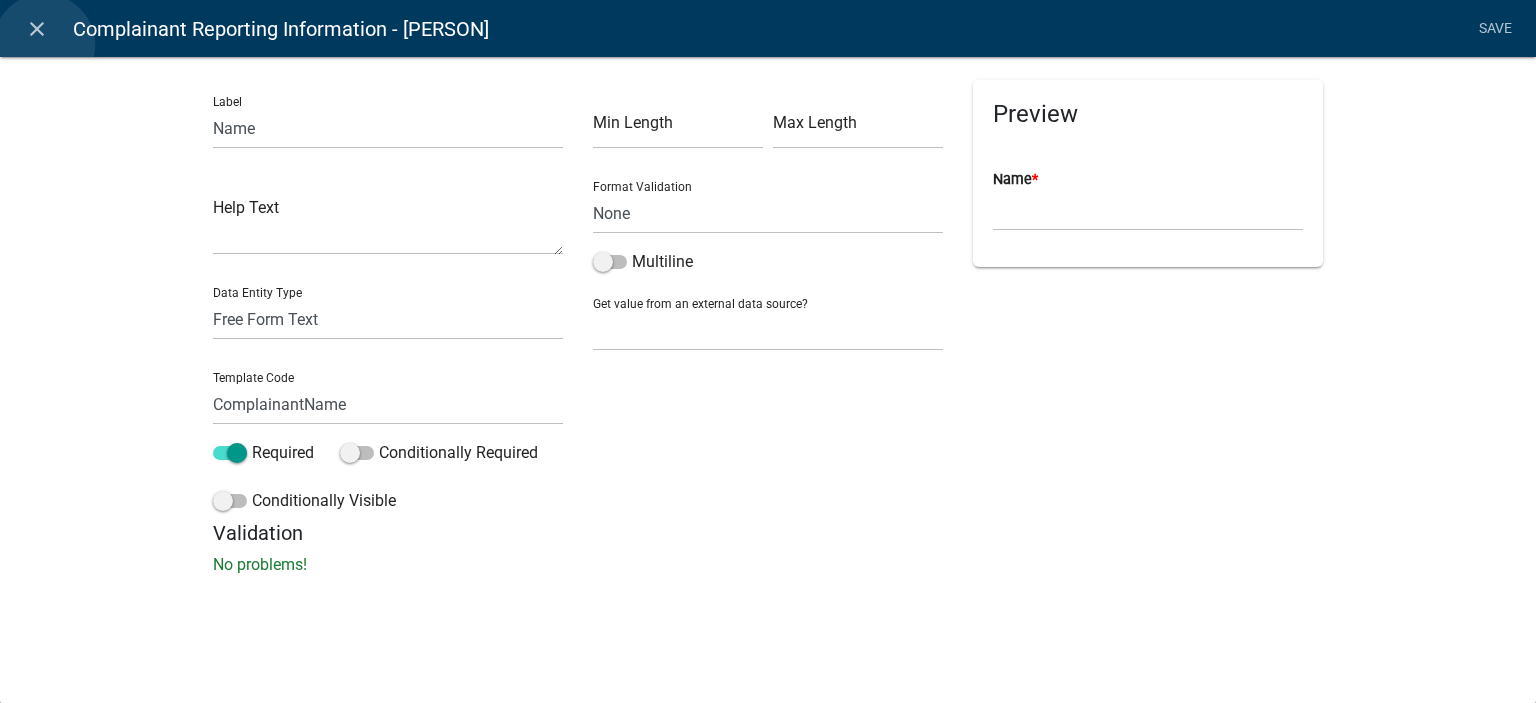 scroll, scrollTop: 2836, scrollLeft: 0, axis: vertical 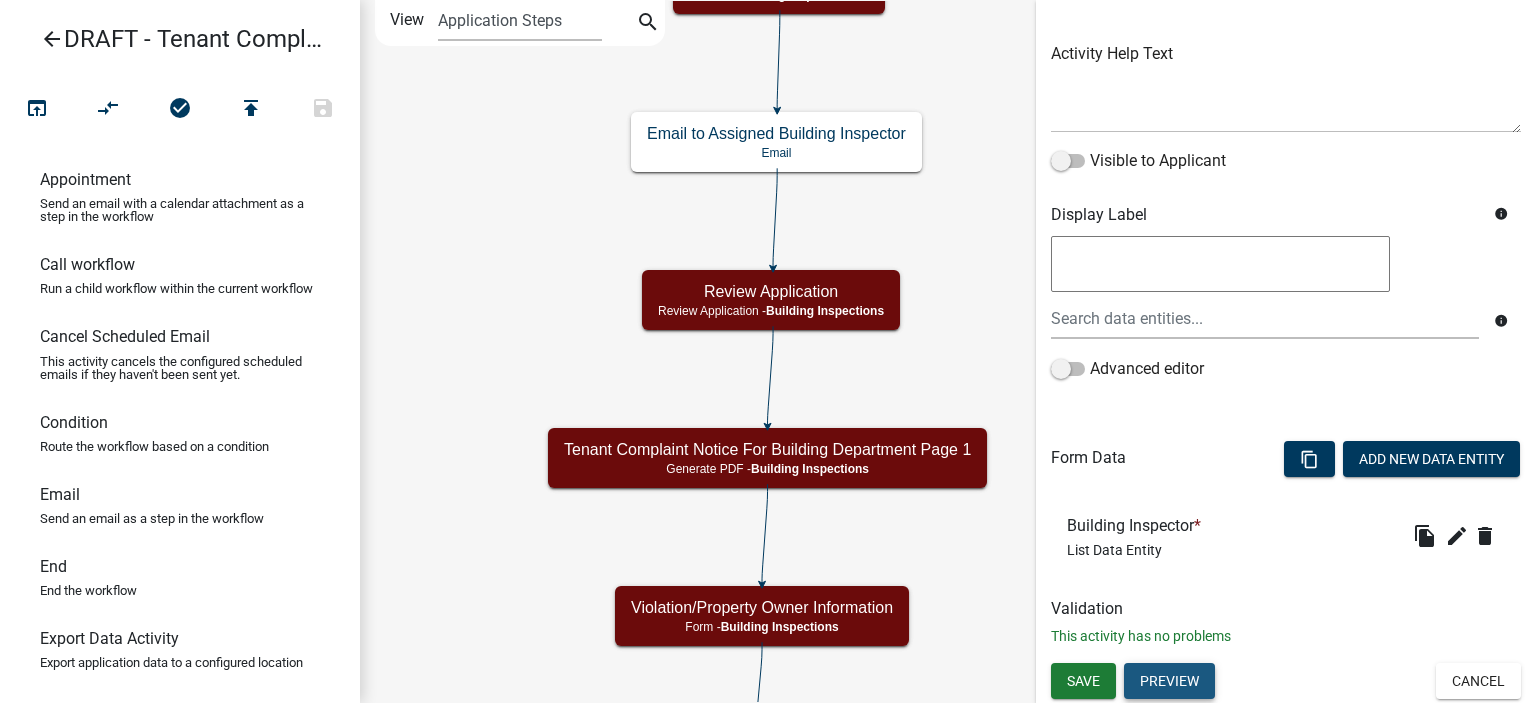 click on "Preview" 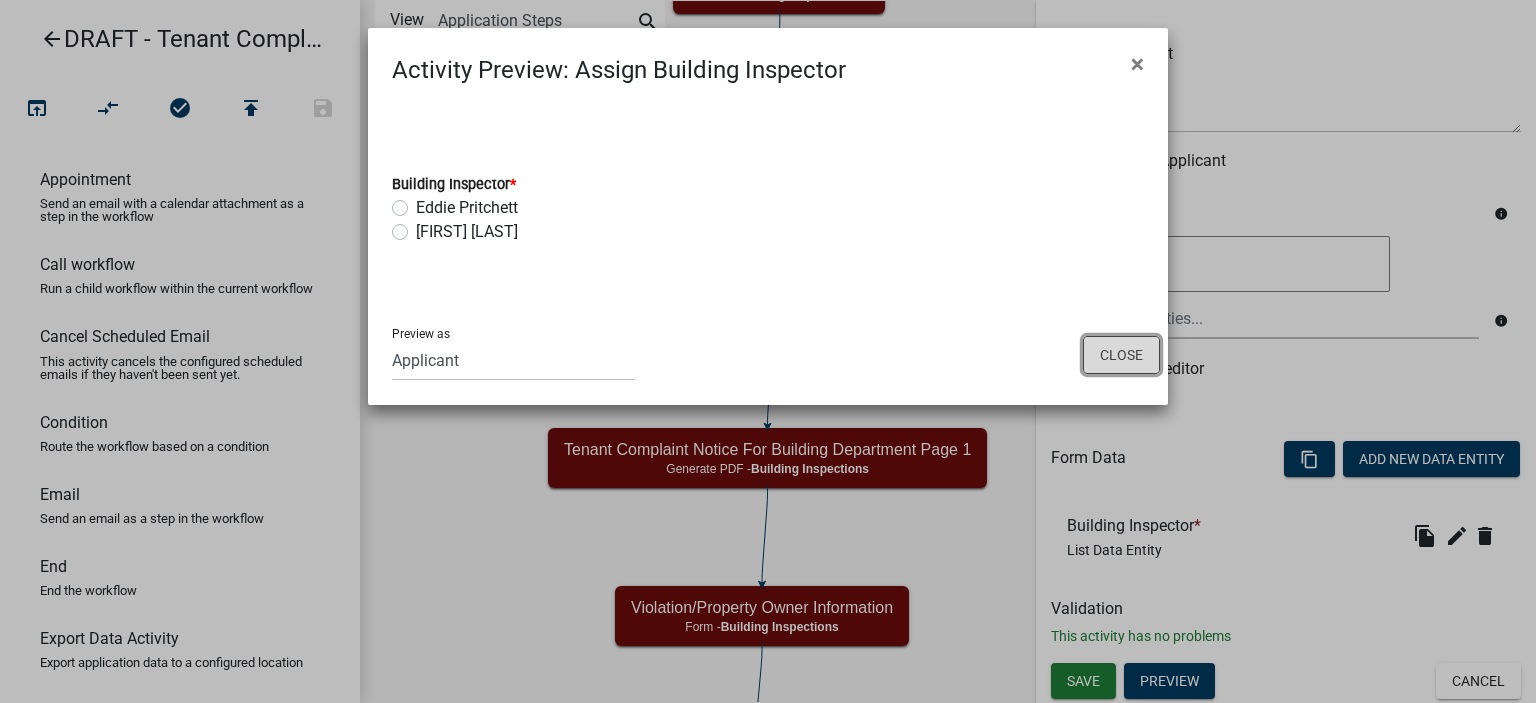 click on "Close" 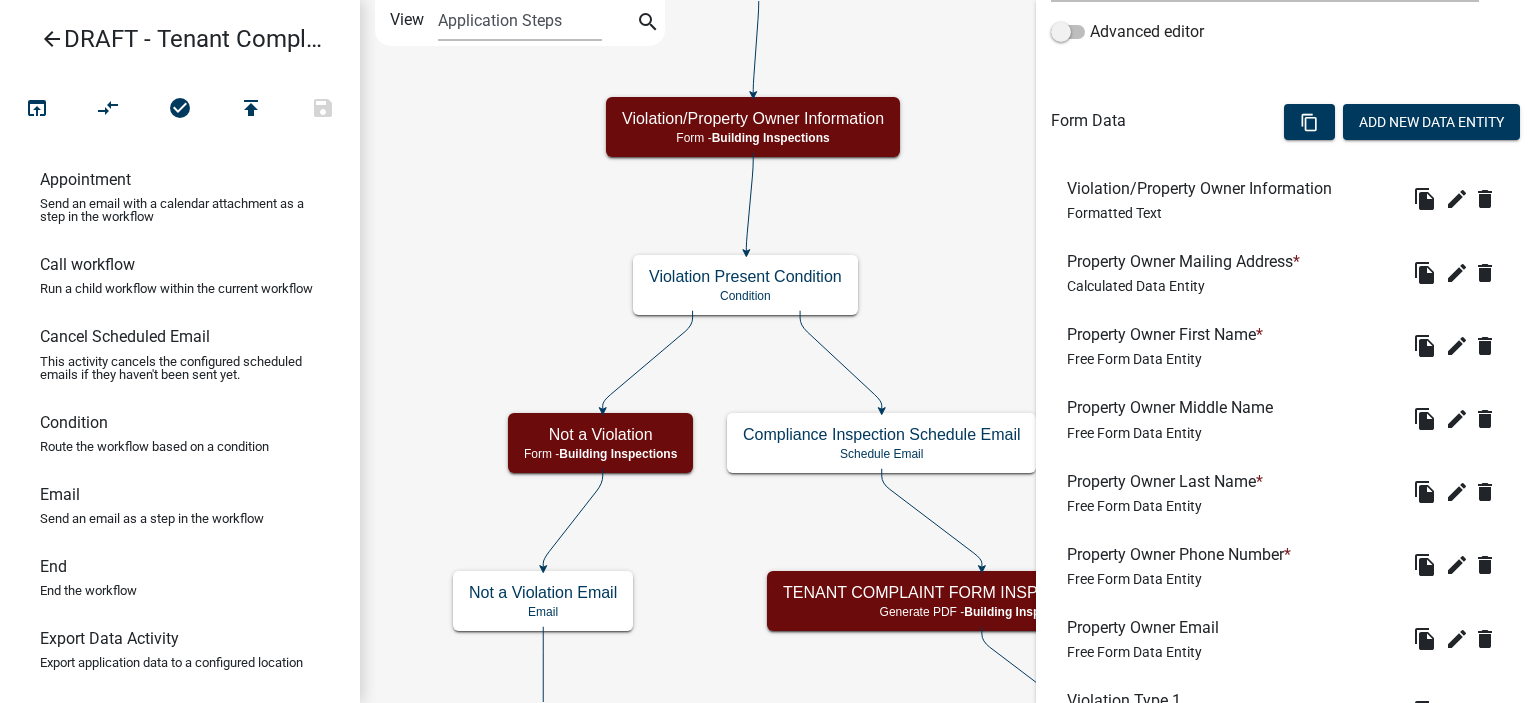 scroll, scrollTop: 600, scrollLeft: 0, axis: vertical 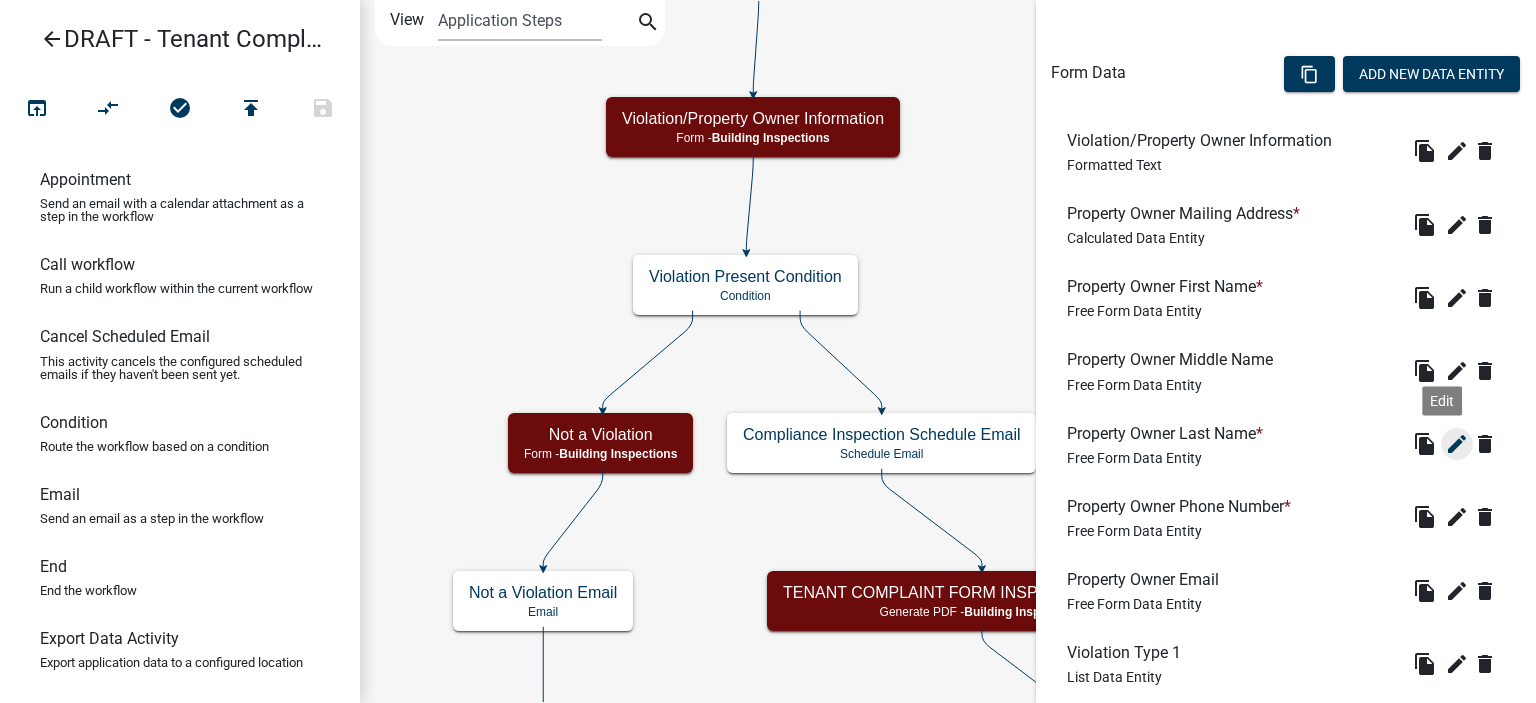 click on "edit" 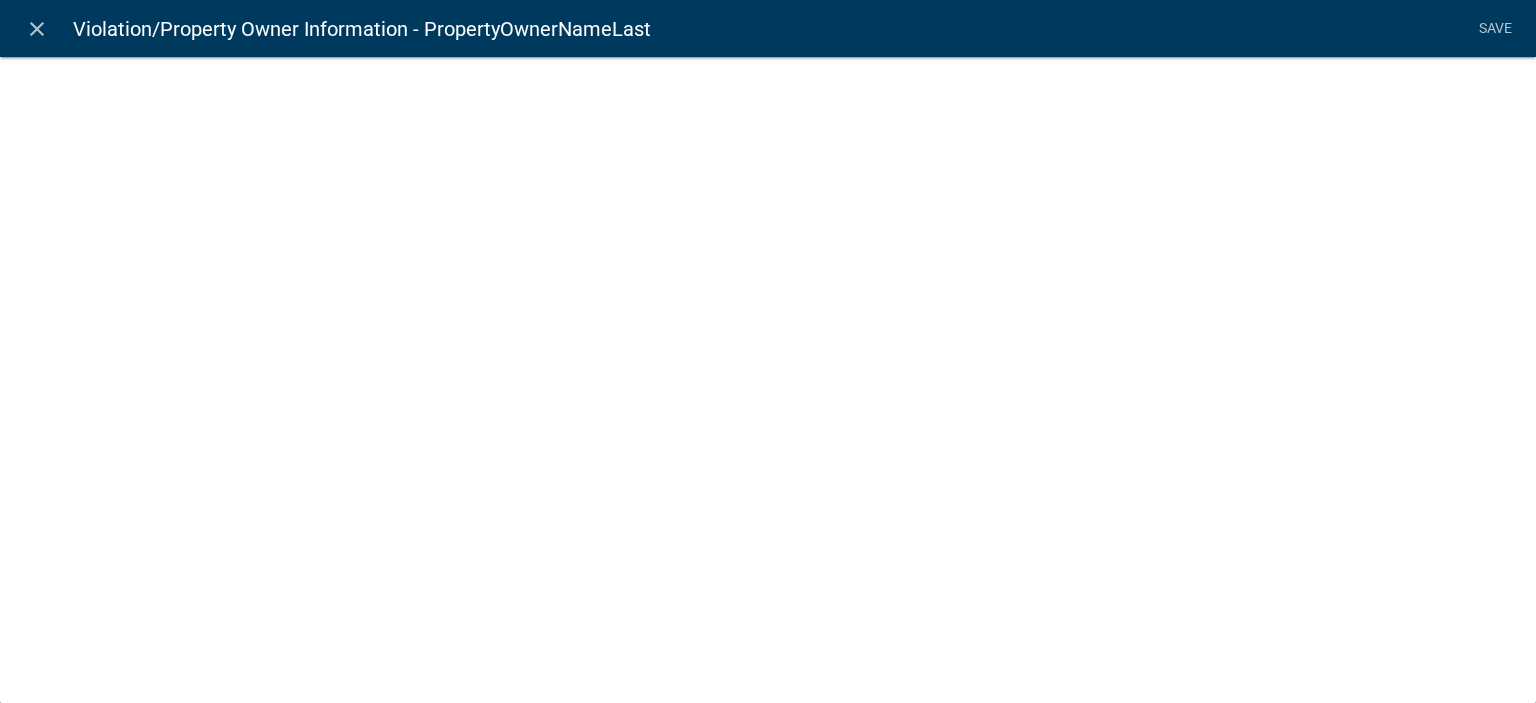 select 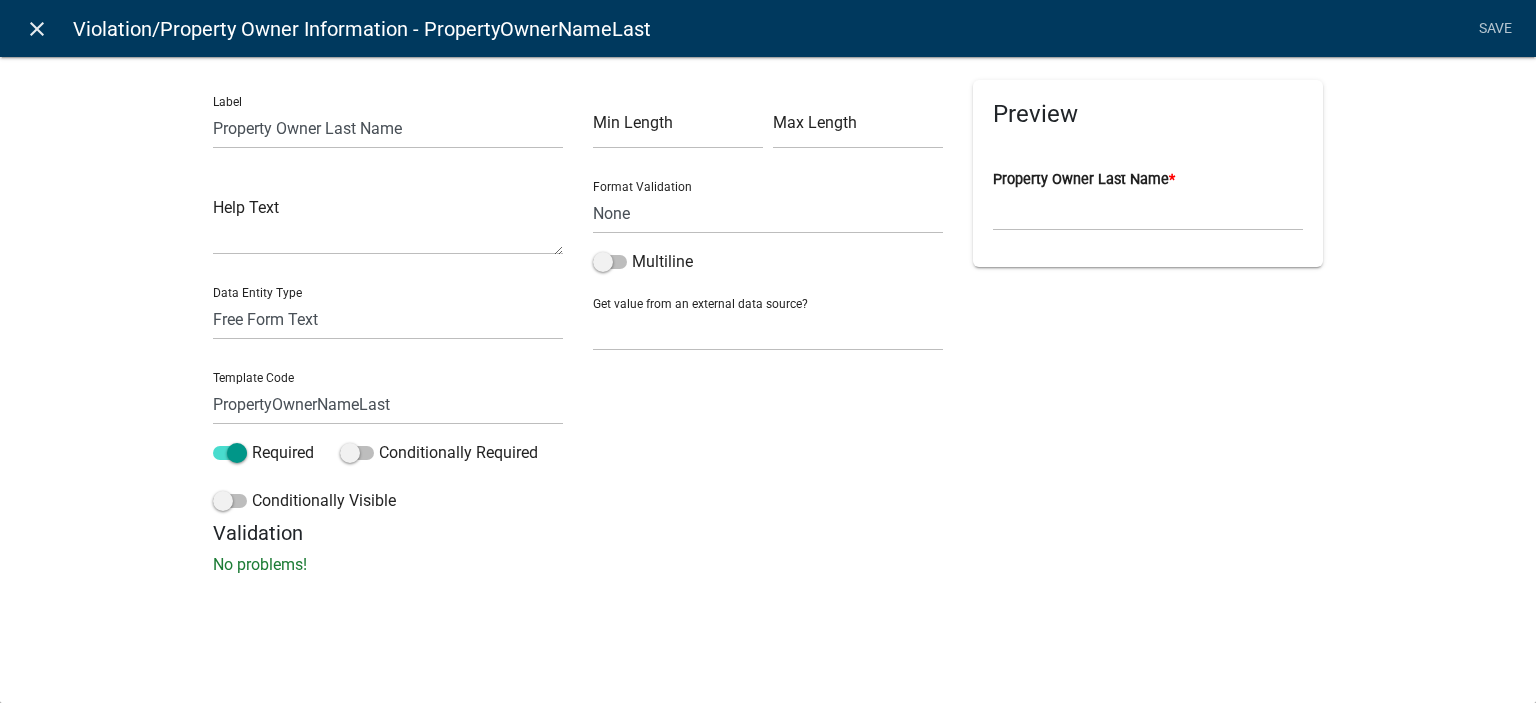 click on "close" 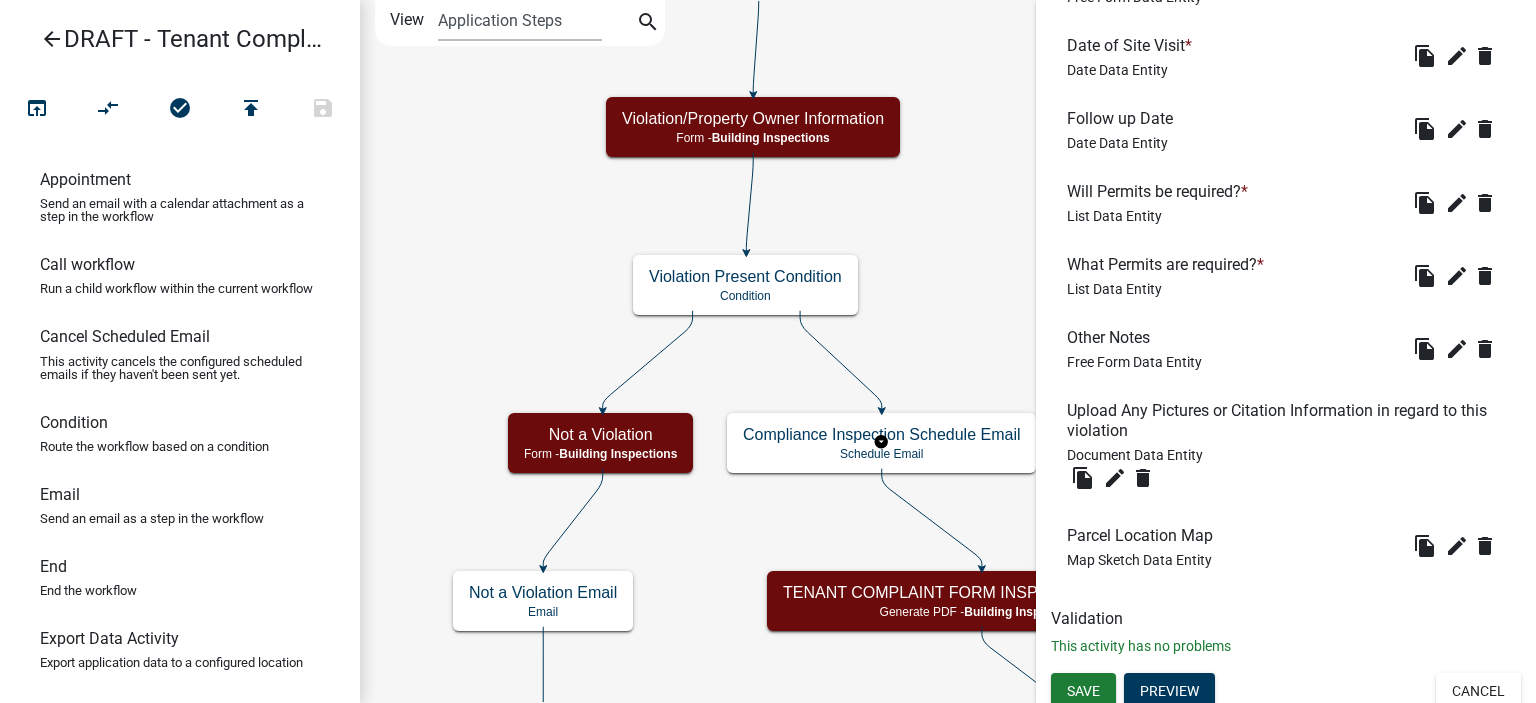 scroll, scrollTop: 2169, scrollLeft: 0, axis: vertical 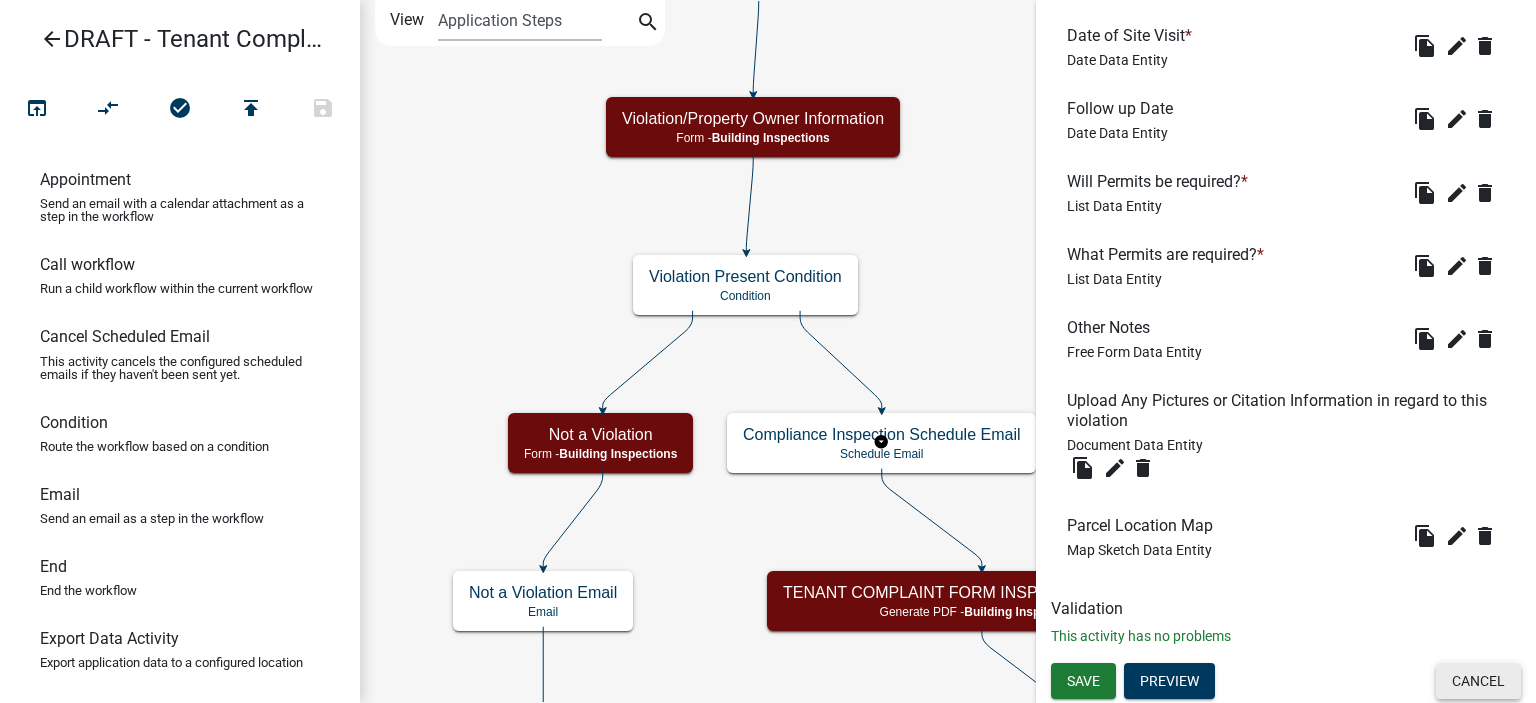 click on "Cancel" 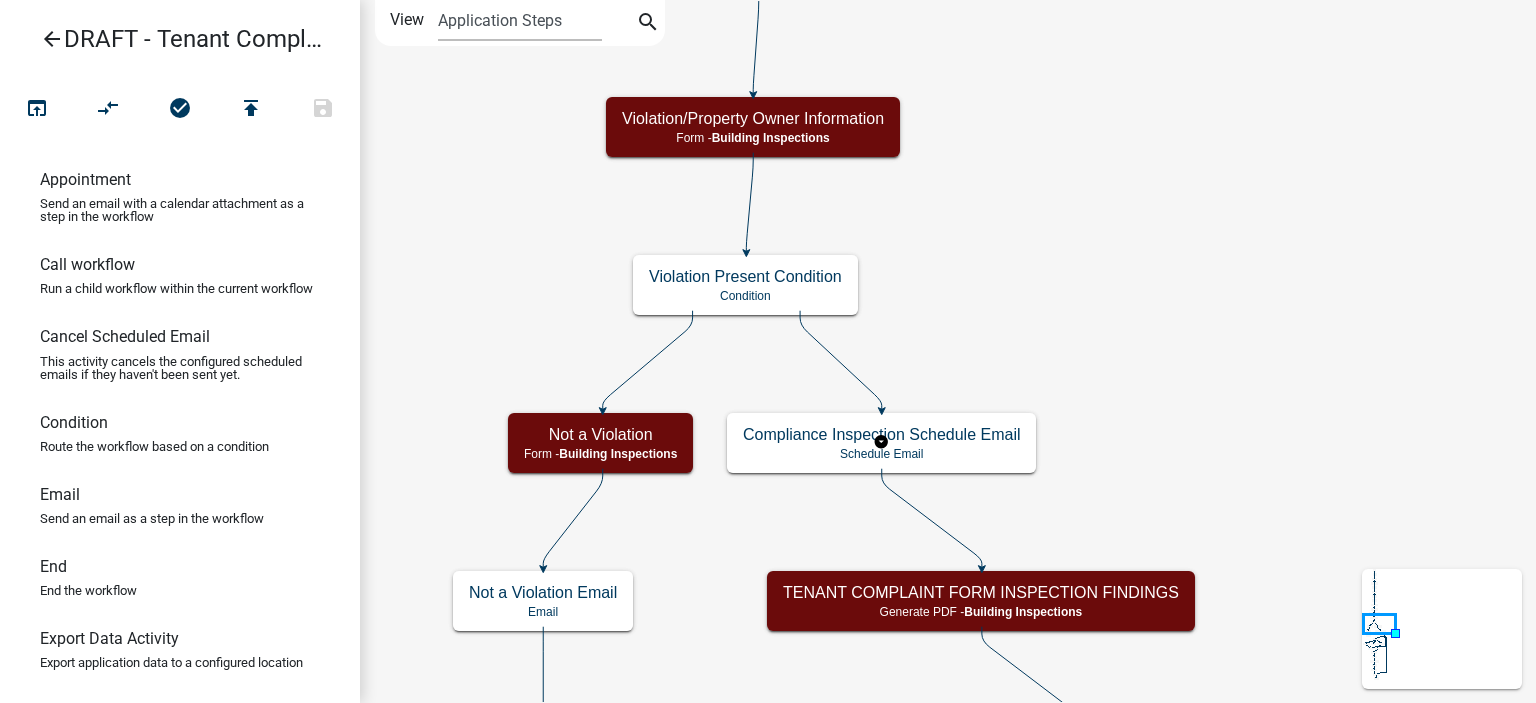 scroll, scrollTop: 0, scrollLeft: 0, axis: both 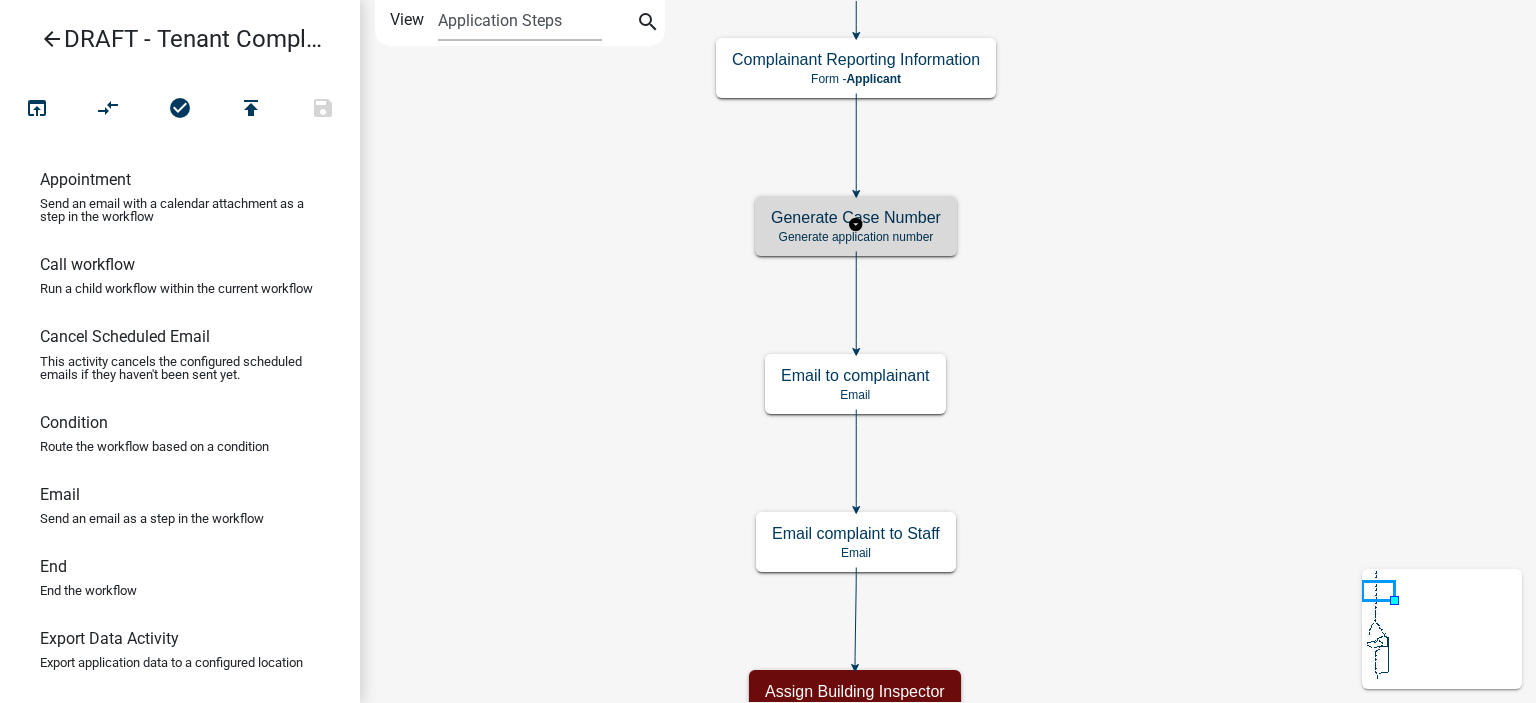 click on "Generate application number" at bounding box center (856, 237) 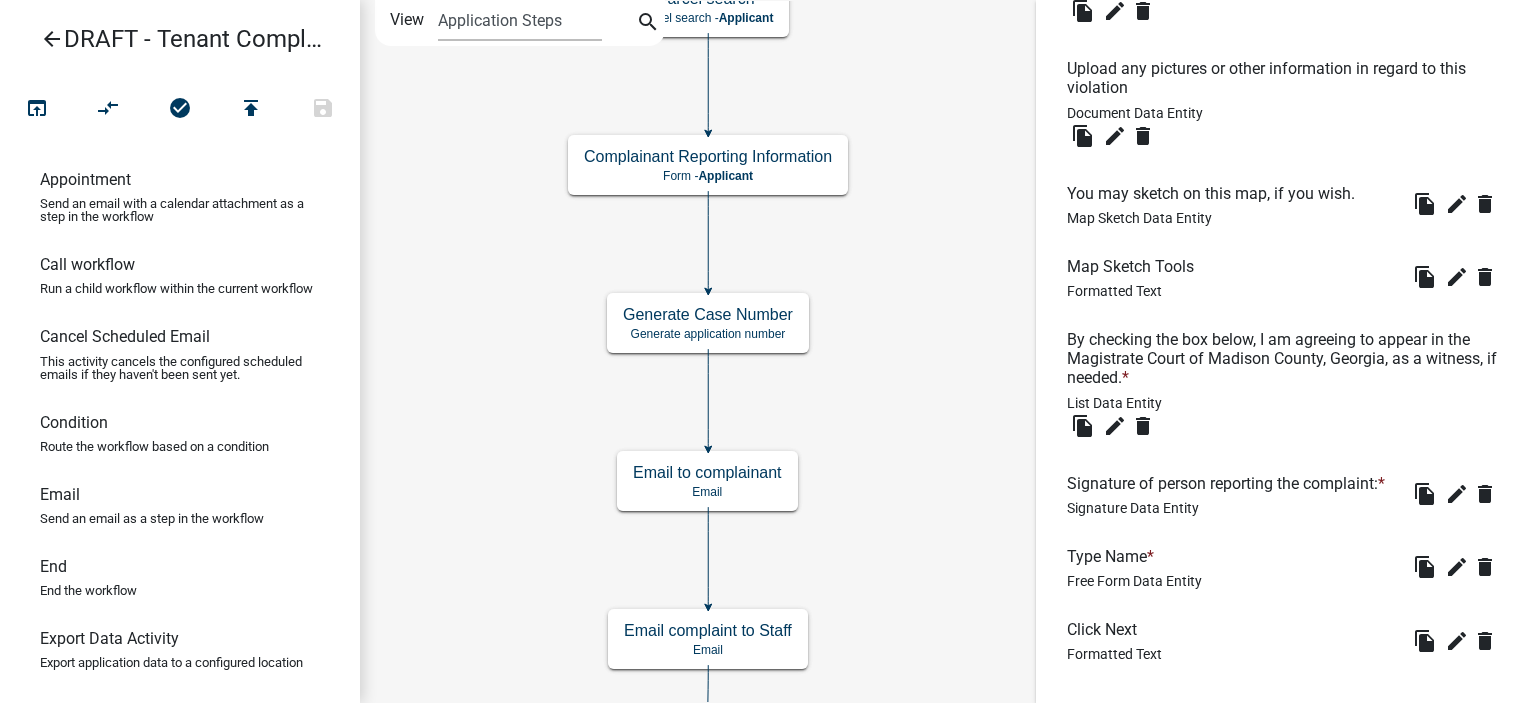 scroll, scrollTop: 2836, scrollLeft: 0, axis: vertical 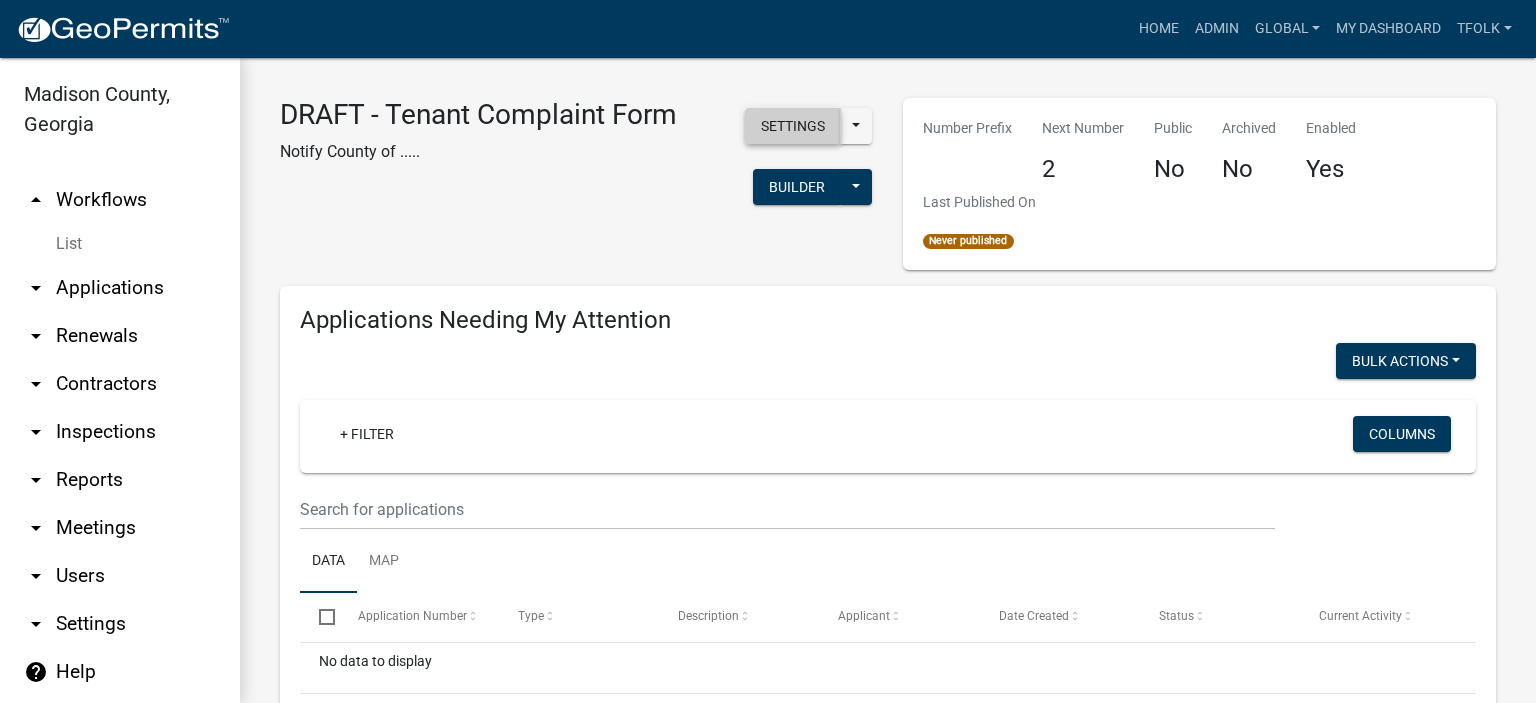 click on "Settings" 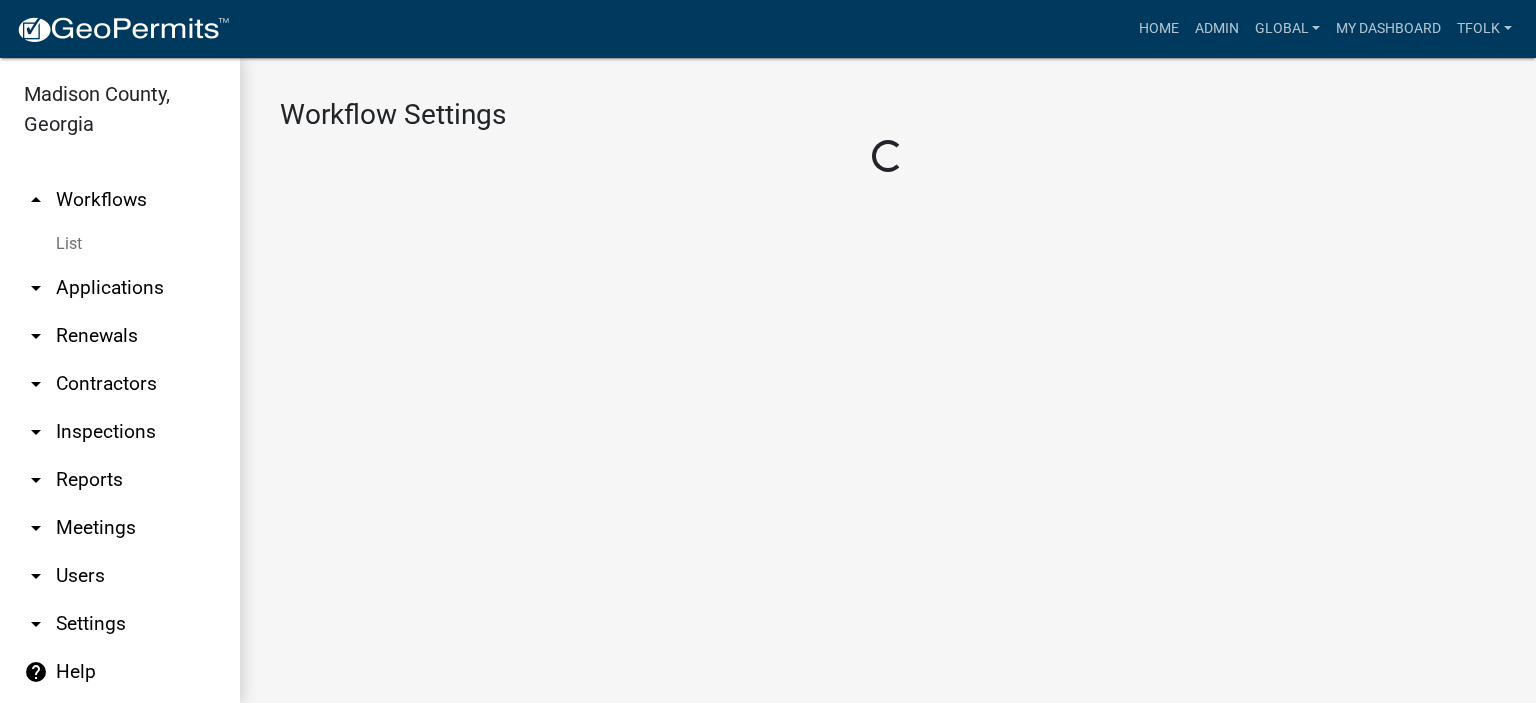 select on "1" 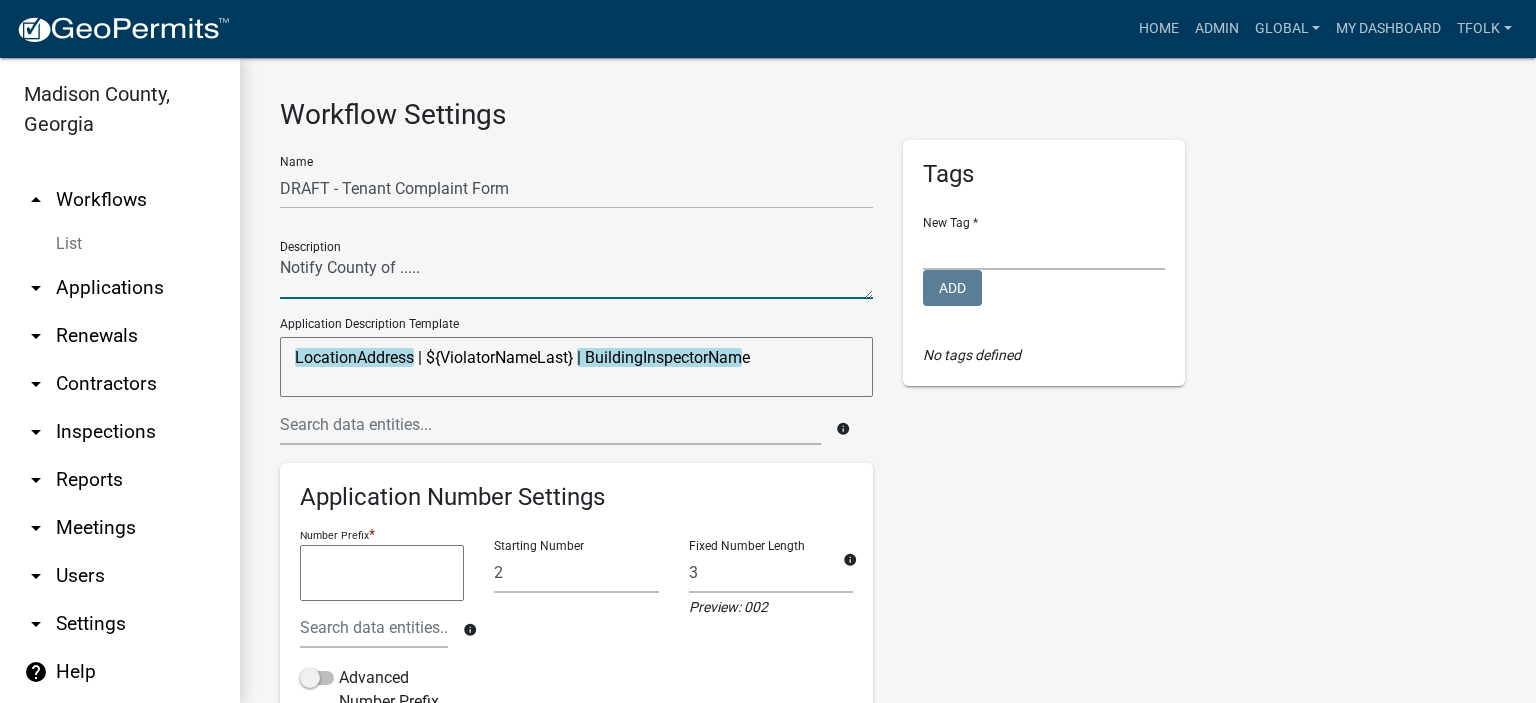 click 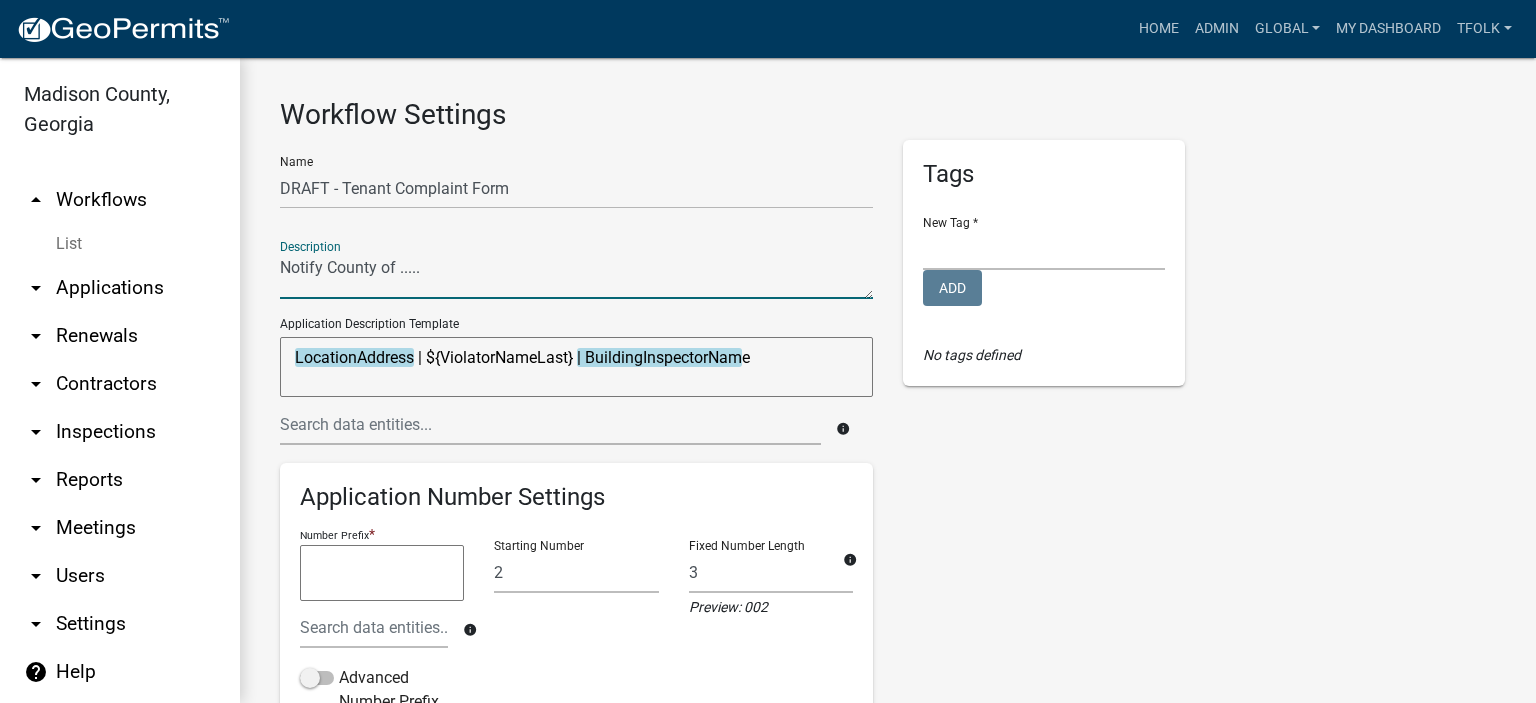 click 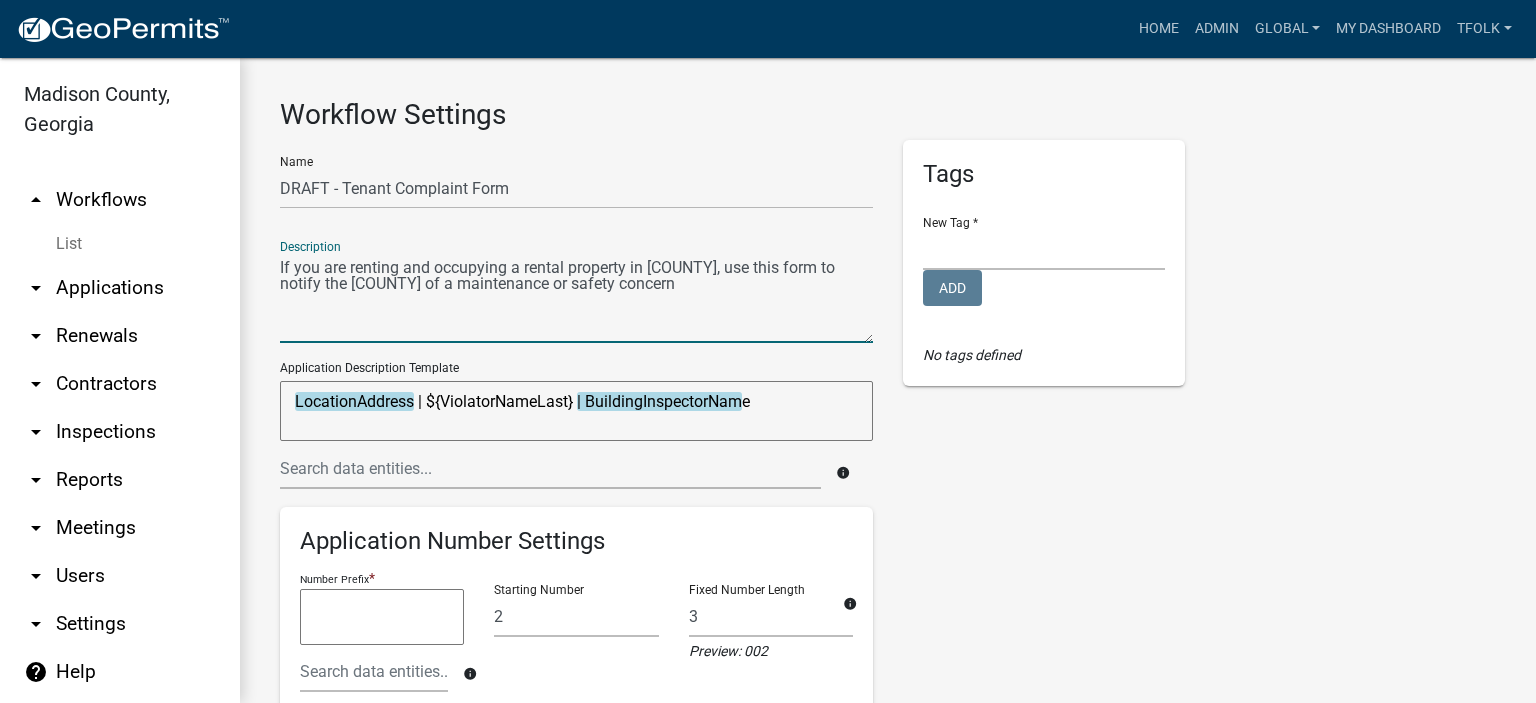 drag, startPoint x: 858, startPoint y: 292, endPoint x: 856, endPoint y: 339, distance: 47.042534 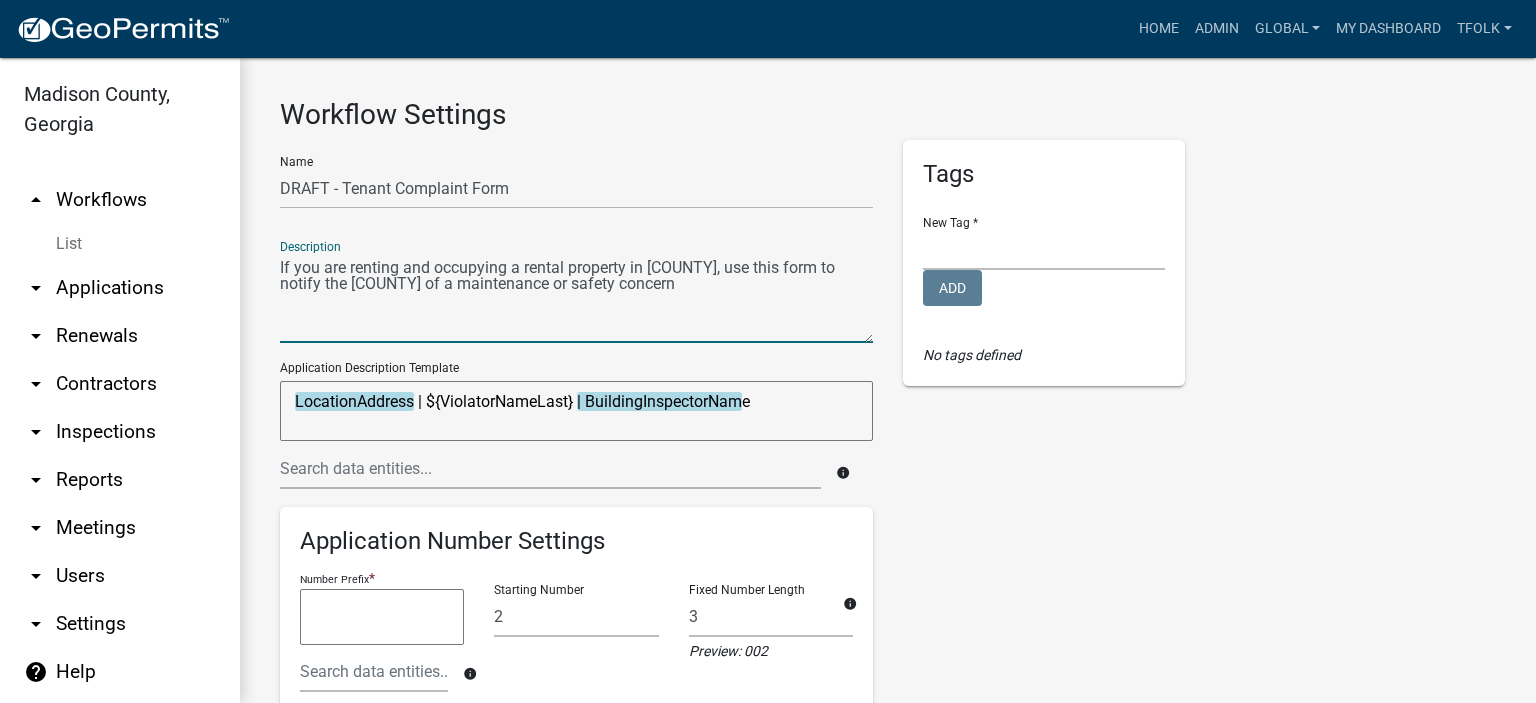click 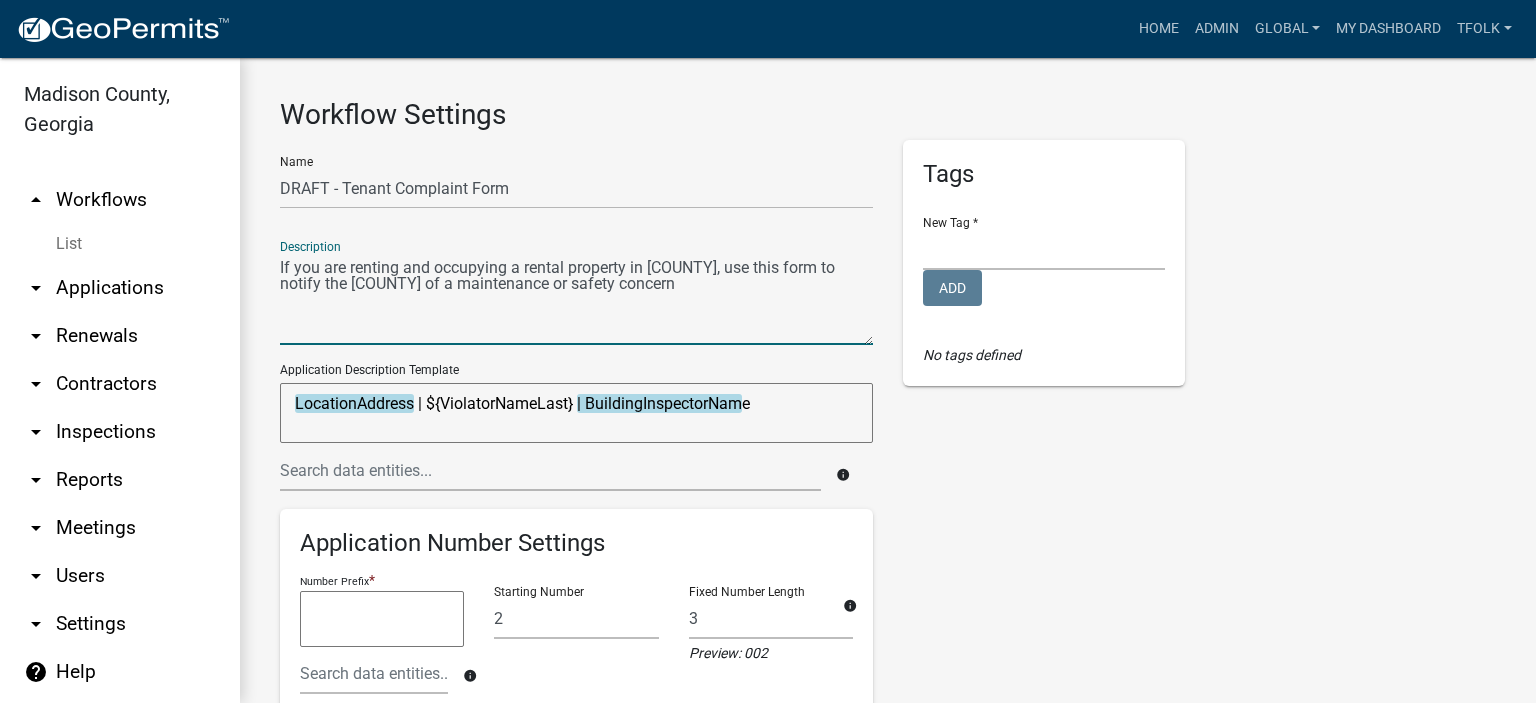 type on "If you are renting and occupying a rental property in Madison County, use this form to notify the County of a maintenance or safety concern" 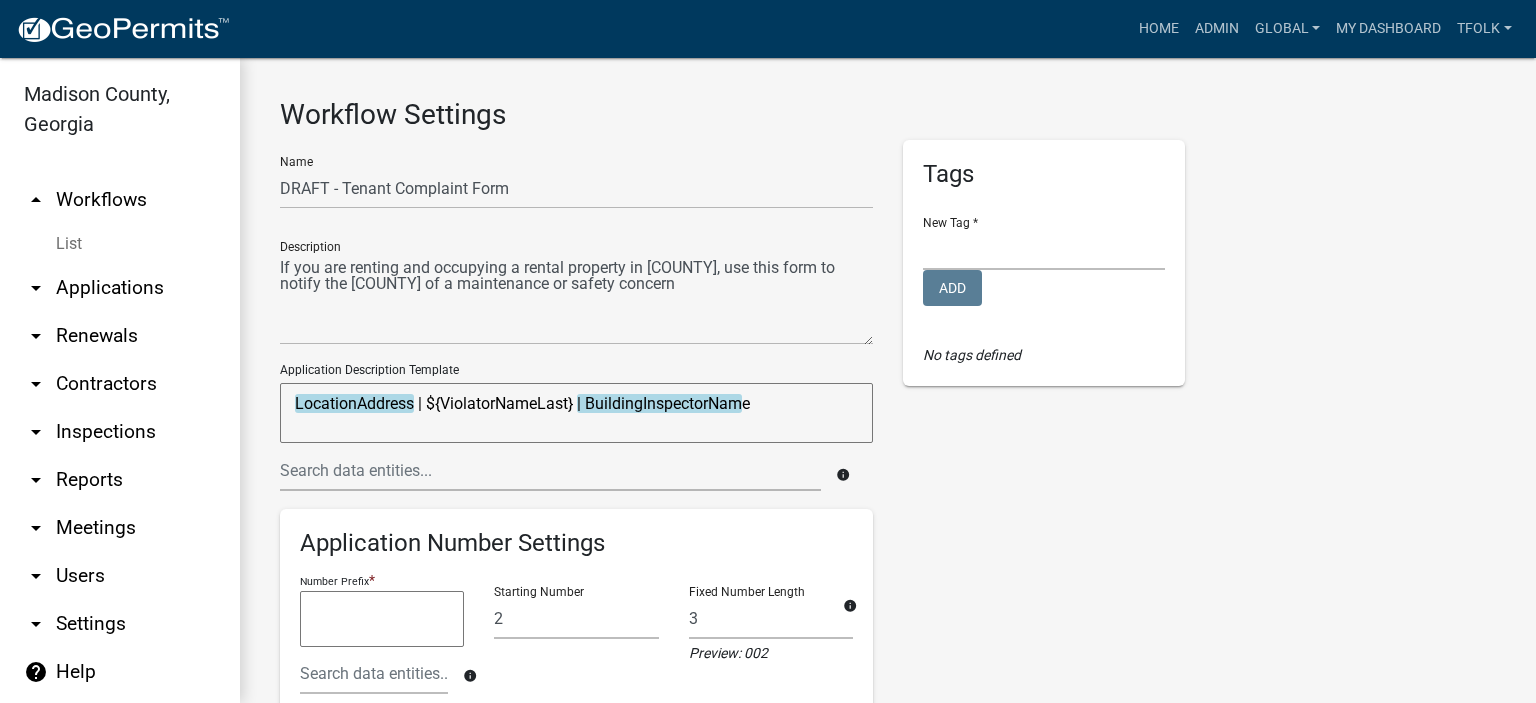 drag, startPoint x: 426, startPoint y: 399, endPoint x: 573, endPoint y: 394, distance: 147.085 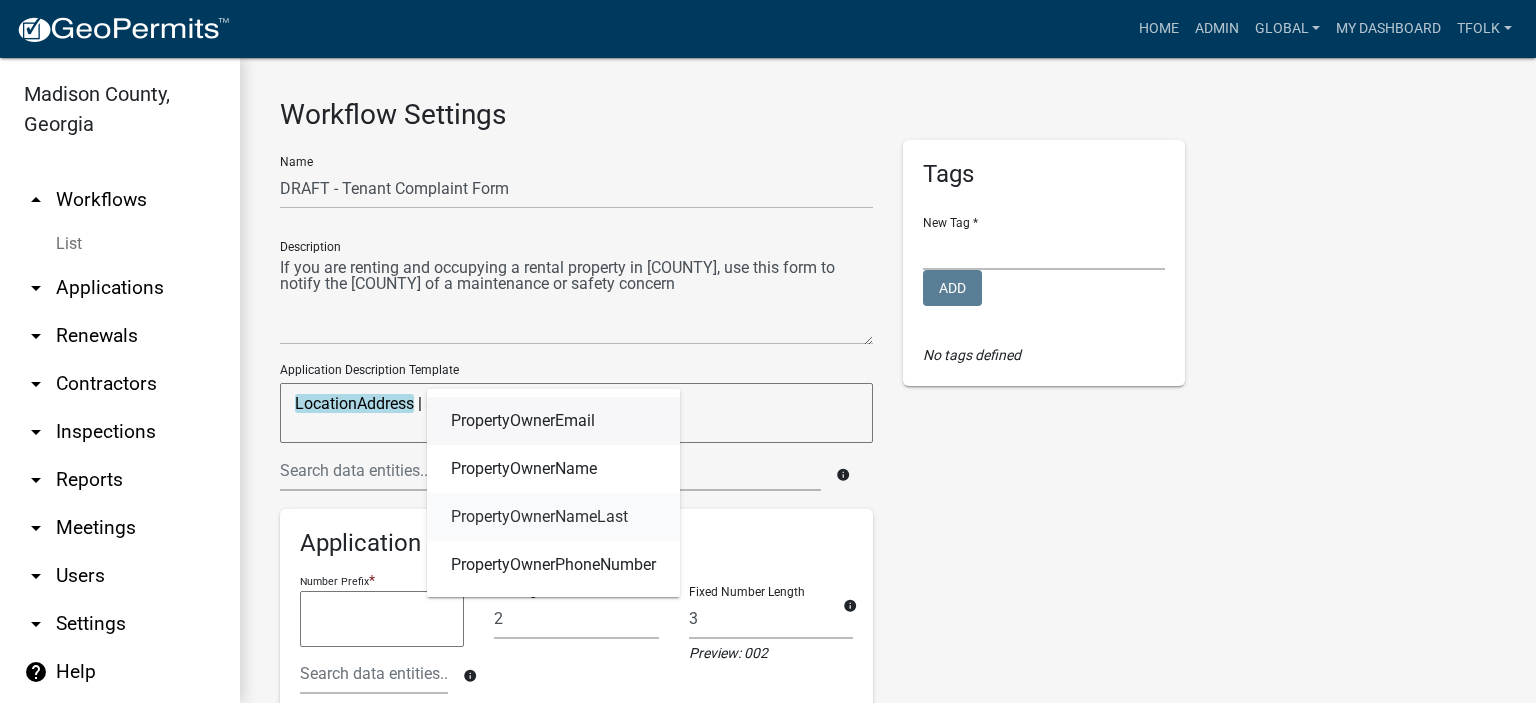 click on "PropertyOwnerNameLast" 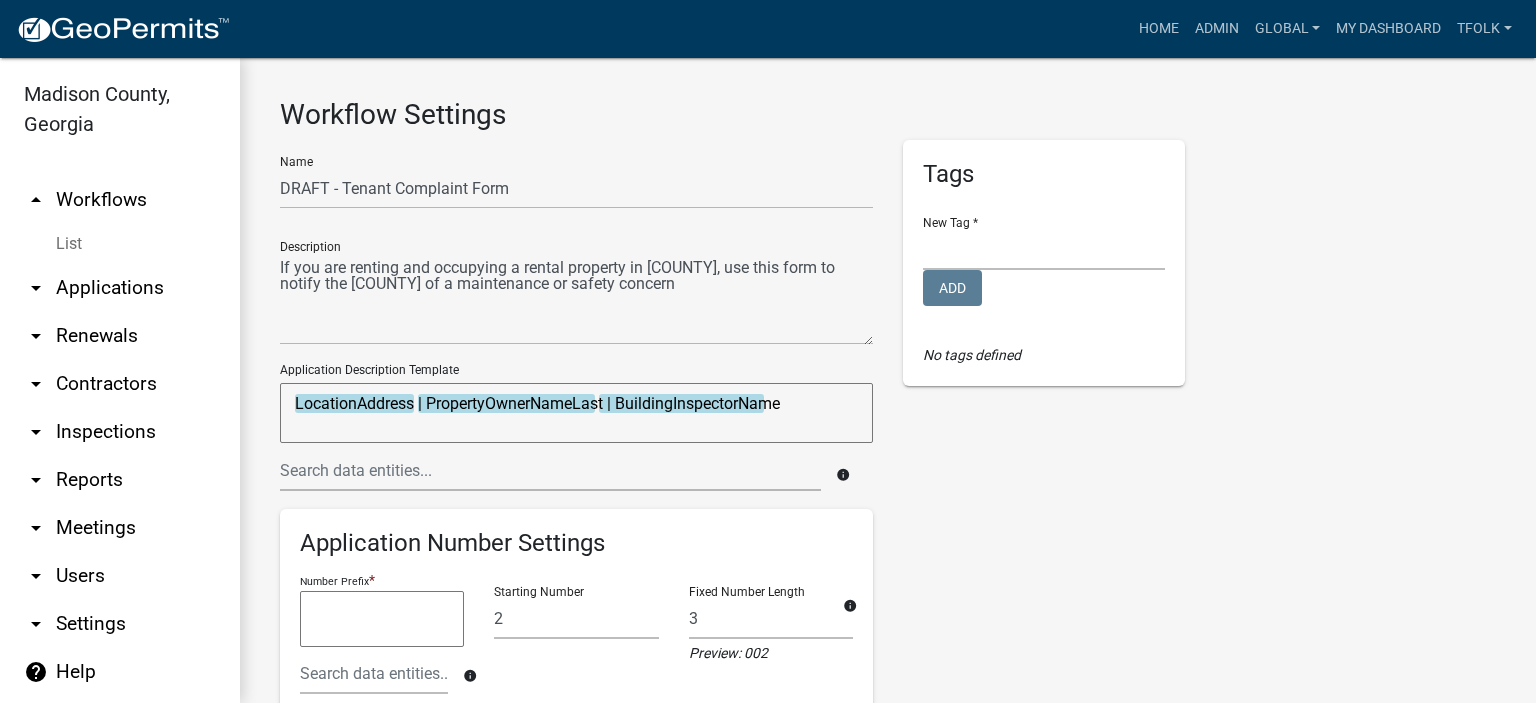 click on "LocationAddress | PropertyOwnerNameLast | BuildingInspectorName" at bounding box center (576, 413) 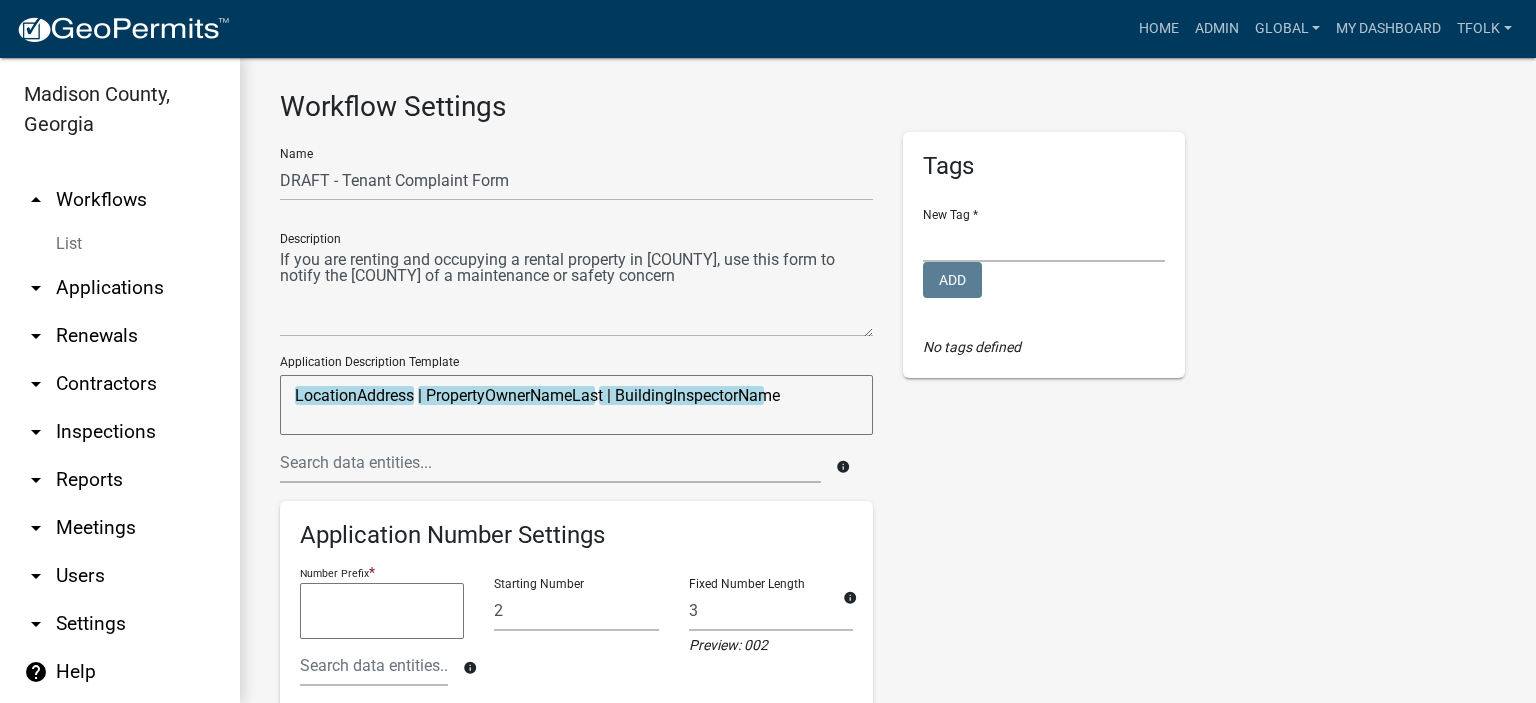scroll, scrollTop: 0, scrollLeft: 0, axis: both 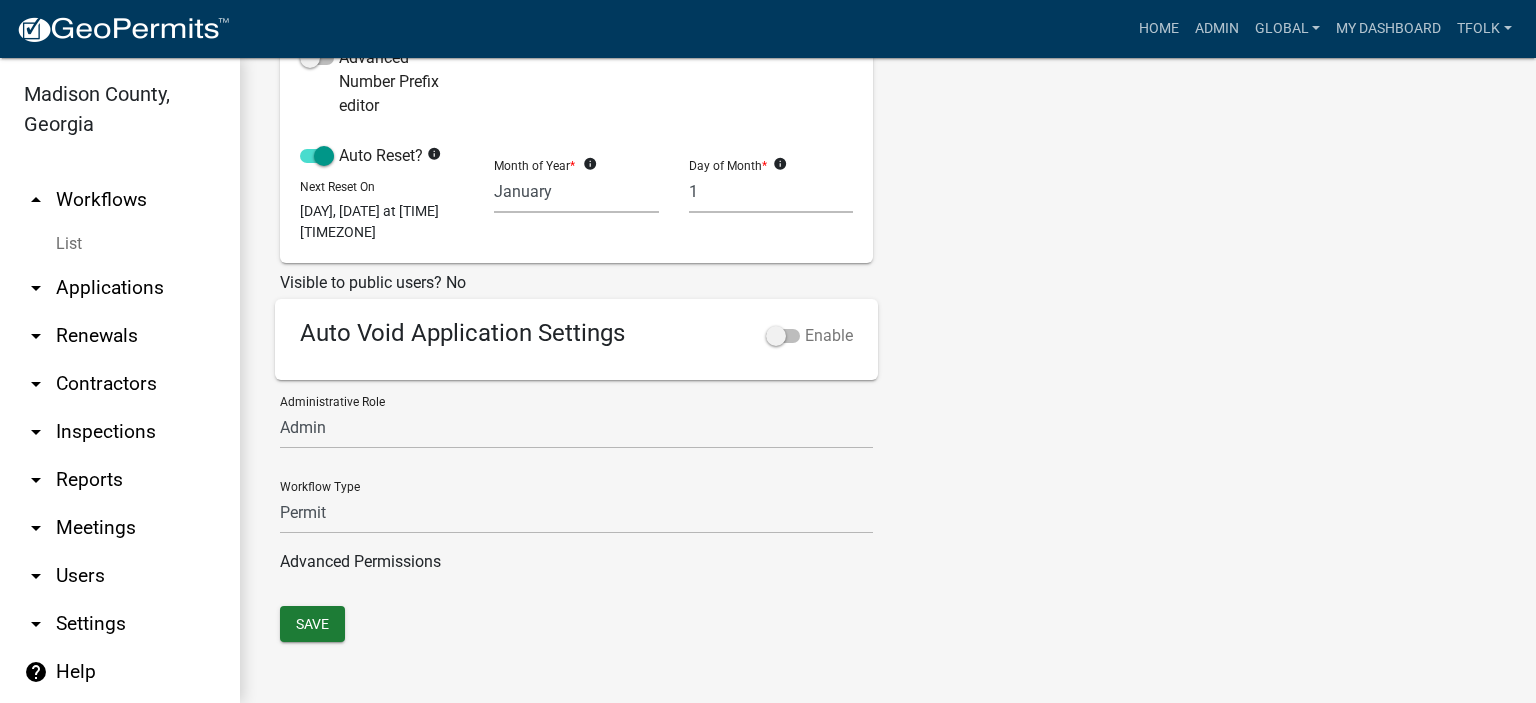 click 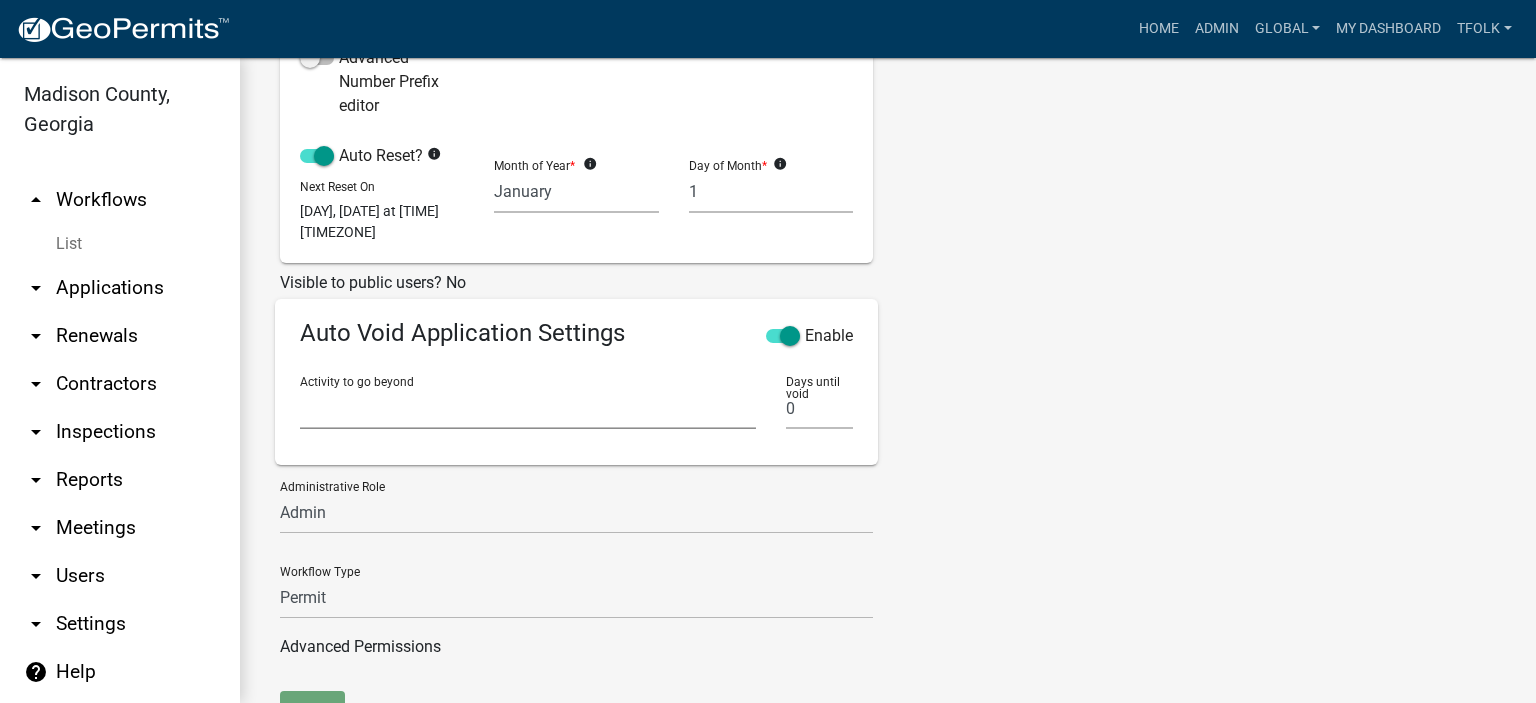 click on "Introduction   Parcel search   Complainant Reporting Information   Assign Building Inspector    Review Application   Tenant Complaint Notice For Building Department Page 1   Violation/Property Owner Information    Not a Violation   TENANT COMPLAINT FORM INSPECTION FINDINGS   Violation Follow-up   Another Violation Follow-up   Court Information   Pre-Court Inspection   Court Disposition Information" 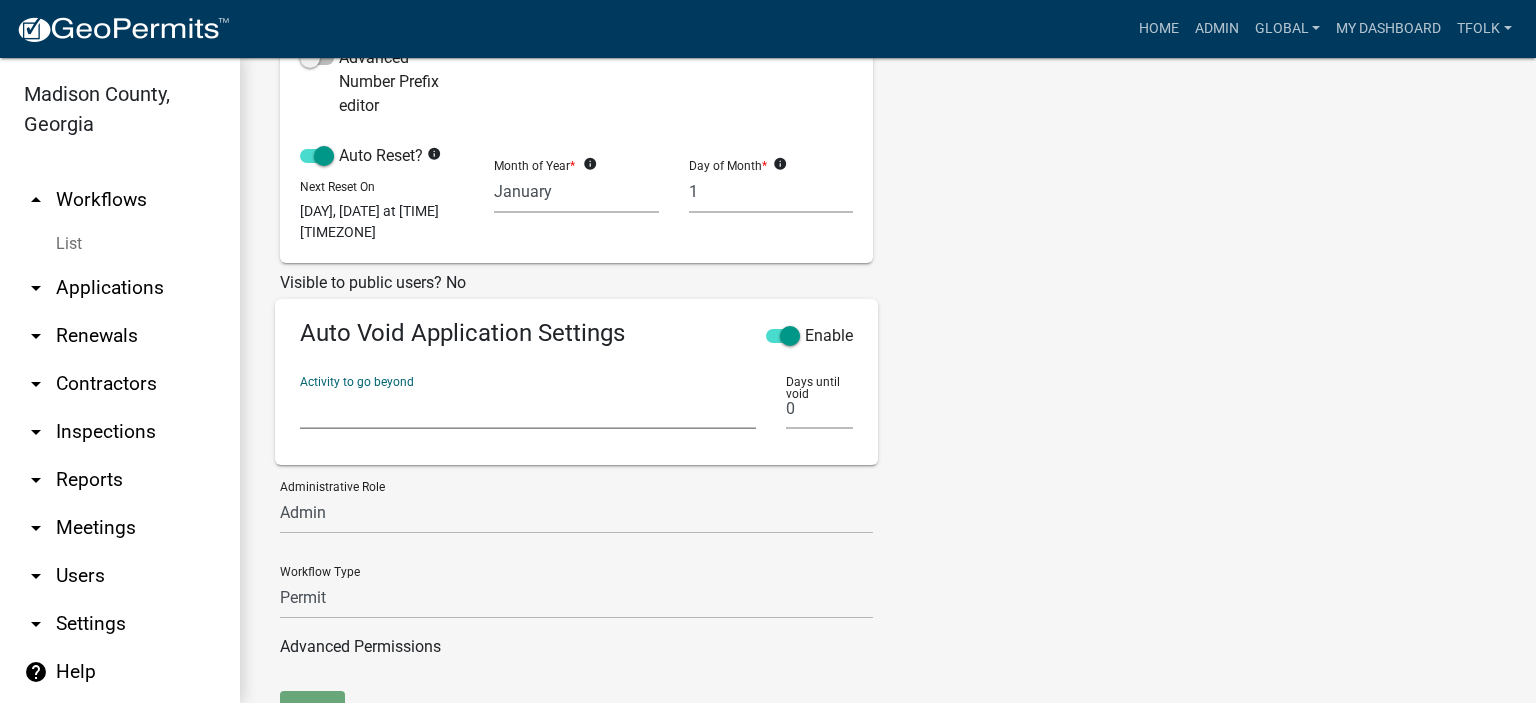 select on "758b3145-cabb-41e6-a82e-a091cd01835f" 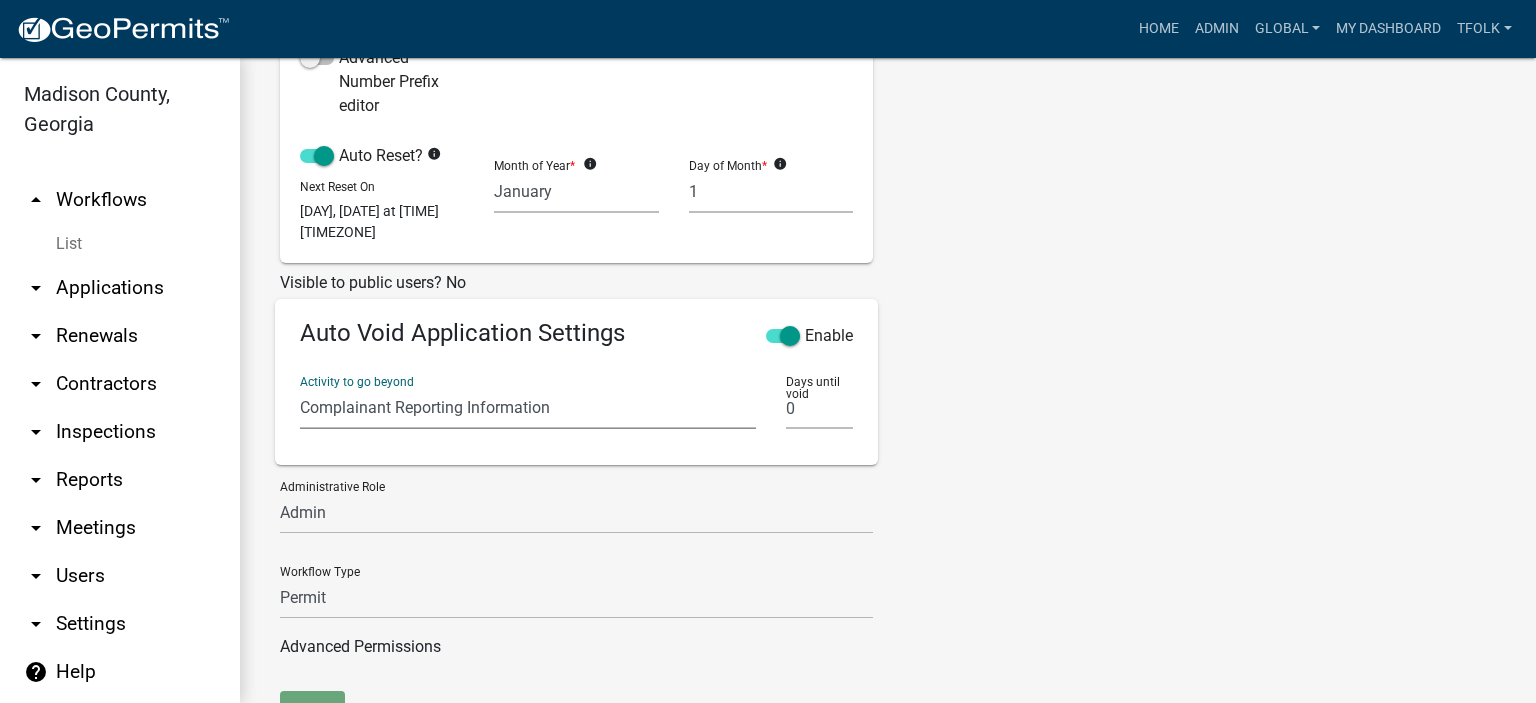 click on "Introduction   Parcel search   Complainant Reporting Information   Assign Building Inspector    Review Application   Tenant Complaint Notice For Building Department Page 1   Violation/Property Owner Information    Not a Violation   TENANT COMPLAINT FORM INSPECTION FINDINGS   Violation Follow-up   Another Violation Follow-up   Court Information   Pre-Court Inspection   Court Disposition Information" 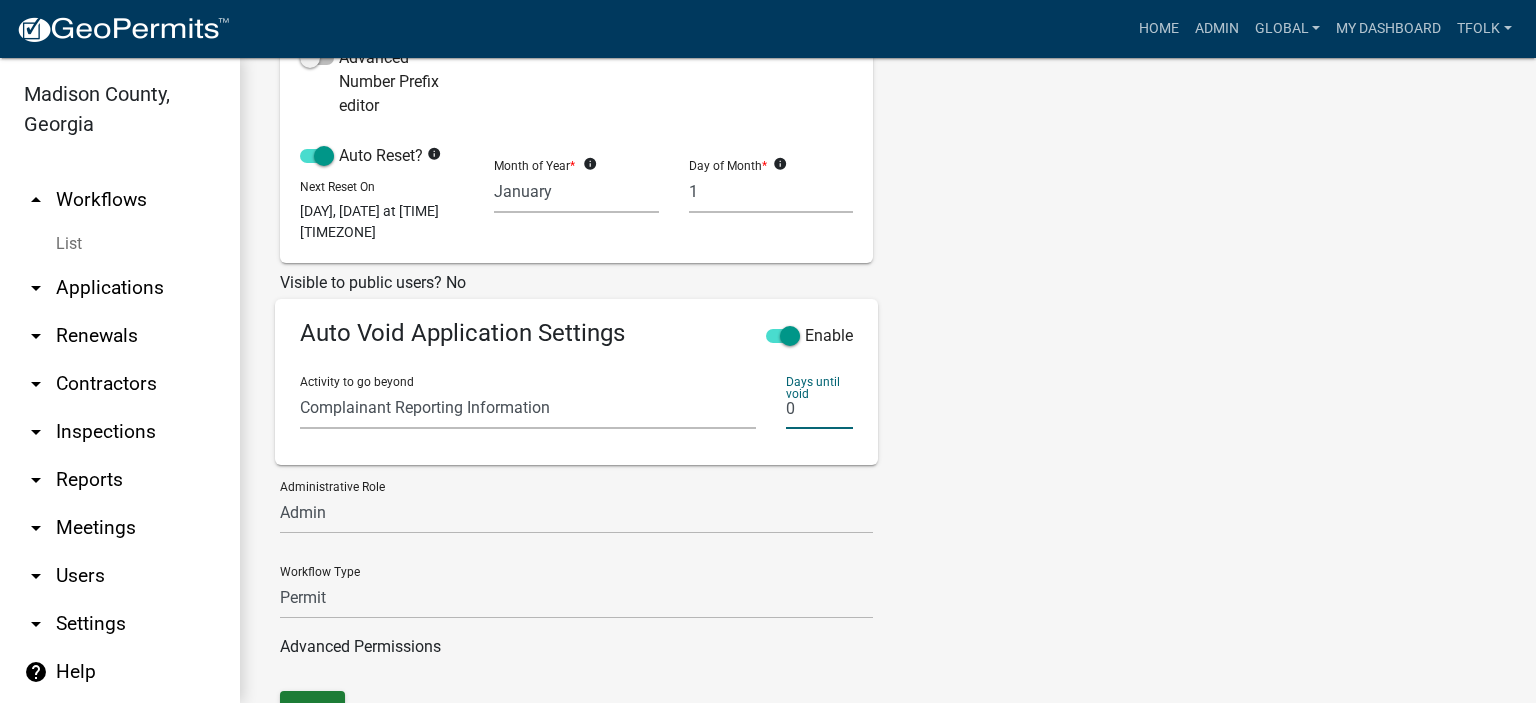 click on "0" 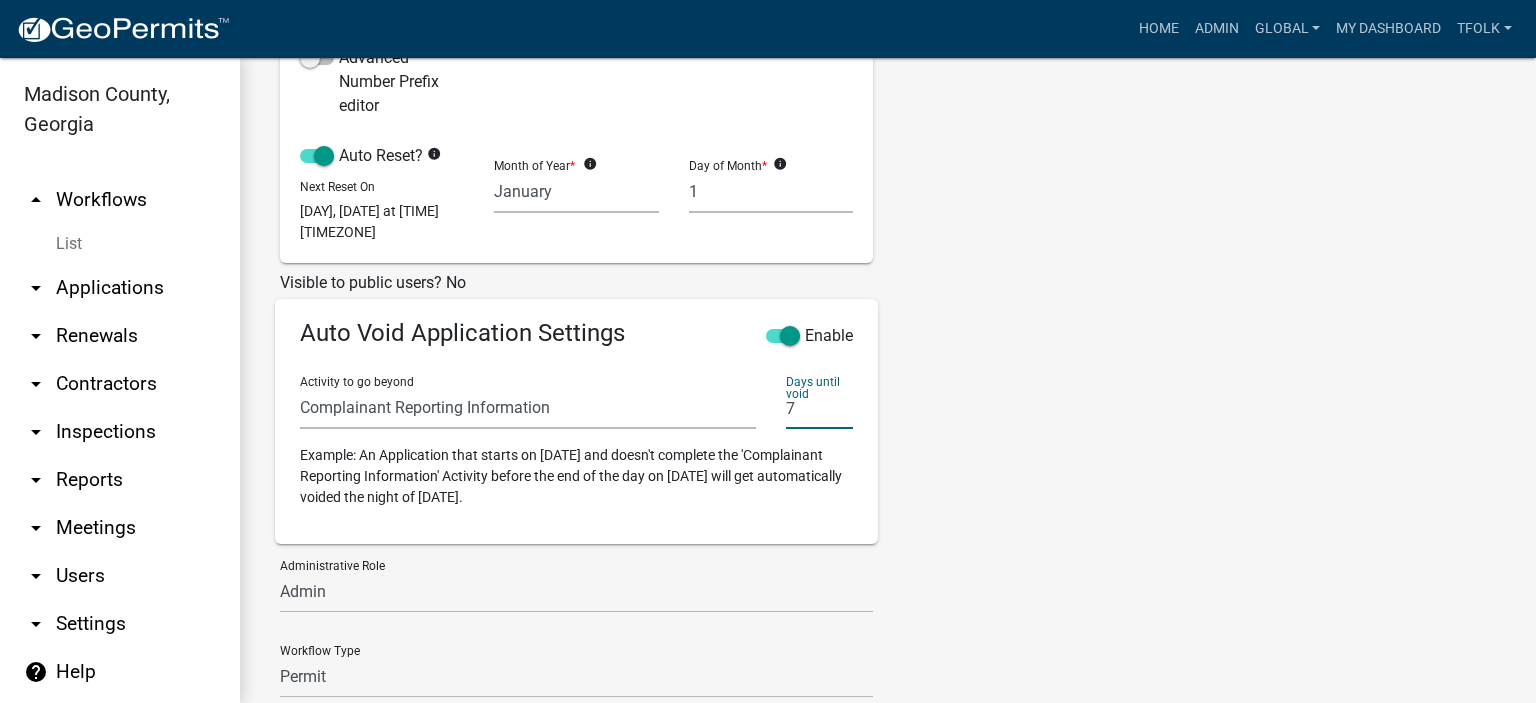 type on "7" 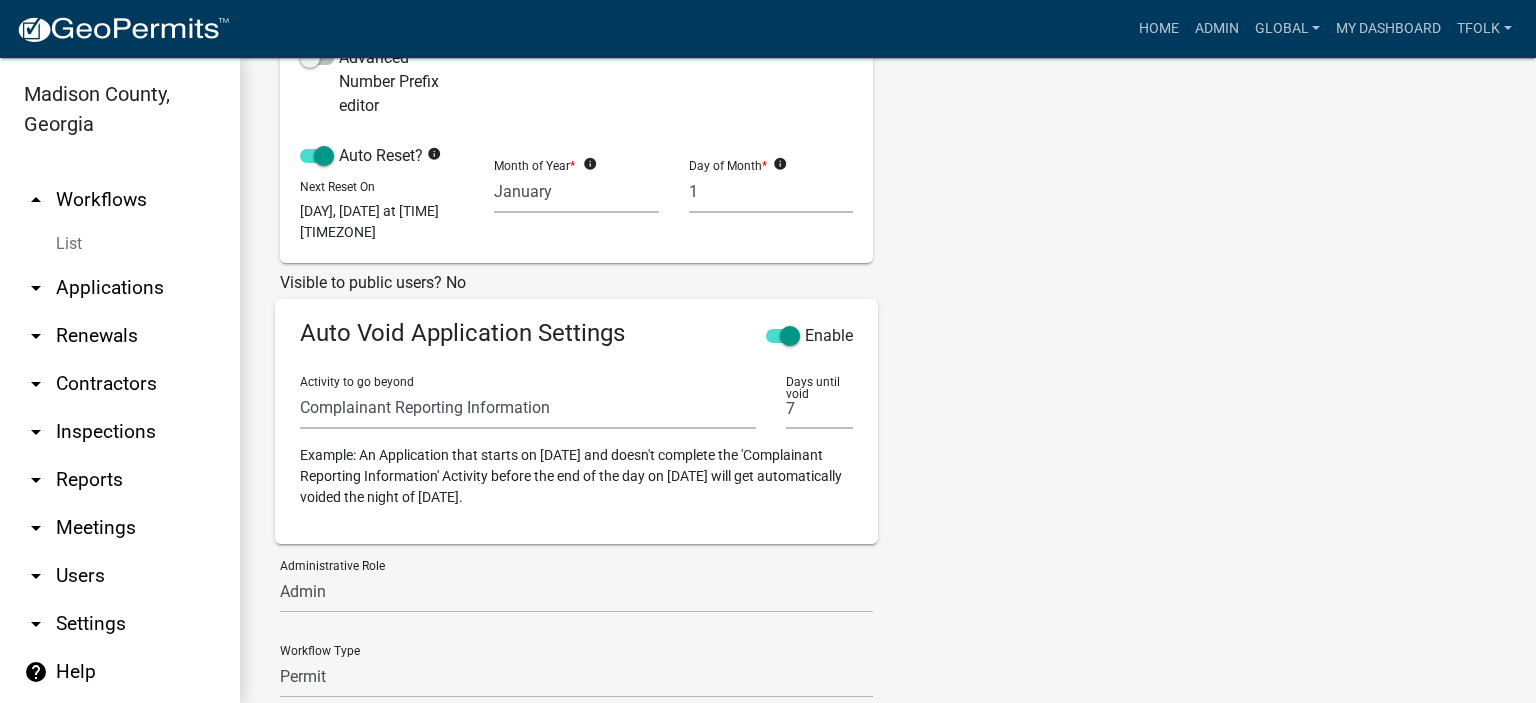 click on "Tags New Tag *  Add  No tags defined" 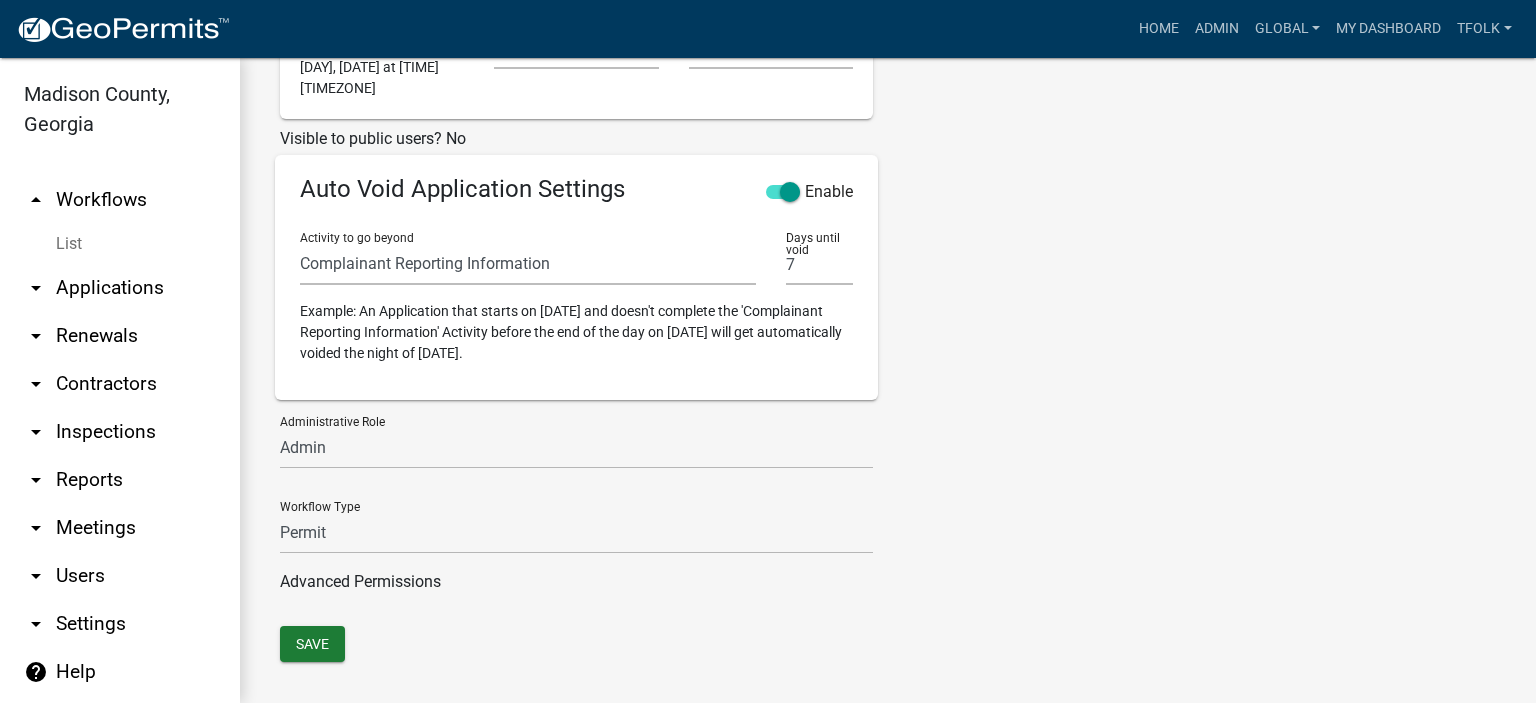 scroll, scrollTop: 830, scrollLeft: 0, axis: vertical 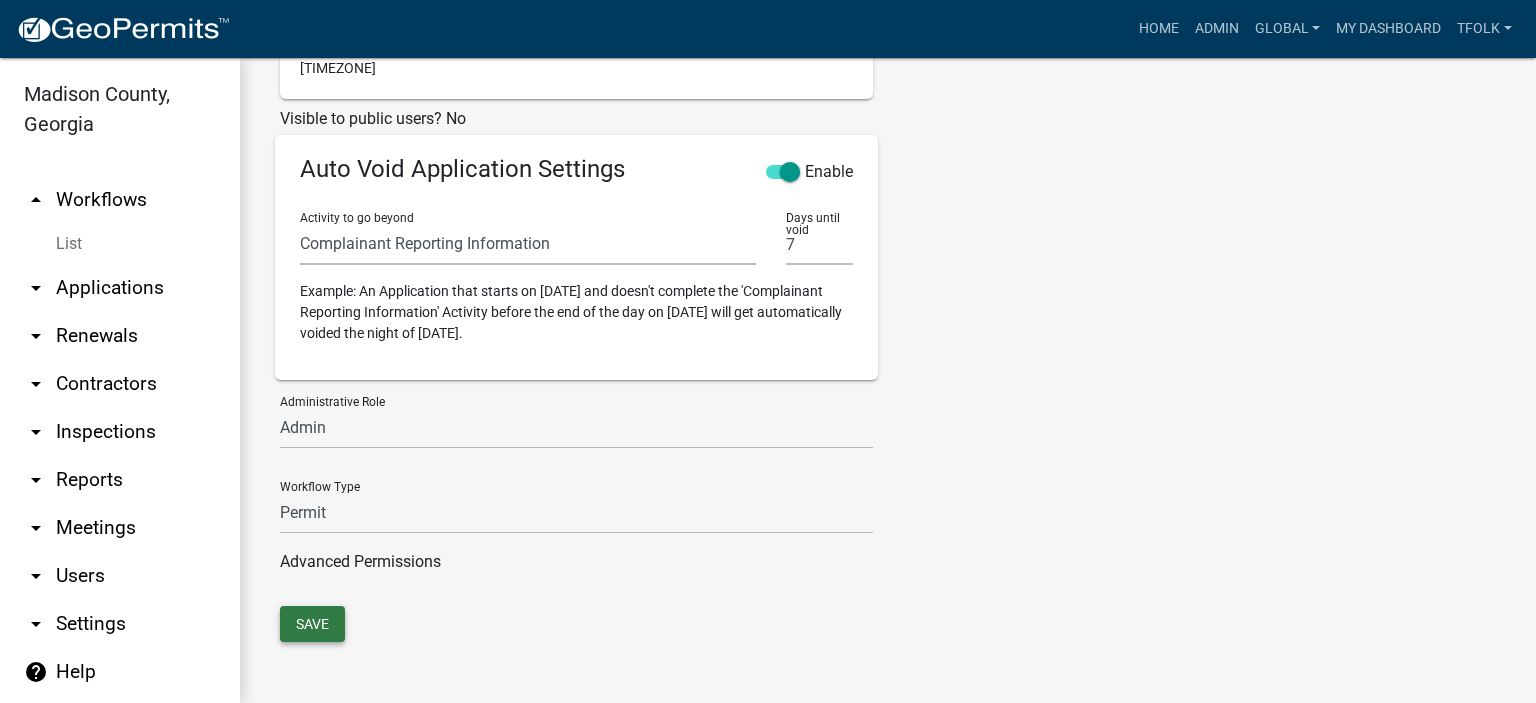 click on "Save" 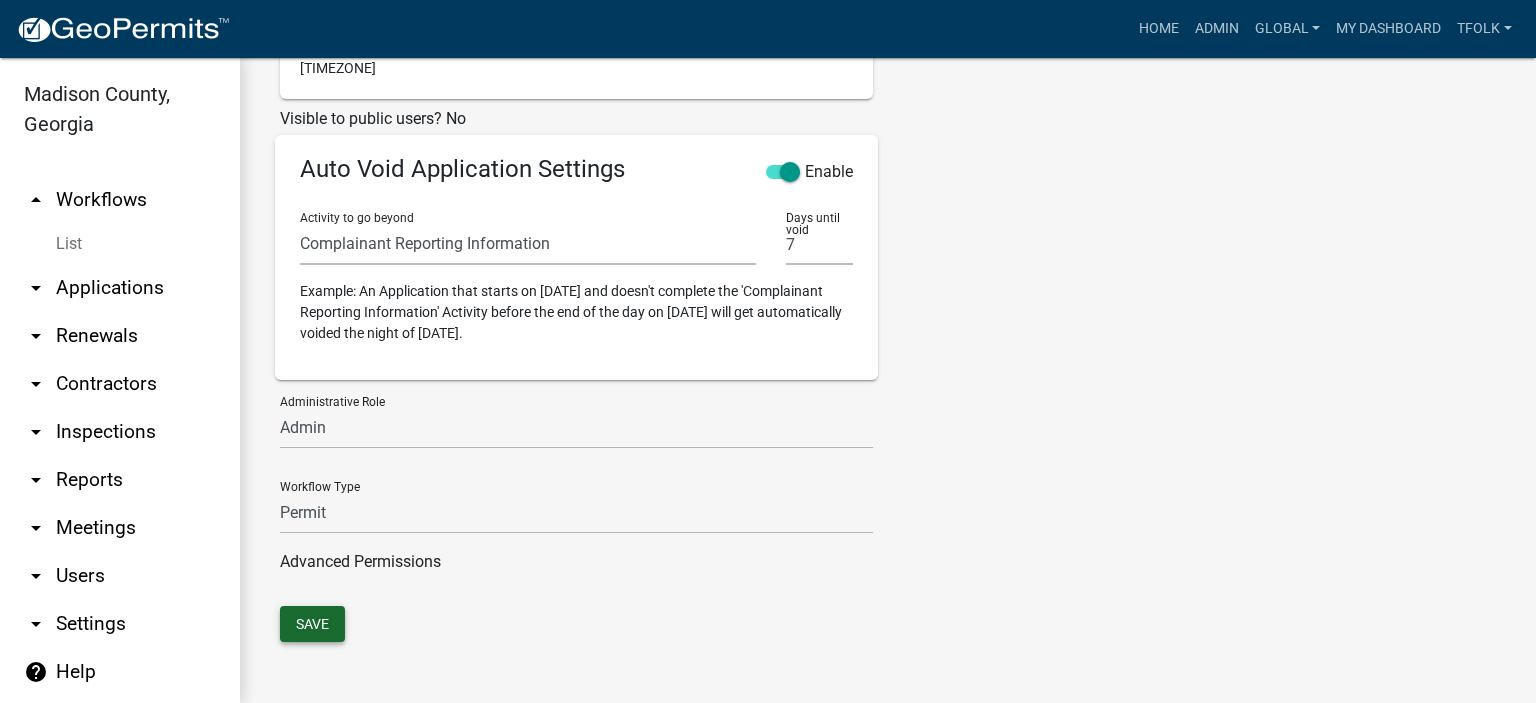 click on "Save" 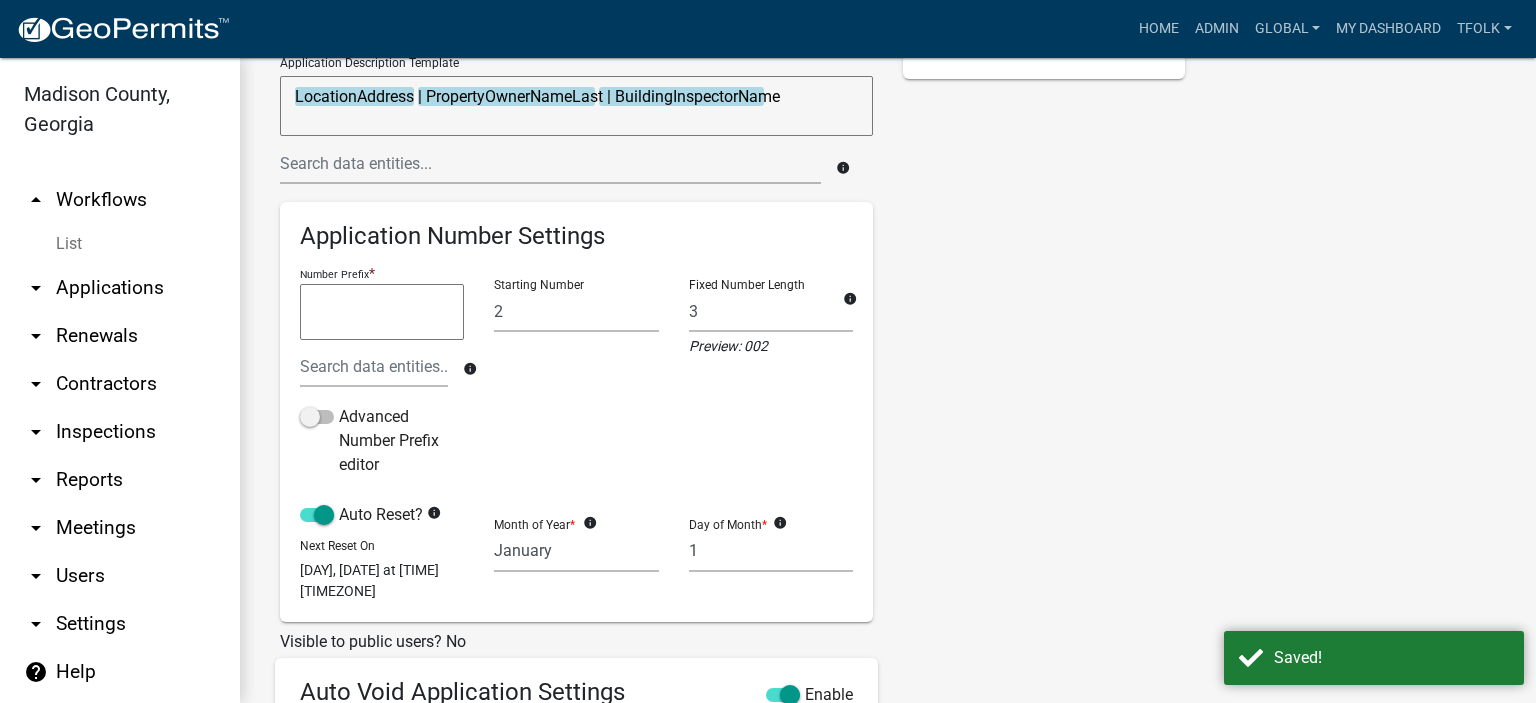 scroll, scrollTop: 0, scrollLeft: 0, axis: both 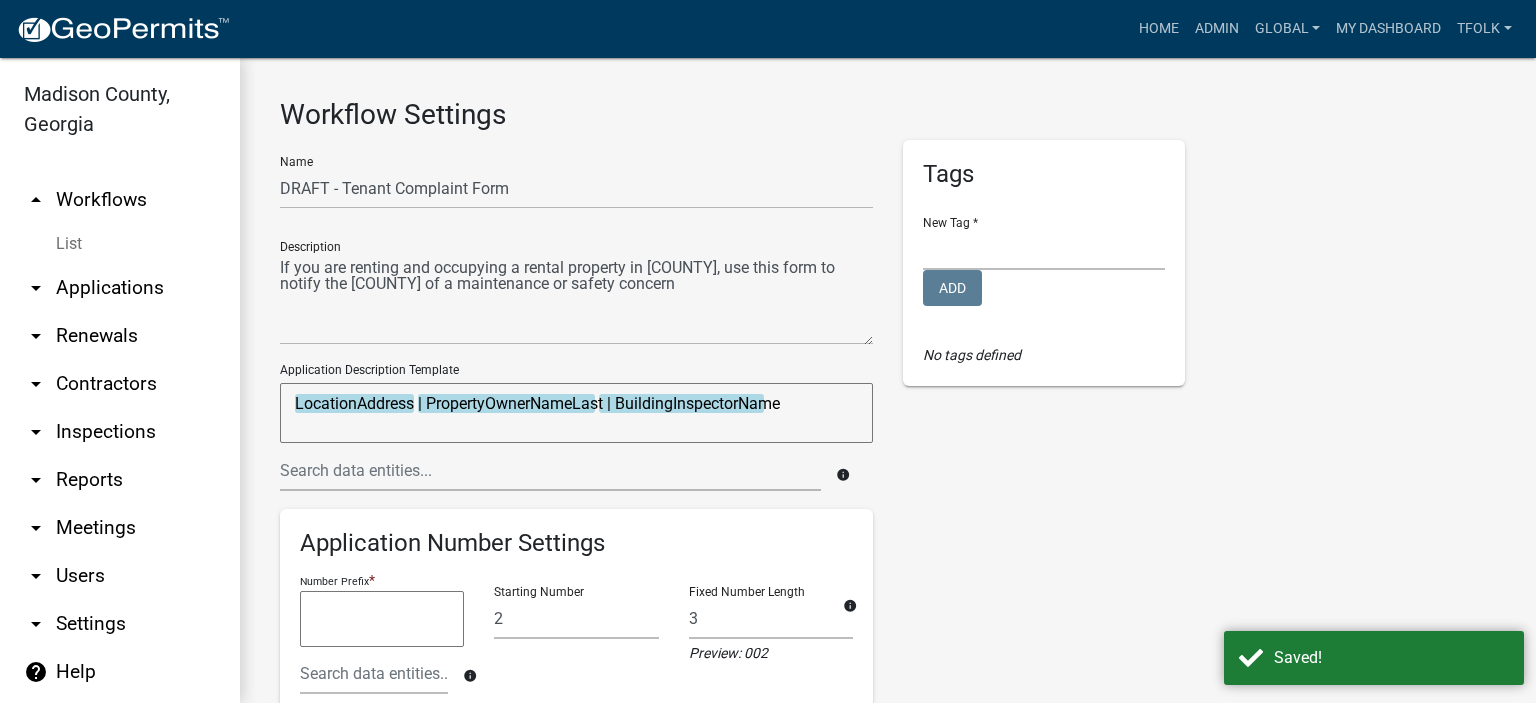 click on "arrow_drop_up   Workflows" at bounding box center (120, 200) 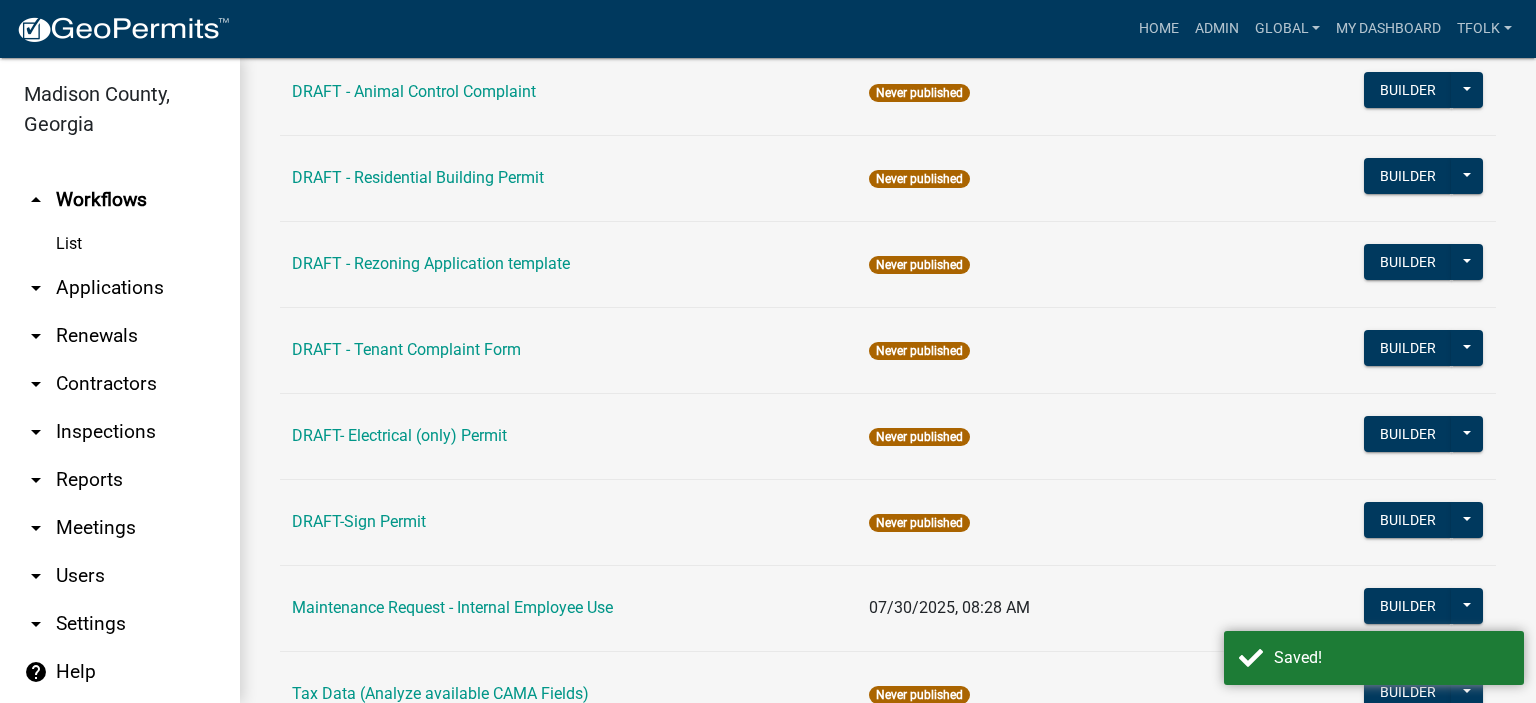 scroll, scrollTop: 300, scrollLeft: 0, axis: vertical 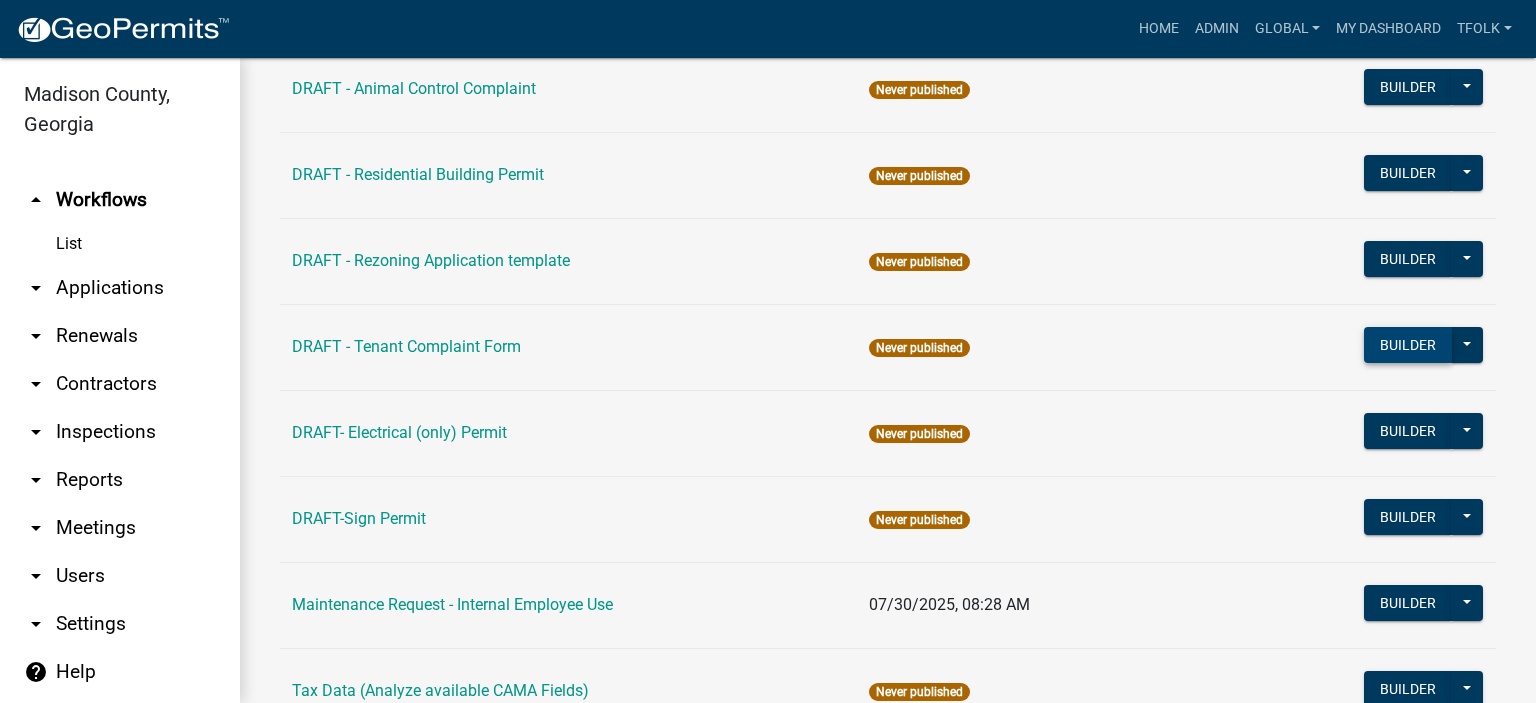 click on "Builder" at bounding box center (1408, 345) 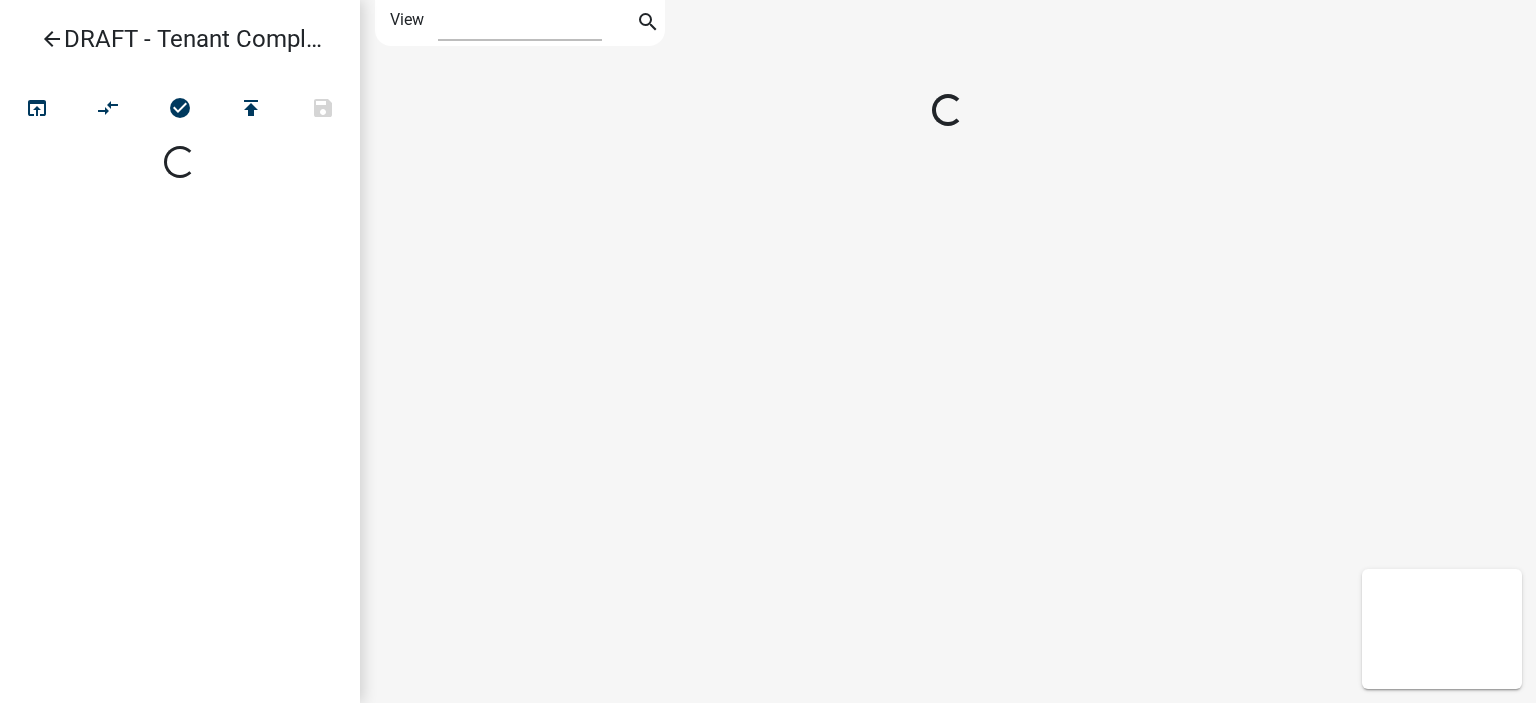 select on "1" 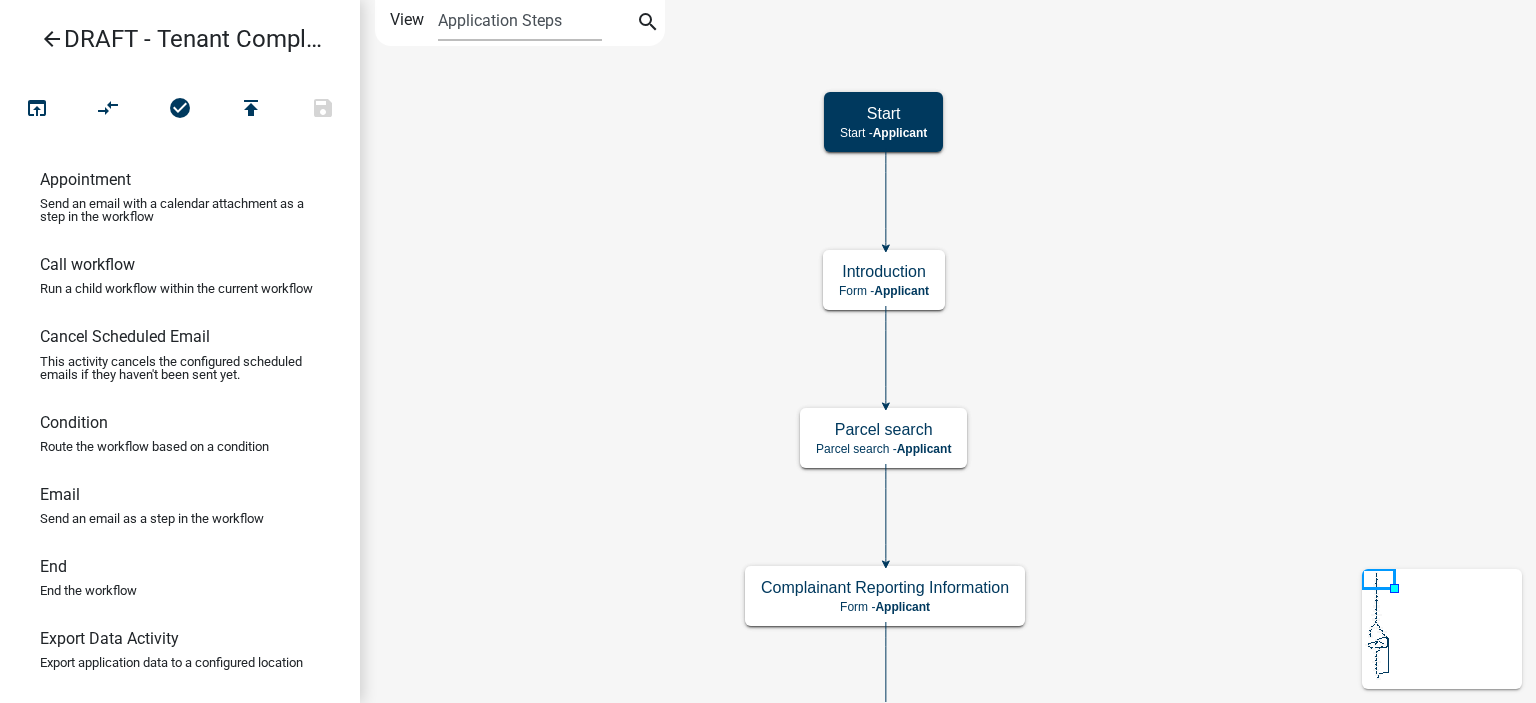 click on "Start
Start -  Applicant
Parcel search
Parcel search -  Applicant
Complainant Reporting Information
Form -  Applicant
TENANT COMPLAINT FORM INSPECTION FINDINGS
Generate PDF -  Building Inspections
Applicant" 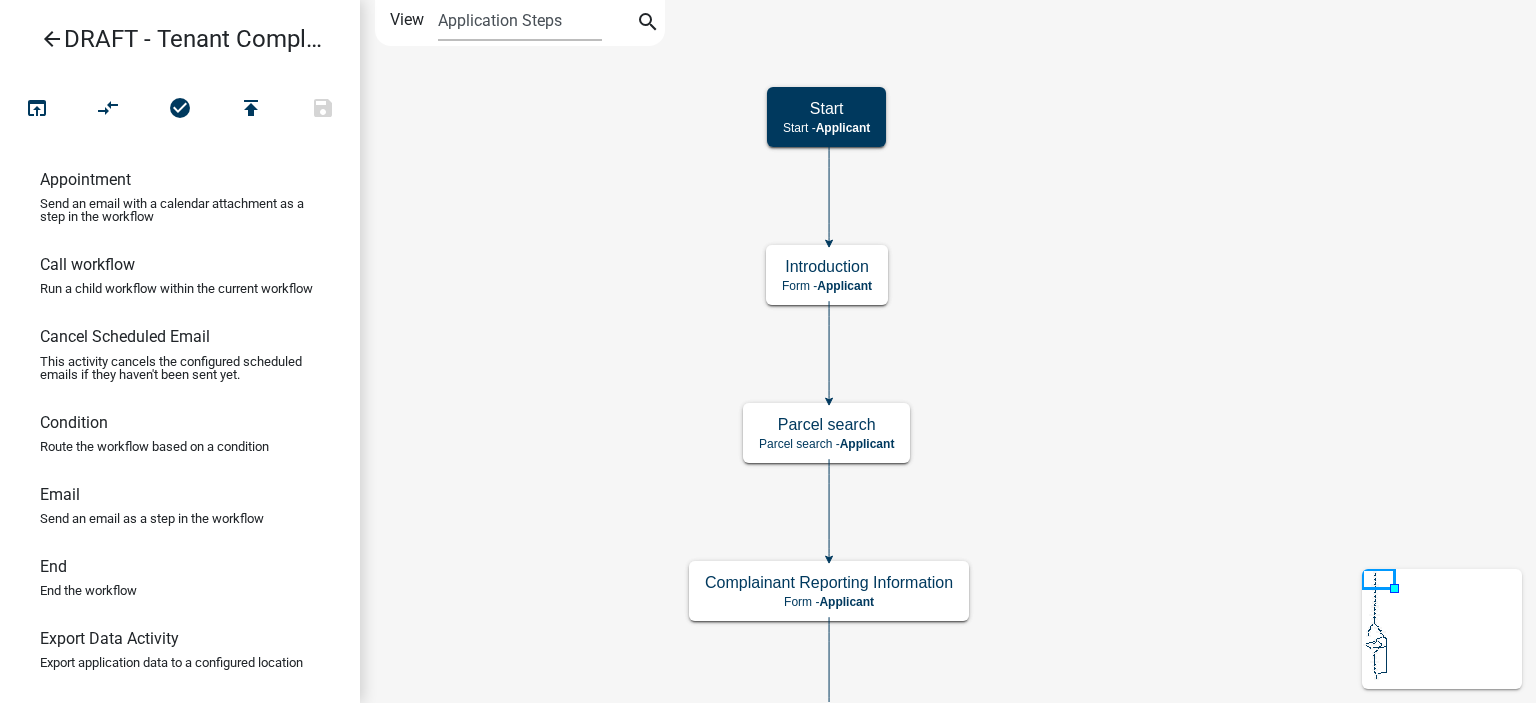 click on "Start
Start -  Applicant
Parcel search
Parcel search -  Applicant
Complainant Reporting Information
Form -  Applicant
TENANT COMPLAINT FORM INSPECTION FINDINGS
Generate PDF -  Building Inspections
Applicant" 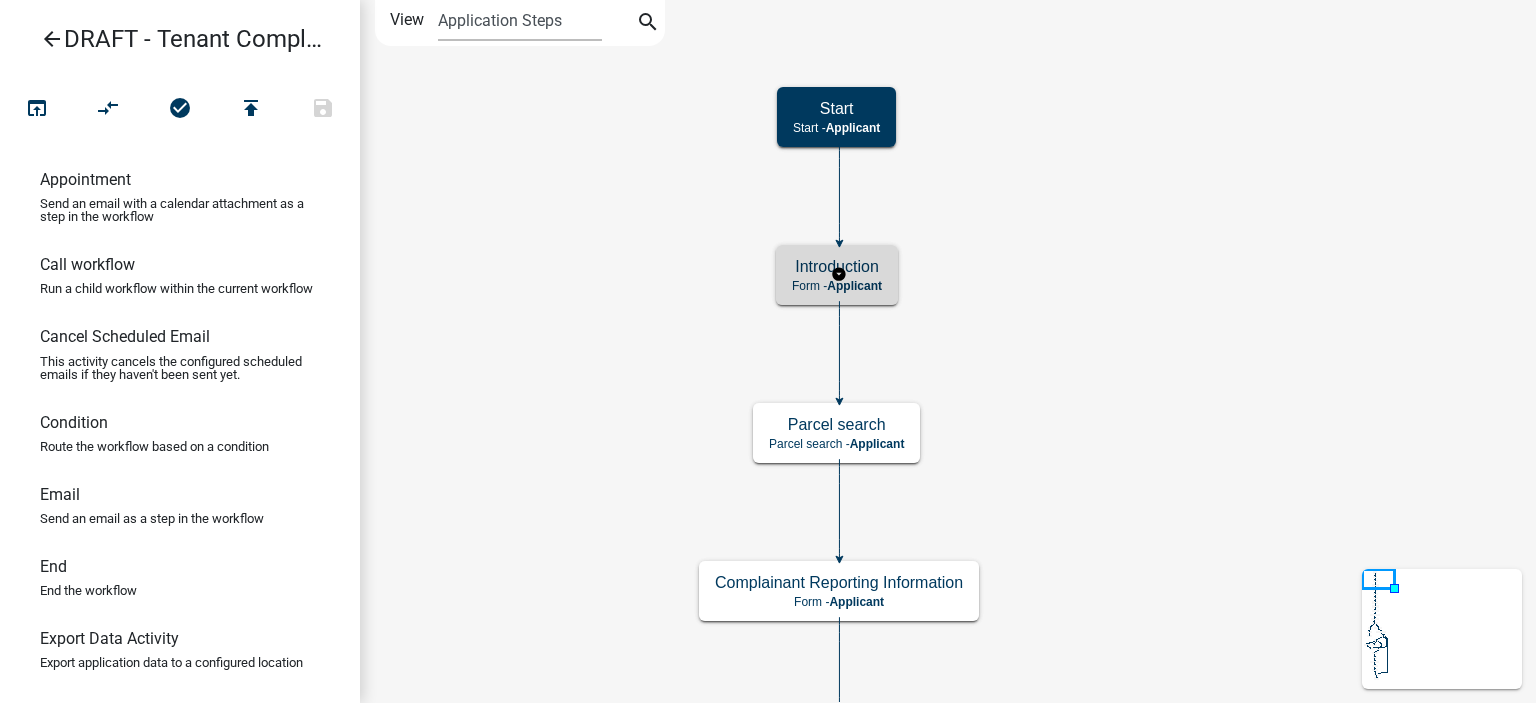 click on "Introduction" at bounding box center [837, 266] 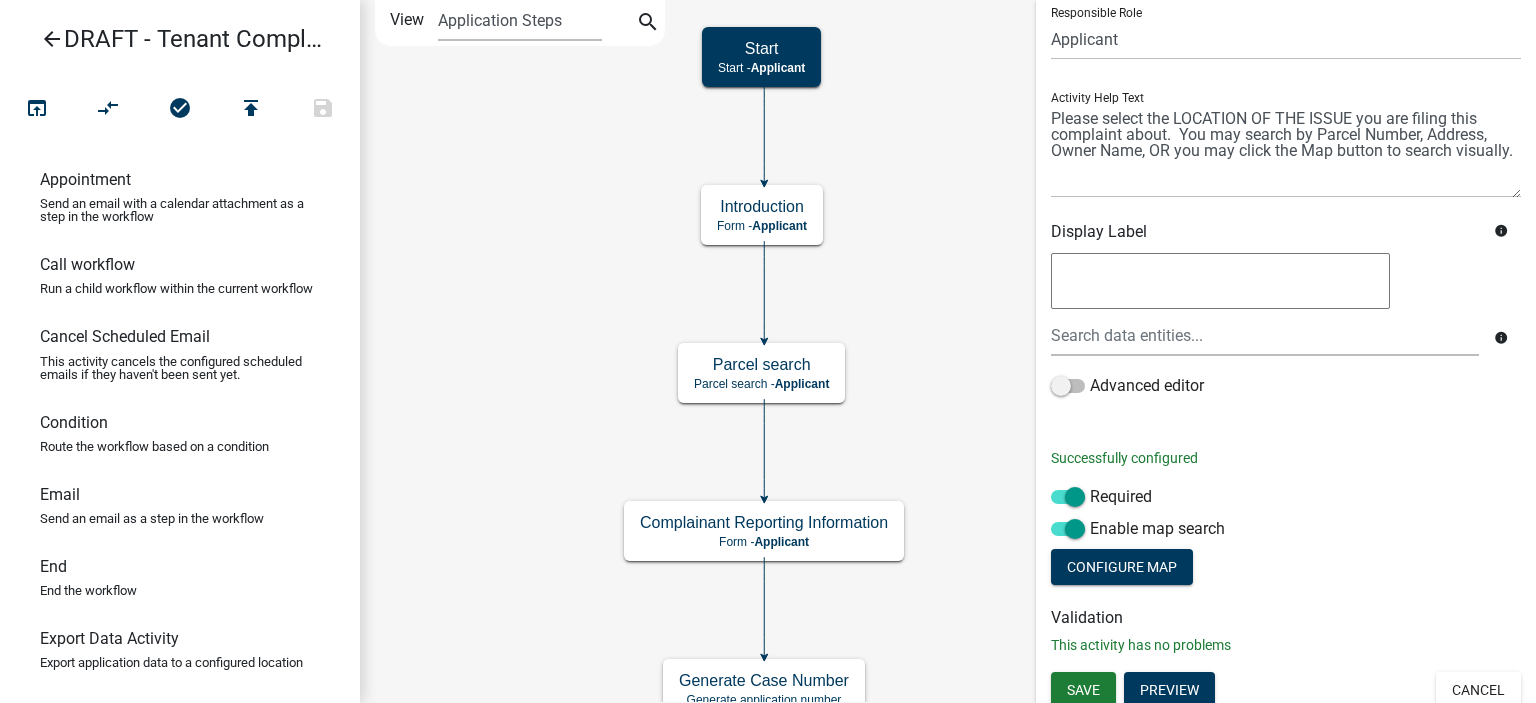 scroll, scrollTop: 159, scrollLeft: 0, axis: vertical 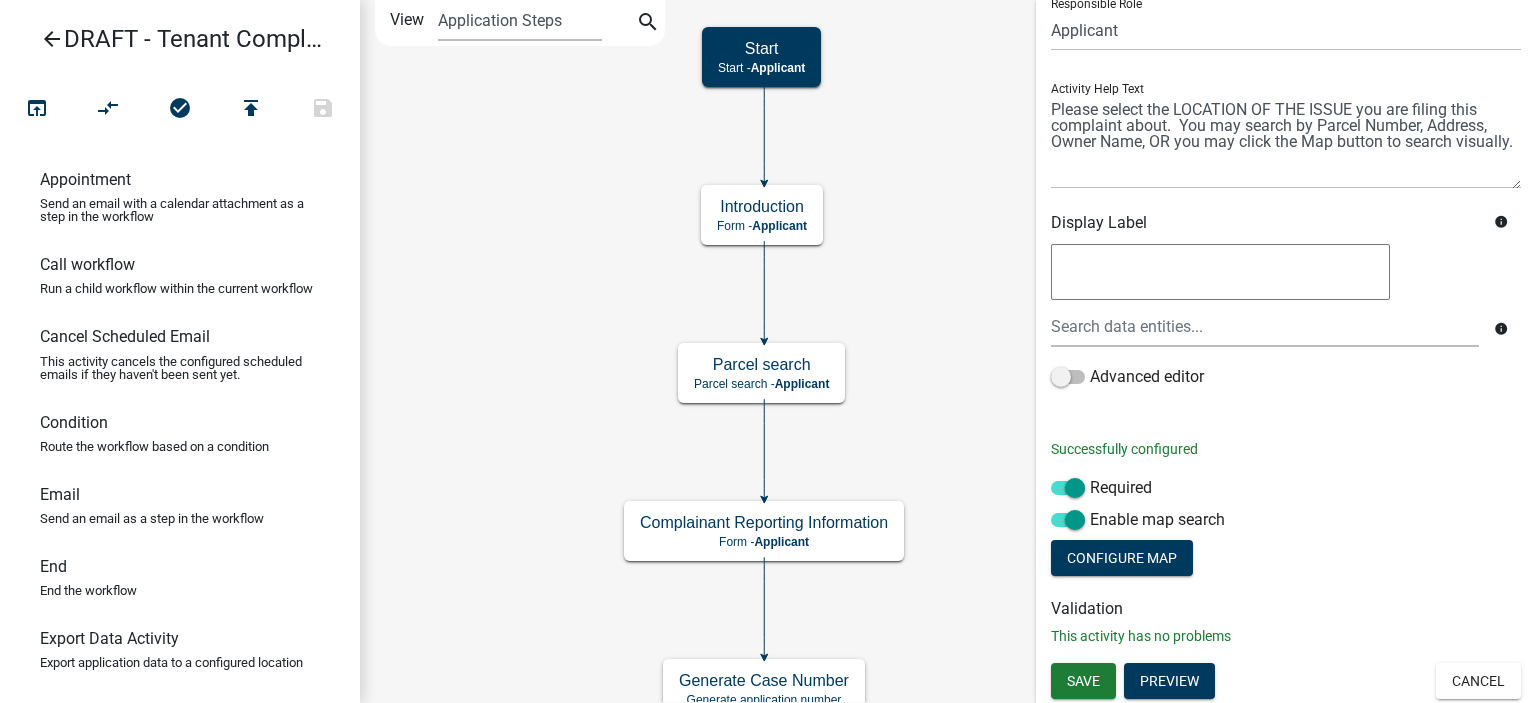 click on "Start
Start -  Applicant
Parcel search
Parcel search -  Applicant
Complainant Reporting Information
Form -  Applicant
TENANT COMPLAINT FORM INSPECTION FINDINGS
Generate PDF -  Building Inspections
Applicant" 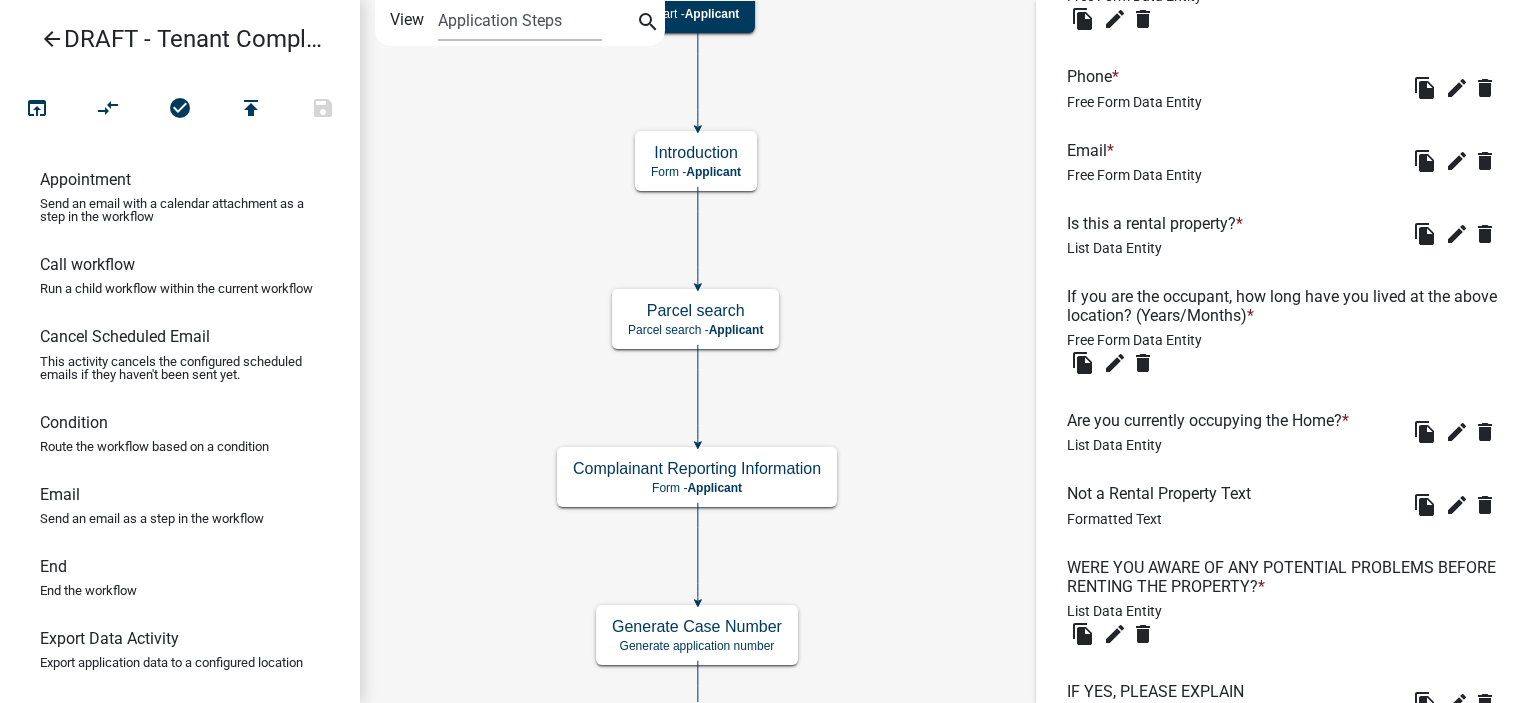 scroll, scrollTop: 900, scrollLeft: 0, axis: vertical 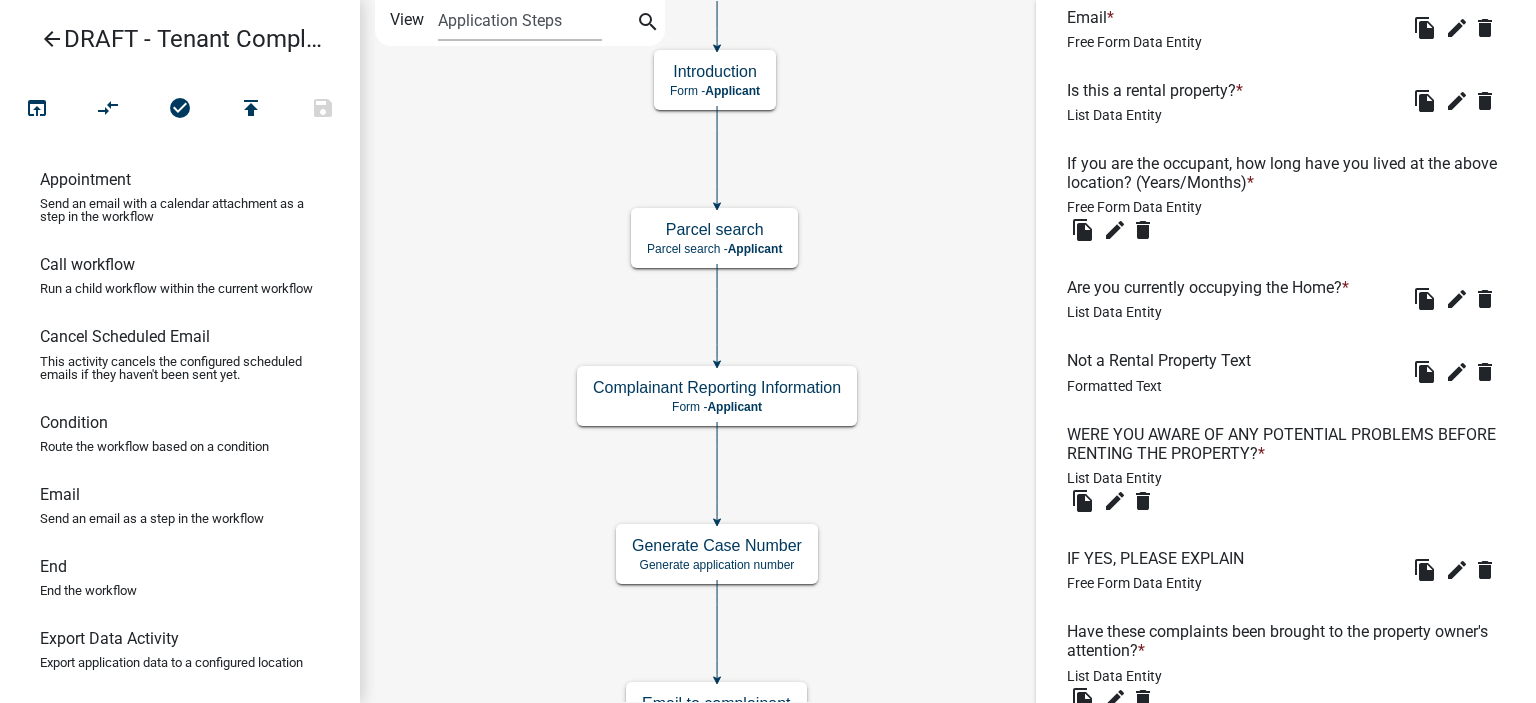 click on "Start
Start -  Applicant
Parcel search
Parcel search -  Applicant
Complainant Reporting Information
Form -  Applicant
TENANT COMPLAINT FORM INSPECTION FINDINGS
Generate PDF -  Building Inspections
Applicant" 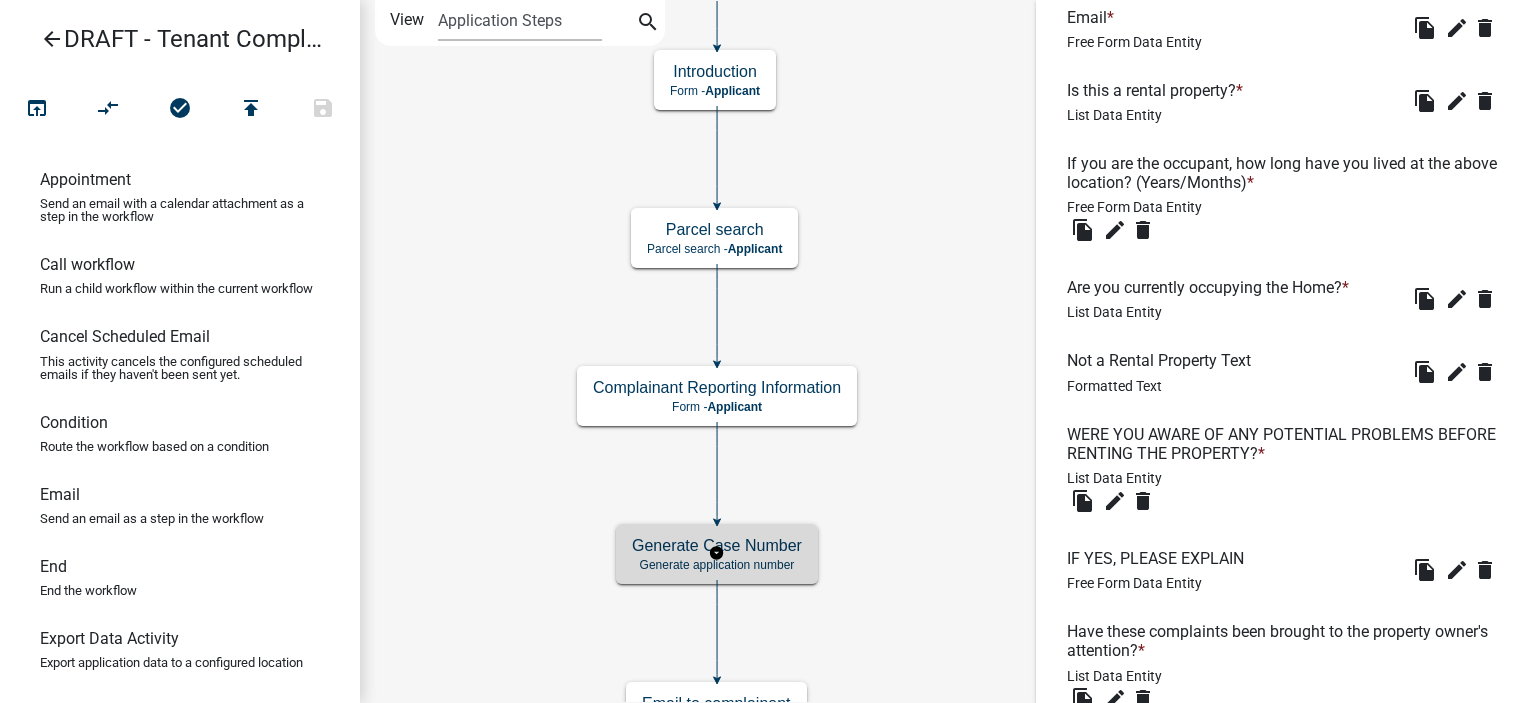scroll, scrollTop: 0, scrollLeft: 0, axis: both 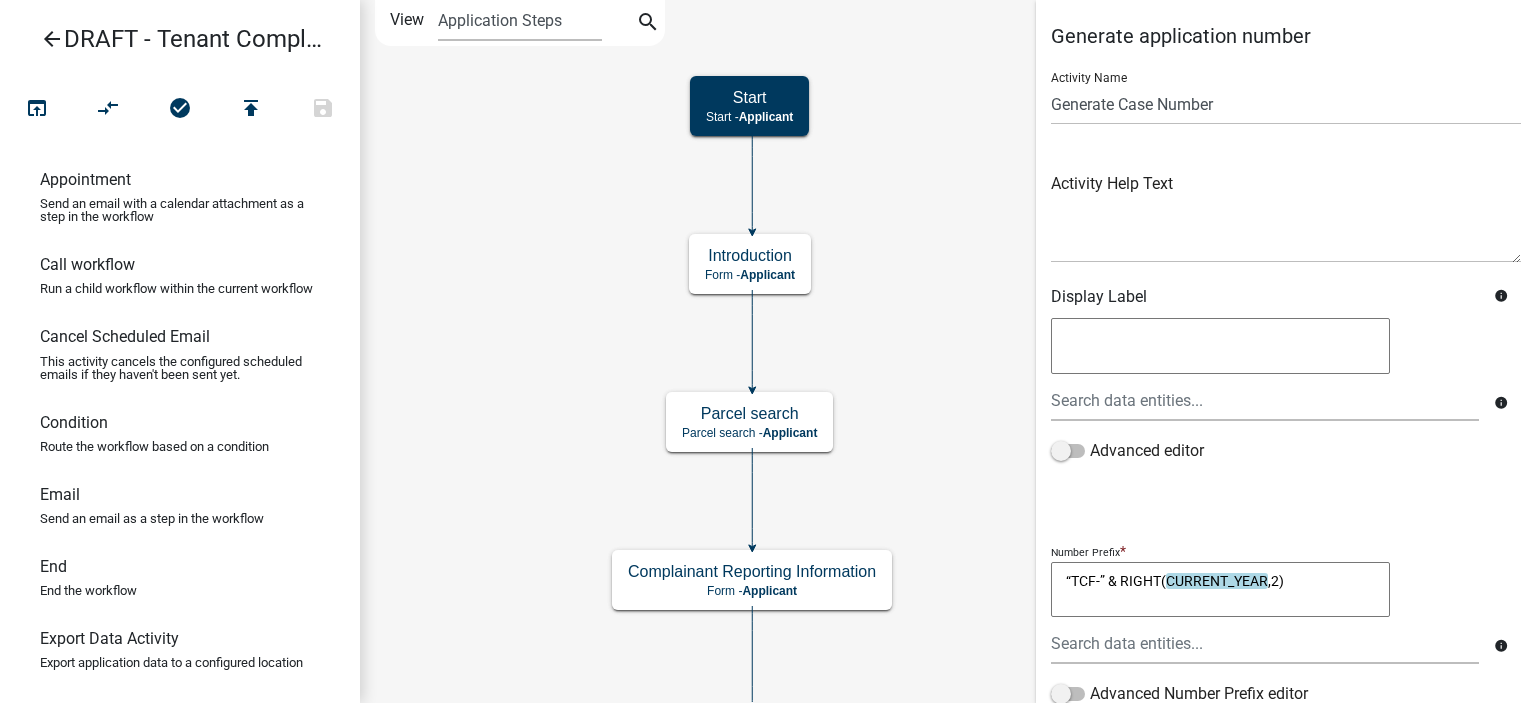 click on "Start
Start -  Applicant
Parcel search
Parcel search -  Applicant
Complainant Reporting Information
Form -  Applicant
TENANT COMPLAINT FORM INSPECTION FINDINGS
Generate PDF -  Building Inspections
Applicant" 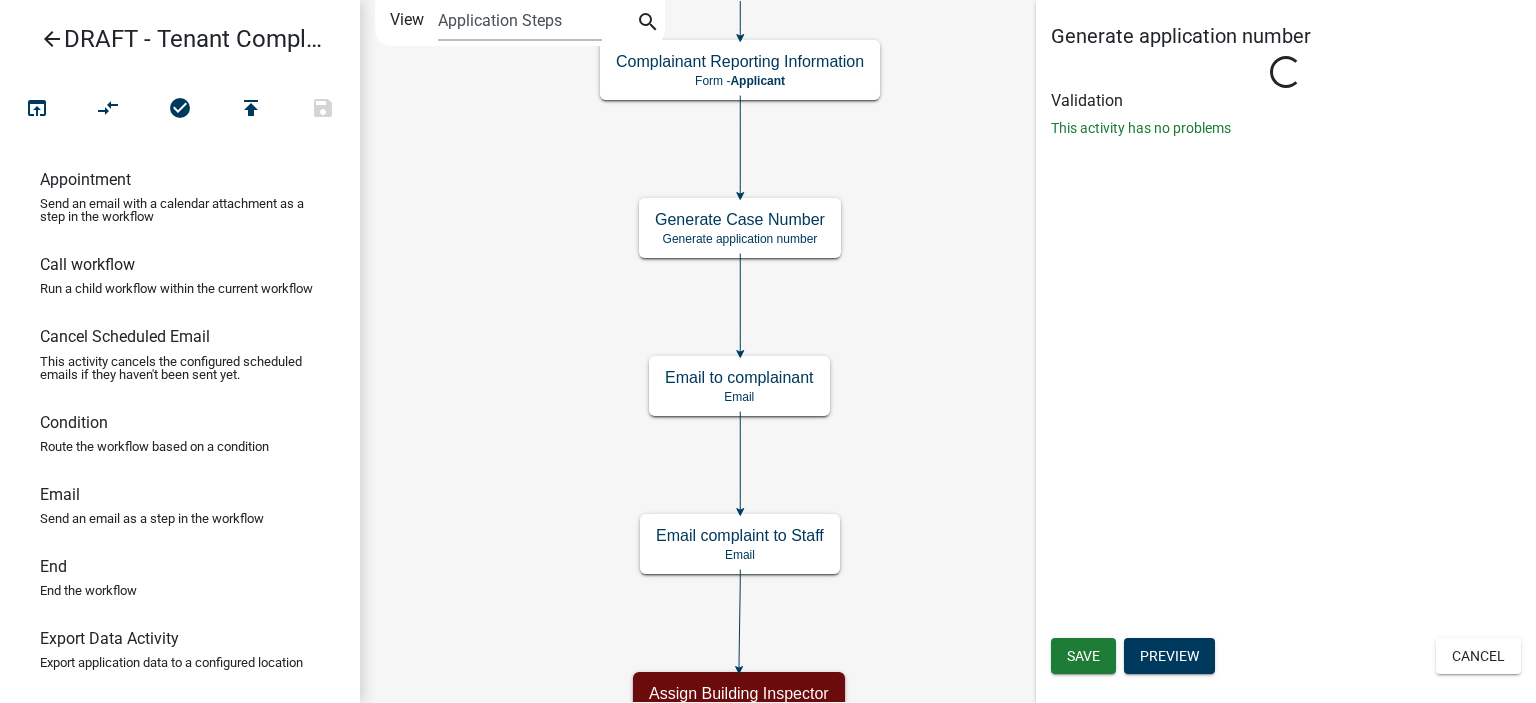 click on "Start
Start -  Applicant
Parcel search
Parcel search -  Applicant
Complainant Reporting Information
Form -  Applicant
TENANT COMPLAINT FORM INSPECTION FINDINGS
Generate PDF -  Building Inspections
Applicant" 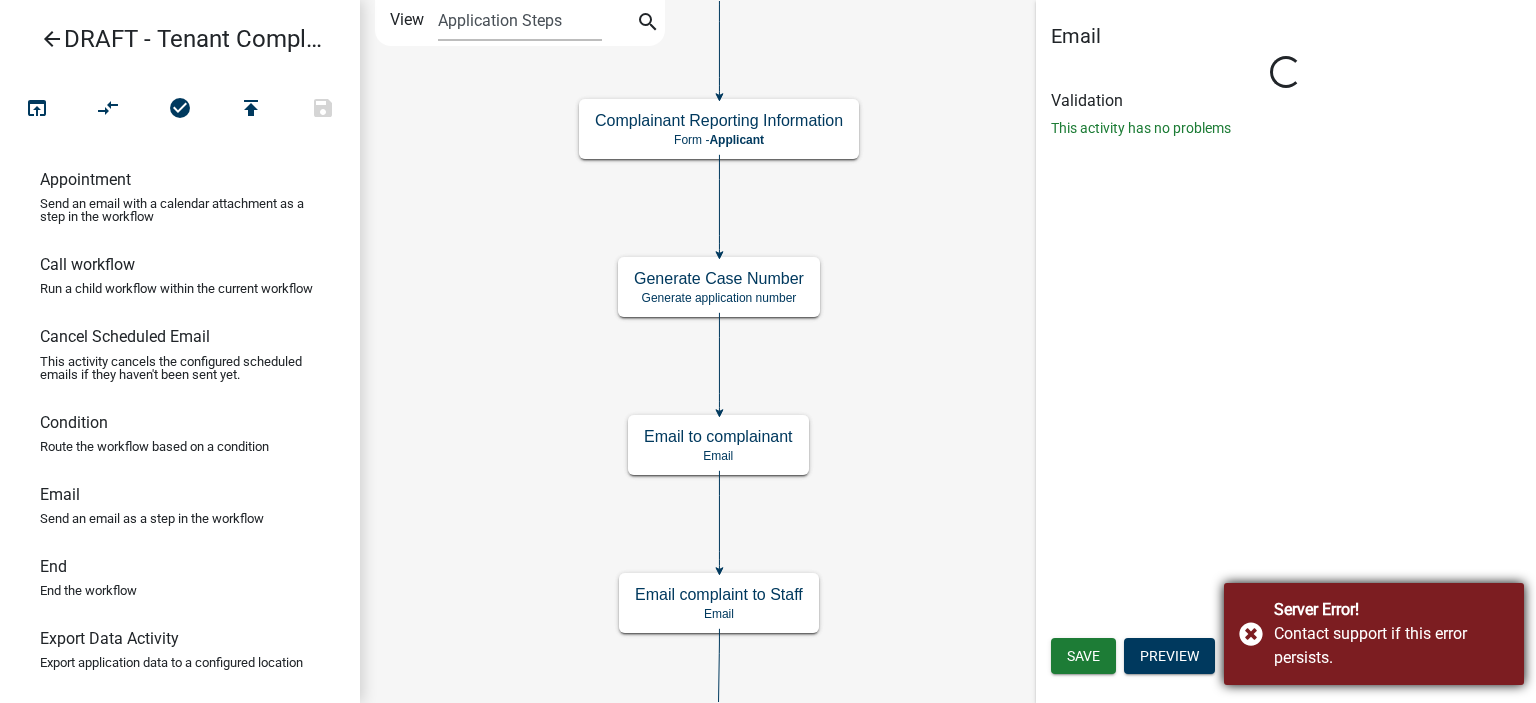click on "Server Error!   Contact support if this error persists." at bounding box center (1374, 634) 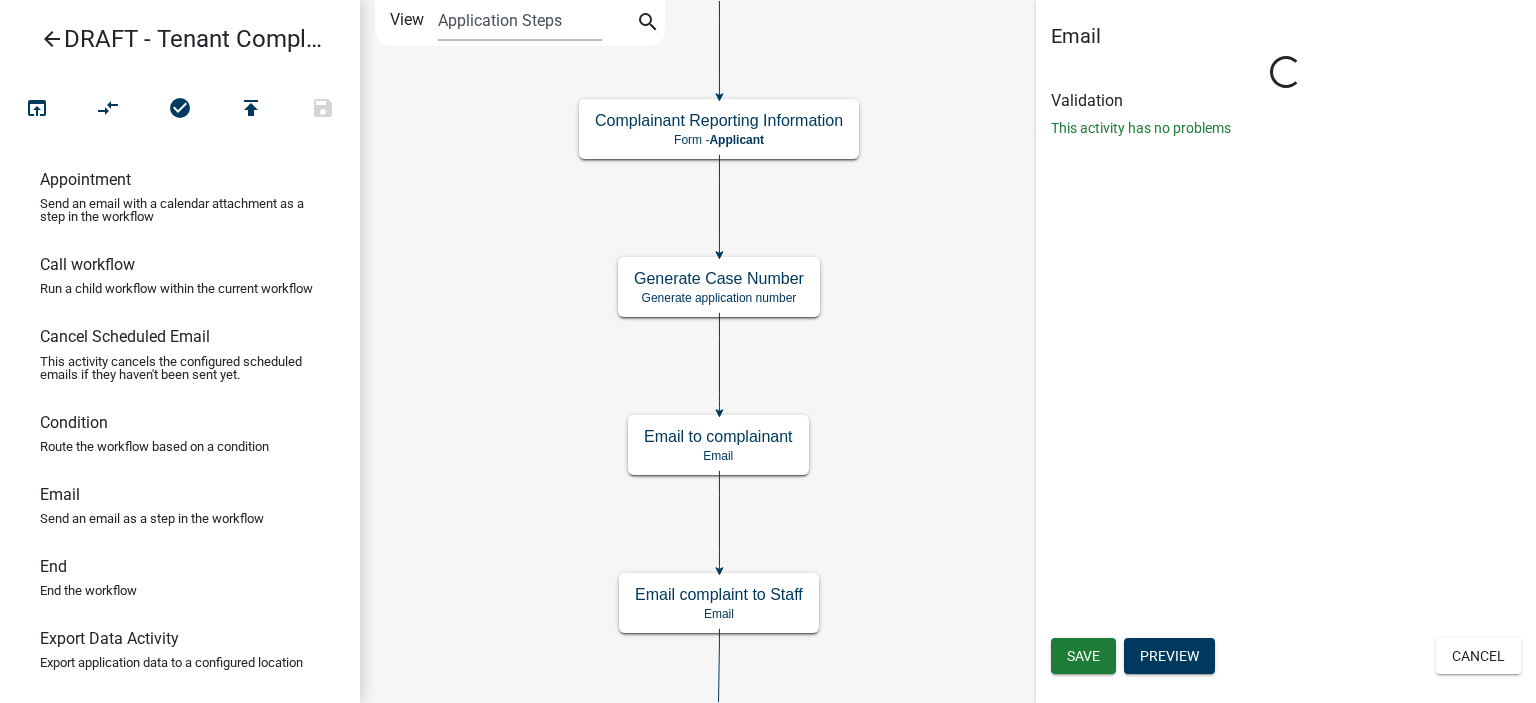 drag, startPoint x: 285, startPoint y: 267, endPoint x: 331, endPoint y: 263, distance: 46.173584 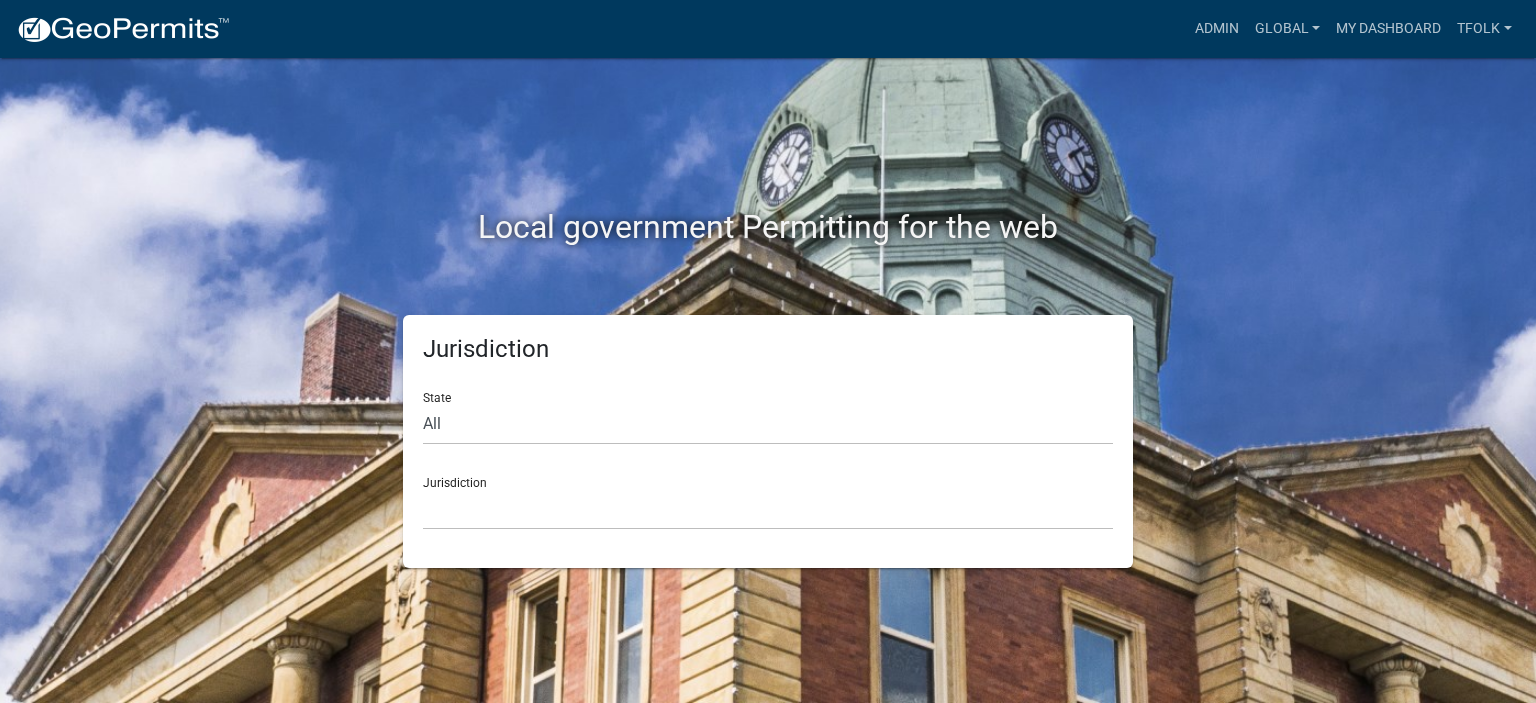 scroll, scrollTop: 0, scrollLeft: 0, axis: both 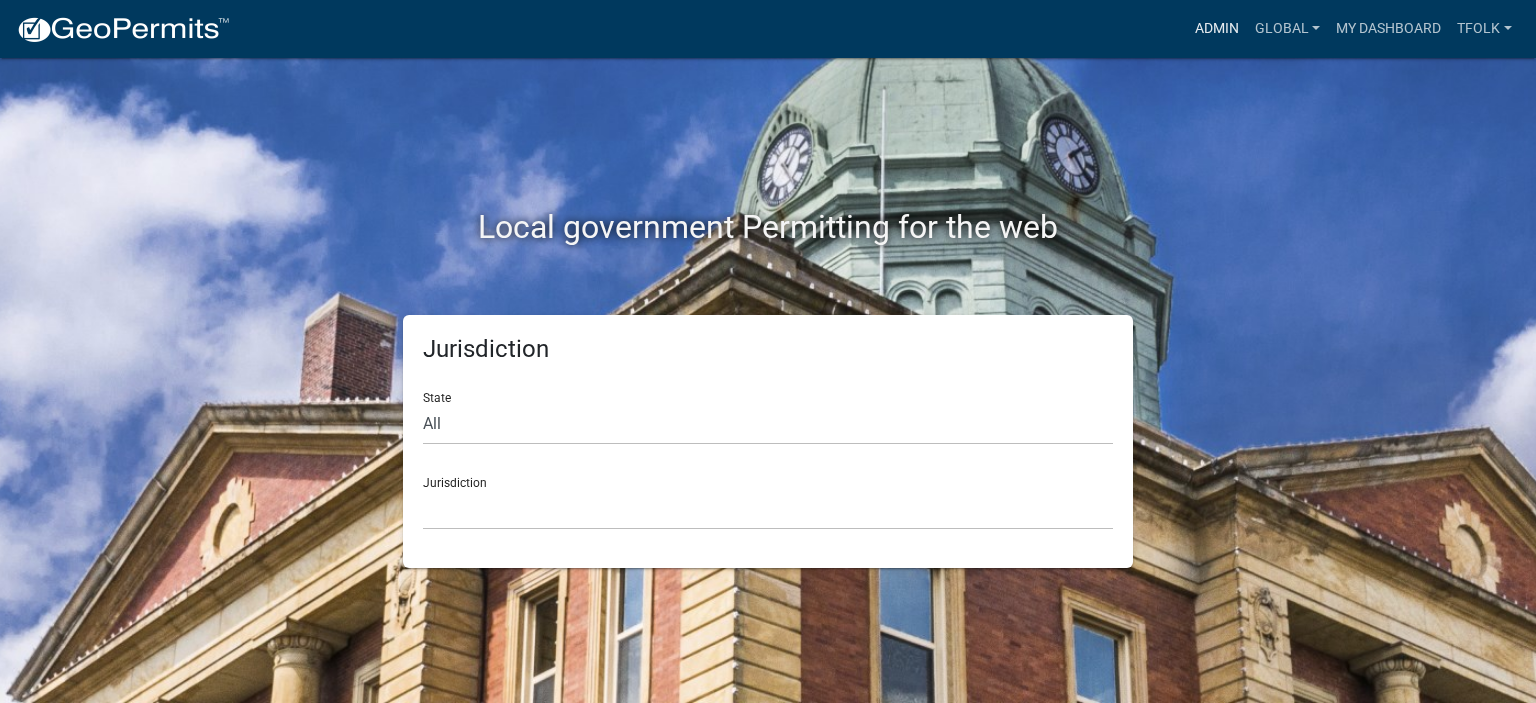 click on "Admin" at bounding box center (1217, 29) 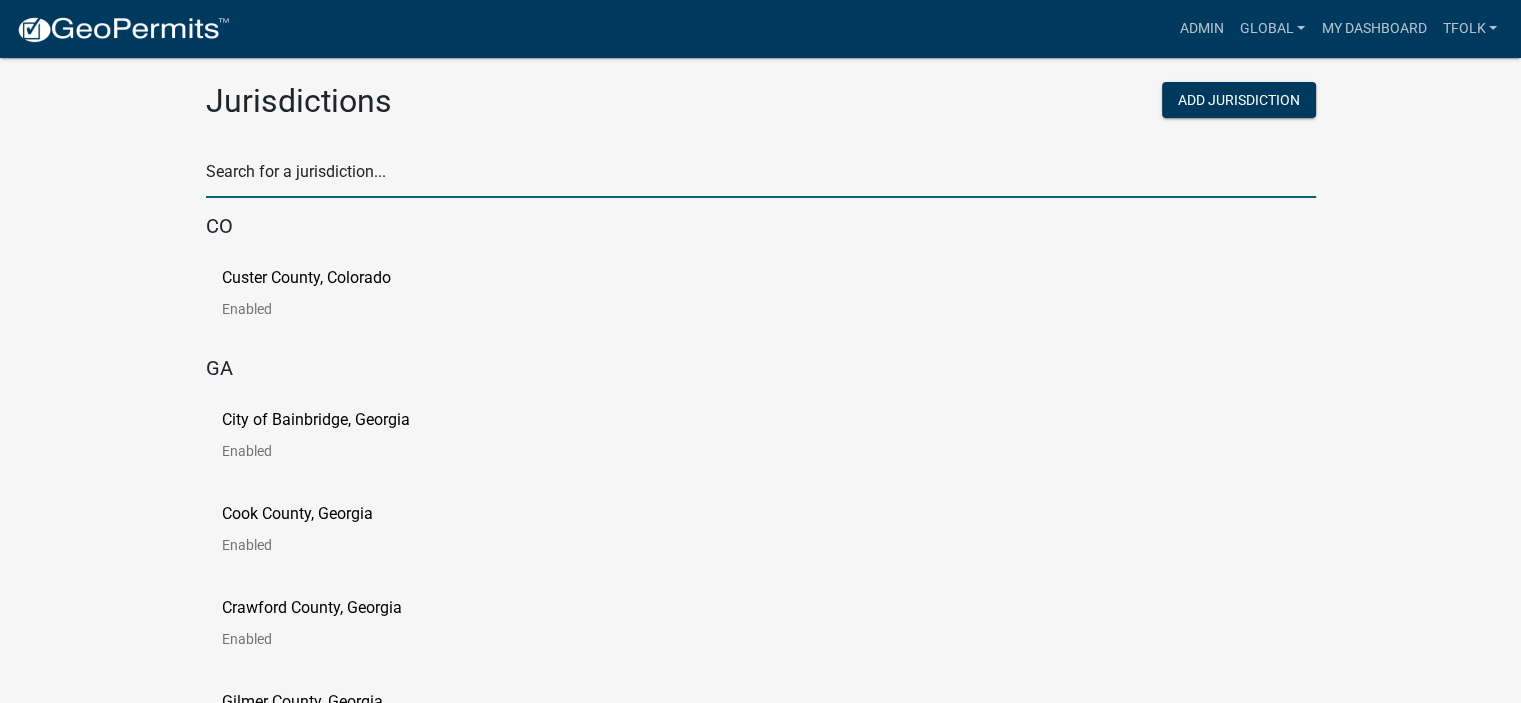 click 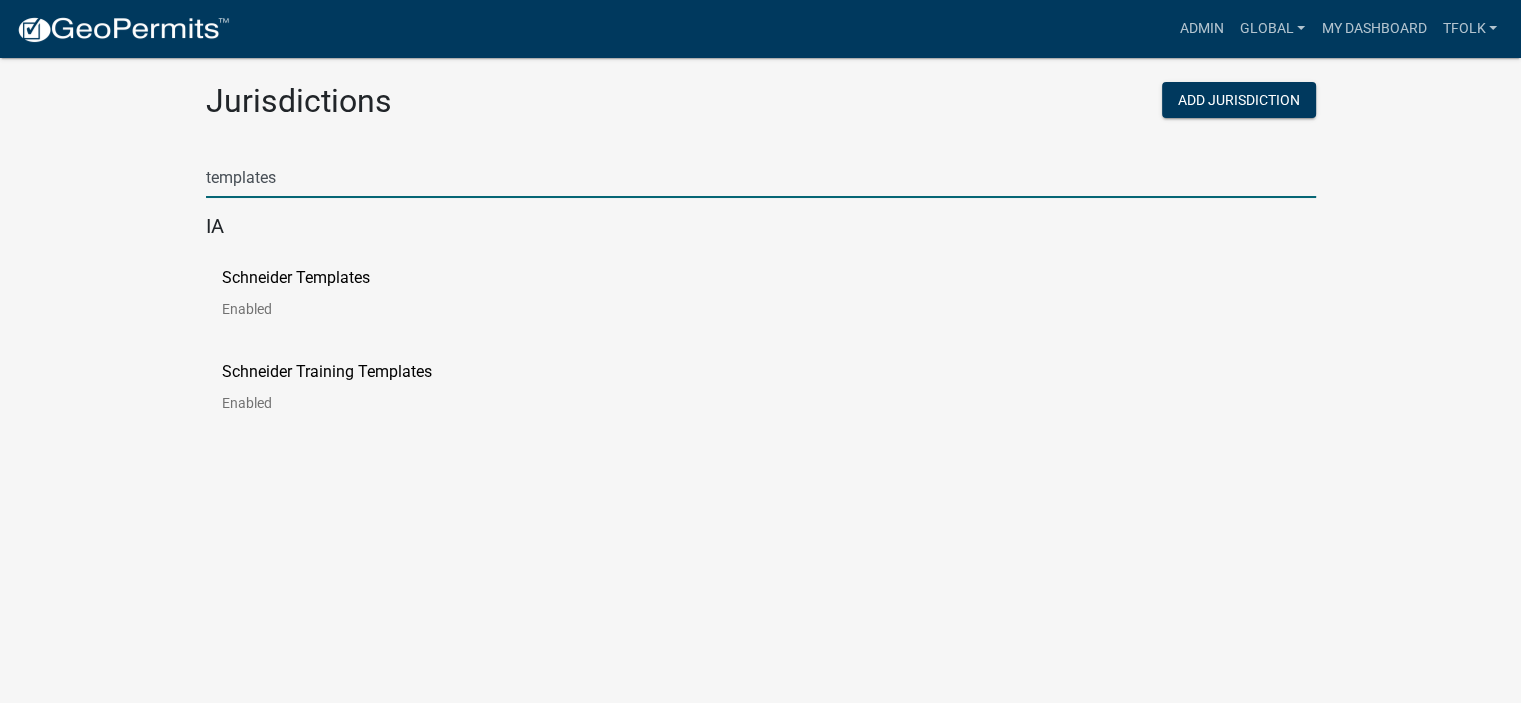type on "templates" 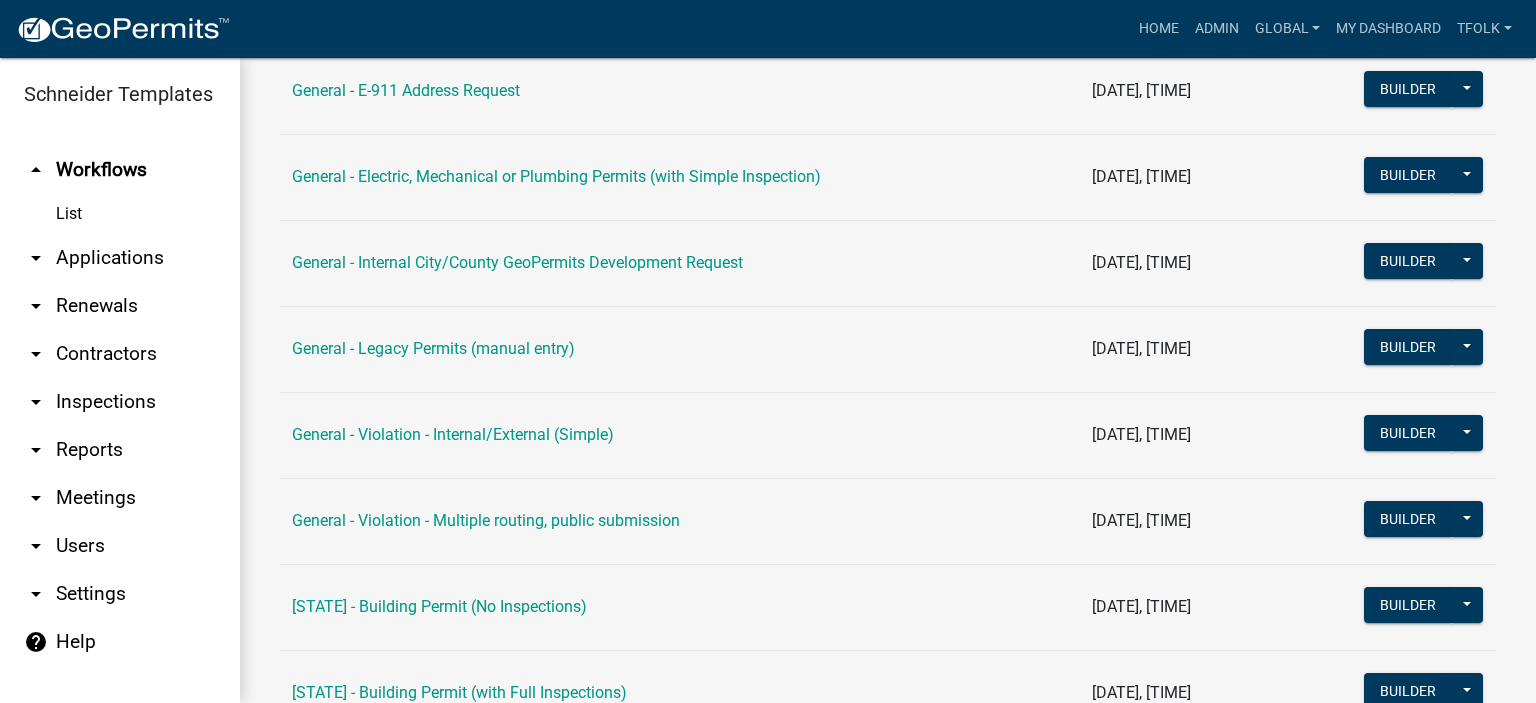 scroll, scrollTop: 800, scrollLeft: 0, axis: vertical 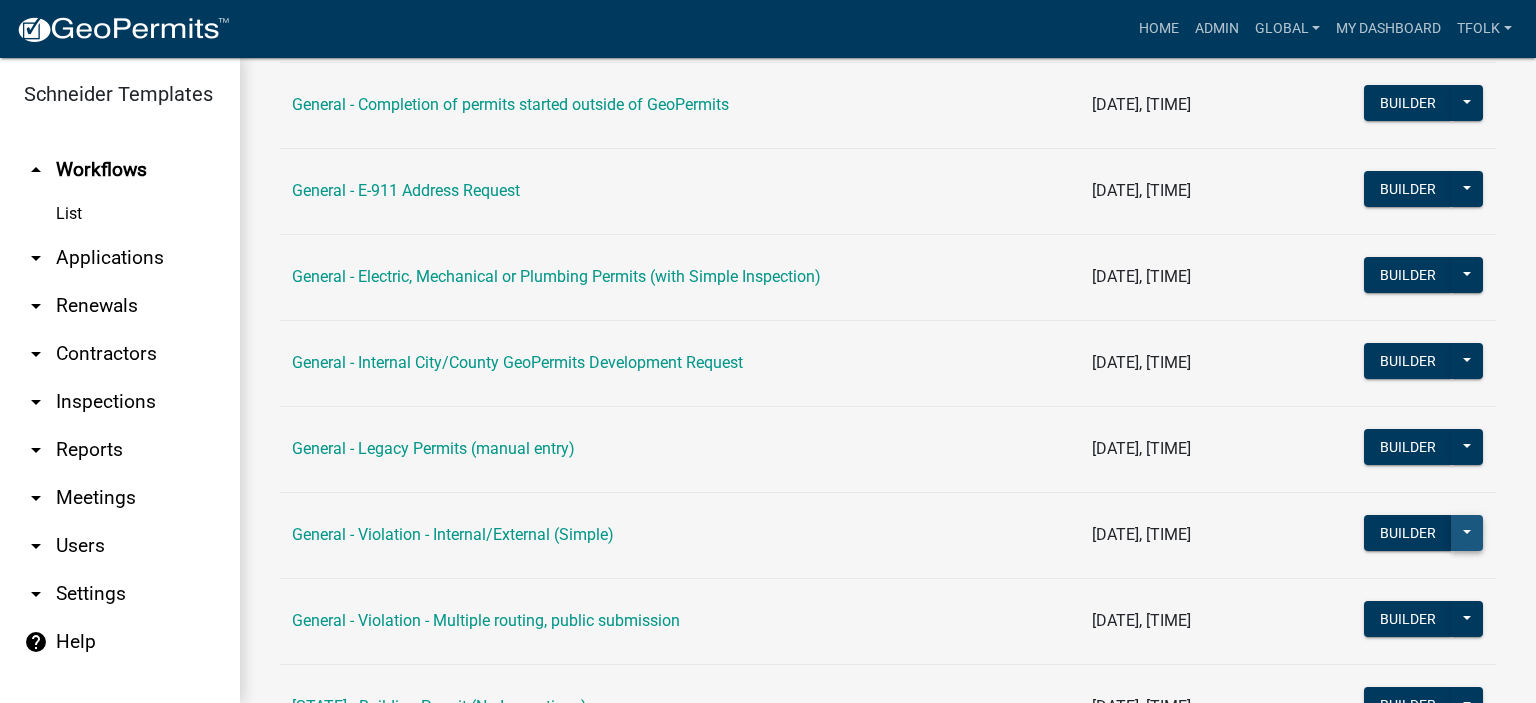 click at bounding box center [1467, 533] 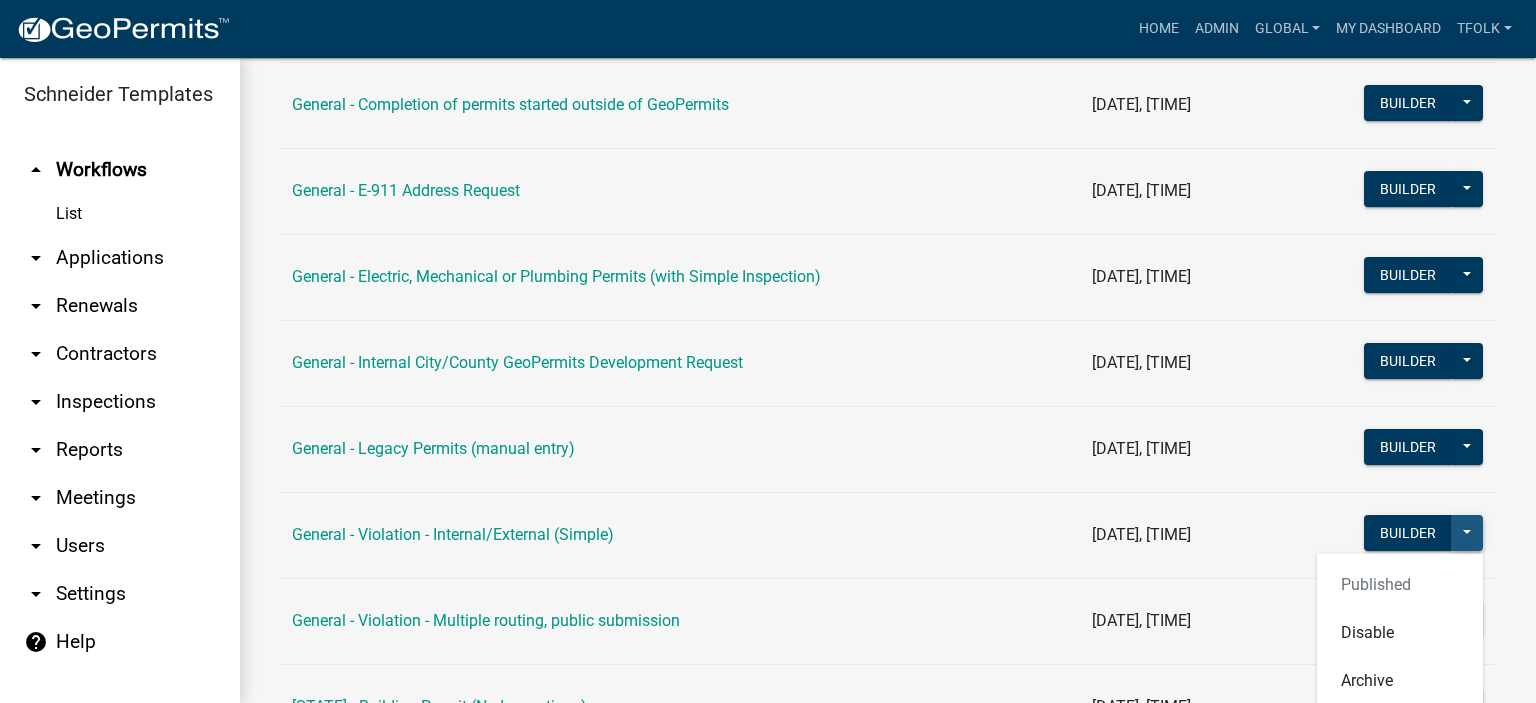 click at bounding box center (1467, 533) 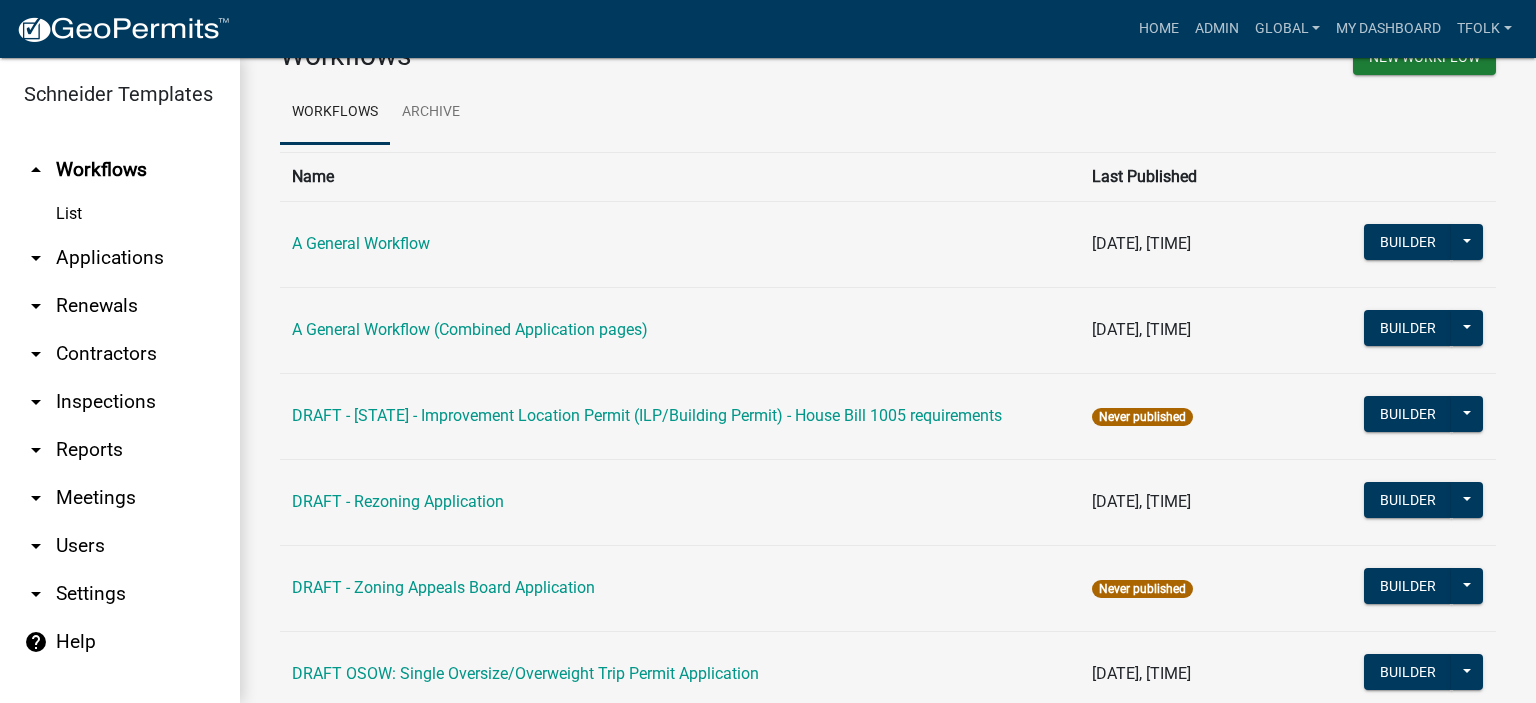 scroll, scrollTop: 0, scrollLeft: 0, axis: both 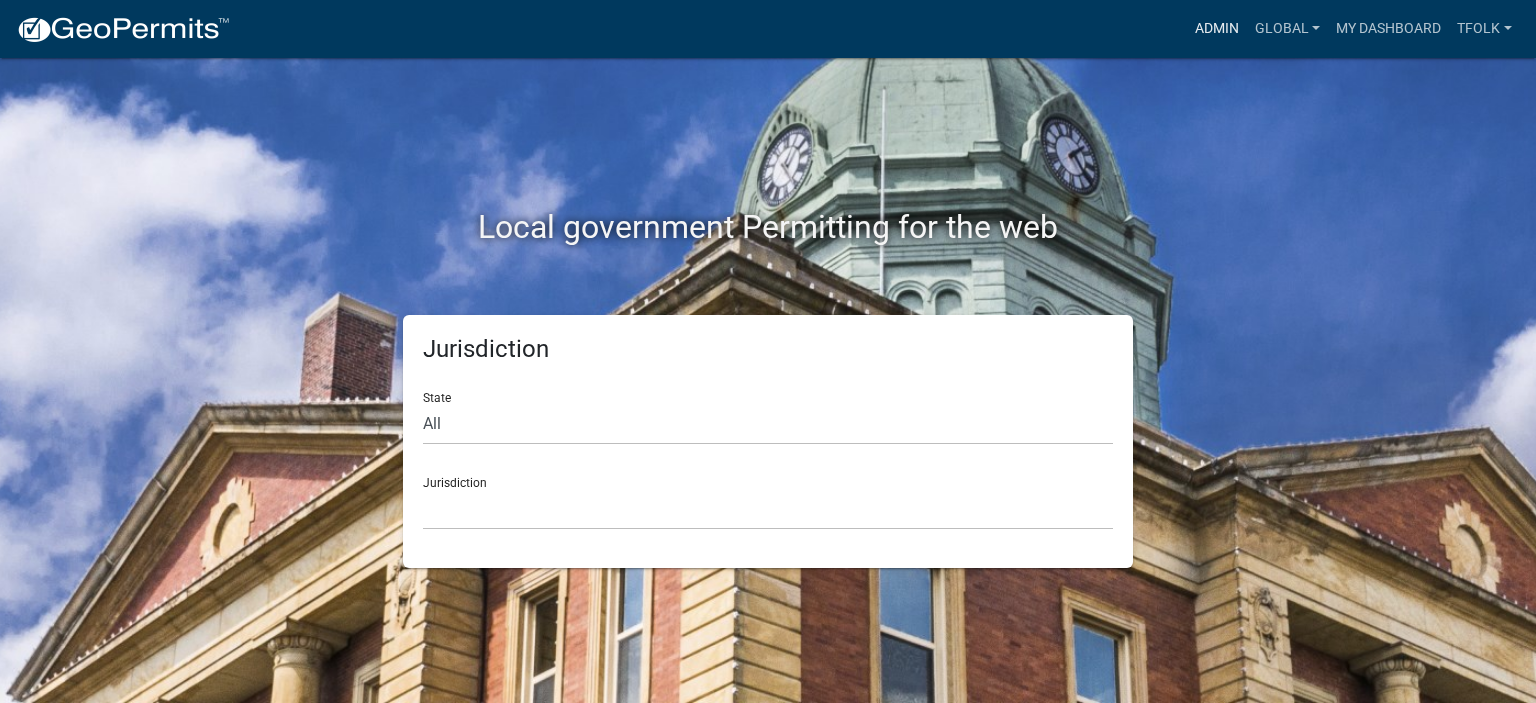 click on "Admin" at bounding box center [1217, 29] 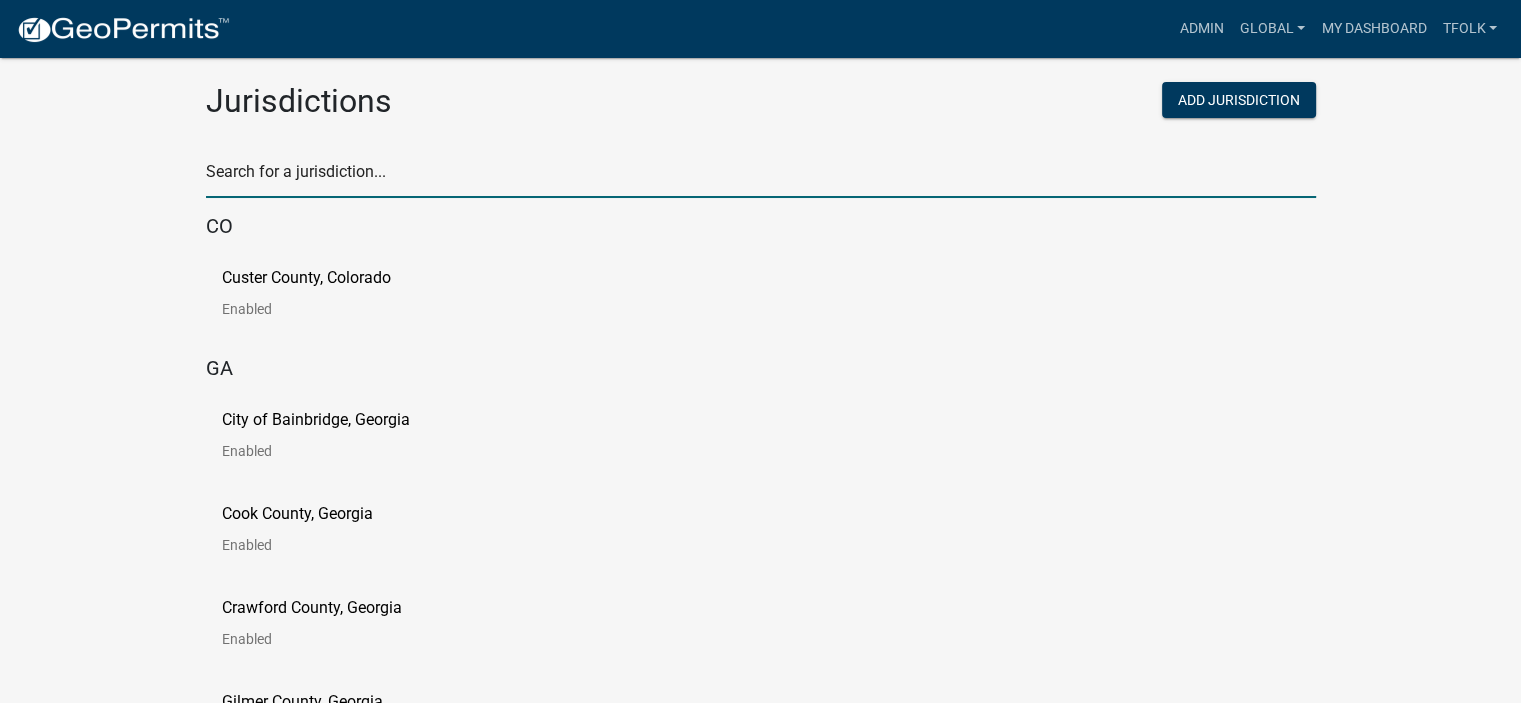 click 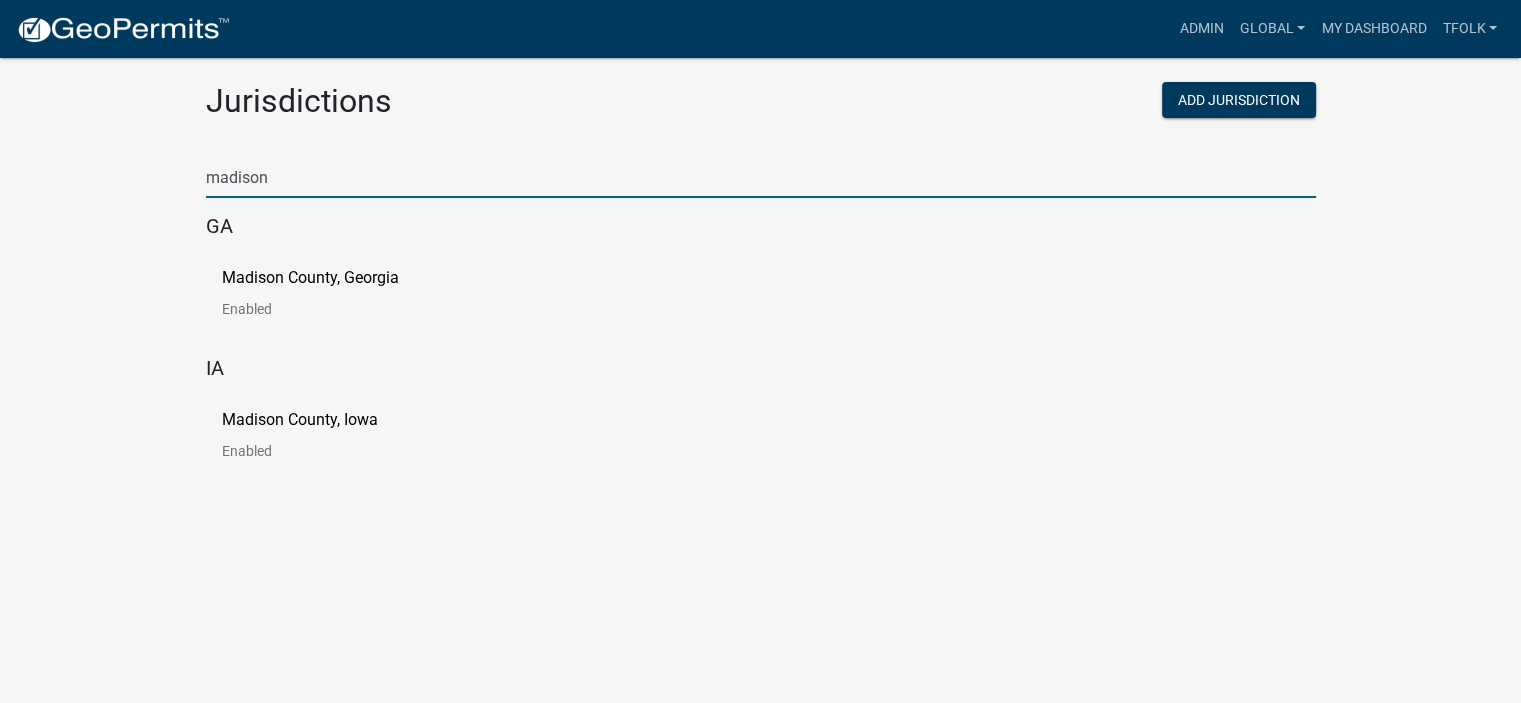 type on "madison" 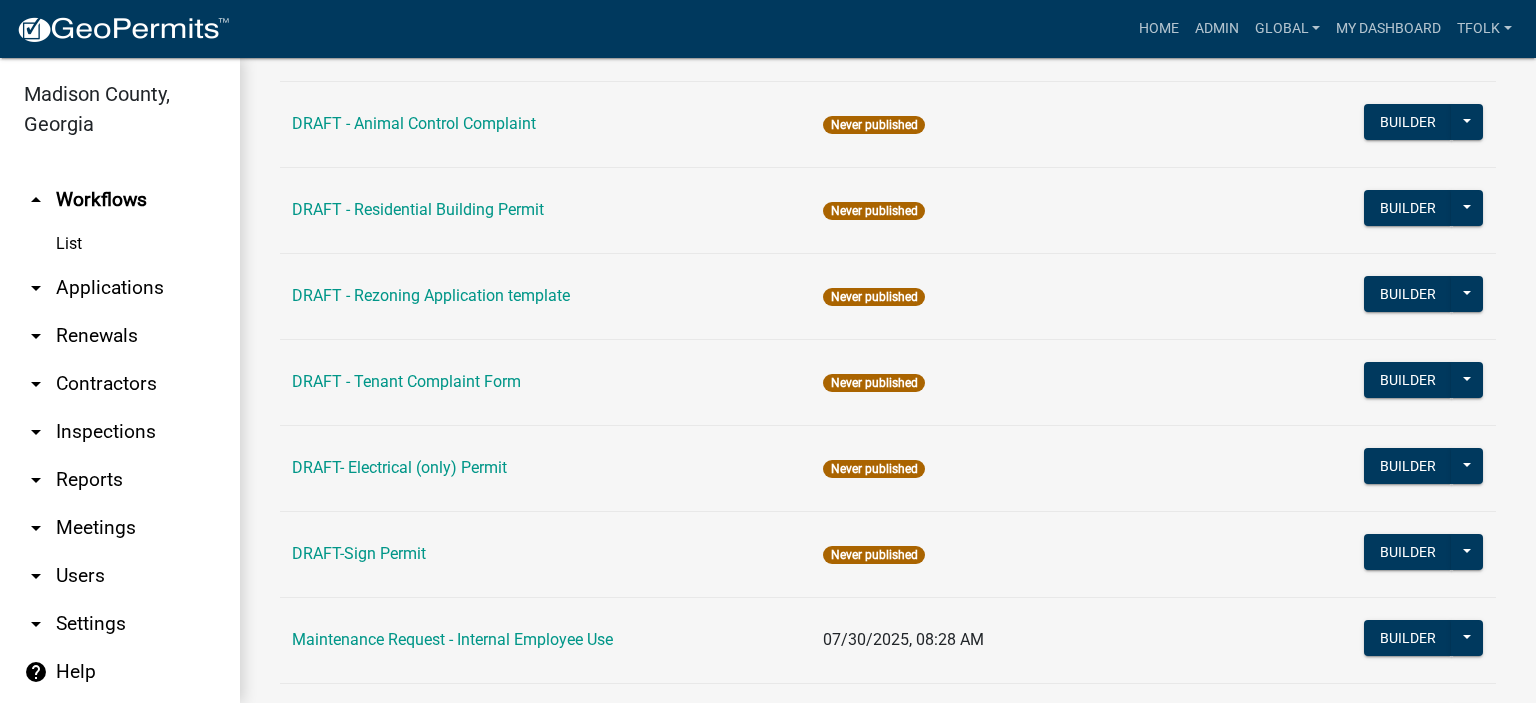 scroll, scrollTop: 300, scrollLeft: 0, axis: vertical 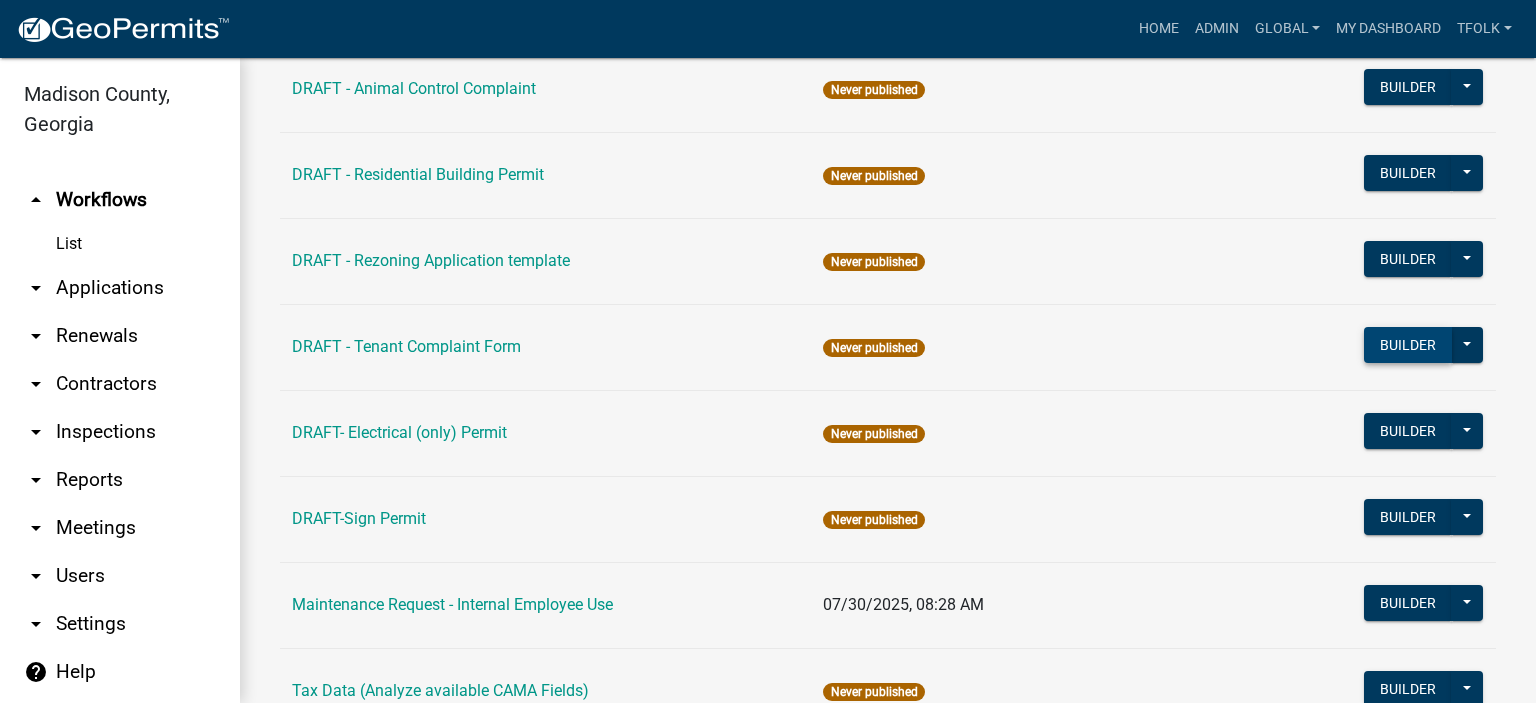 click on "Builder" at bounding box center [1408, 345] 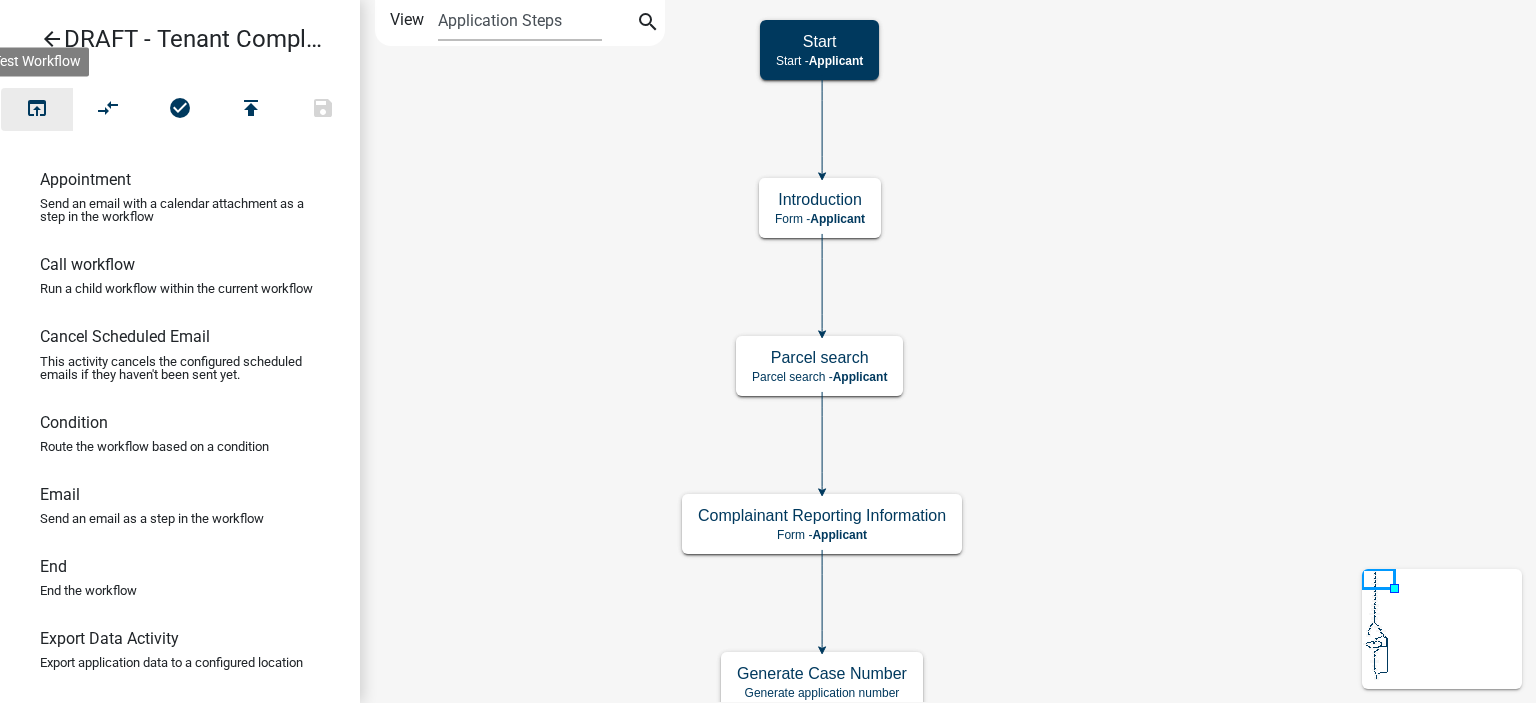 click on "open_in_browser" at bounding box center [37, 109] 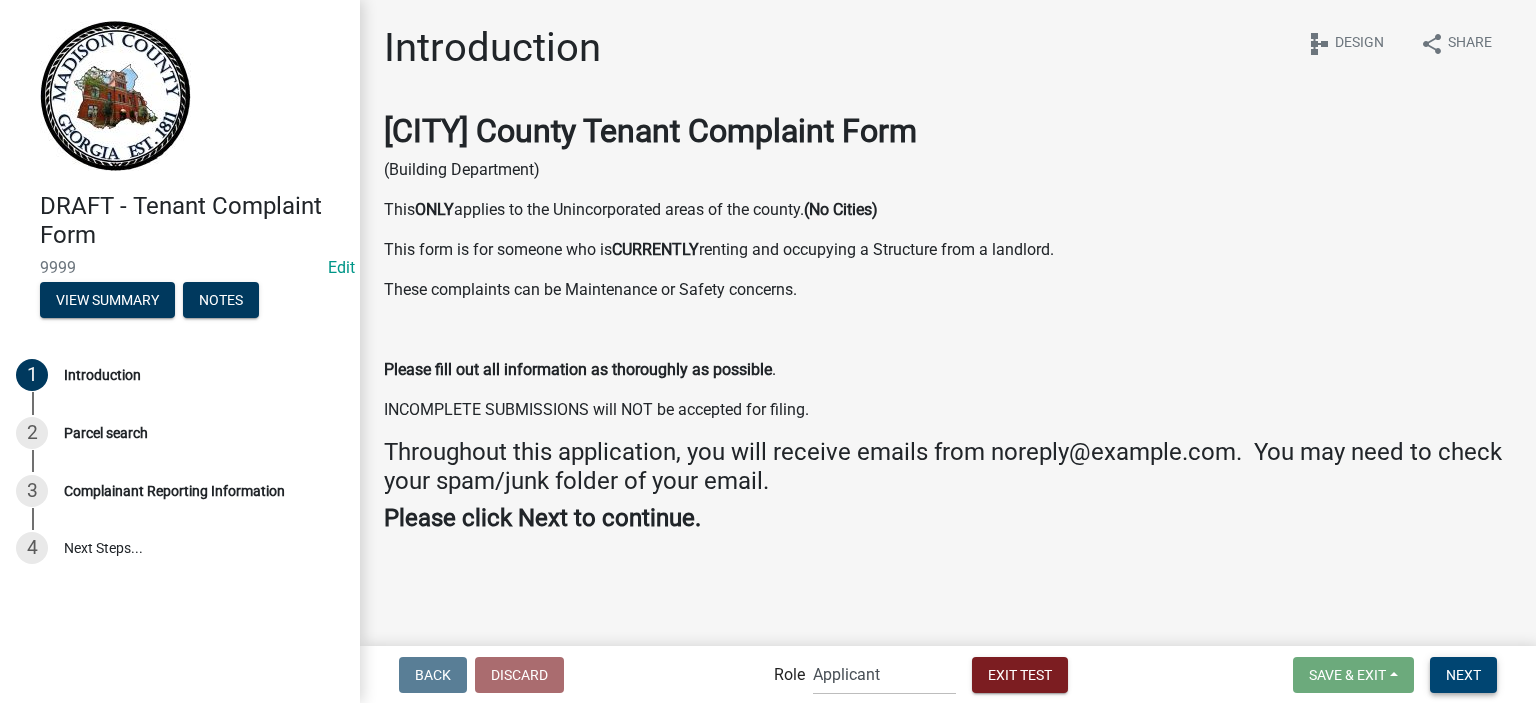click on "Next" at bounding box center (1463, 675) 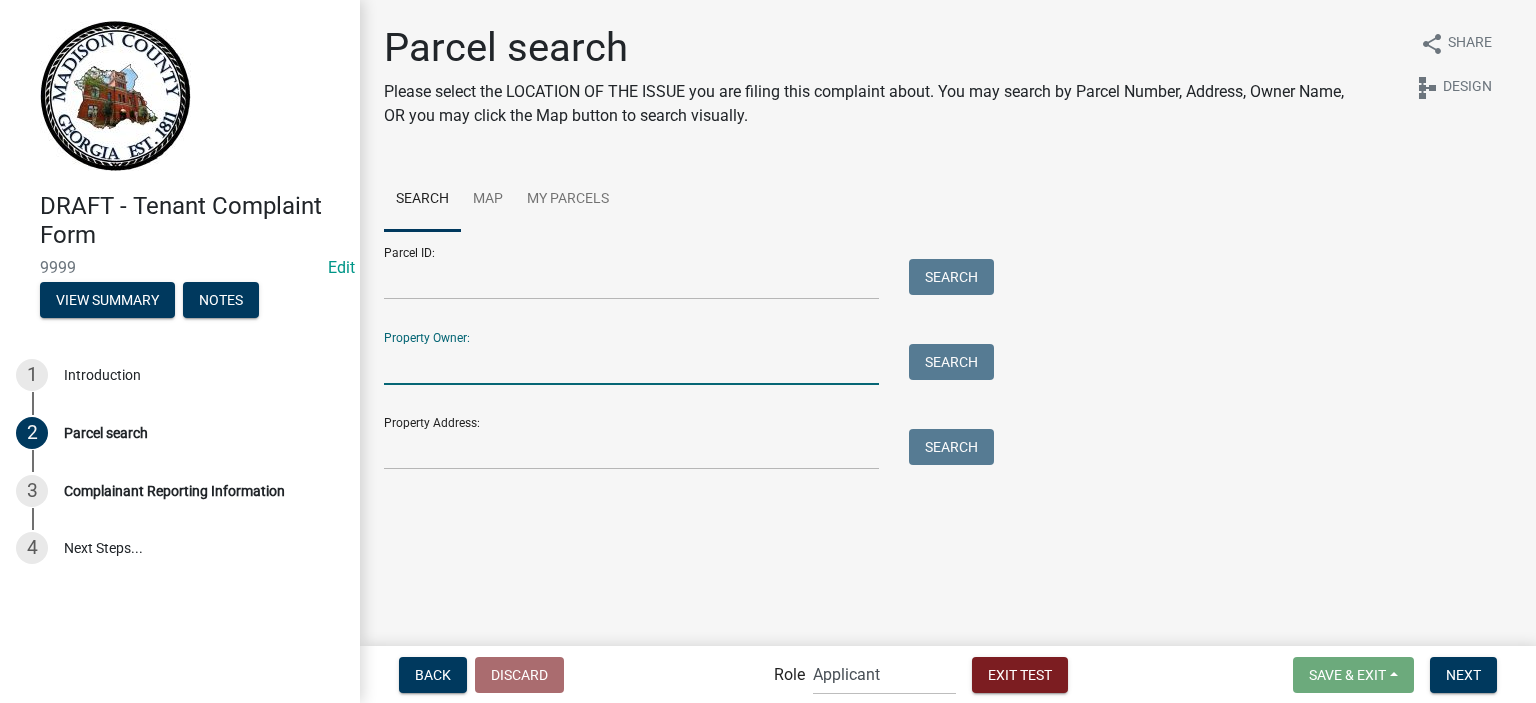 drag, startPoint x: 480, startPoint y: 350, endPoint x: 501, endPoint y: 365, distance: 25.806976 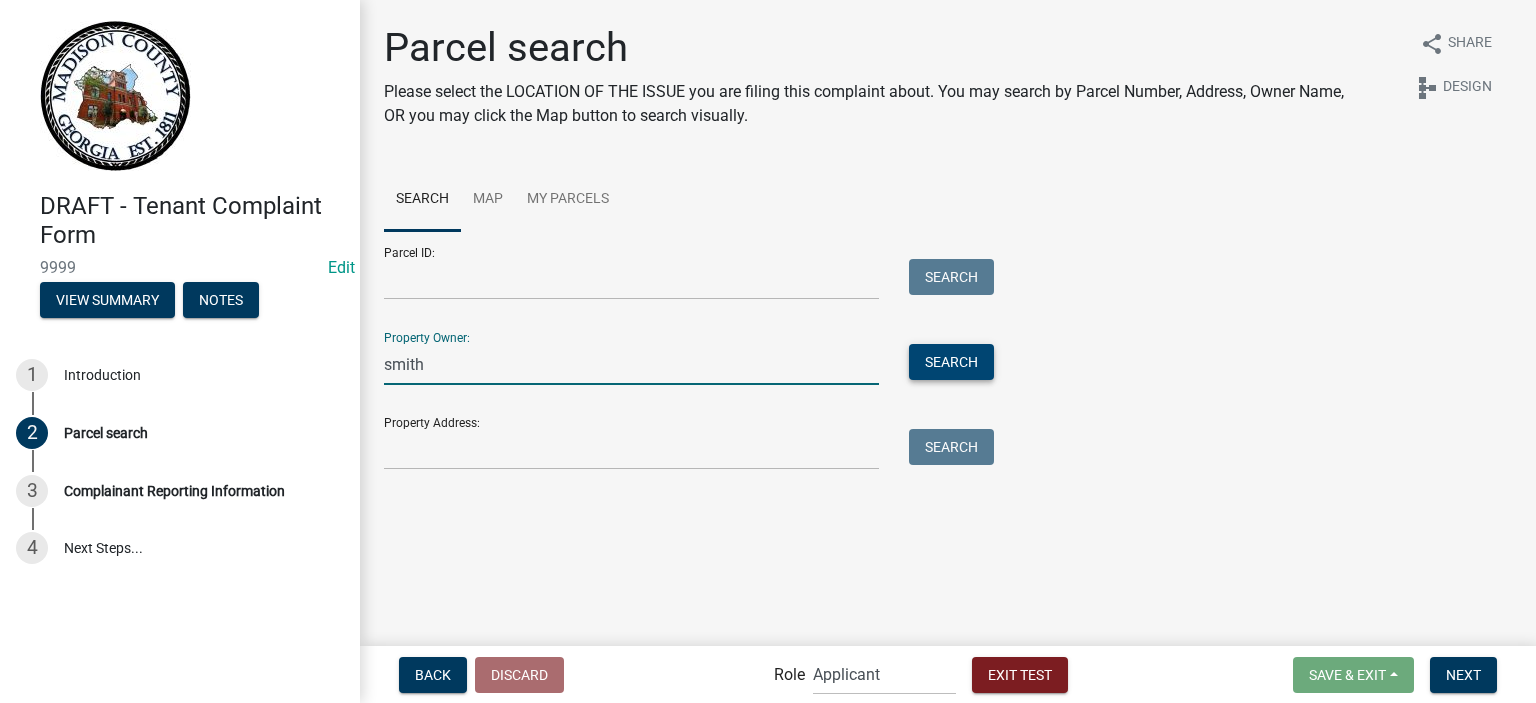 click on "Search" at bounding box center [951, 362] 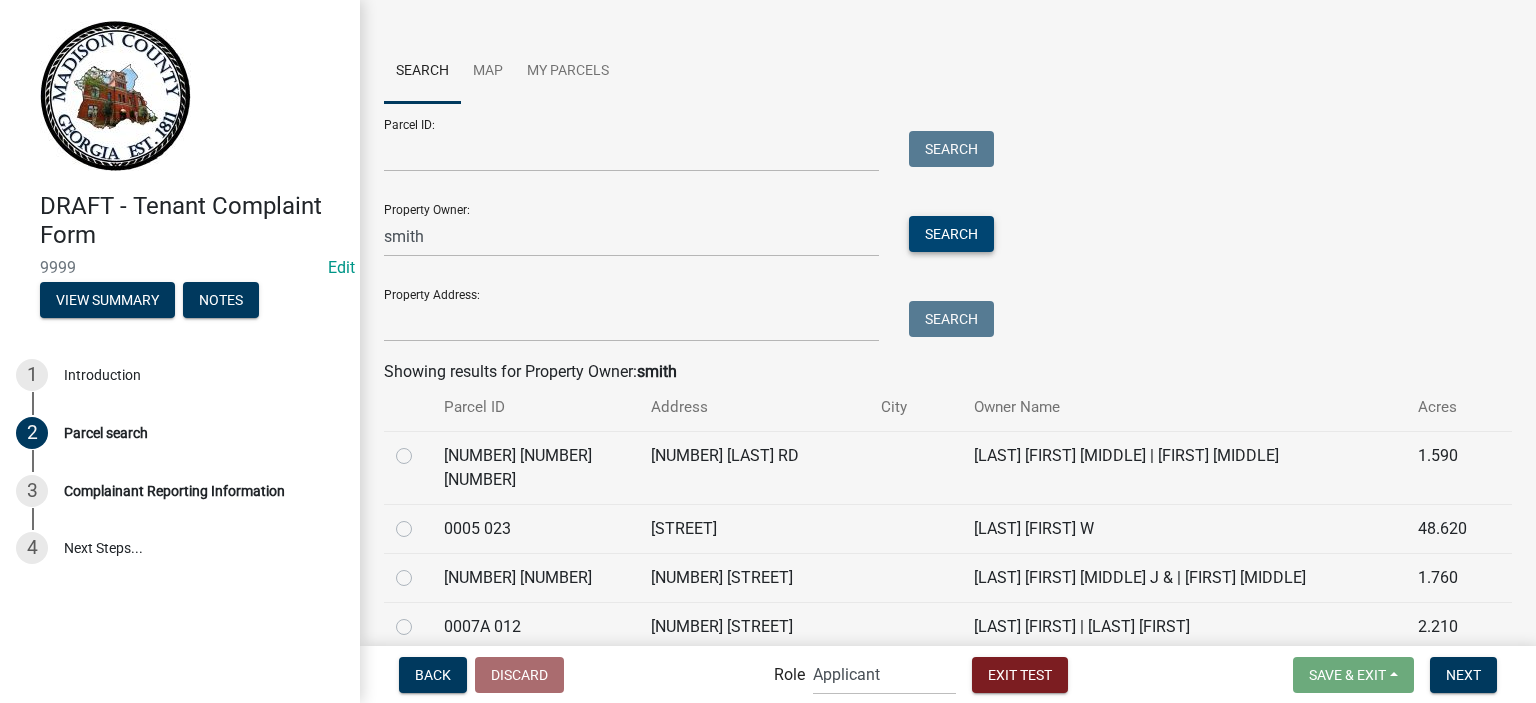 scroll, scrollTop: 300, scrollLeft: 0, axis: vertical 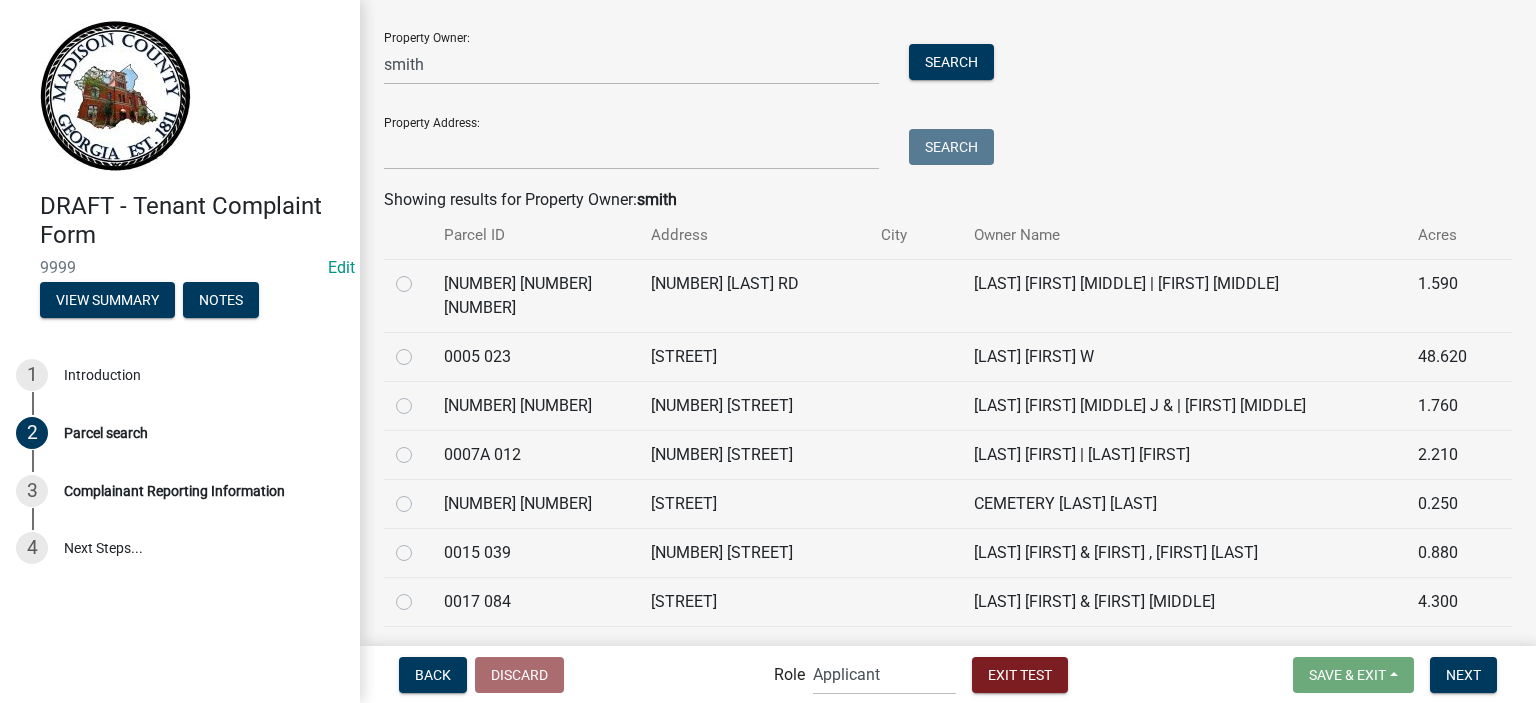 click 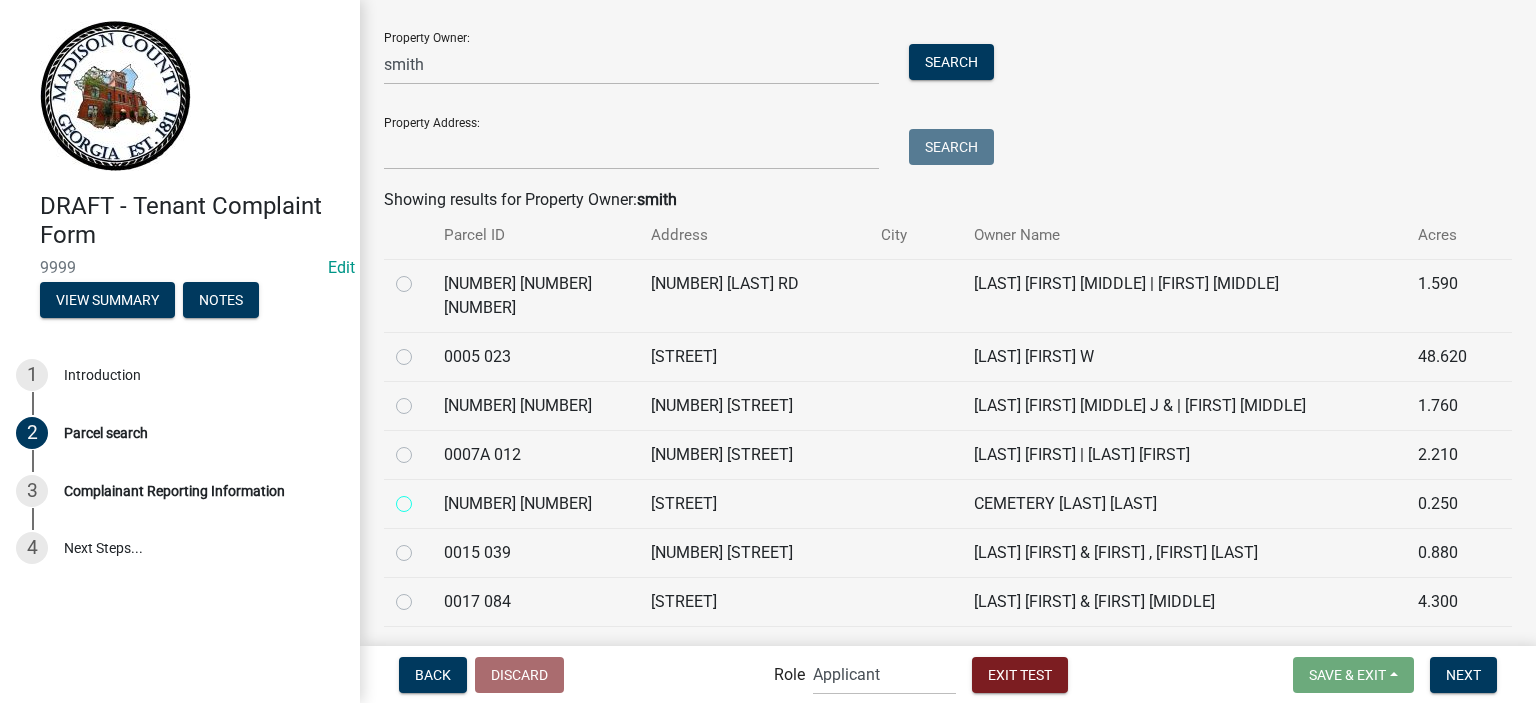 click at bounding box center (426, 498) 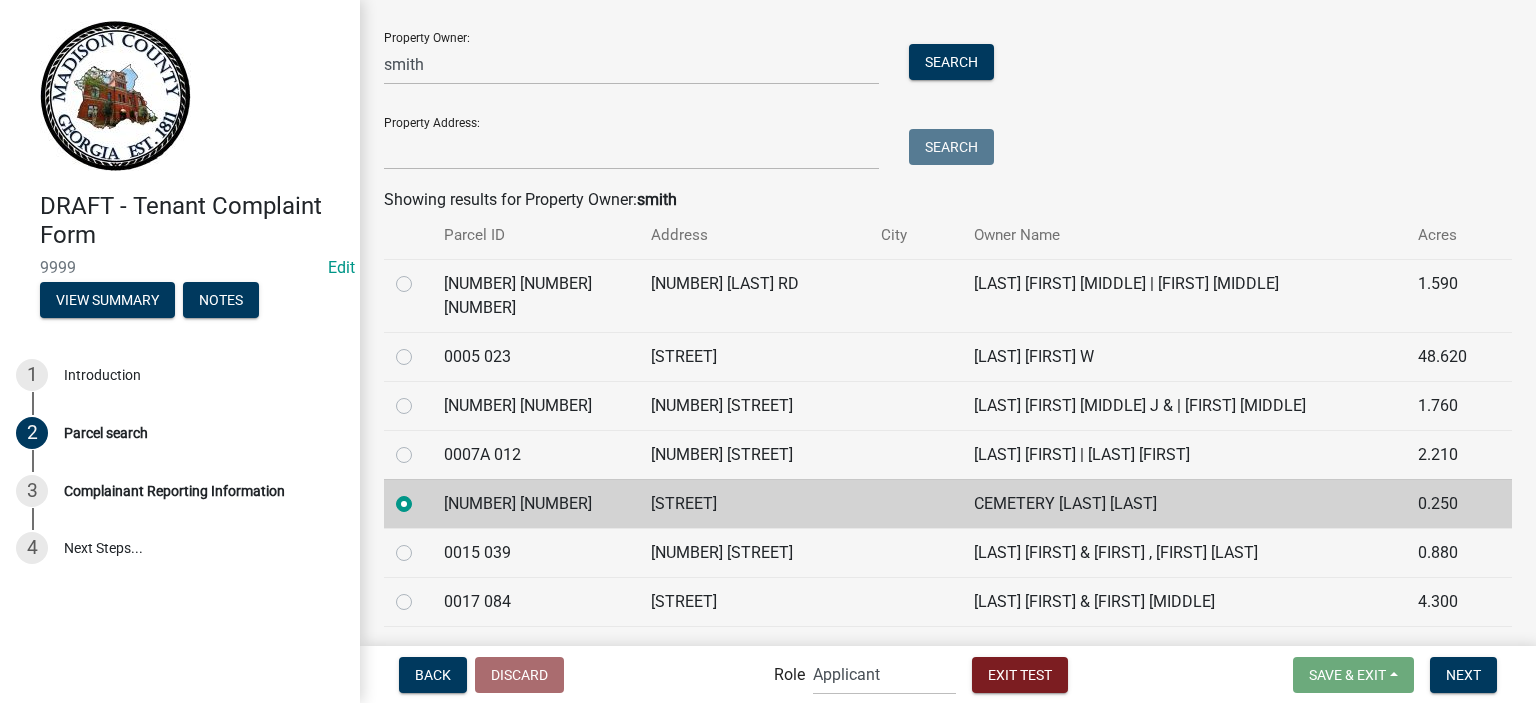 click 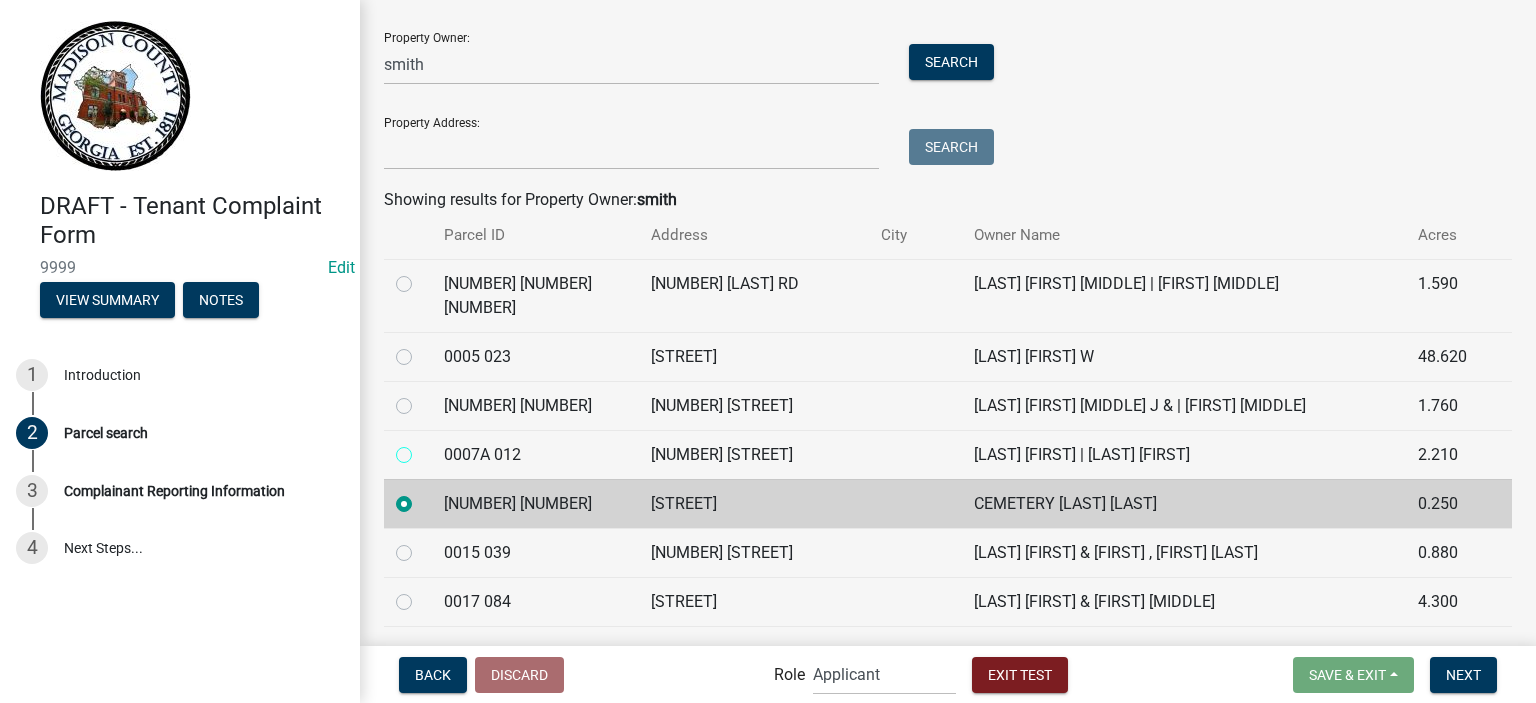 radio on "true" 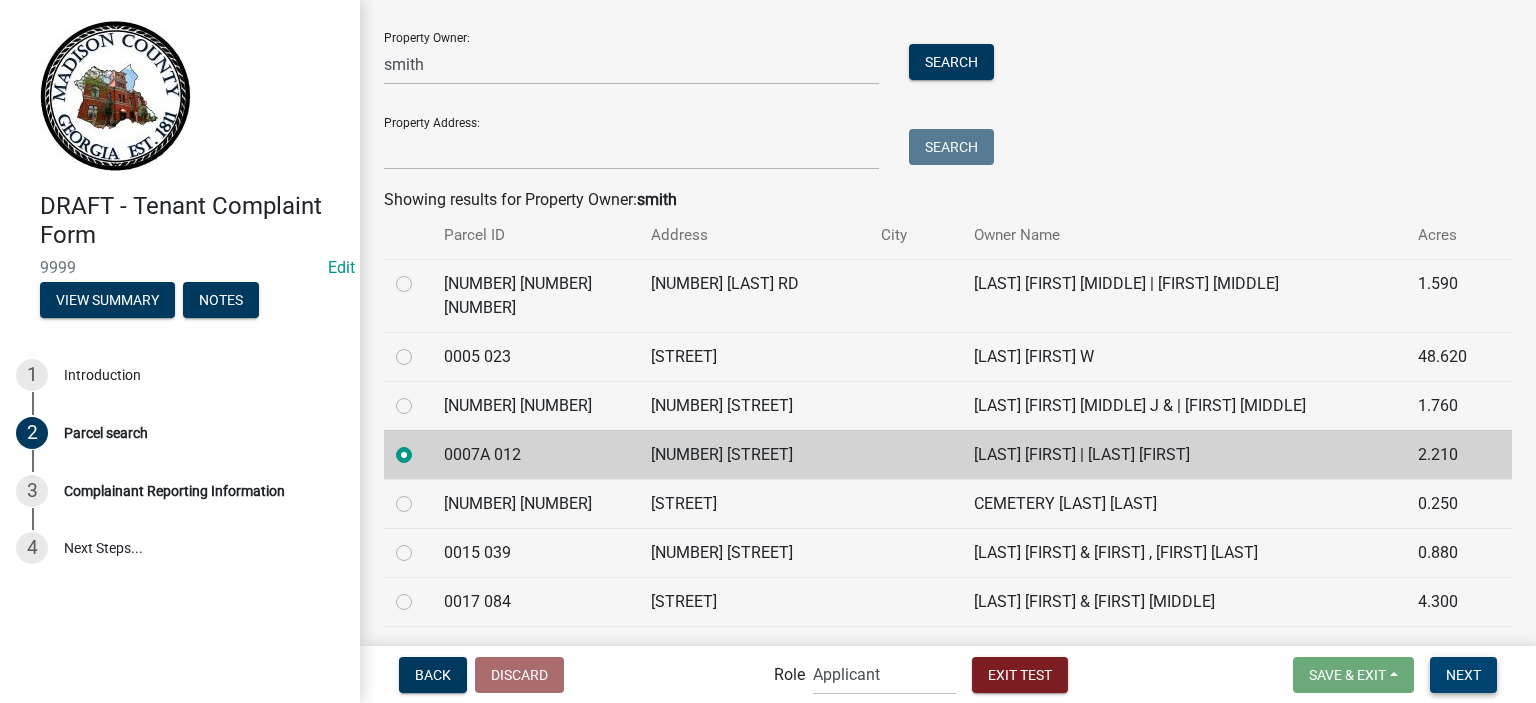click on "Next" at bounding box center [1463, 674] 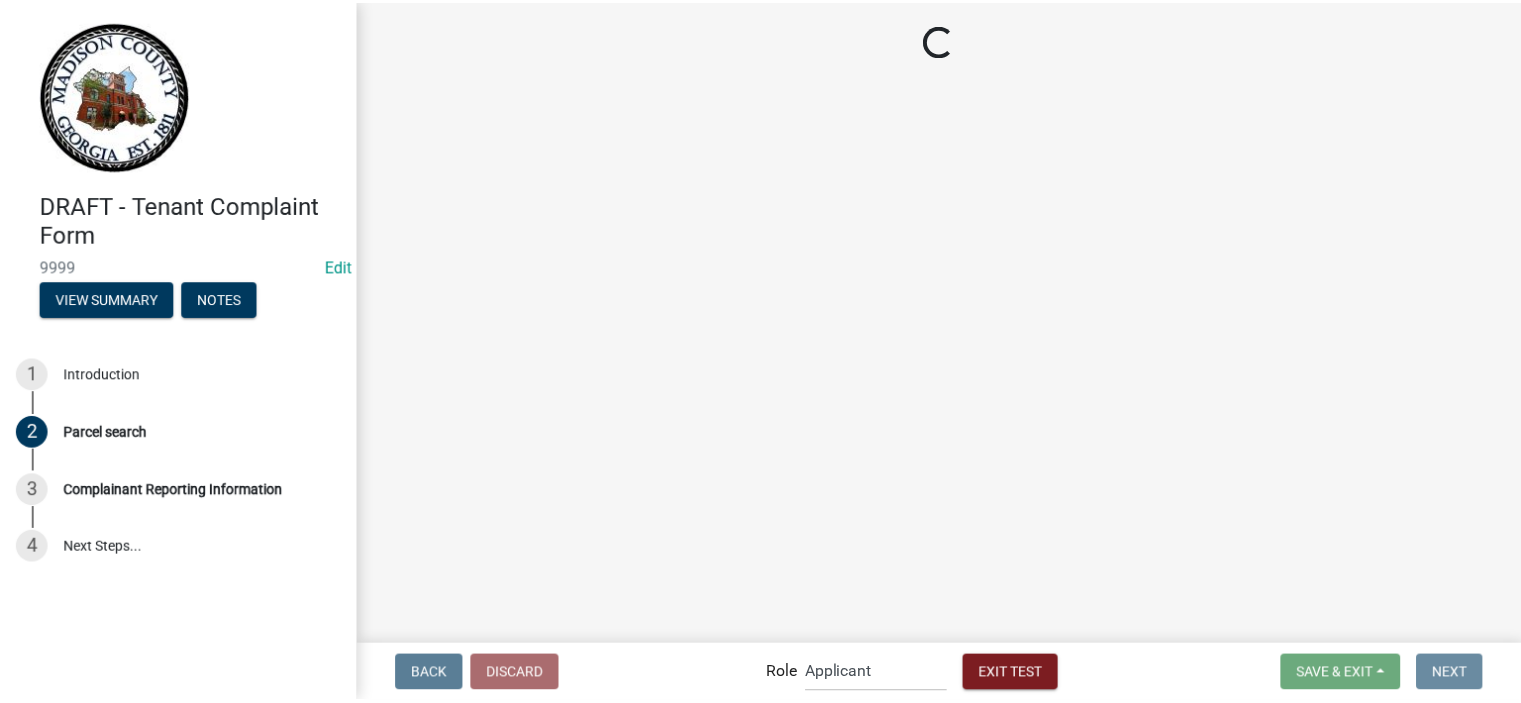 scroll, scrollTop: 0, scrollLeft: 0, axis: both 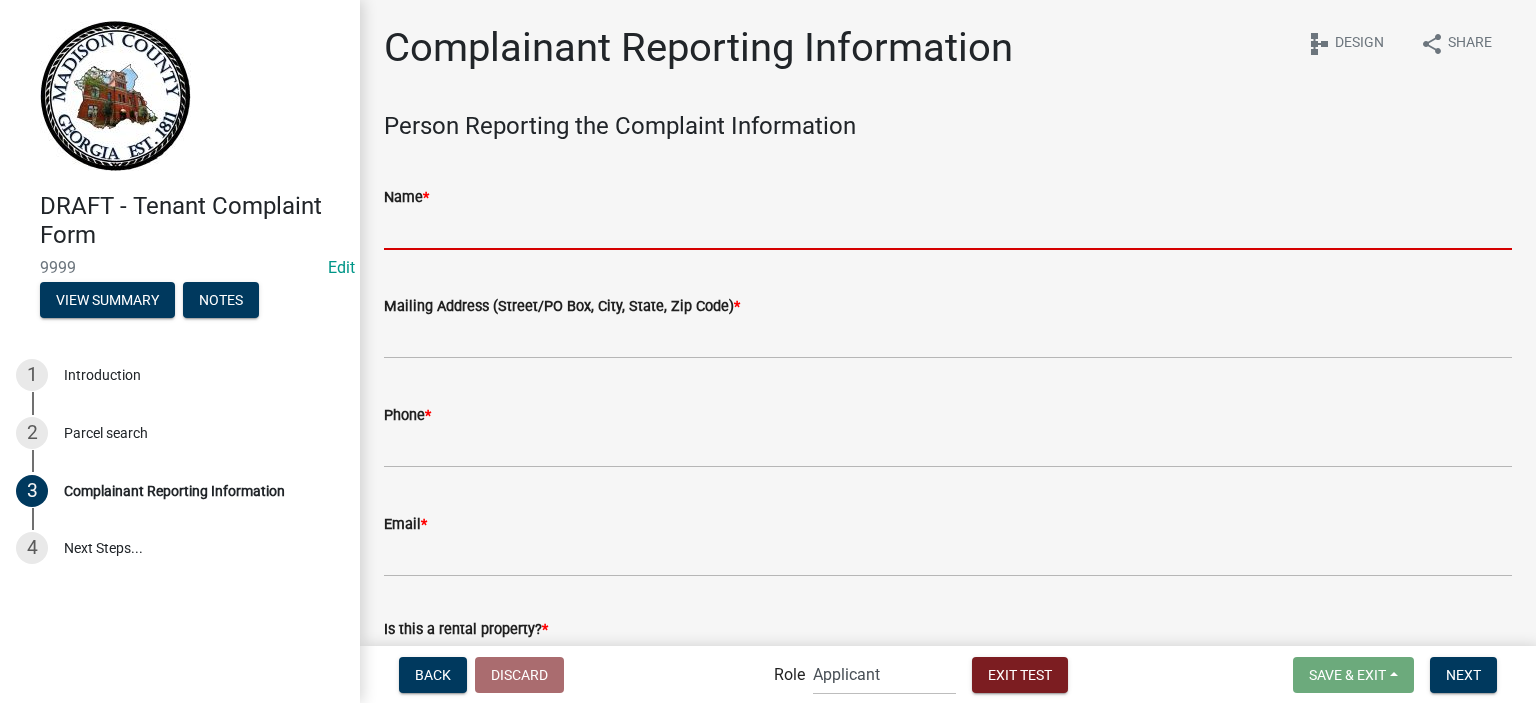 click on "Name  *" at bounding box center [948, 229] 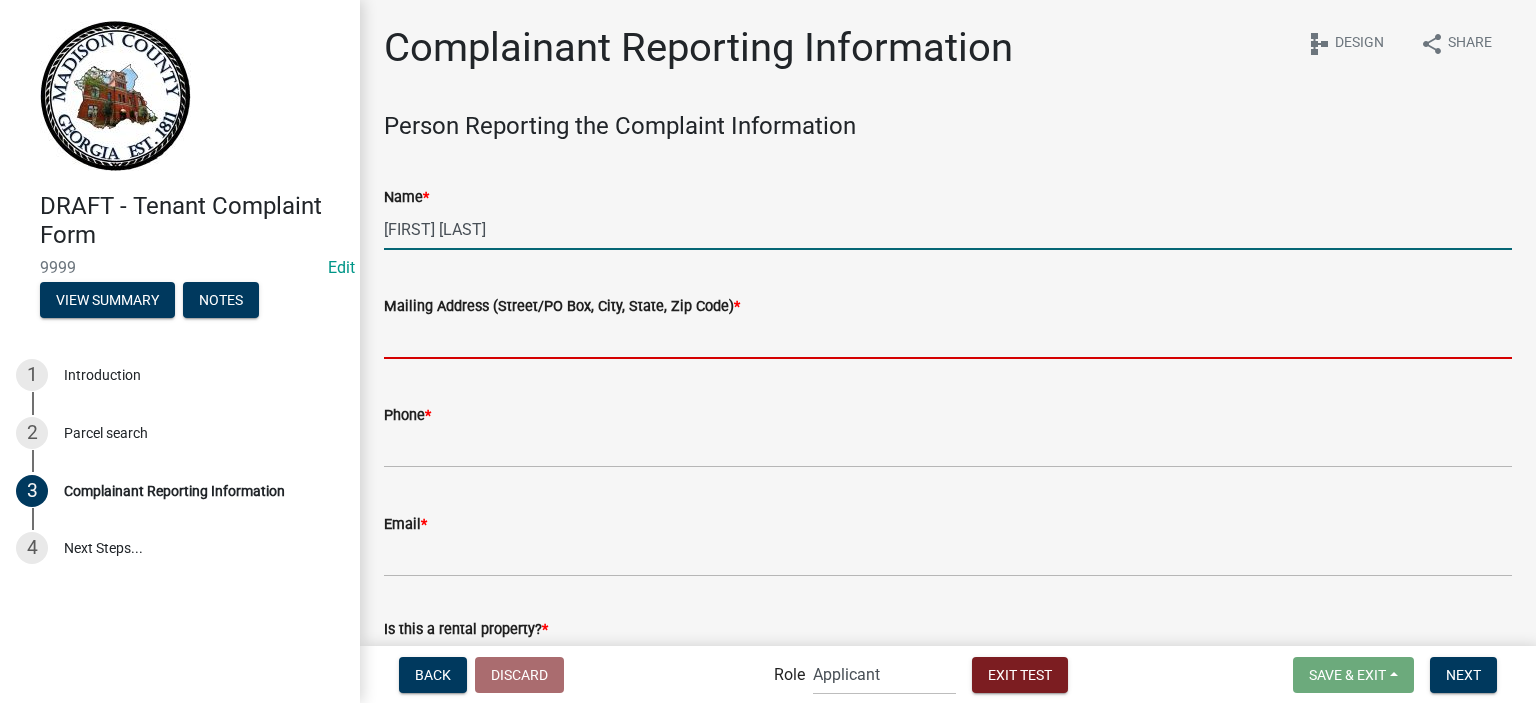 click on "Mailing Address (Street/PO Box, City, State, Zip Code)  *" at bounding box center (948, 338) 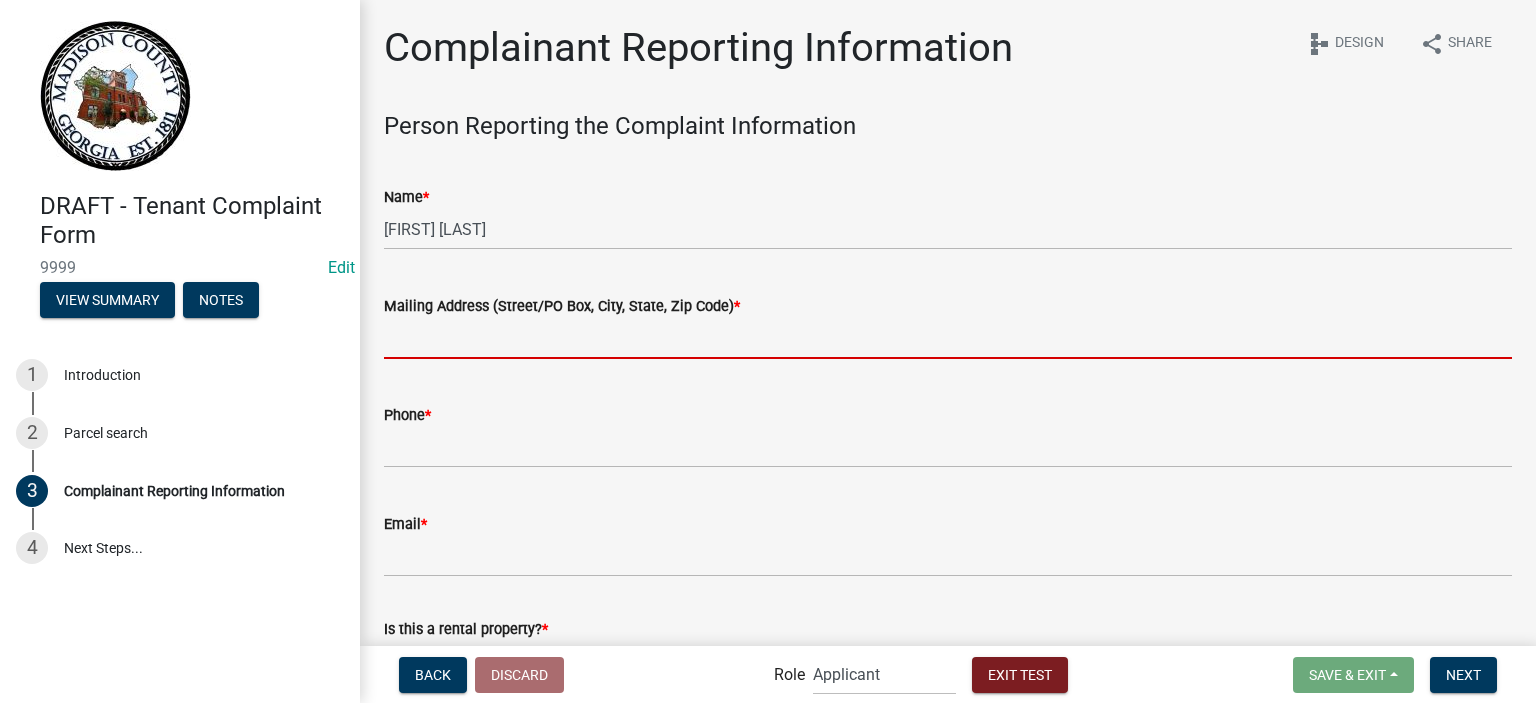type on "fgsdg" 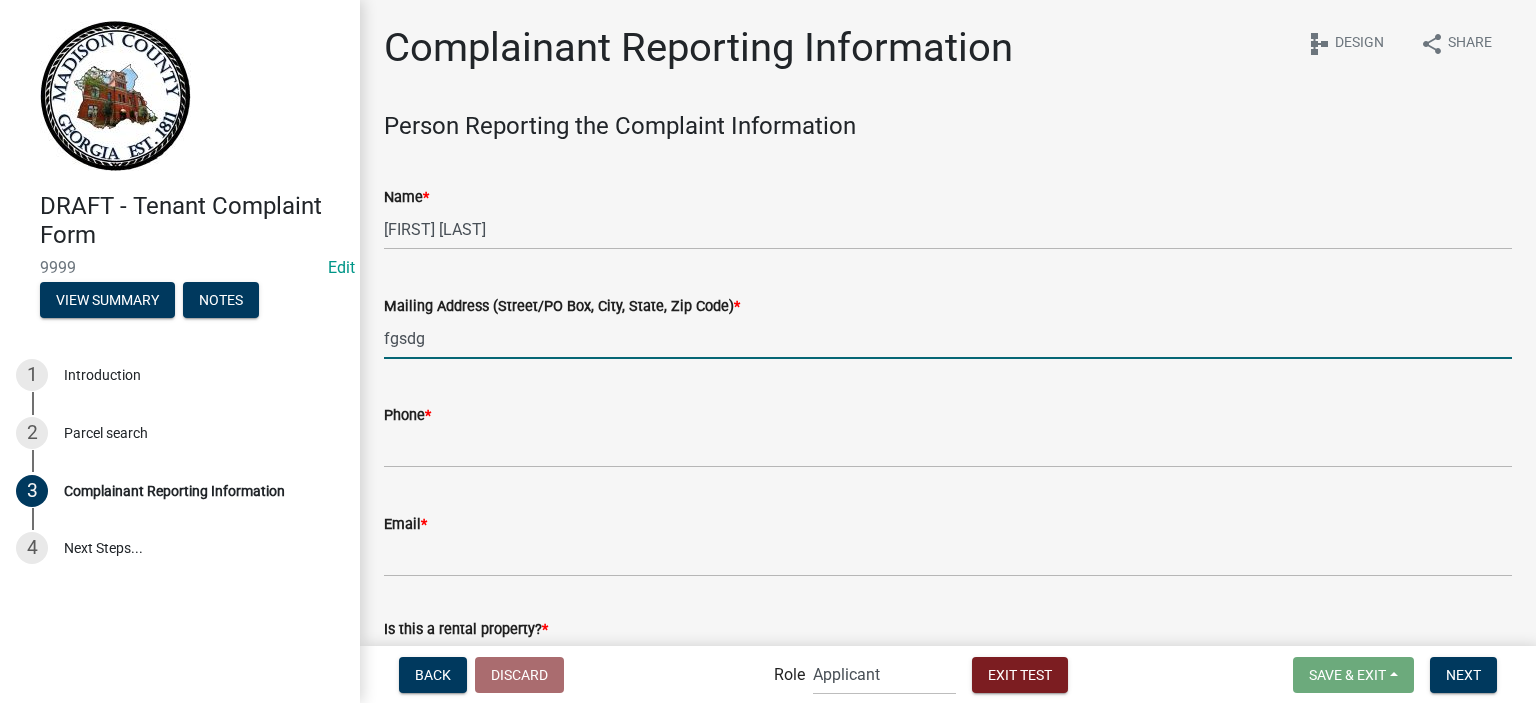 click on "fgsdg" at bounding box center [948, 338] 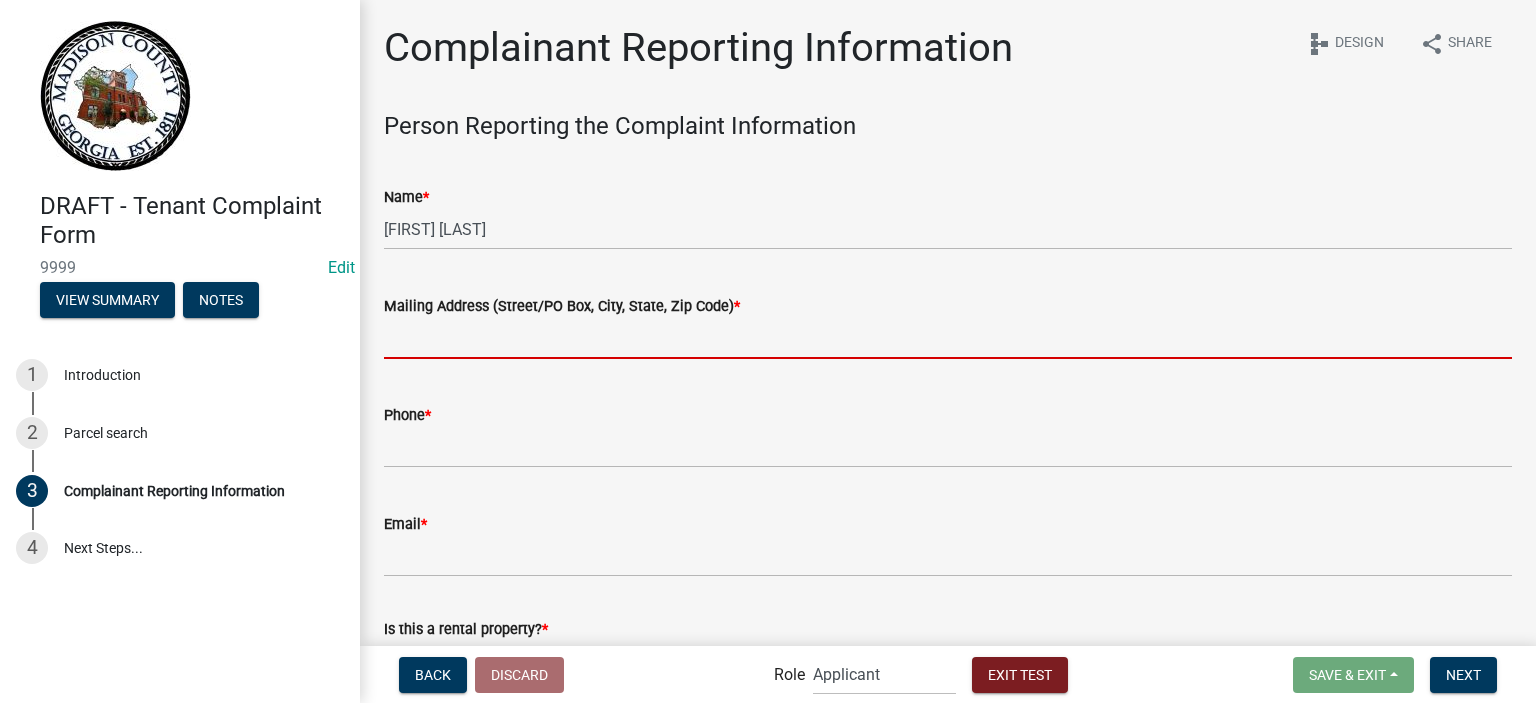 click on "Mailing Address (Street/PO Box, City, State, Zip Code)  *" at bounding box center [948, 338] 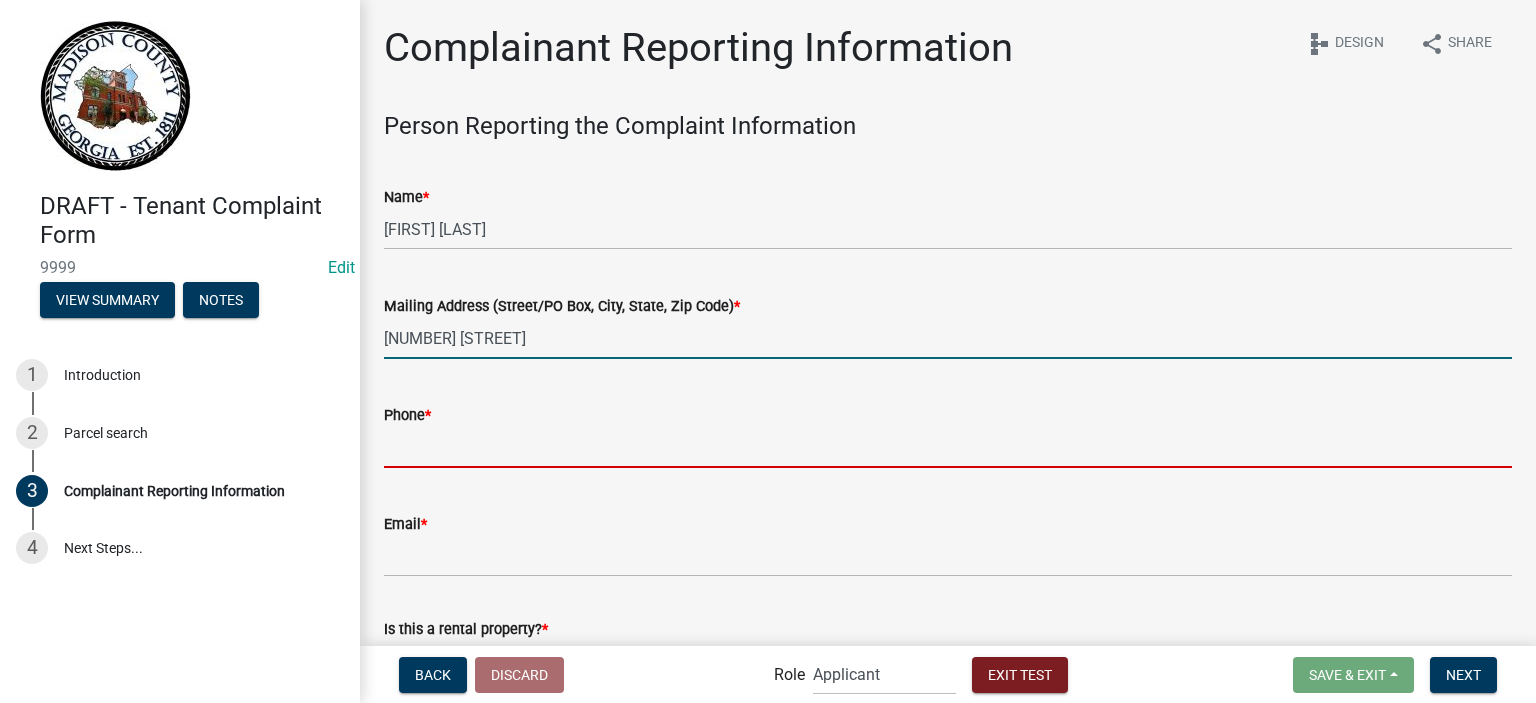 click on "Phone  *" at bounding box center [948, 447] 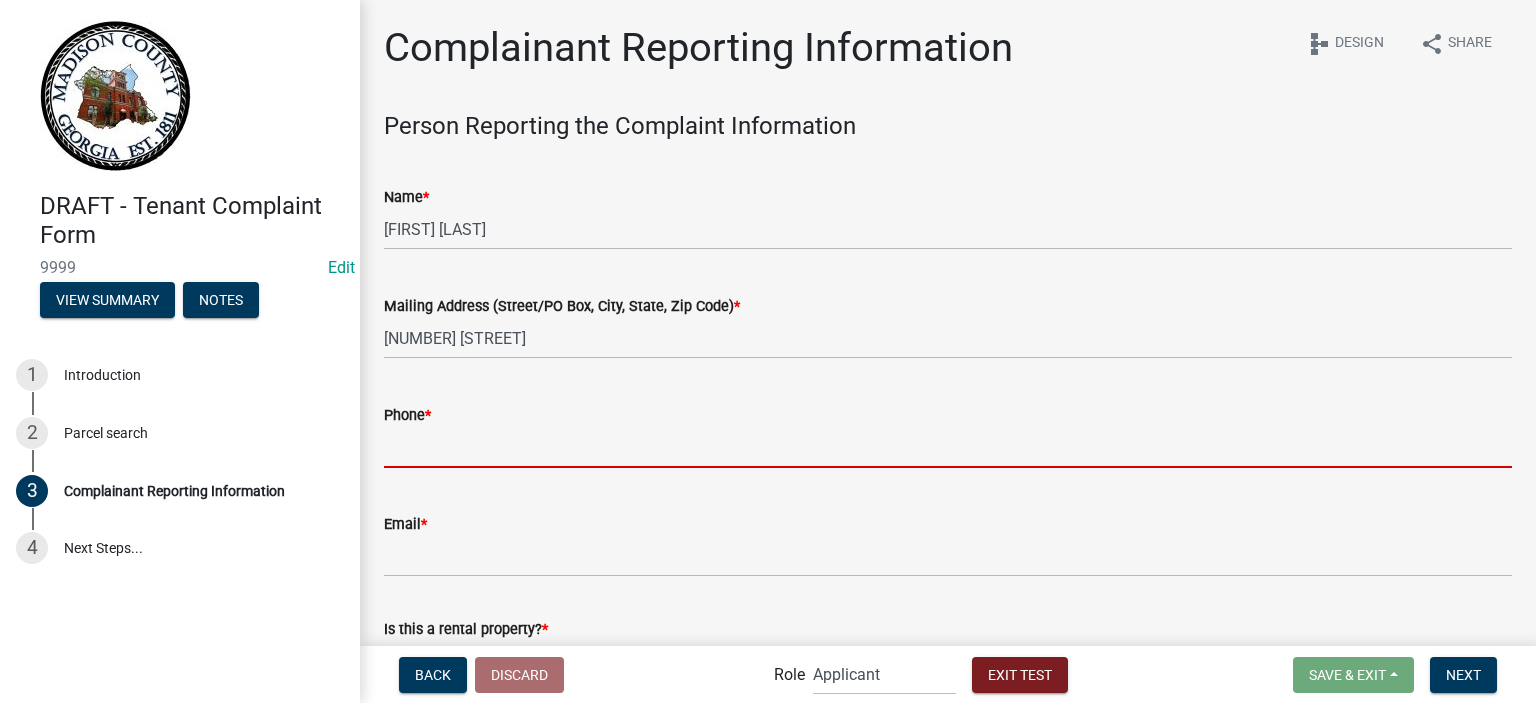 type on "1234567890" 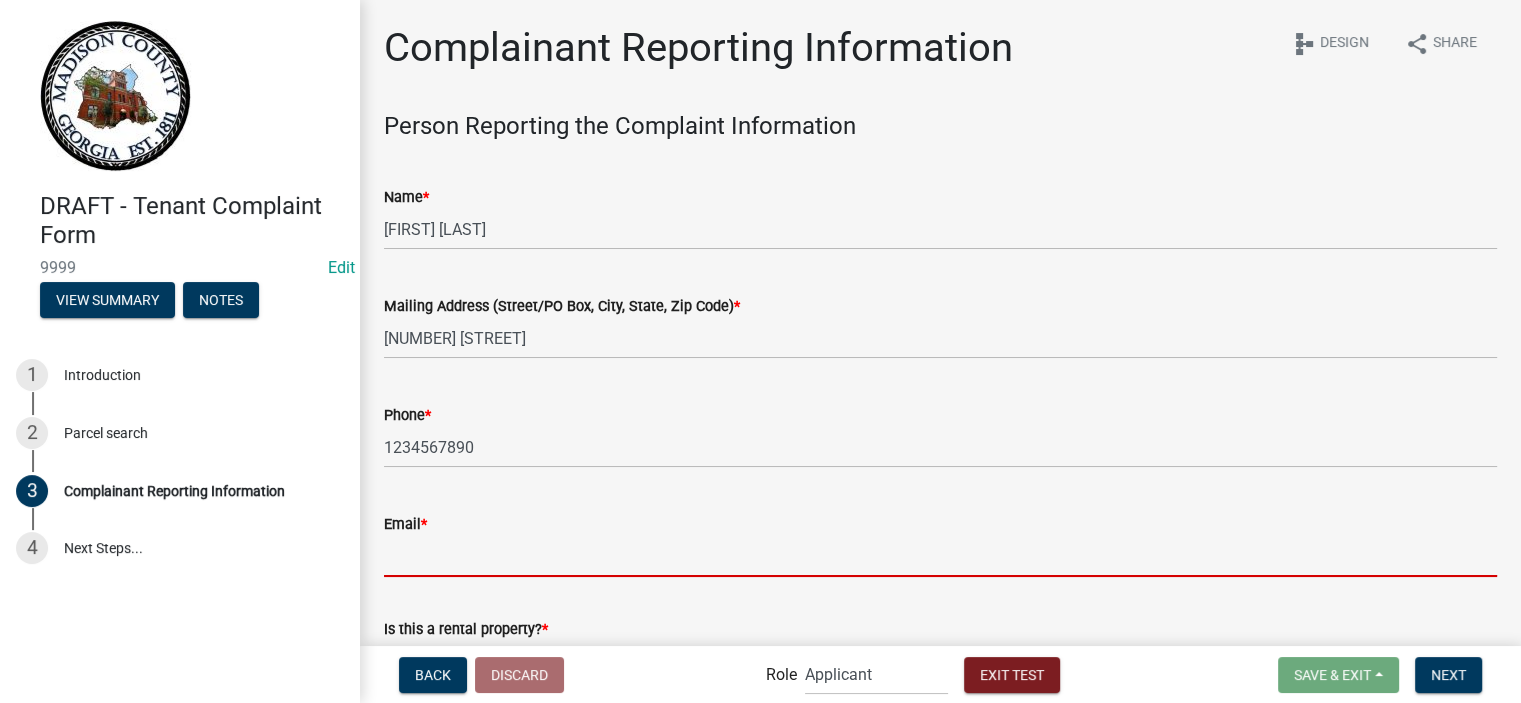 click on "Email  *" at bounding box center (940, 556) 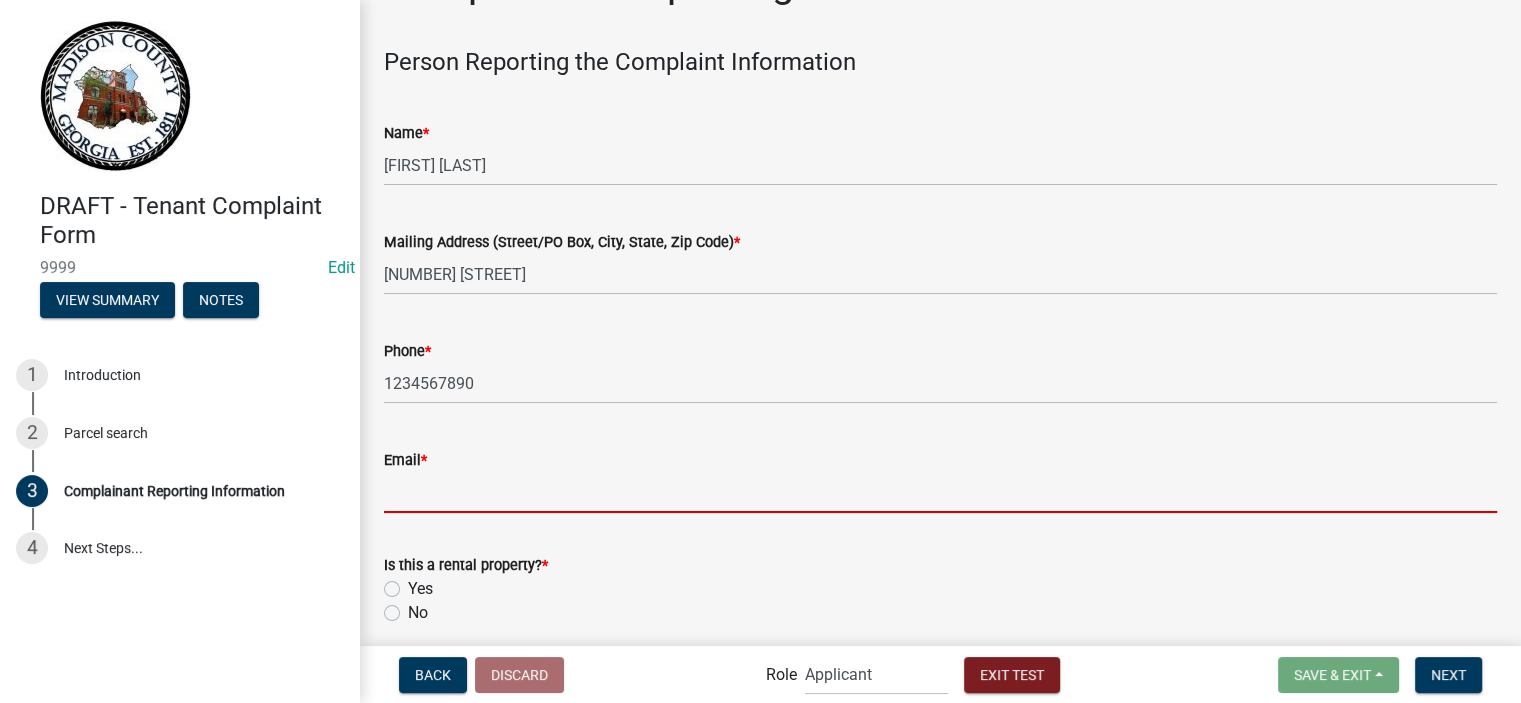 scroll, scrollTop: 100, scrollLeft: 0, axis: vertical 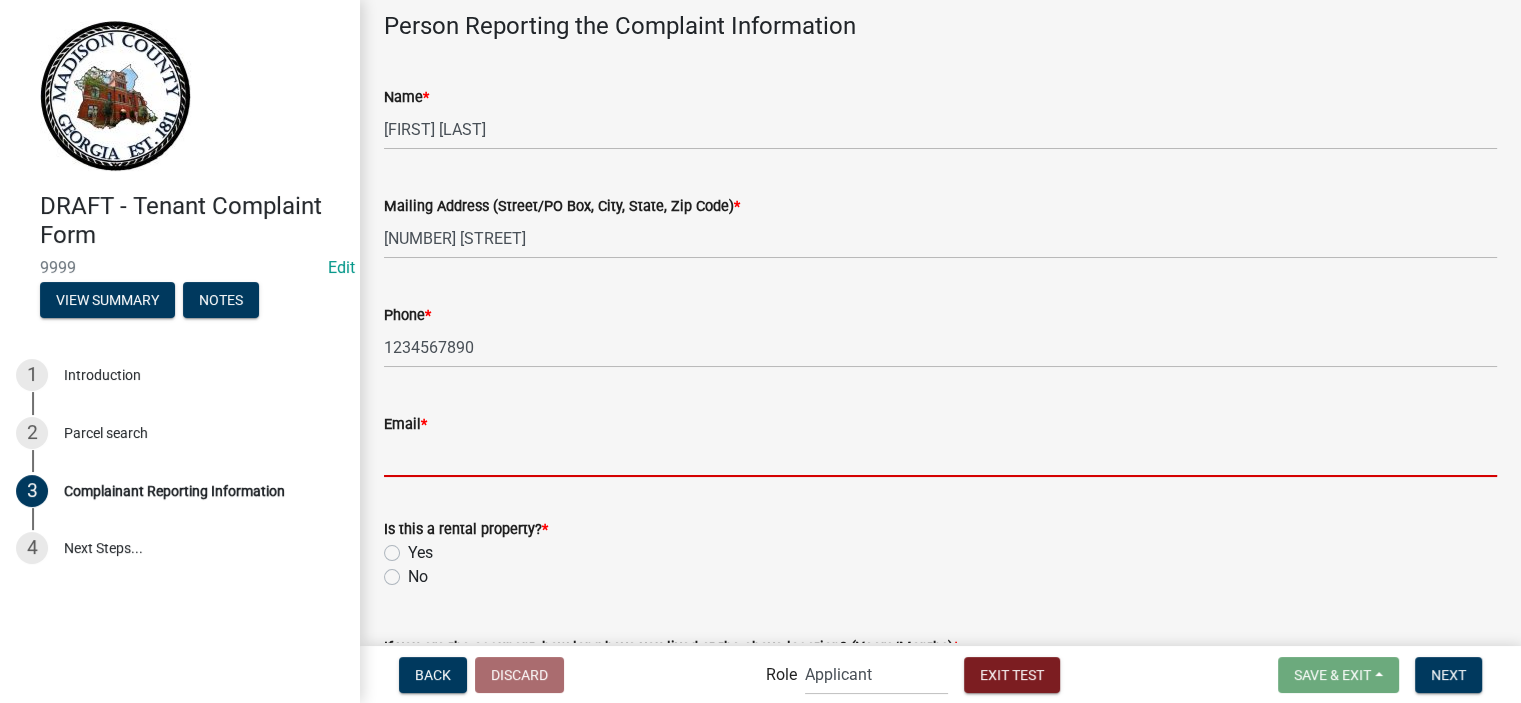 click on "Email  *" at bounding box center (940, 456) 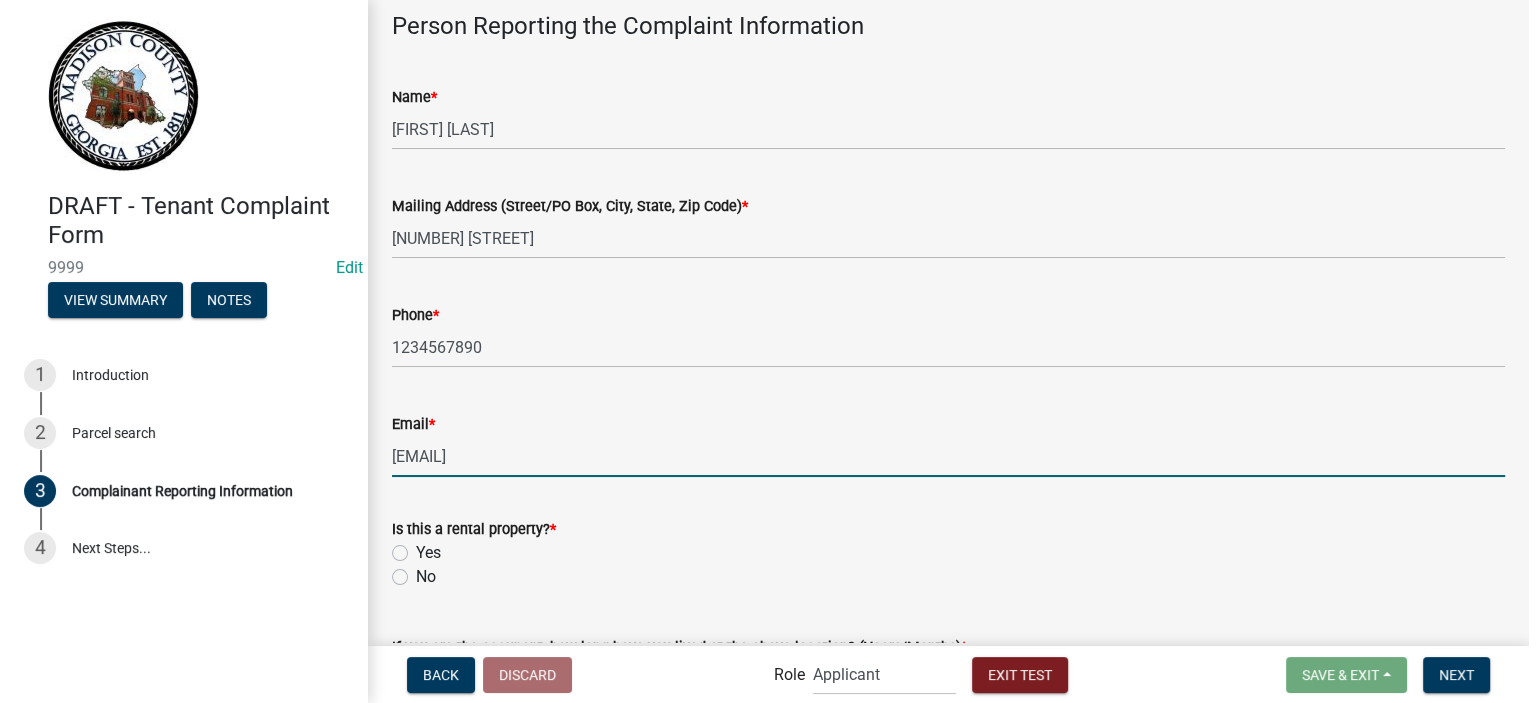 scroll, scrollTop: 0, scrollLeft: 0, axis: both 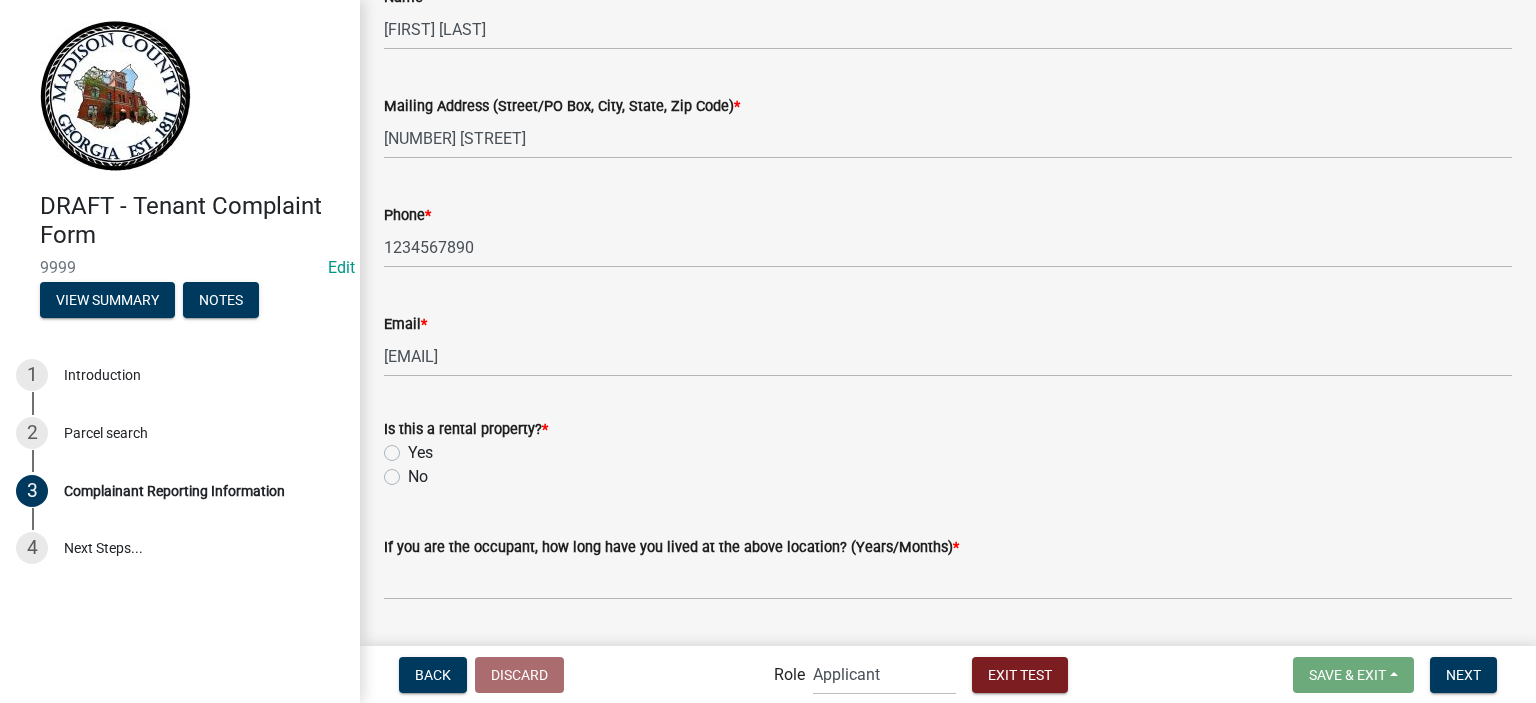 click on "Yes" 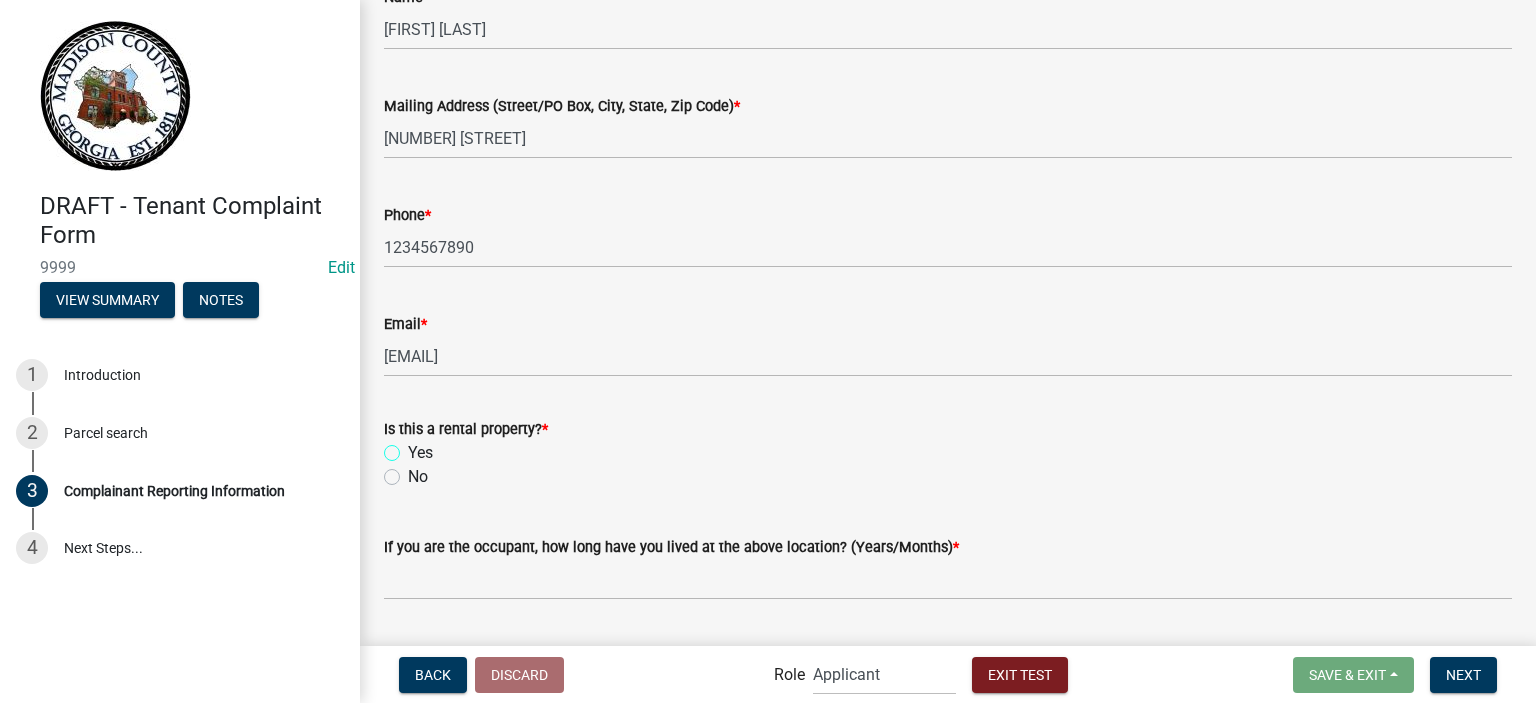 click on "Yes" at bounding box center [414, 447] 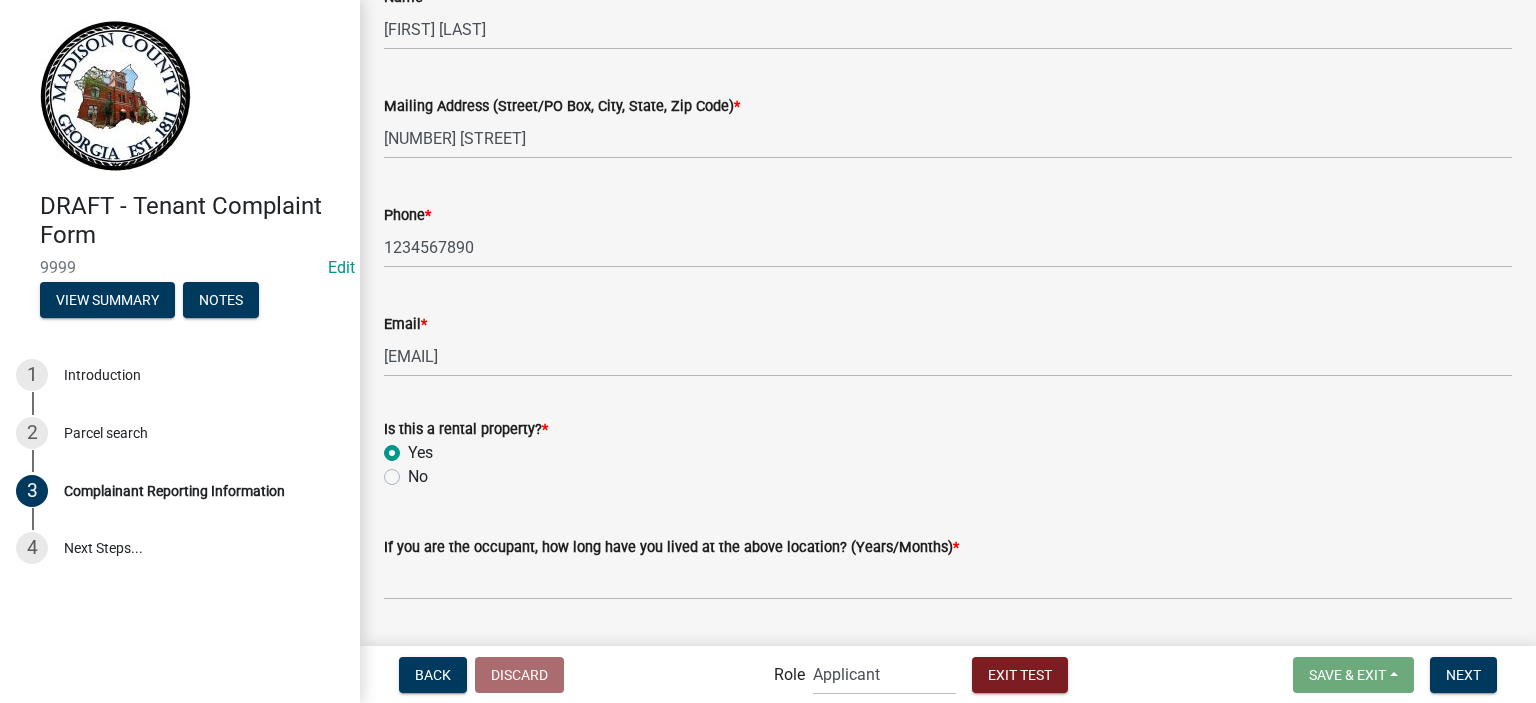 radio on "true" 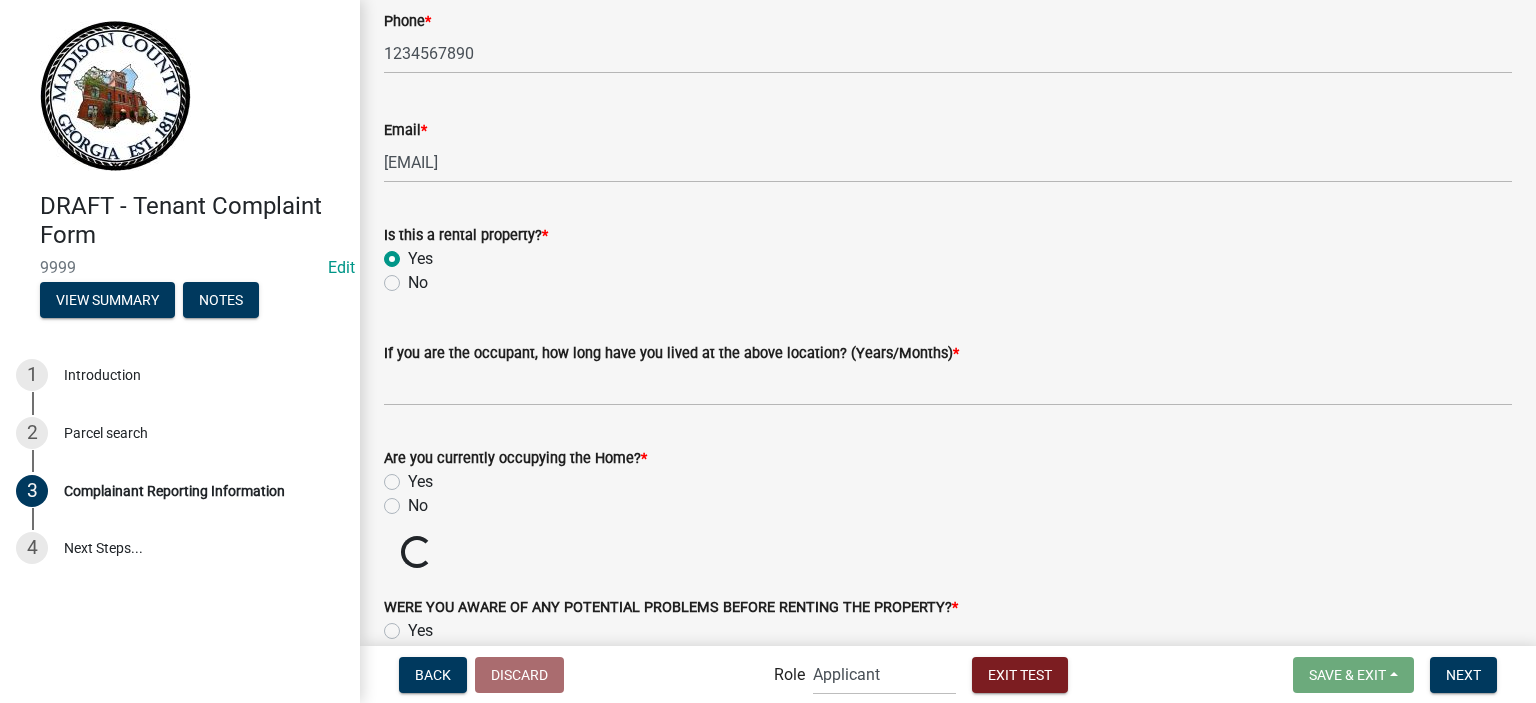 scroll, scrollTop: 400, scrollLeft: 0, axis: vertical 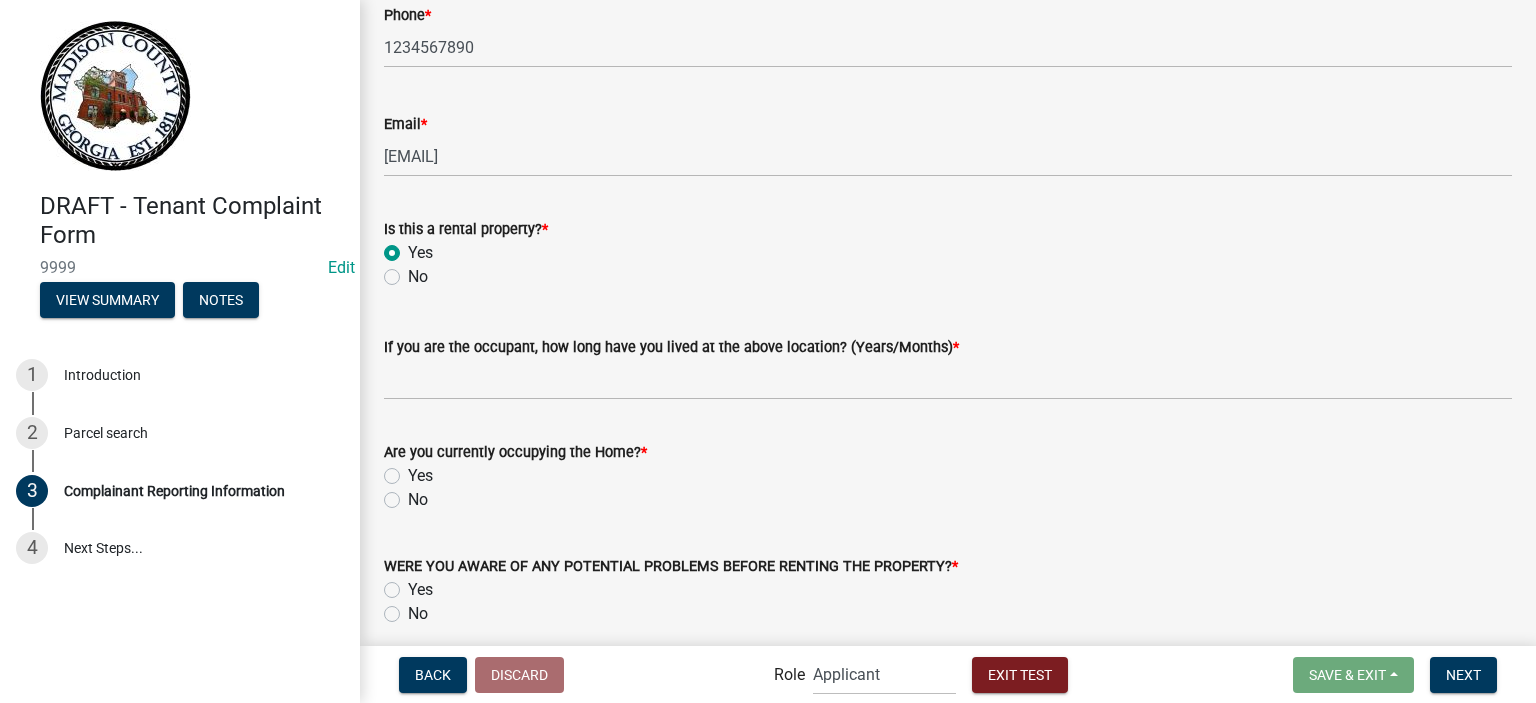 click on "No" 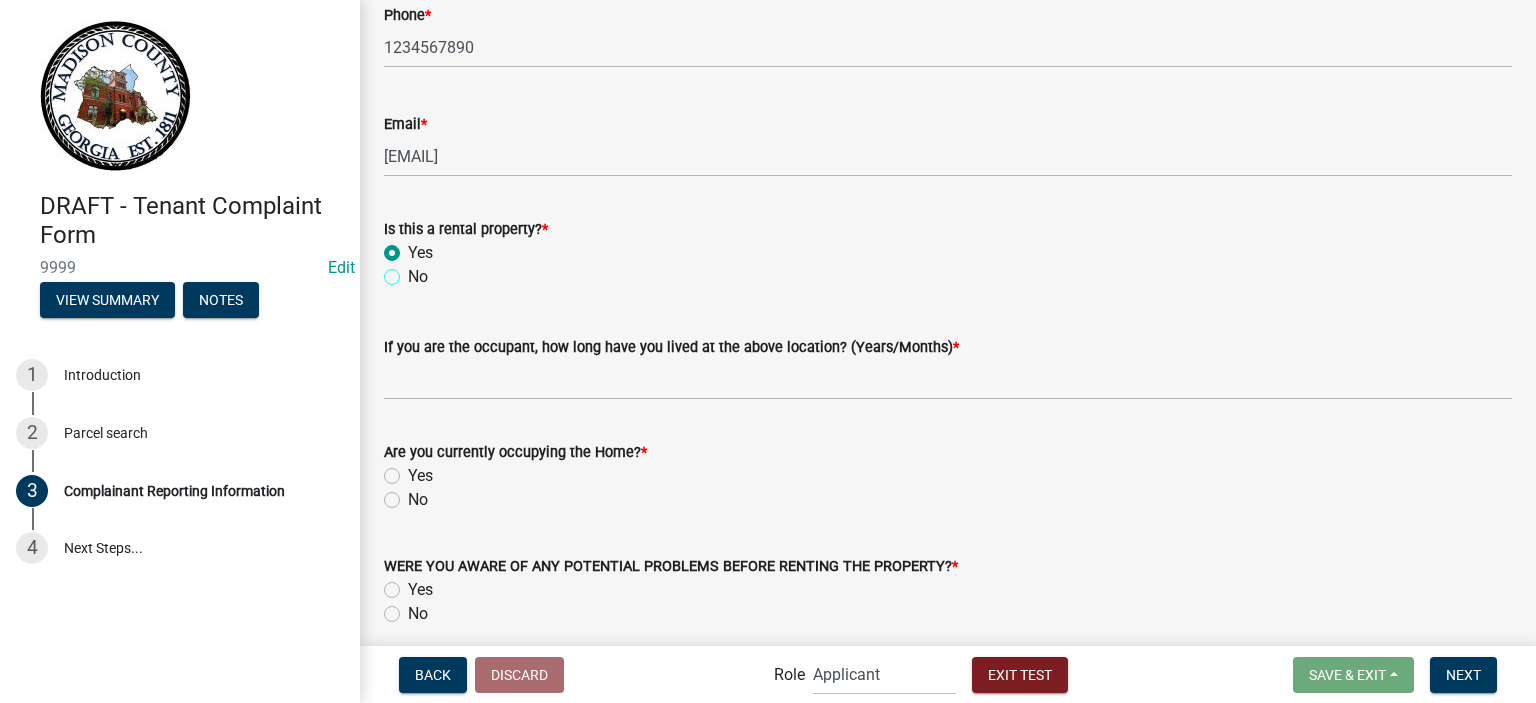 click on "No" at bounding box center (414, 271) 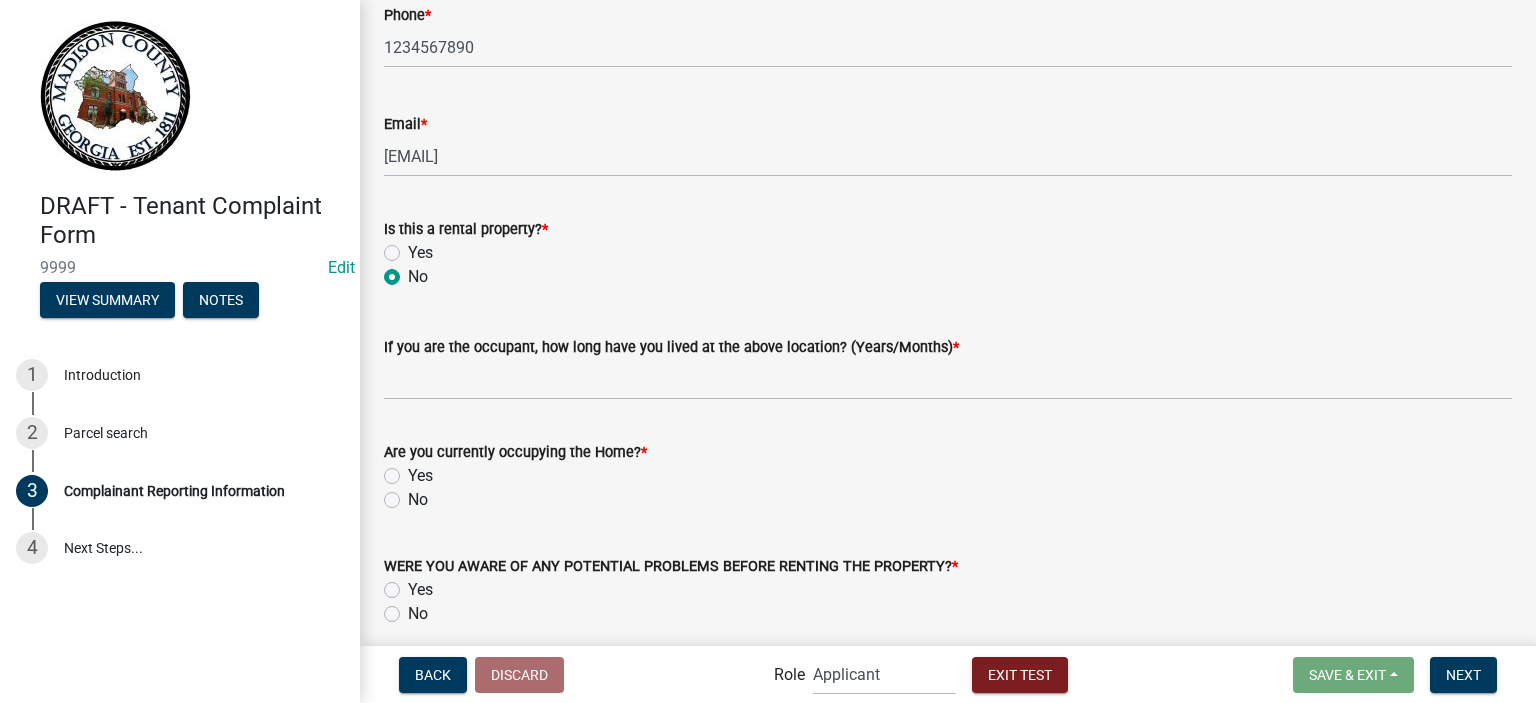 radio on "true" 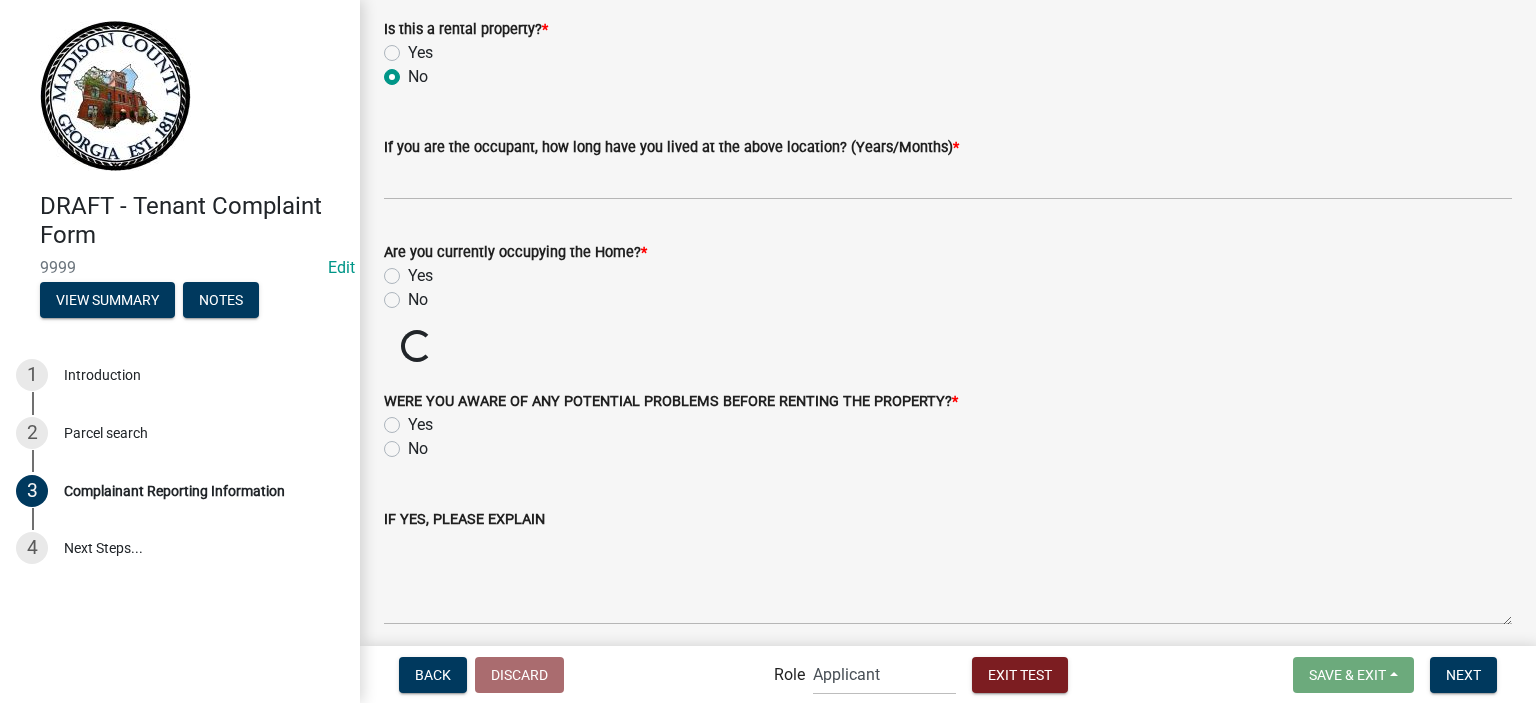 scroll, scrollTop: 400, scrollLeft: 0, axis: vertical 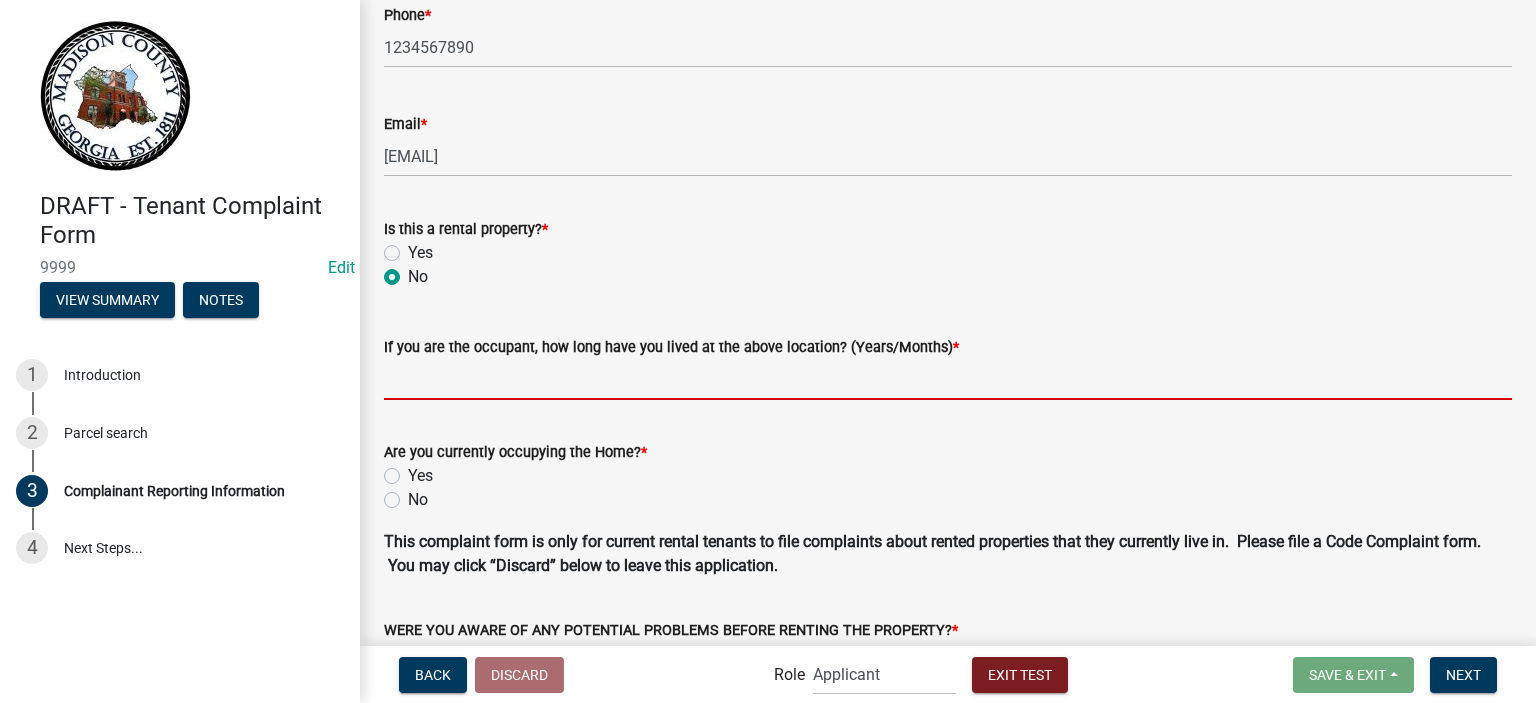 click on "If you are the occupant, how long have you lived at the above location? (Years/Months)  *" at bounding box center (948, 379) 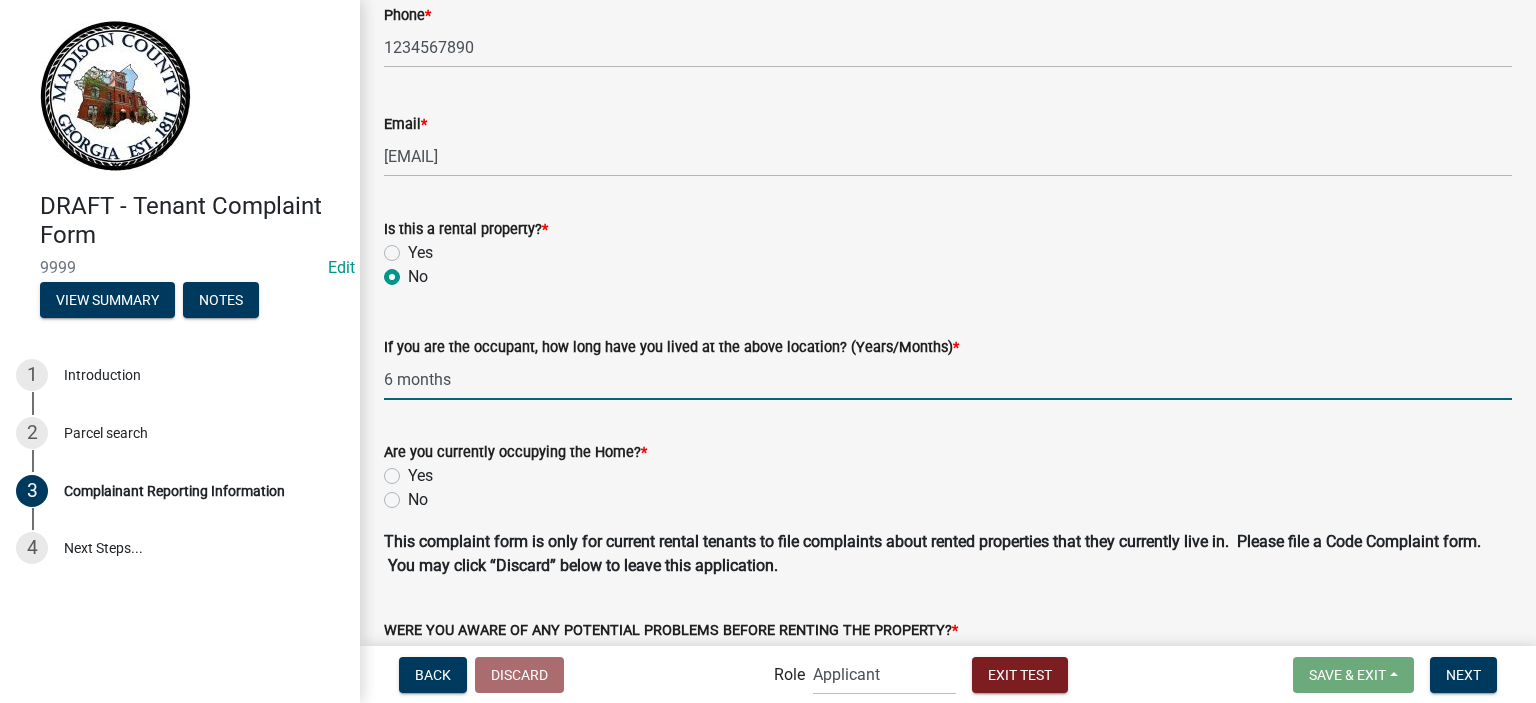 click on "Yes" 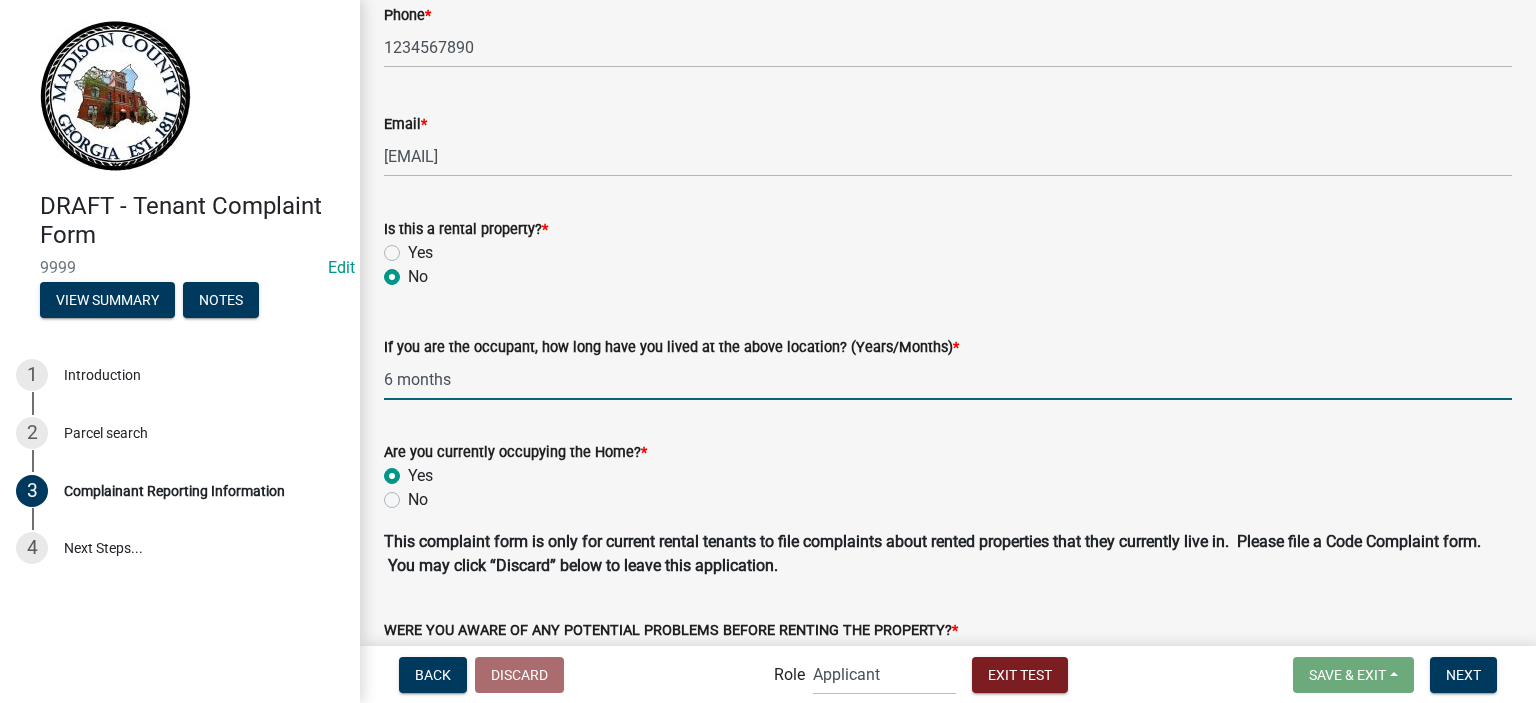 radio on "true" 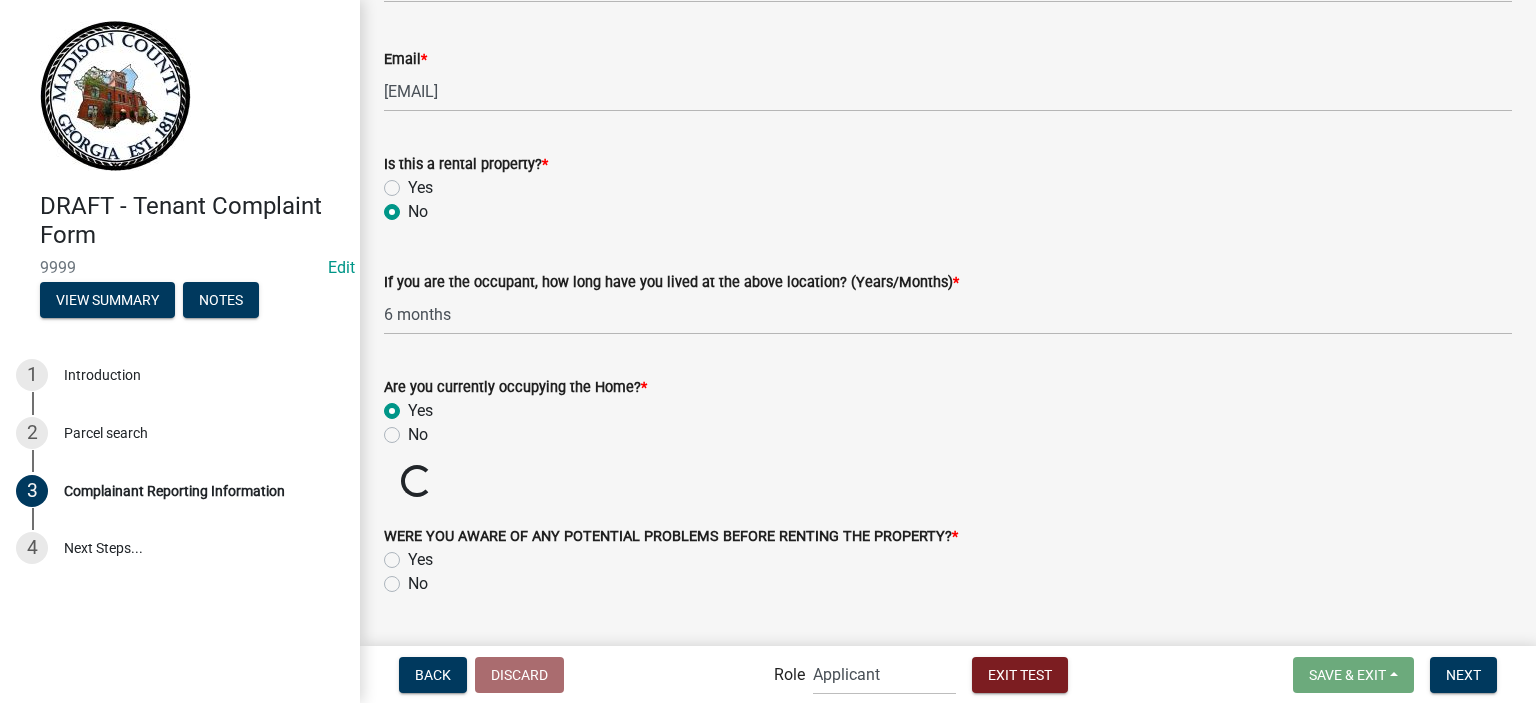 scroll, scrollTop: 500, scrollLeft: 0, axis: vertical 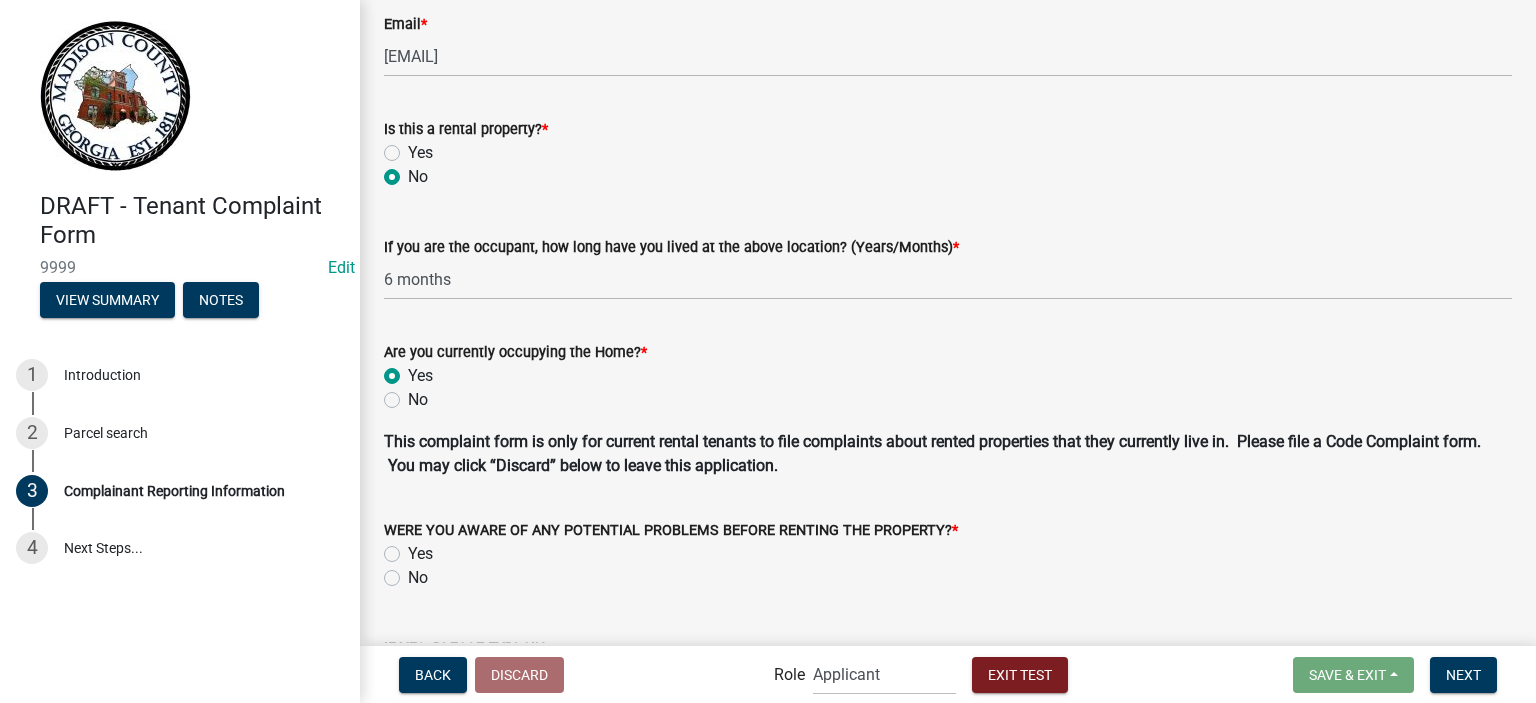 click on "No" 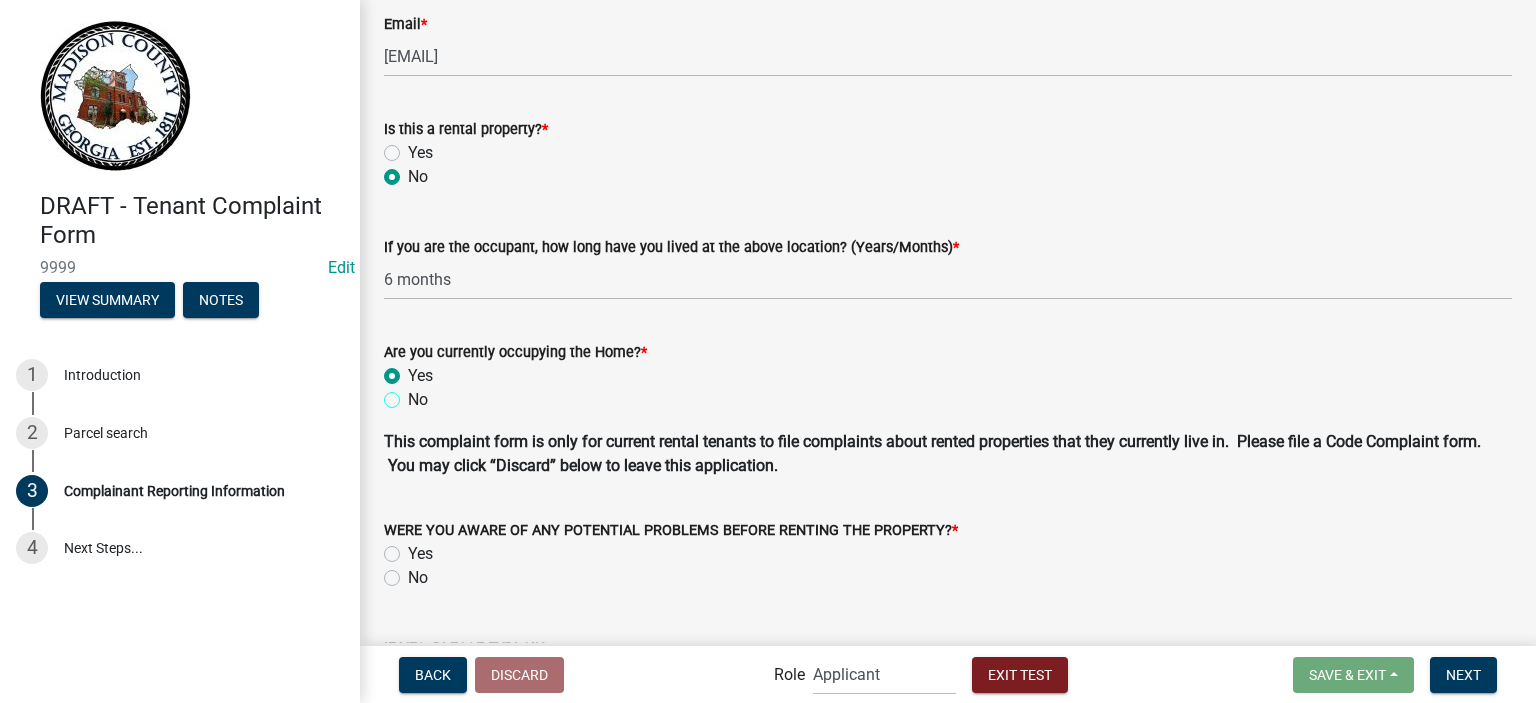 click on "No" at bounding box center [414, 394] 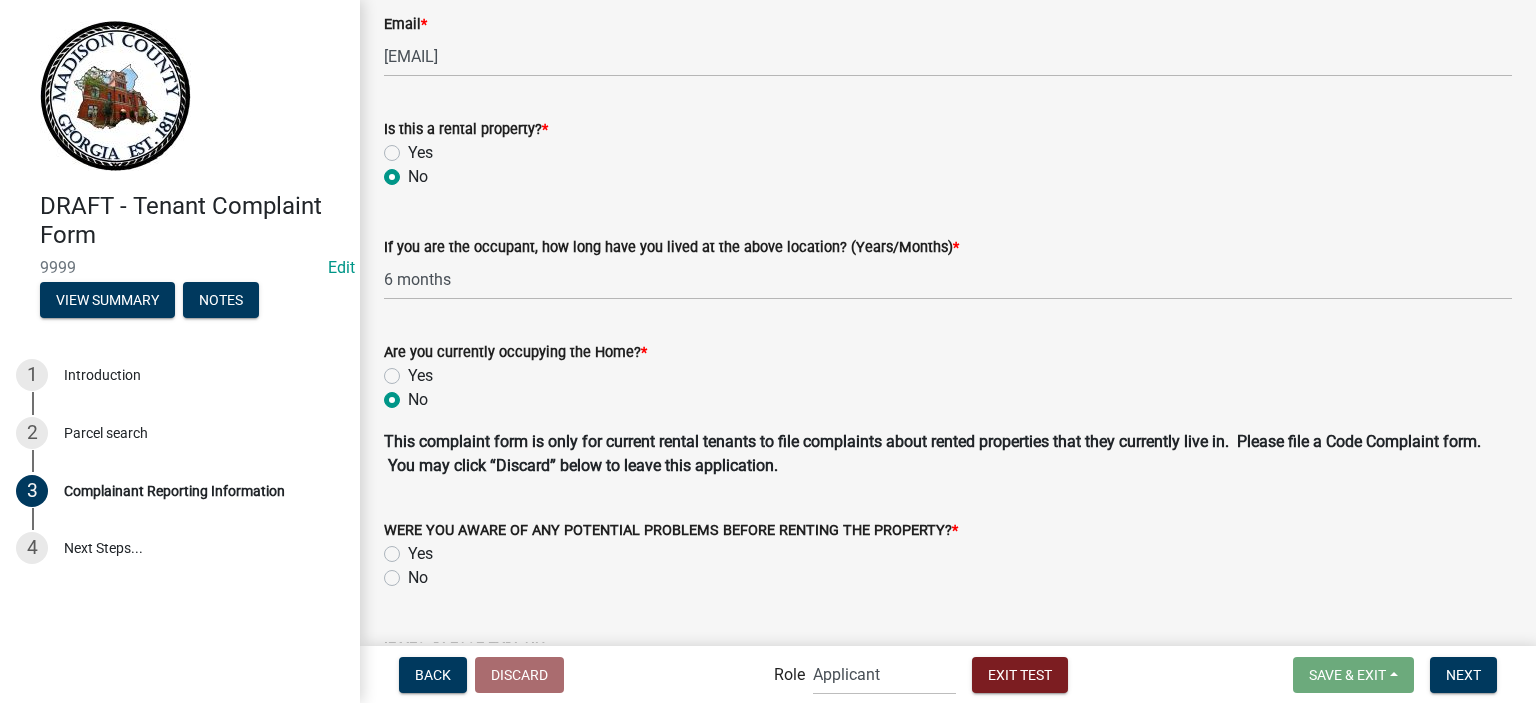 radio on "true" 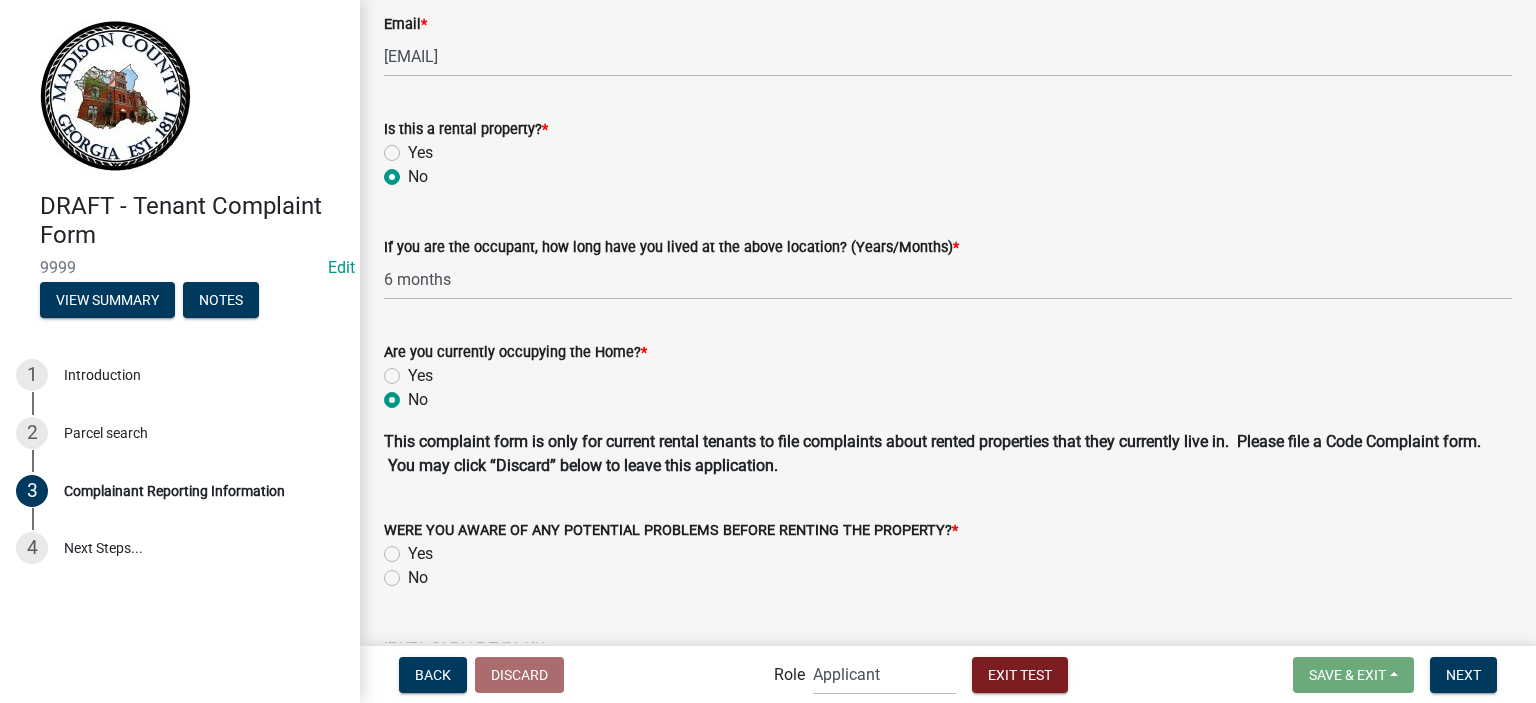 click on "Yes" 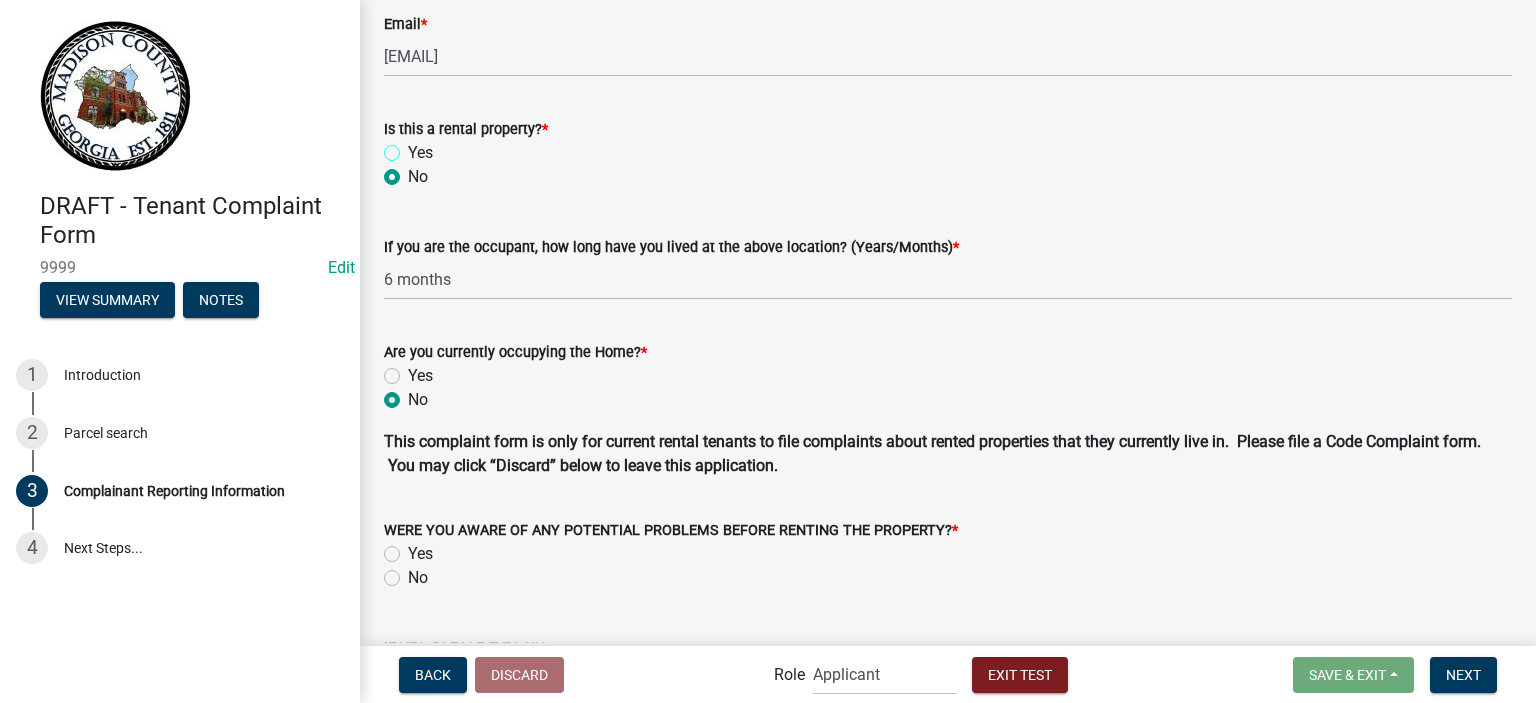 click on "Yes" at bounding box center (414, 147) 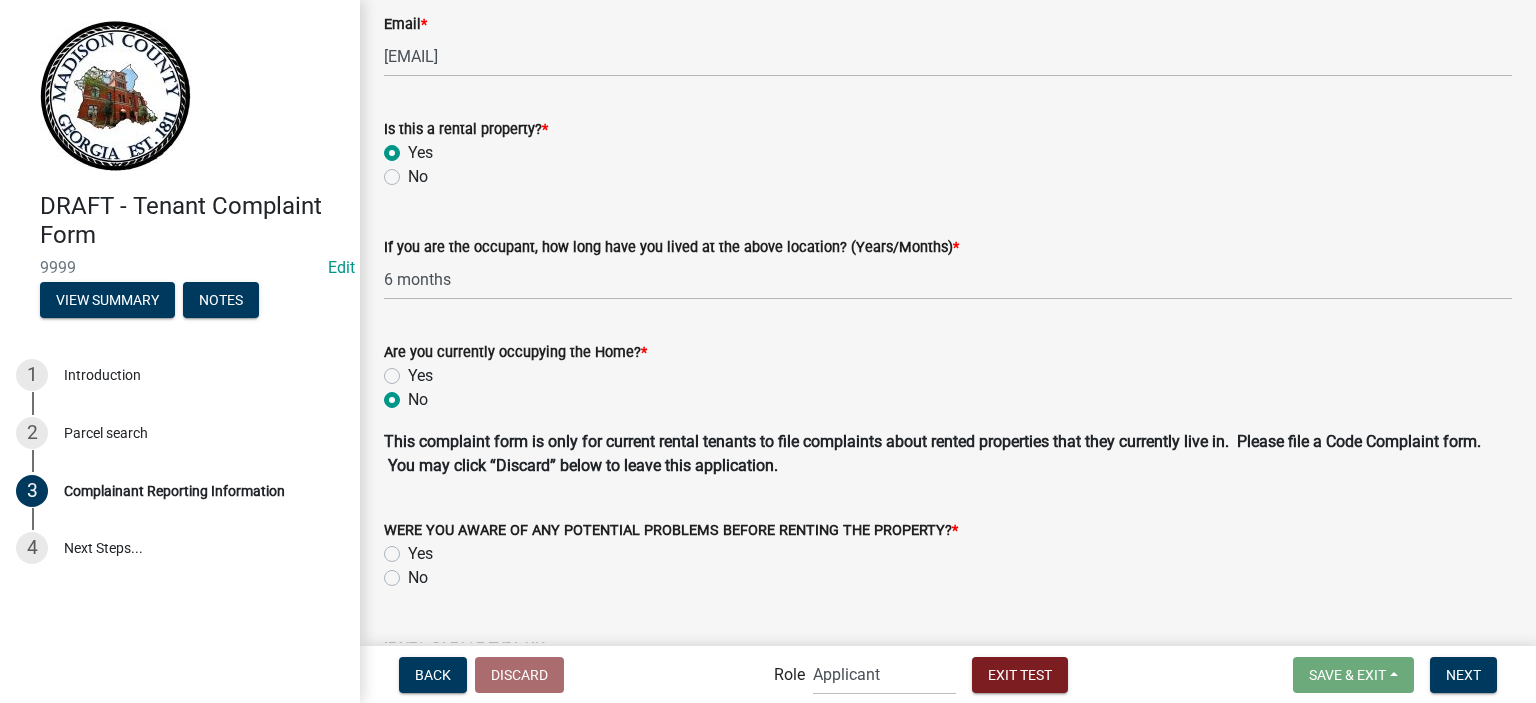 radio on "true" 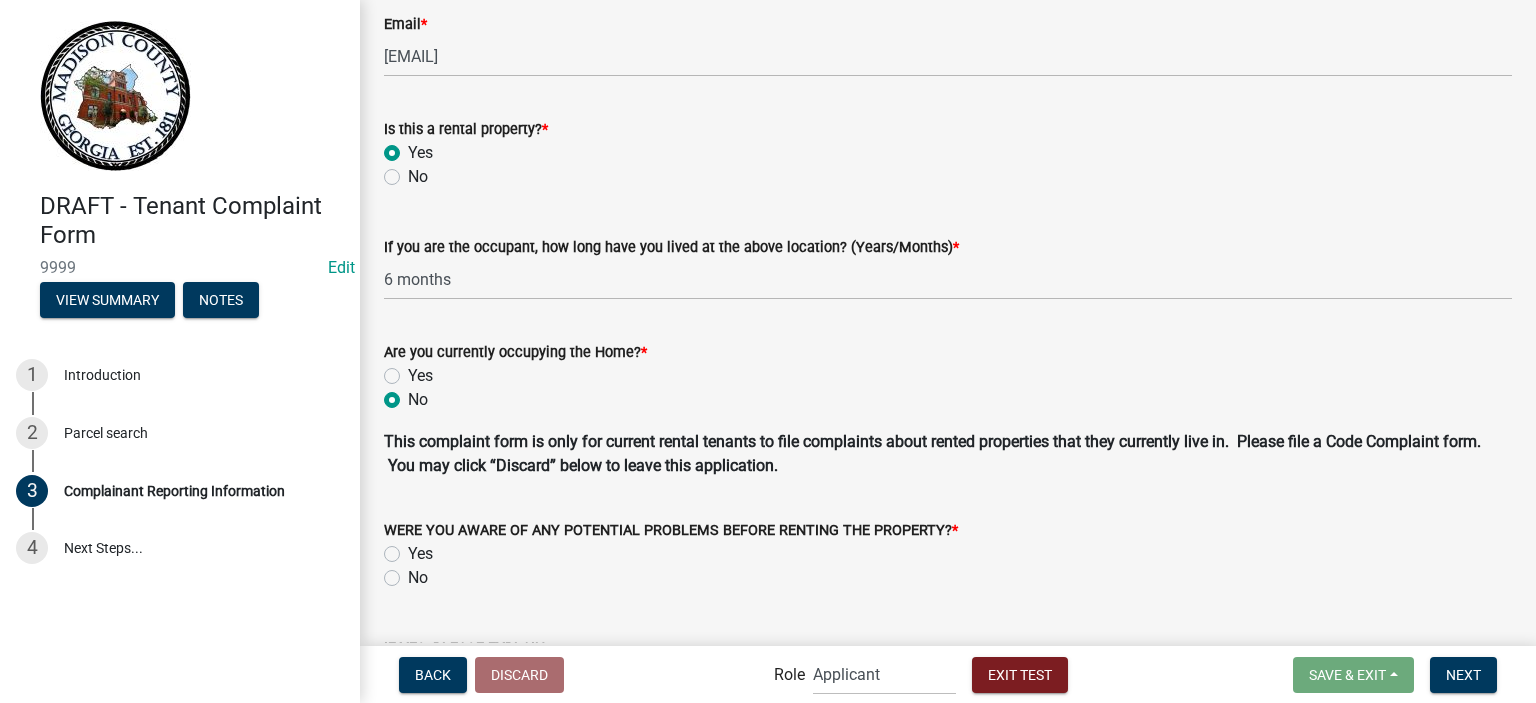 click on "Yes" 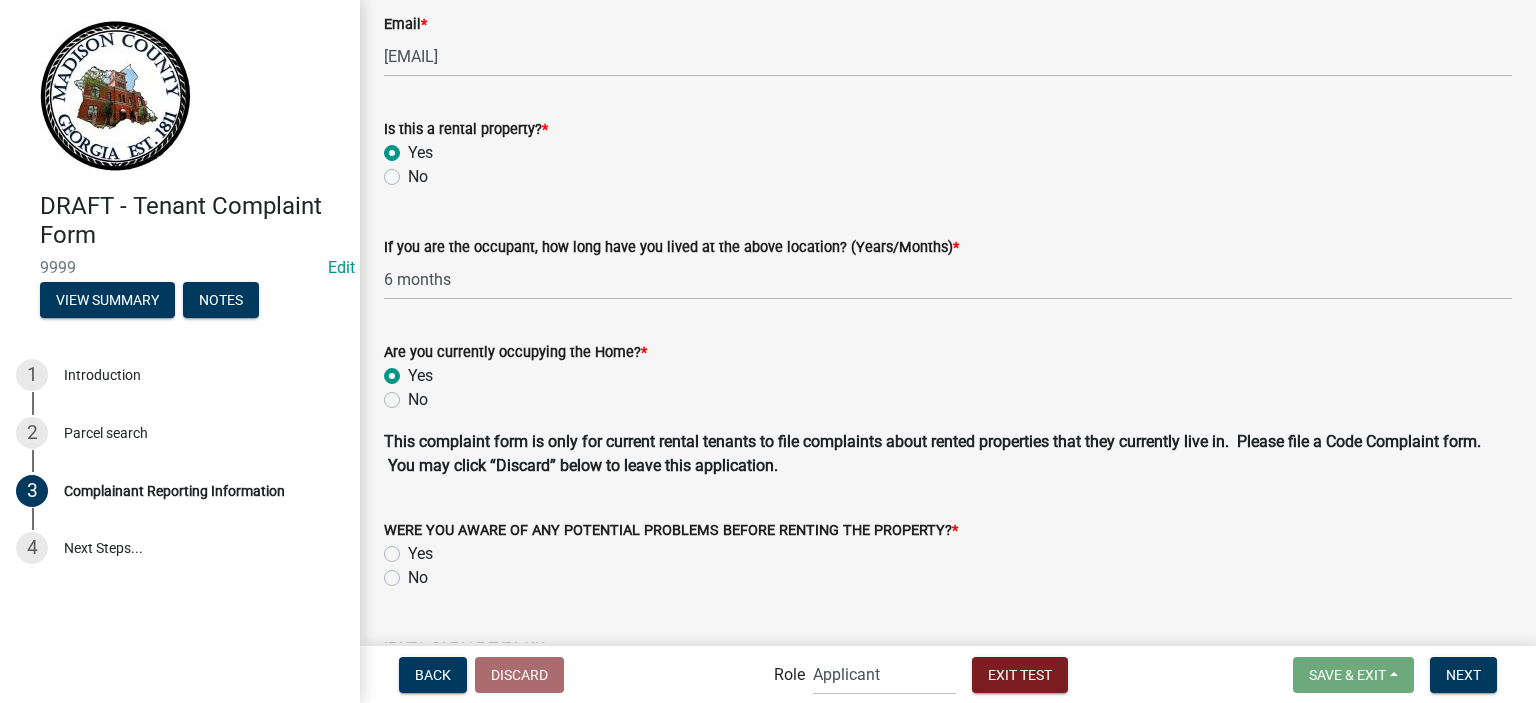 radio on "true" 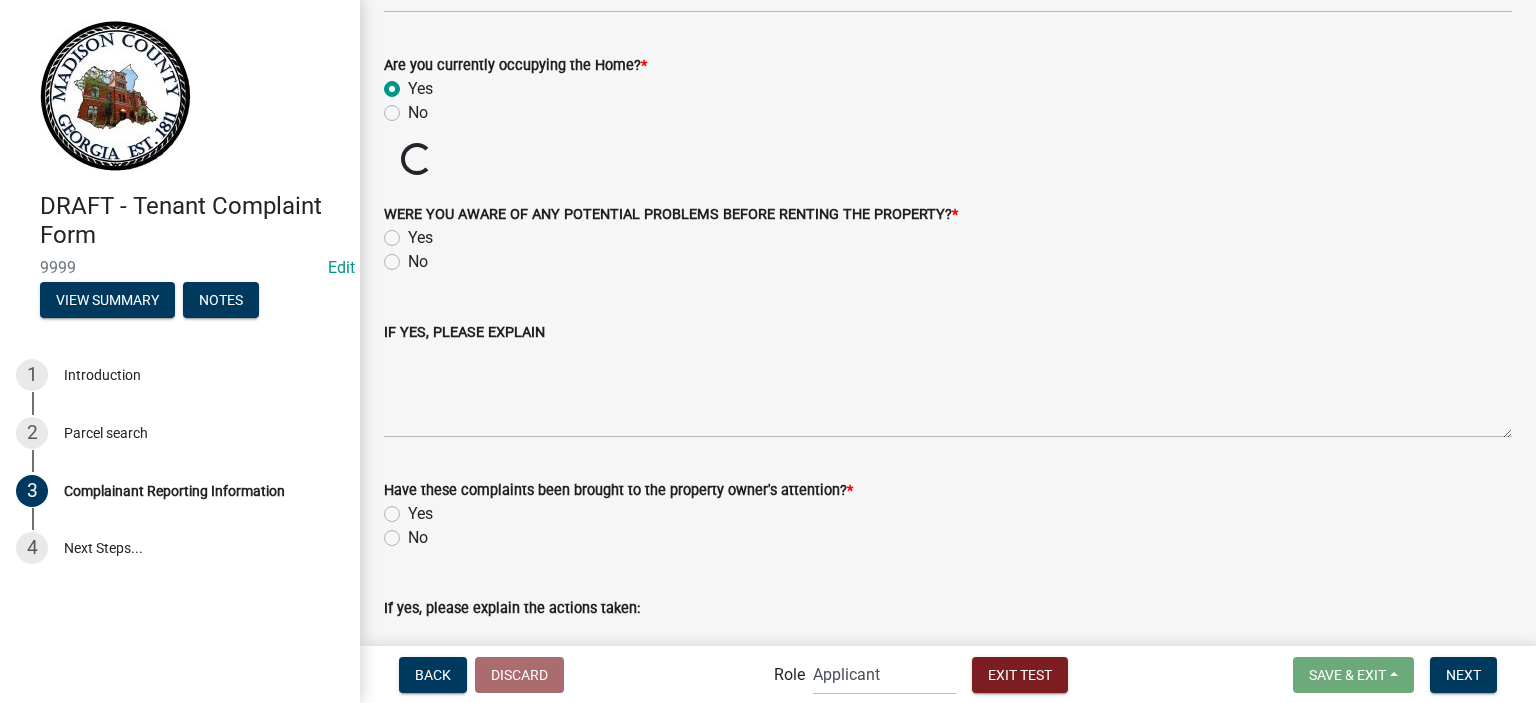 scroll, scrollTop: 800, scrollLeft: 0, axis: vertical 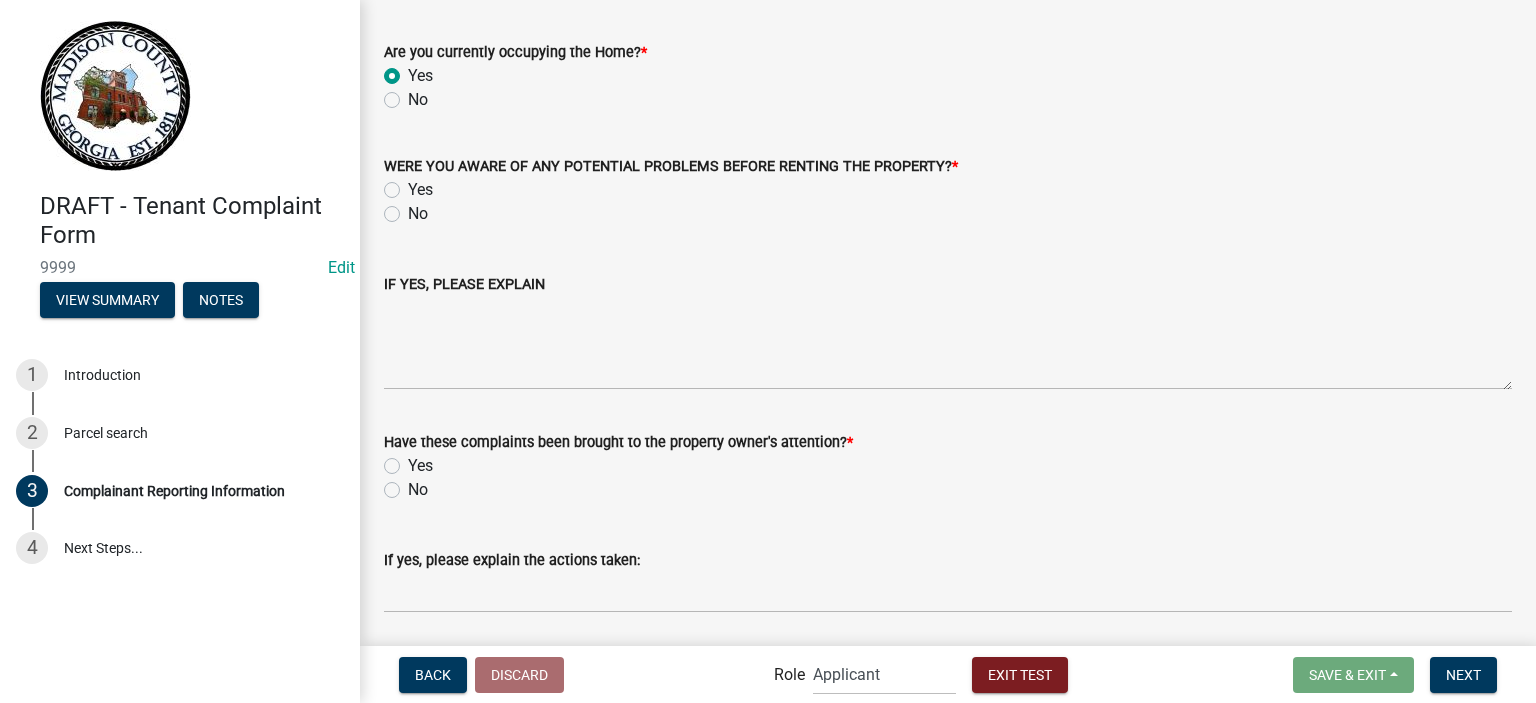 click on "Yes" 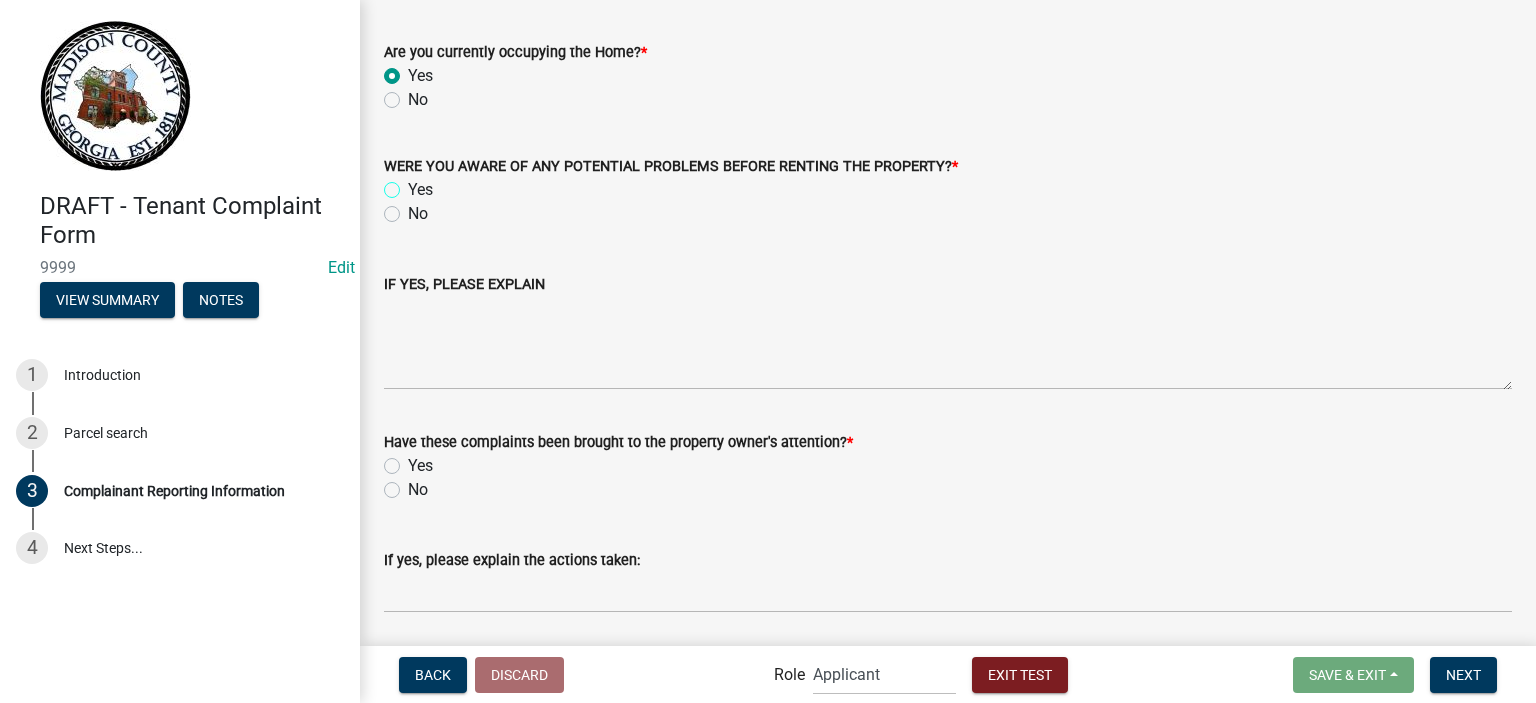 click on "Yes" at bounding box center [414, 184] 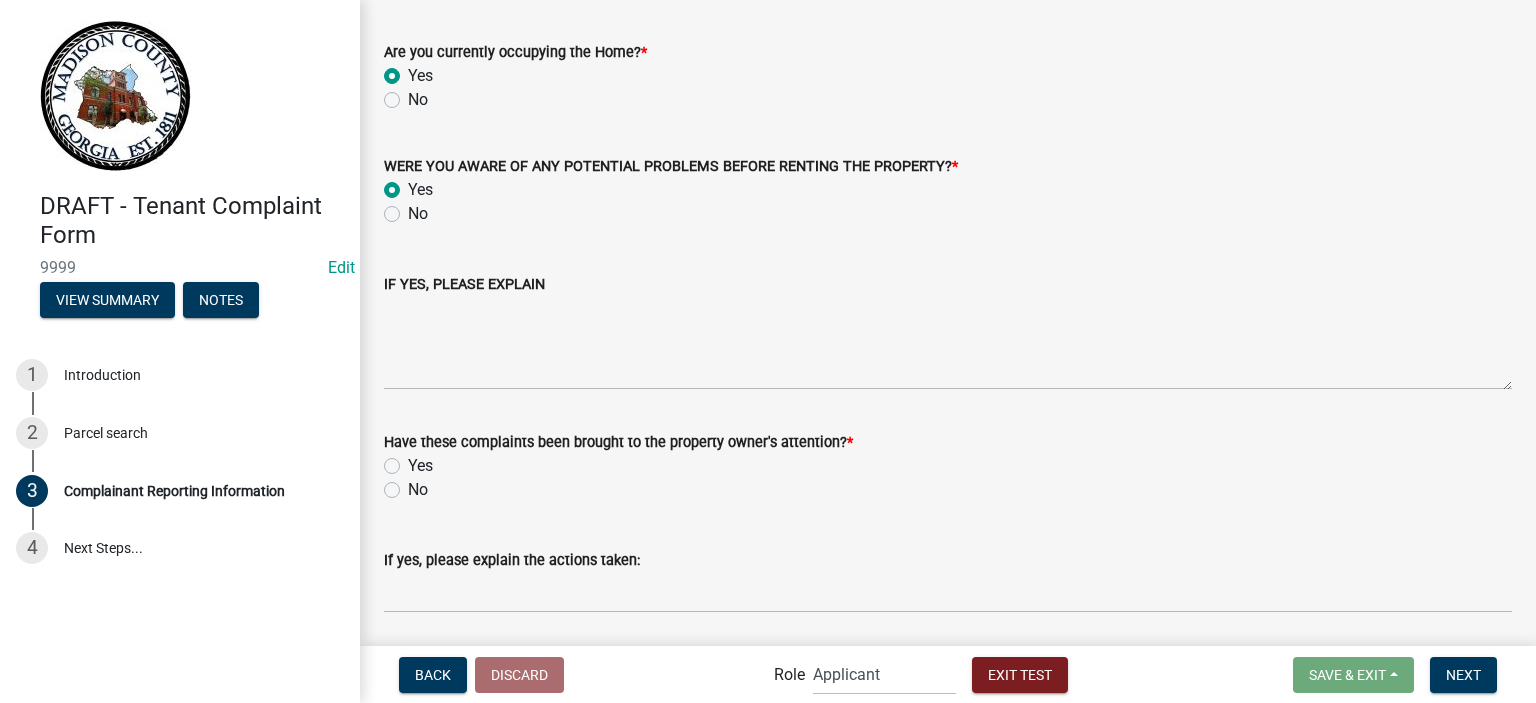 radio on "true" 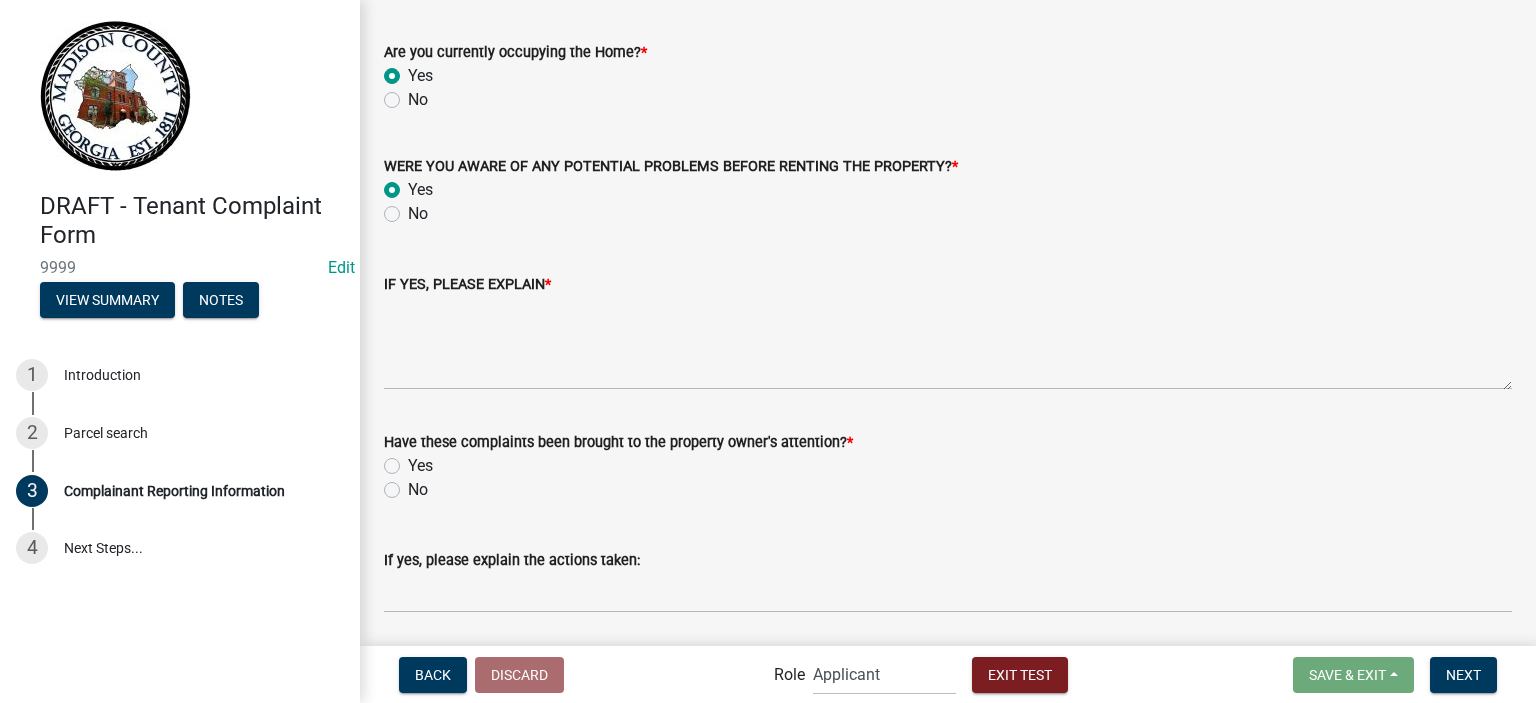 click on "No" 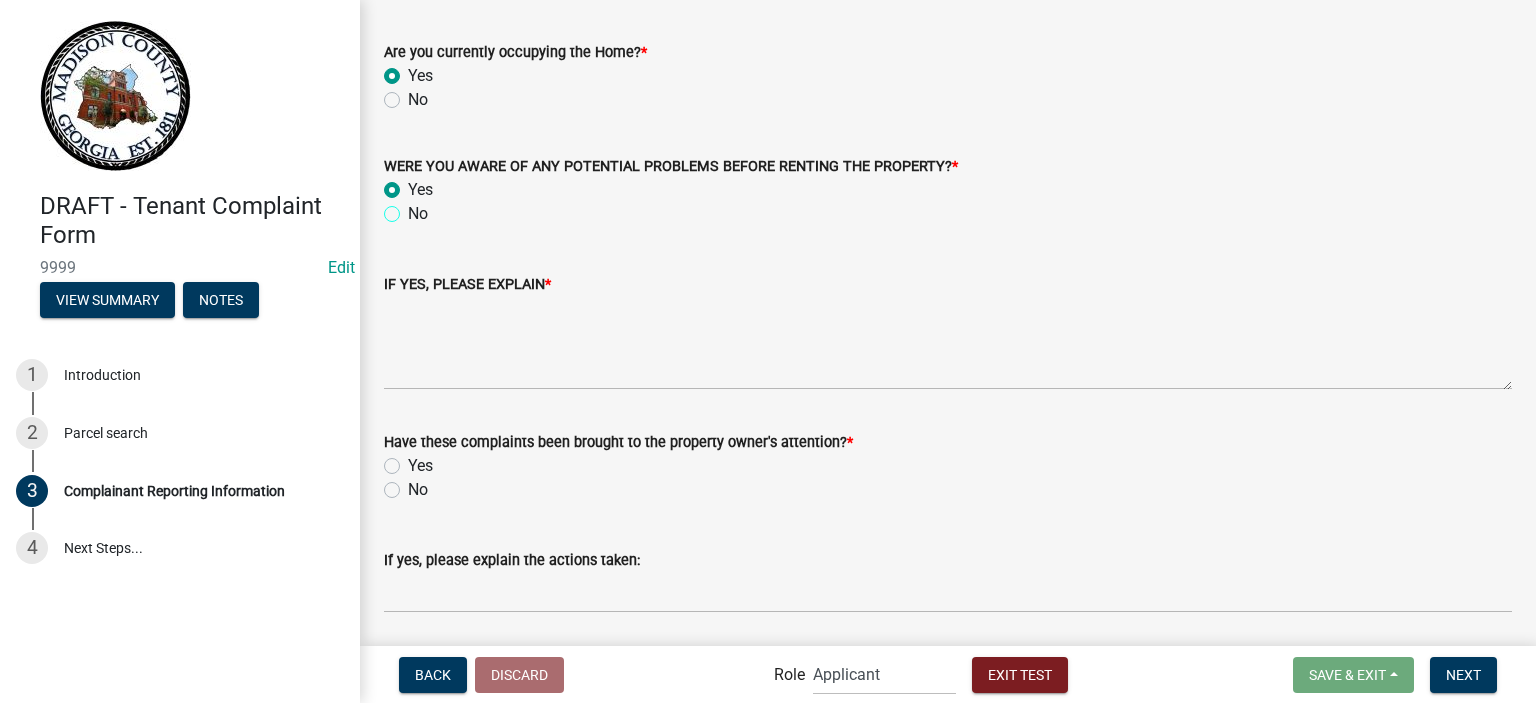 click on "No" at bounding box center [414, 208] 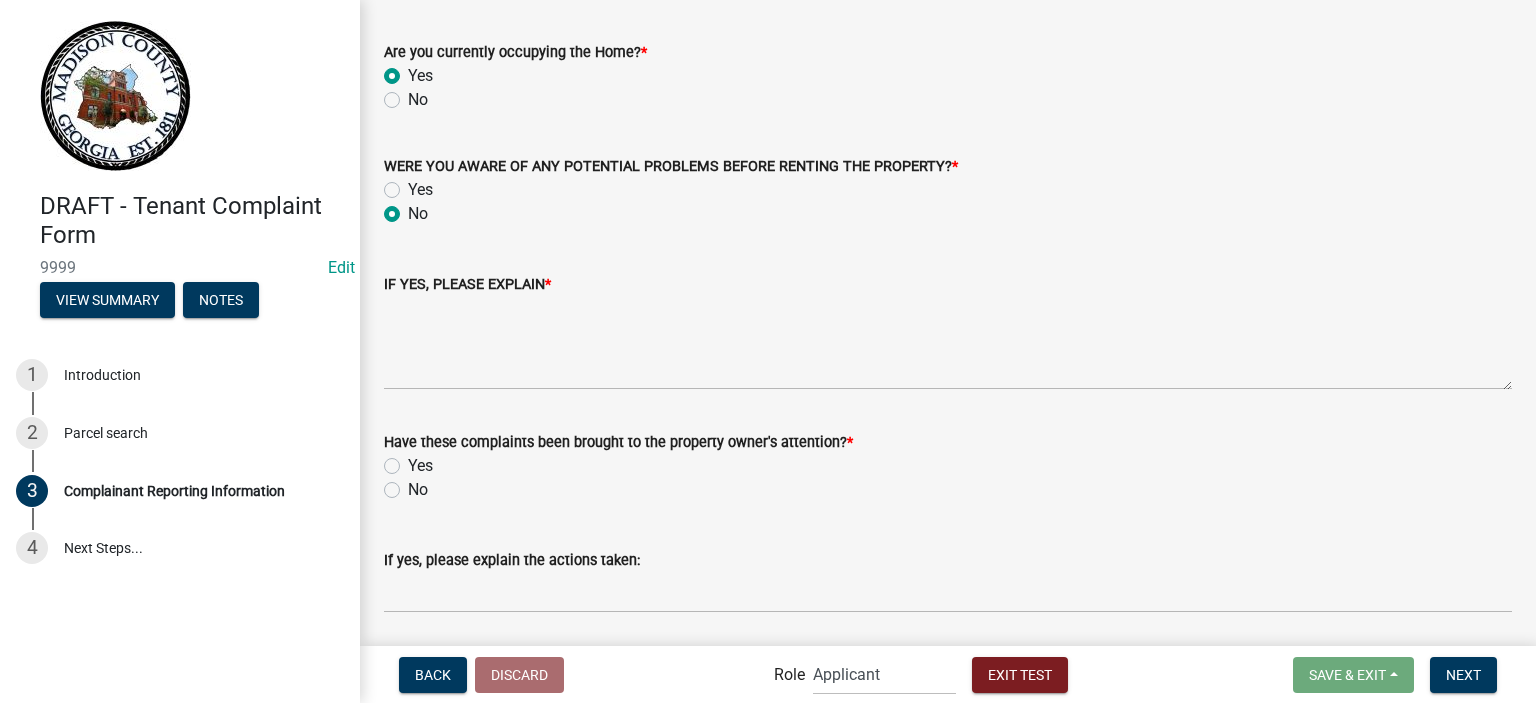 radio on "true" 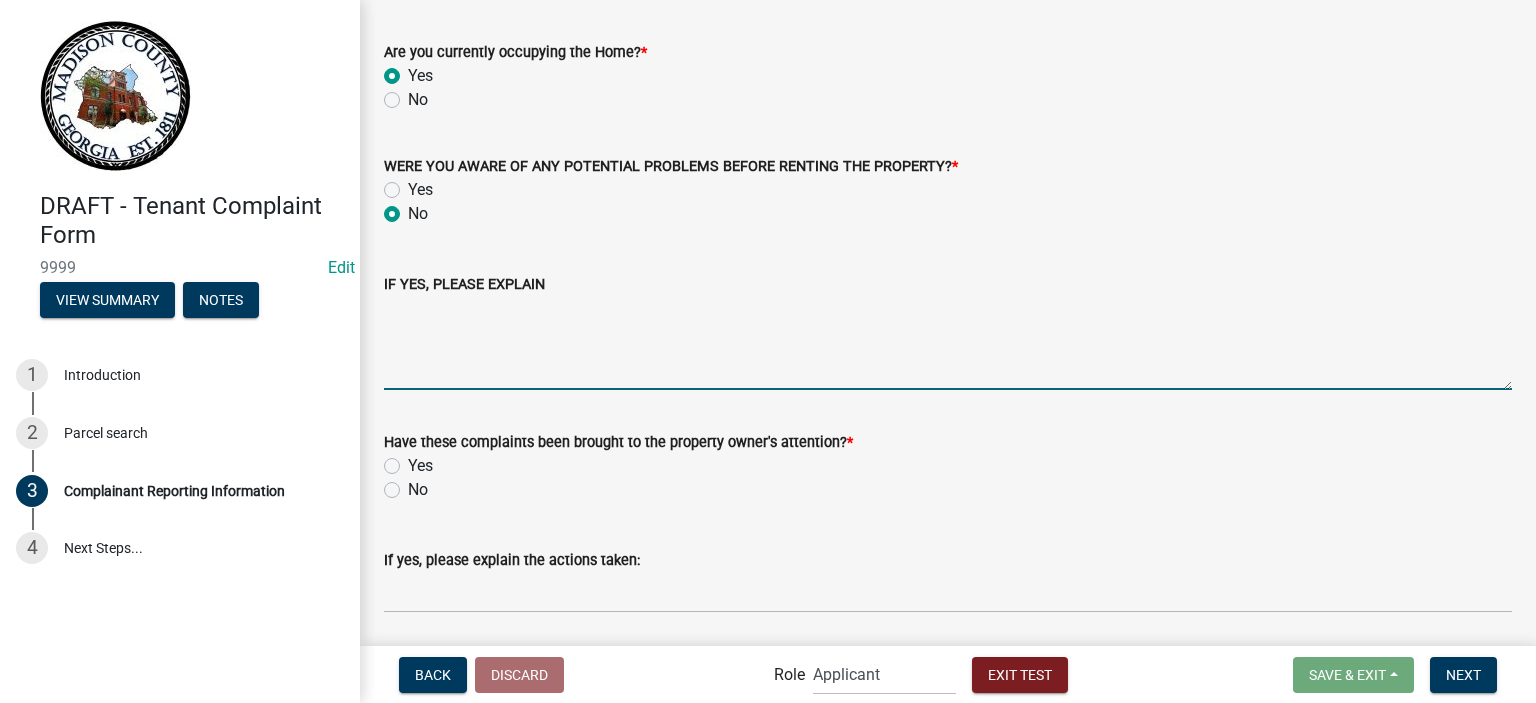 click on "IF YES, PLEASE EXPLAIN" at bounding box center (948, 343) 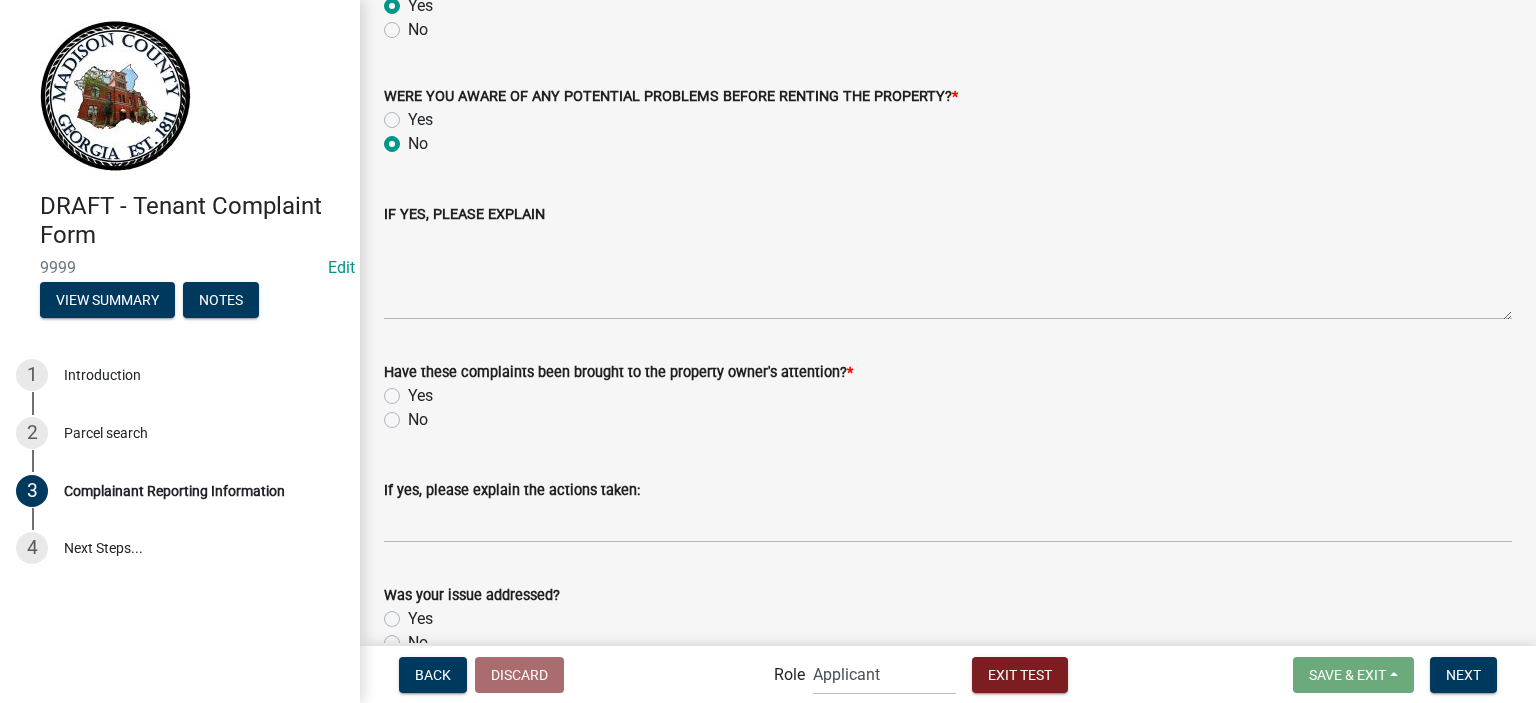 scroll, scrollTop: 900, scrollLeft: 0, axis: vertical 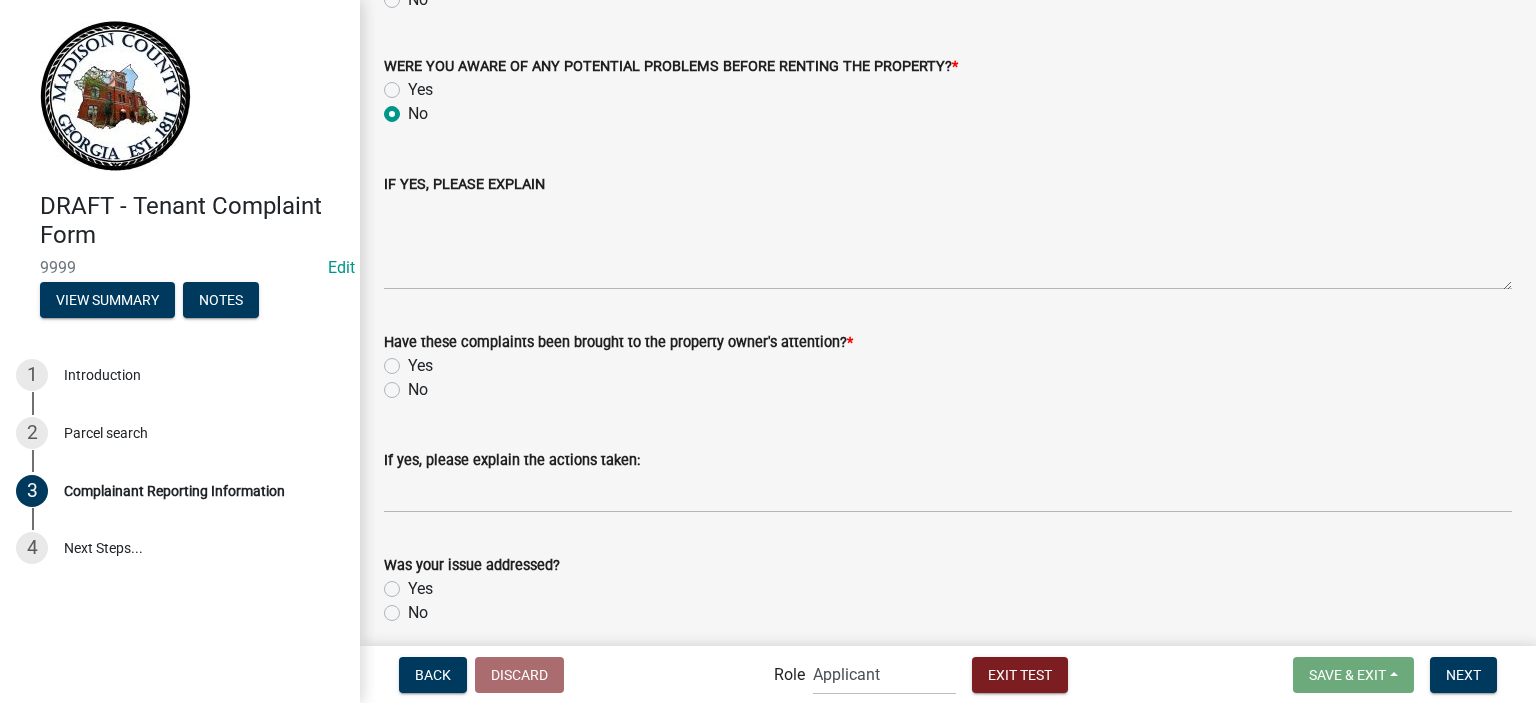 click on "Yes" 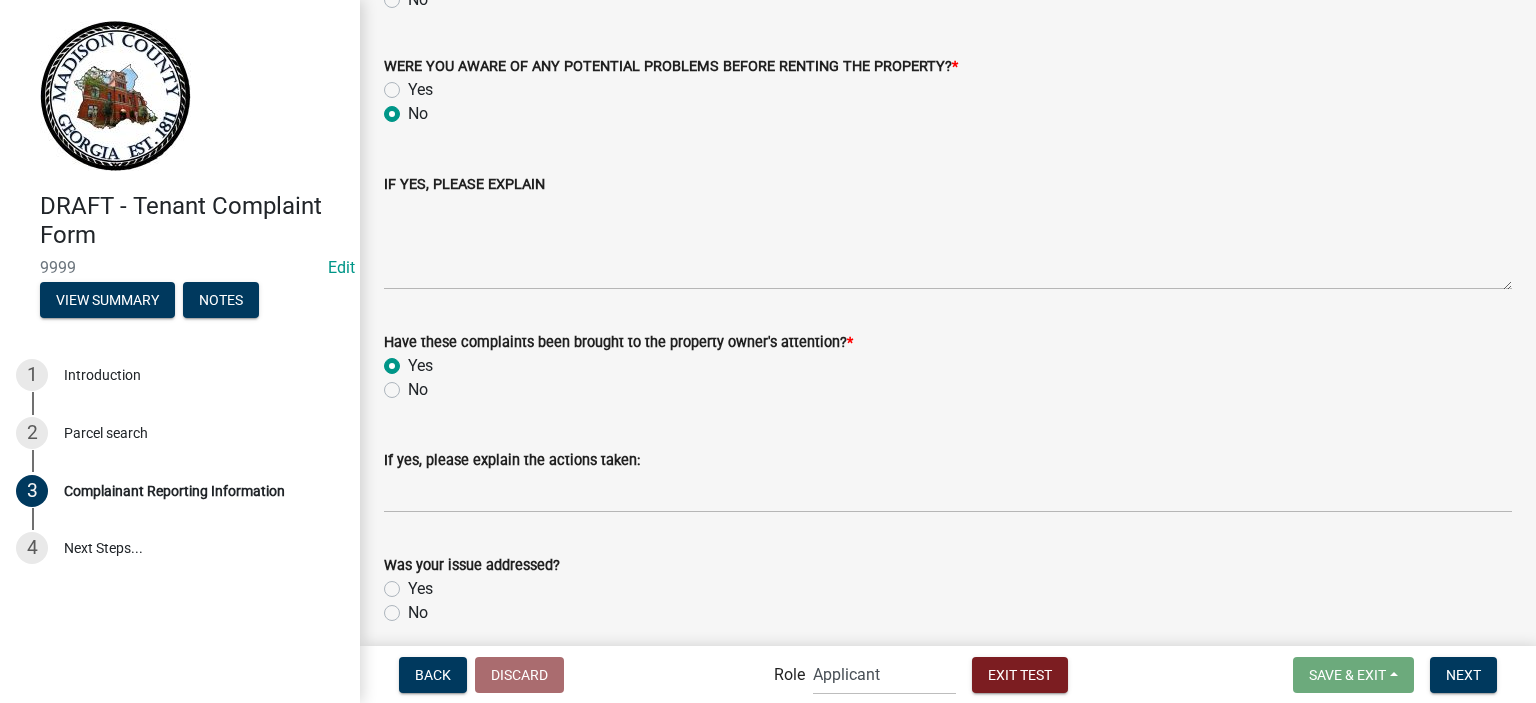radio on "true" 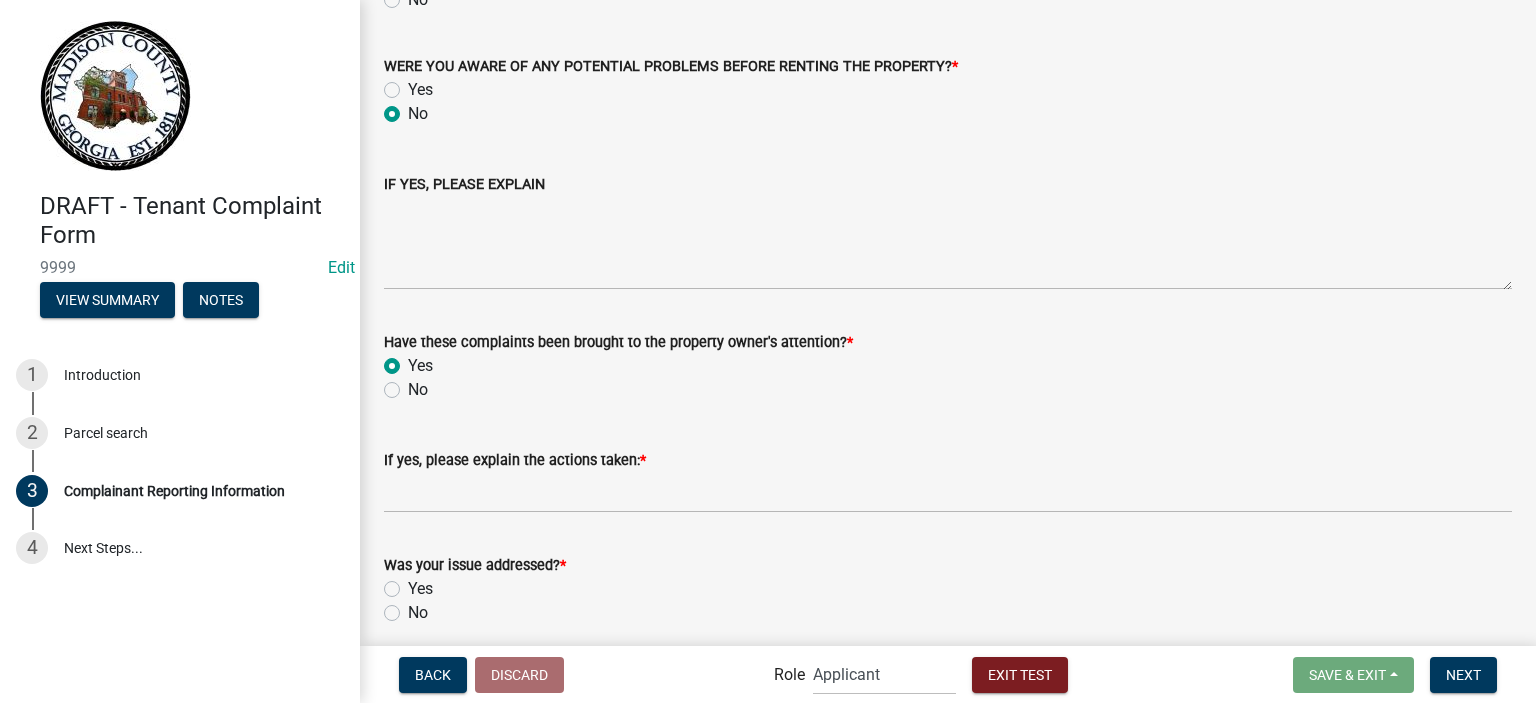 scroll, scrollTop: 1000, scrollLeft: 0, axis: vertical 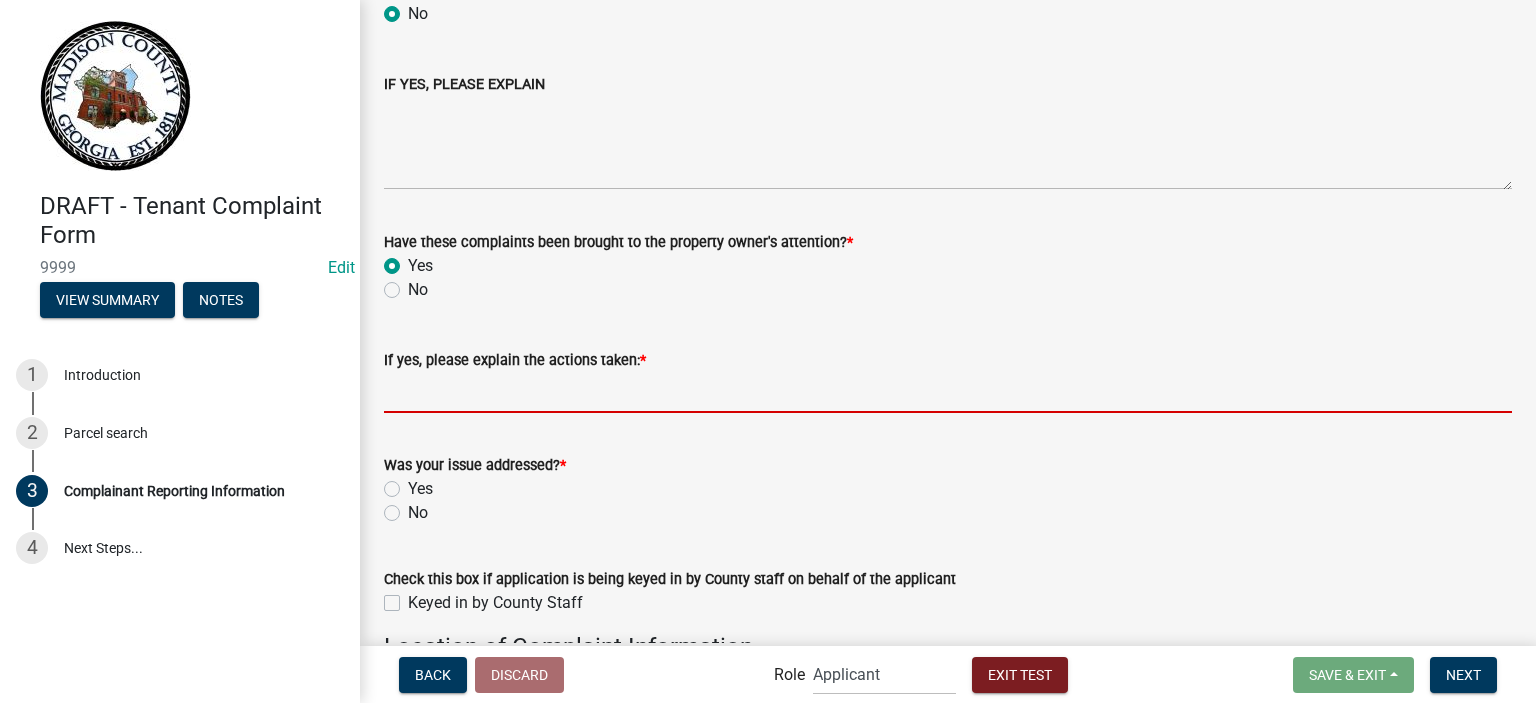 click on "If yes, please explain the actions taken:  *" at bounding box center (948, 392) 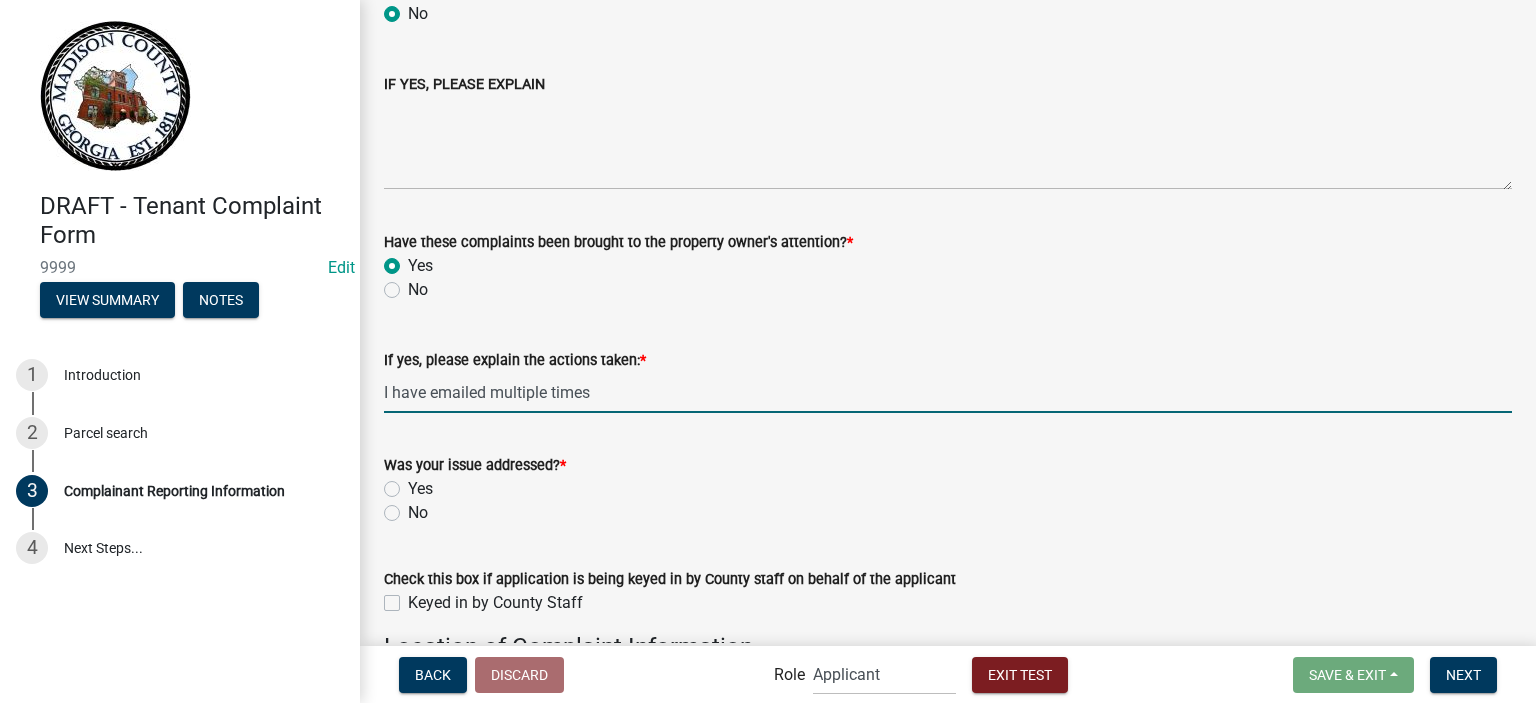 type on "I have emailed multiple times" 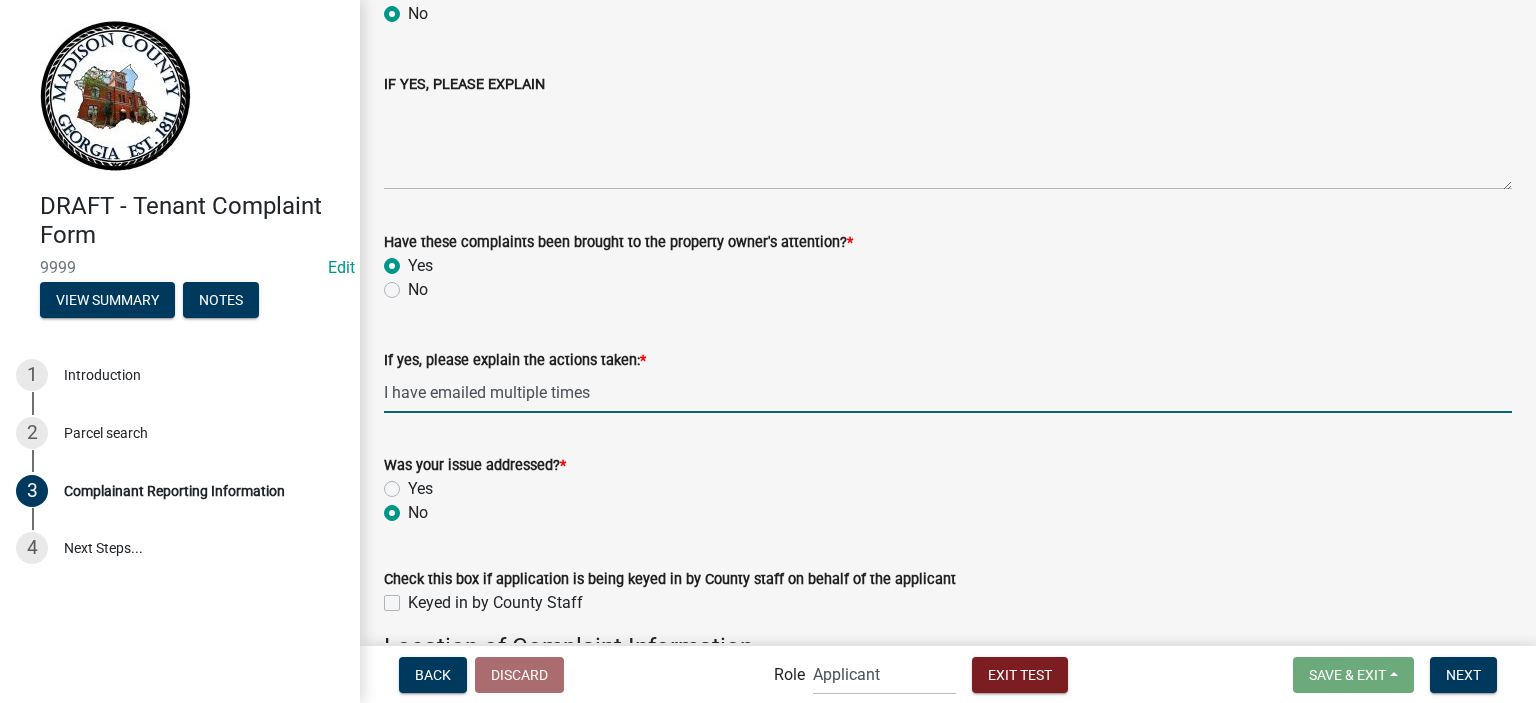 radio on "true" 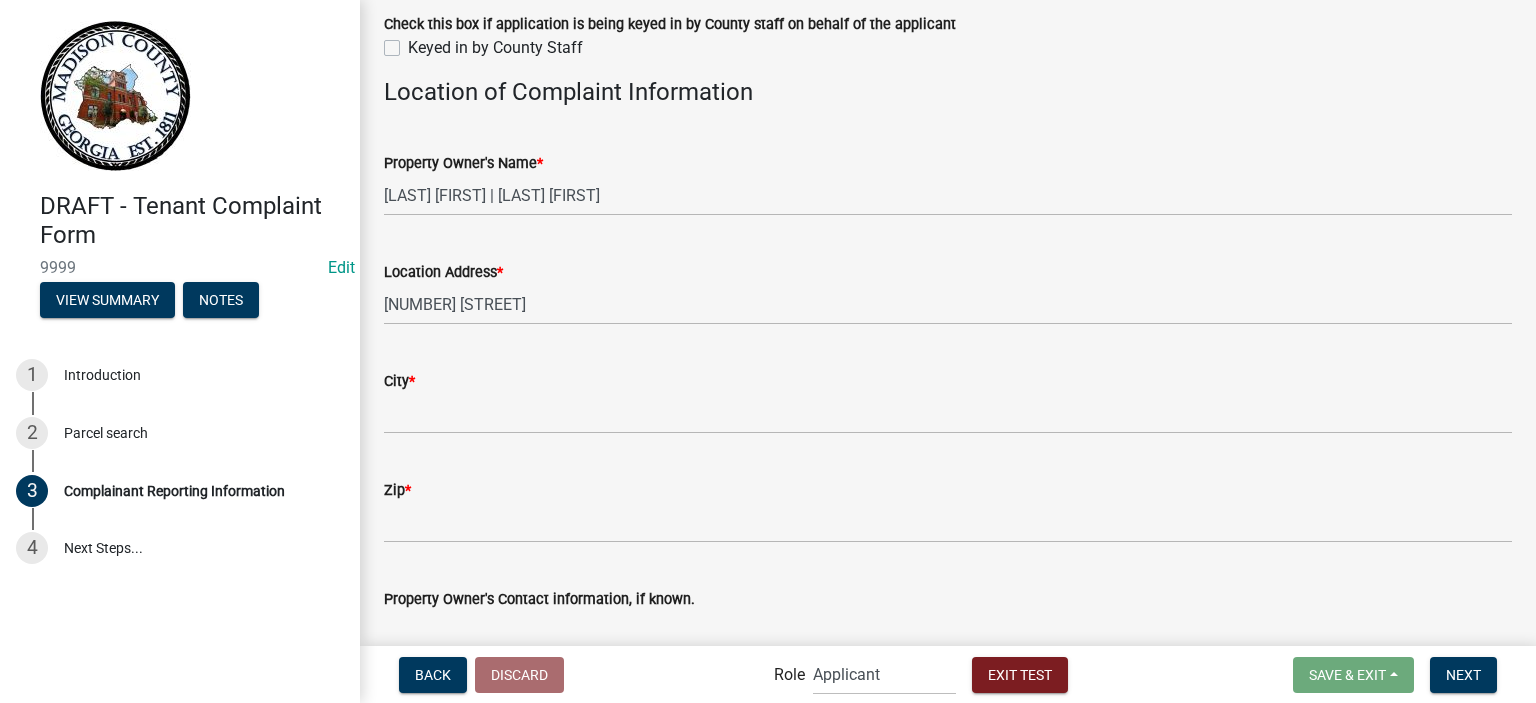 scroll, scrollTop: 1600, scrollLeft: 0, axis: vertical 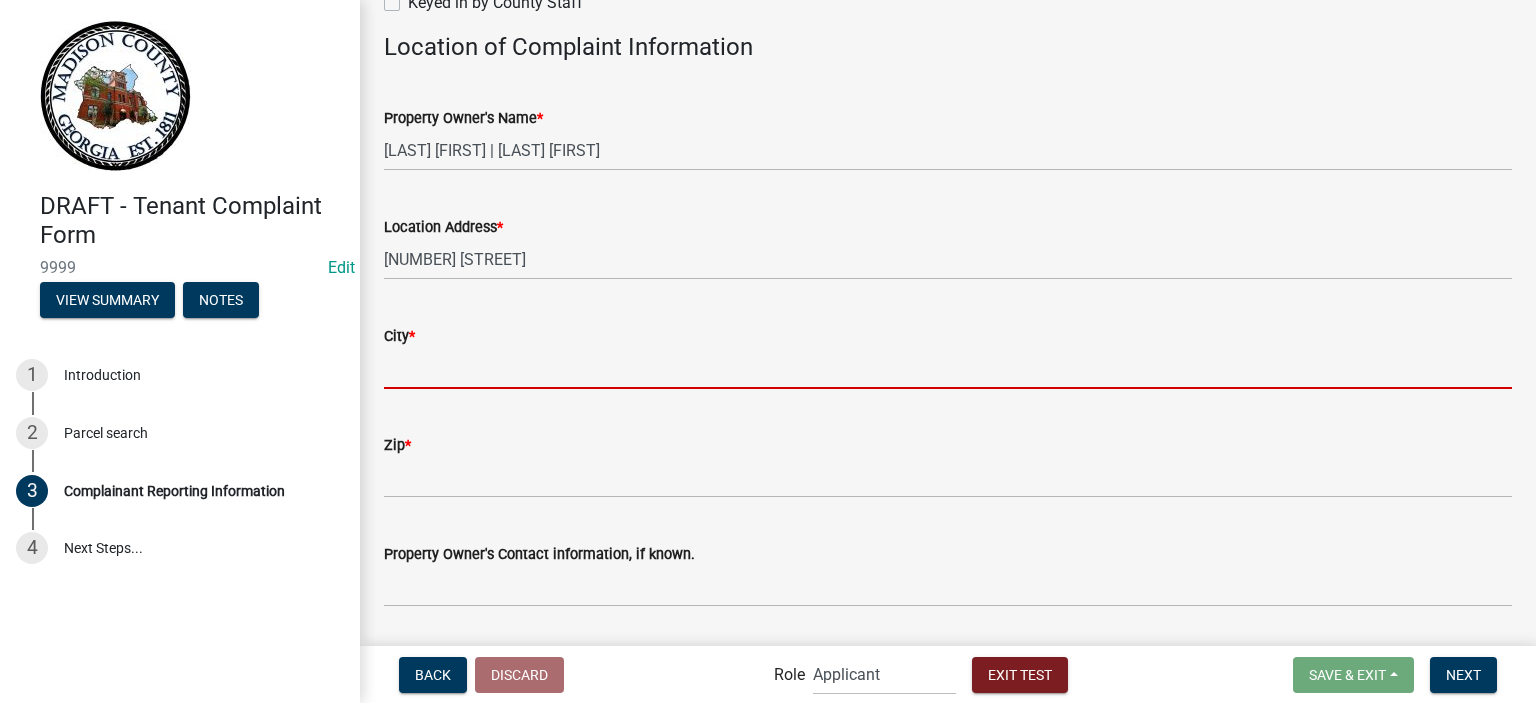 click on "City  *" at bounding box center [948, 368] 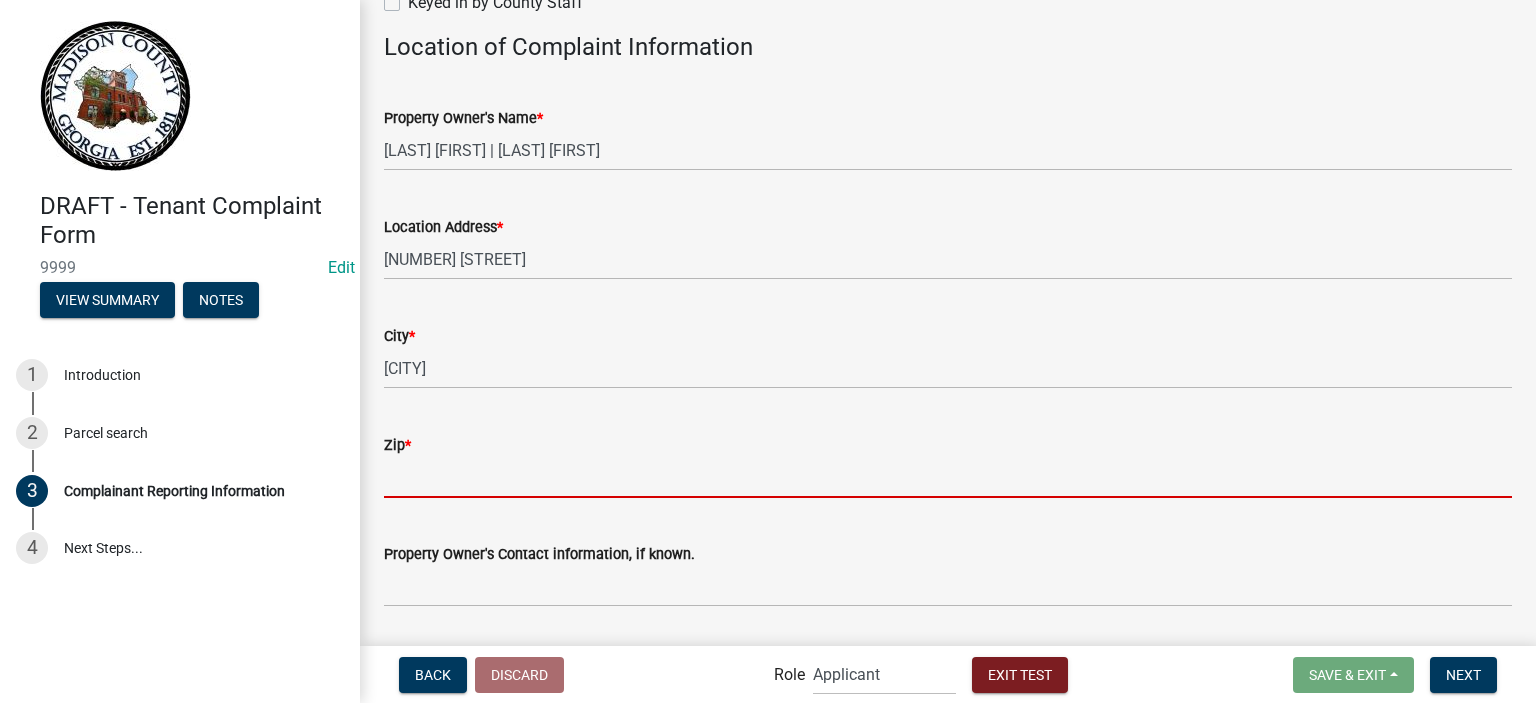 click on "Zip  *" at bounding box center [948, 477] 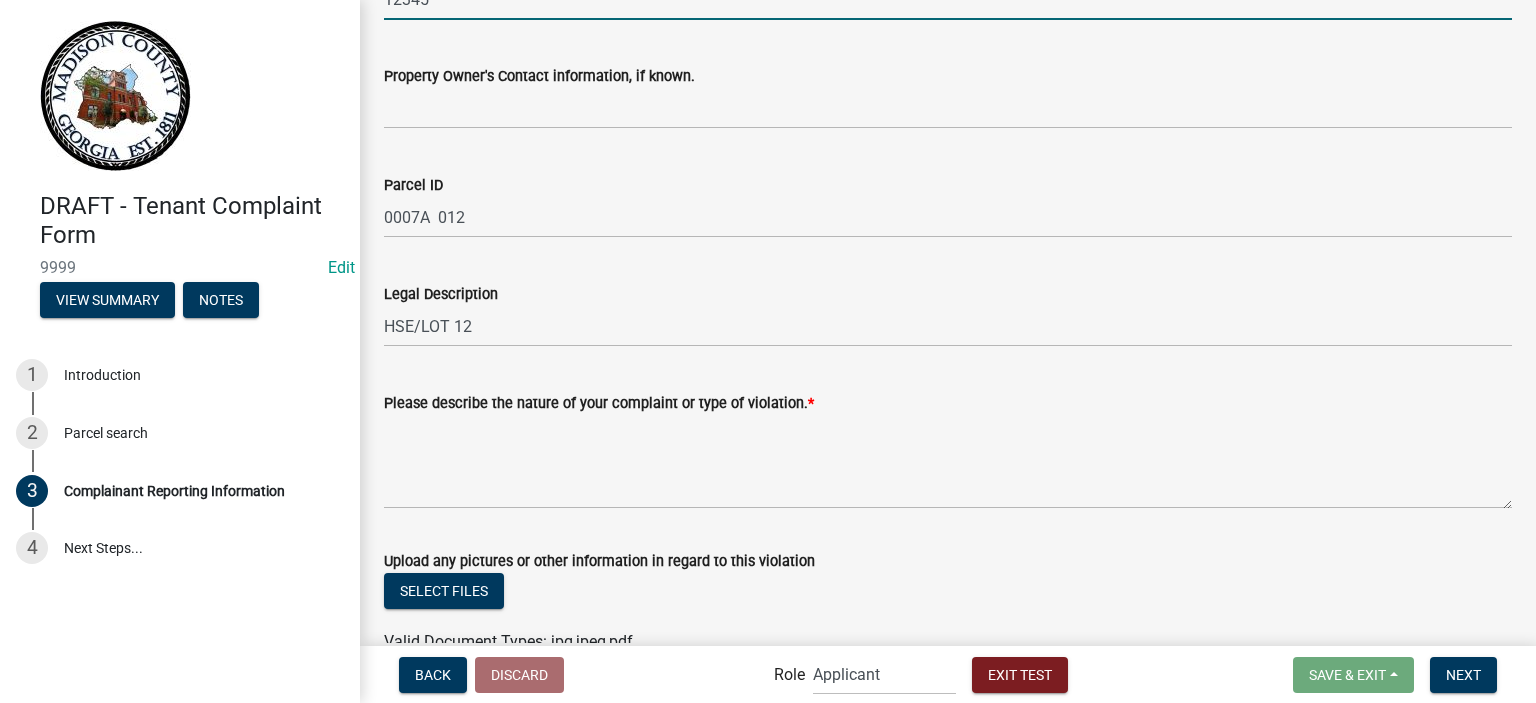 scroll, scrollTop: 2200, scrollLeft: 0, axis: vertical 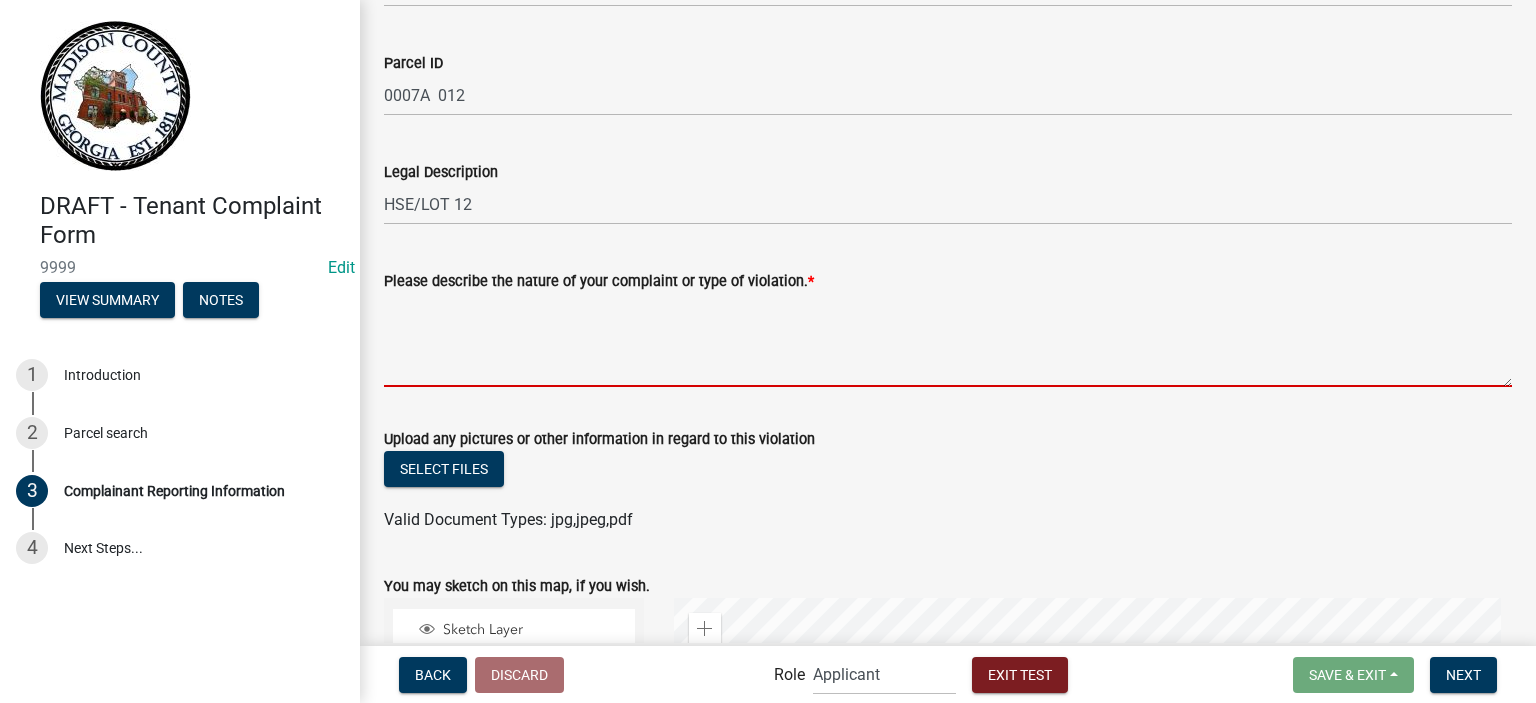 click on "Please describe the nature of your complaint or type of violation.  *" at bounding box center [948, 340] 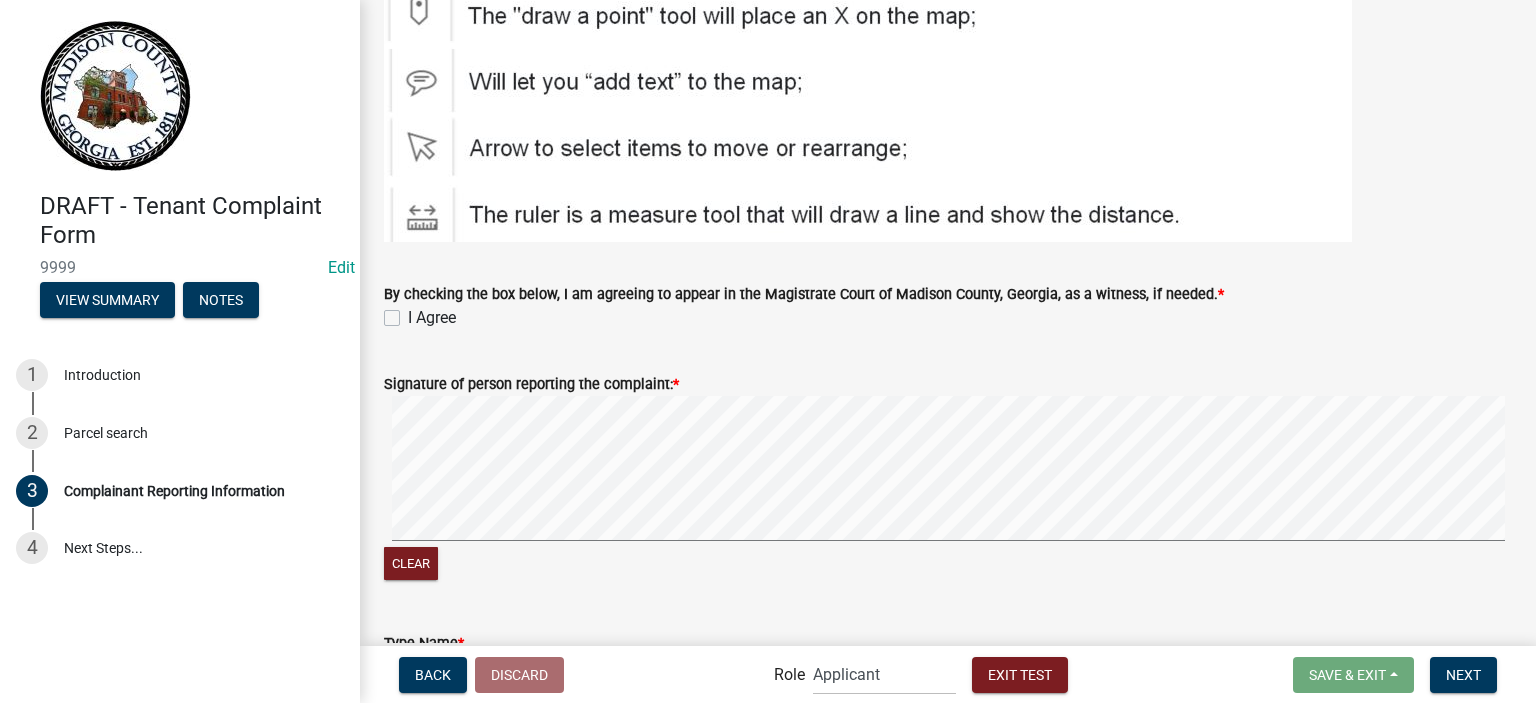 scroll, scrollTop: 3400, scrollLeft: 0, axis: vertical 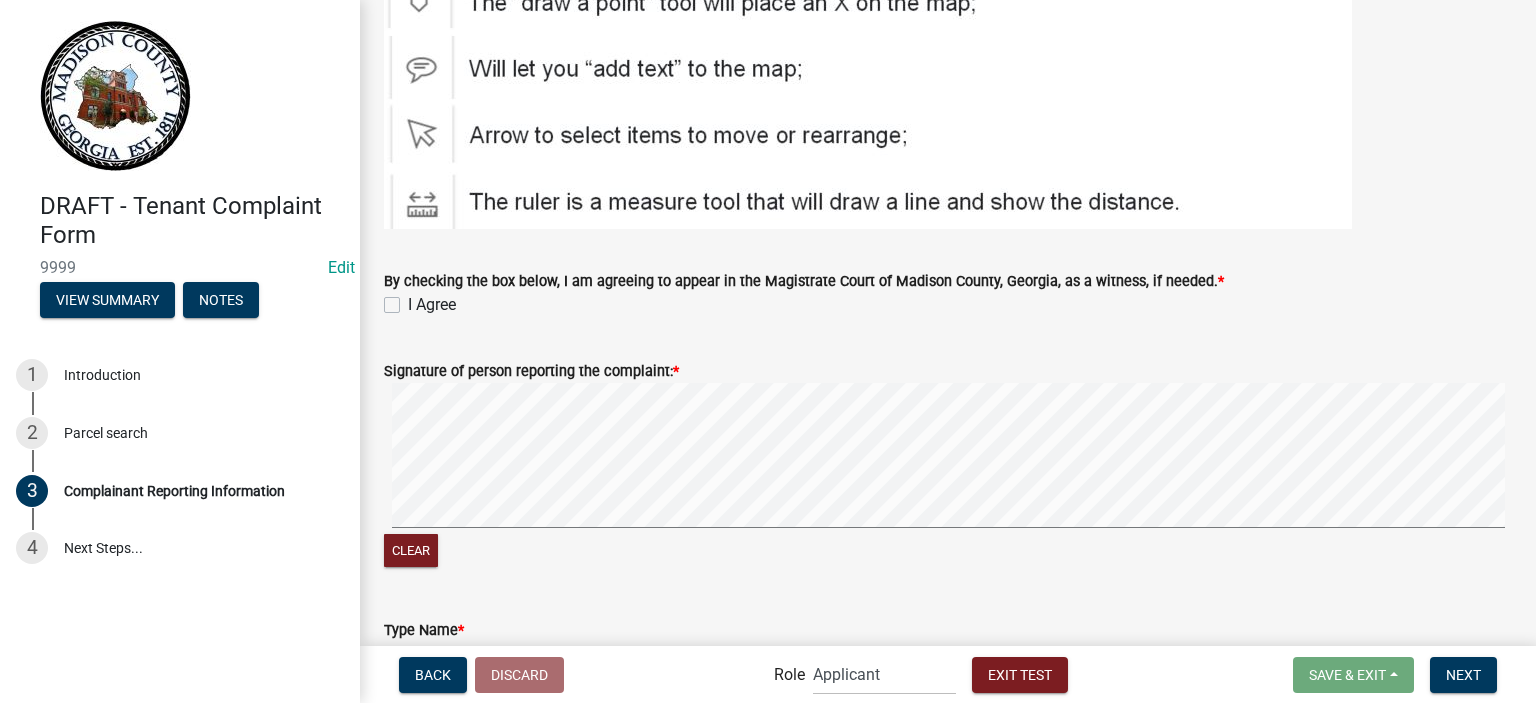 type on "Non-functioning smoke alarms throughout the house" 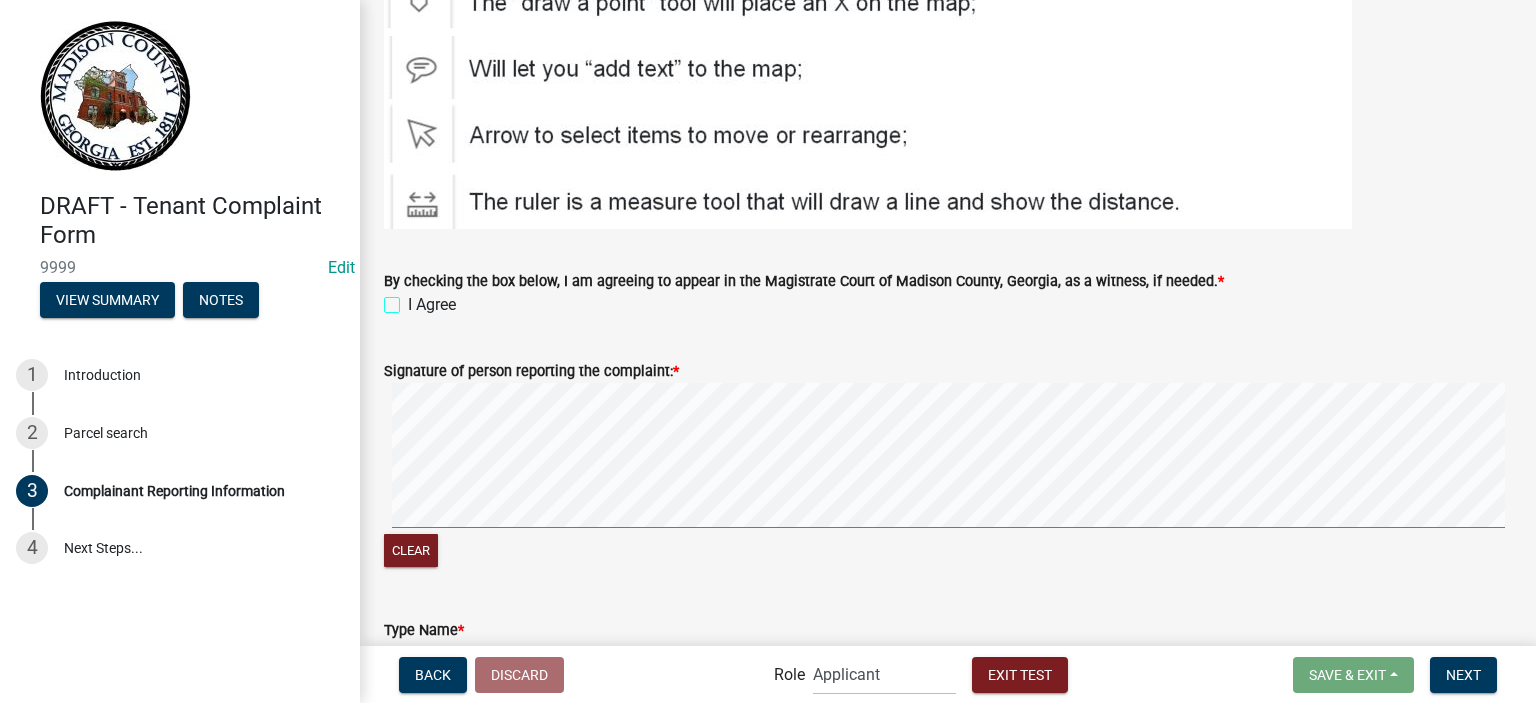 click on "I Agree" at bounding box center (414, 299) 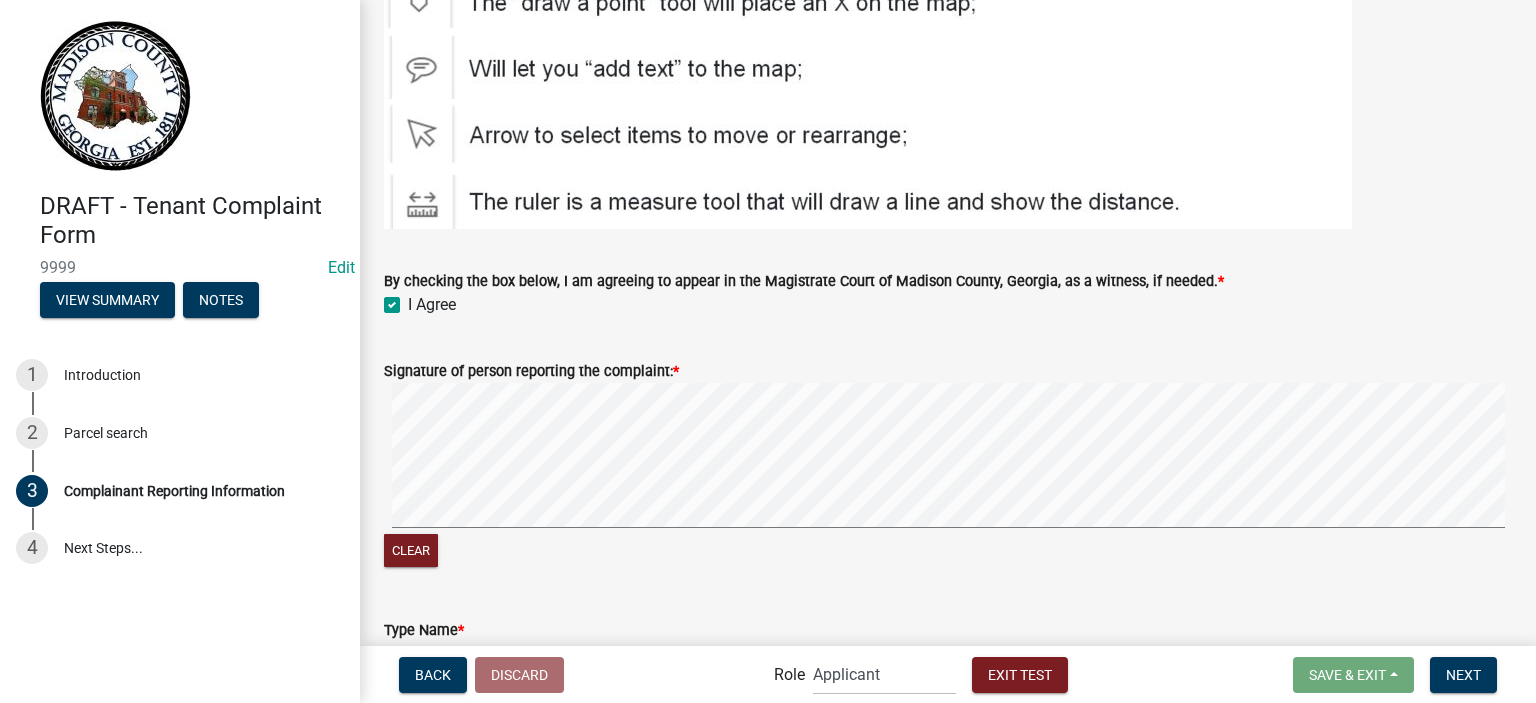 checkbox on "true" 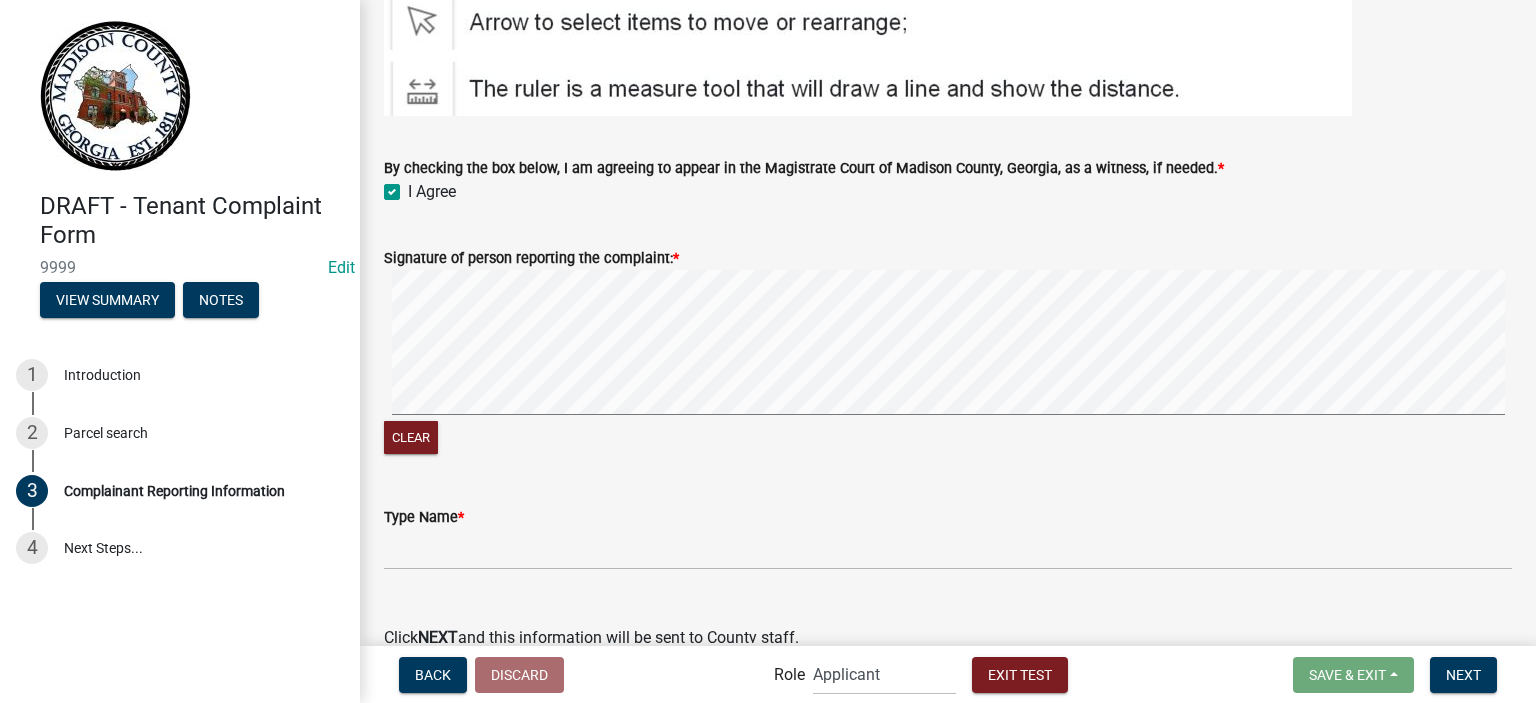 scroll, scrollTop: 3613, scrollLeft: 0, axis: vertical 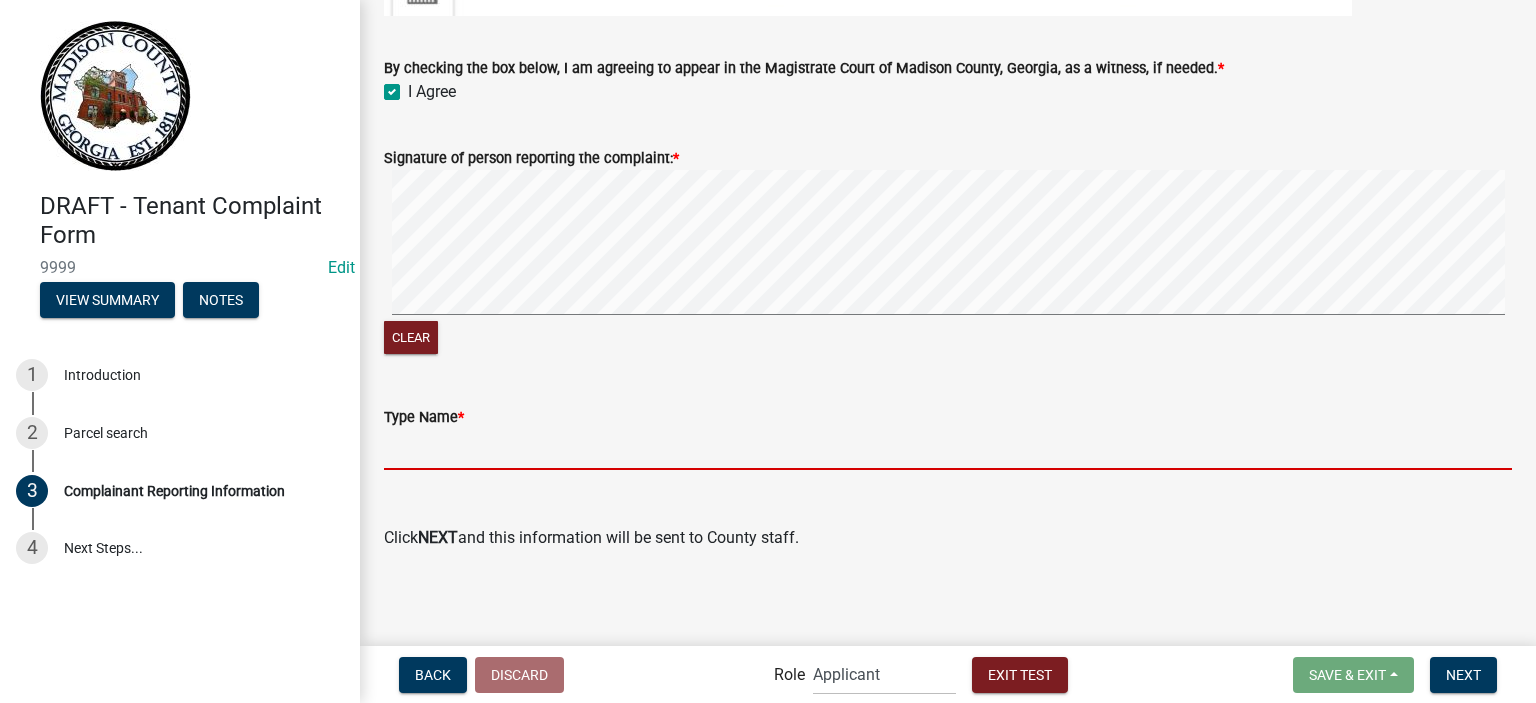 click on "Type Name  *" at bounding box center (948, 449) 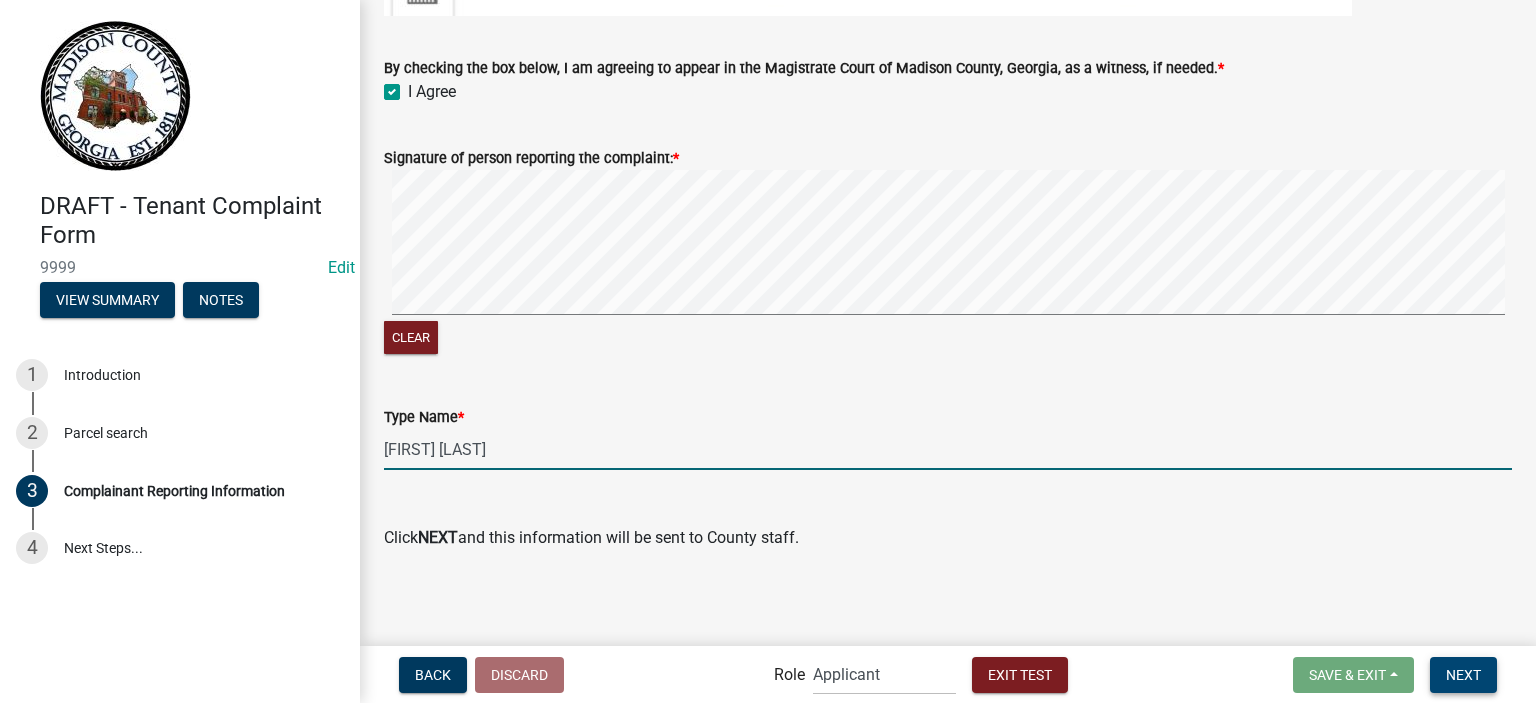 click on "Next" at bounding box center (1463, 674) 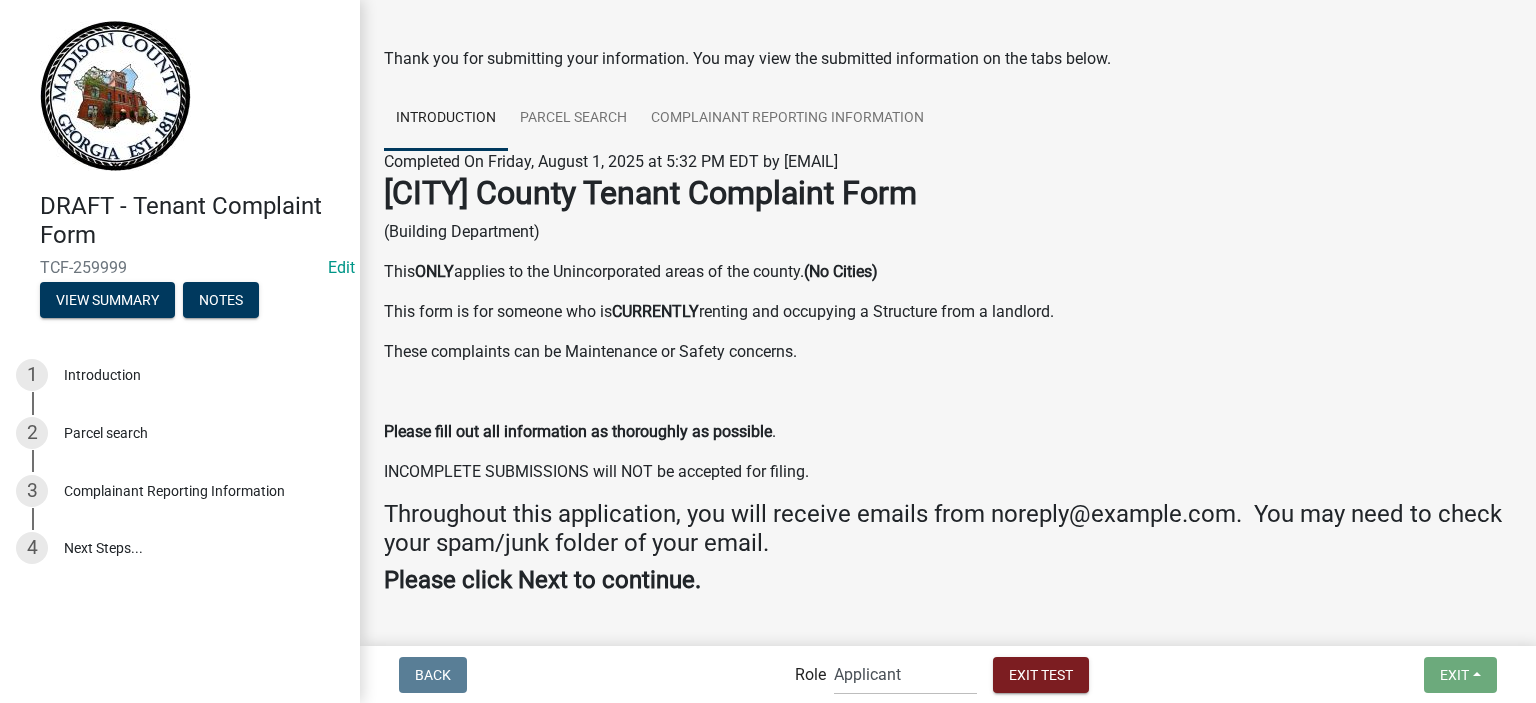 scroll, scrollTop: 135, scrollLeft: 0, axis: vertical 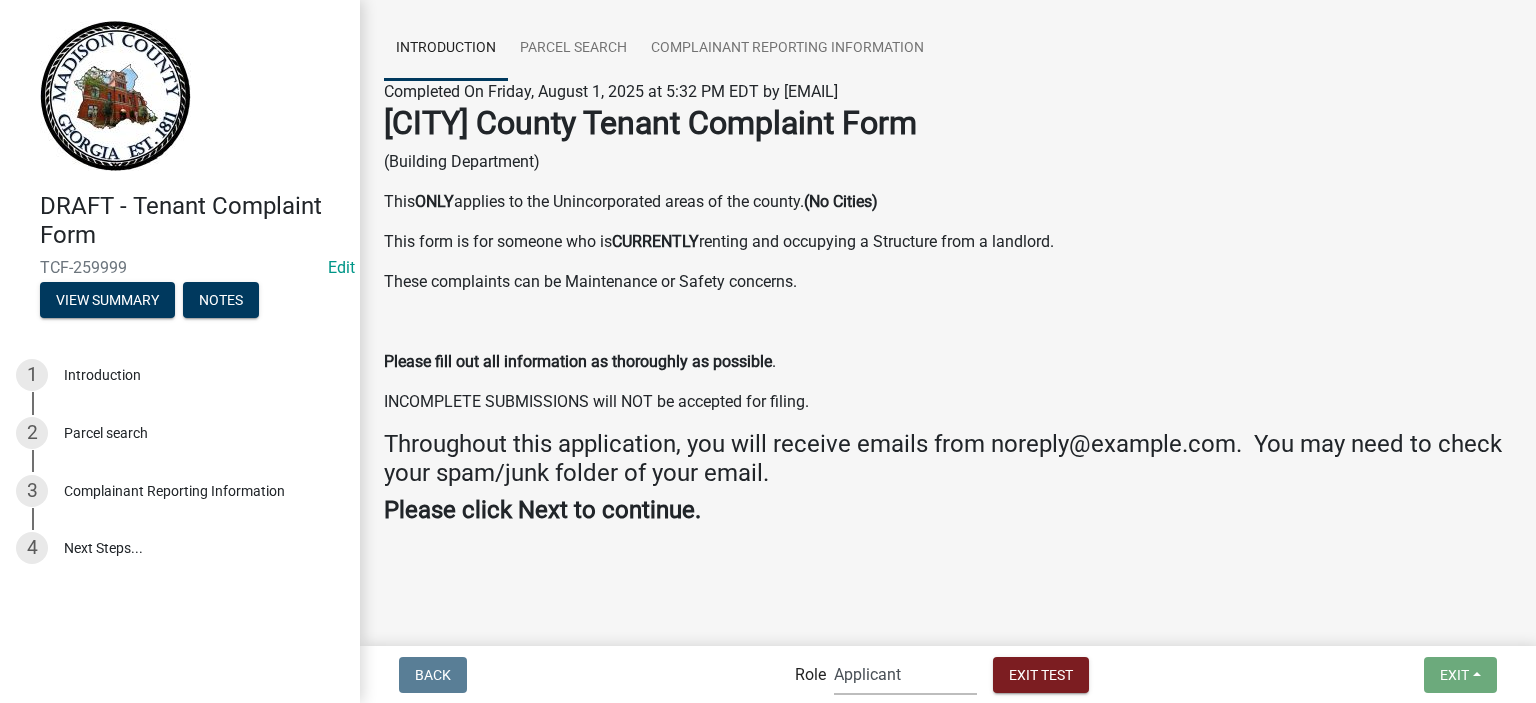 click on "Applicant   Building Inspections   Admin" at bounding box center [905, 674] 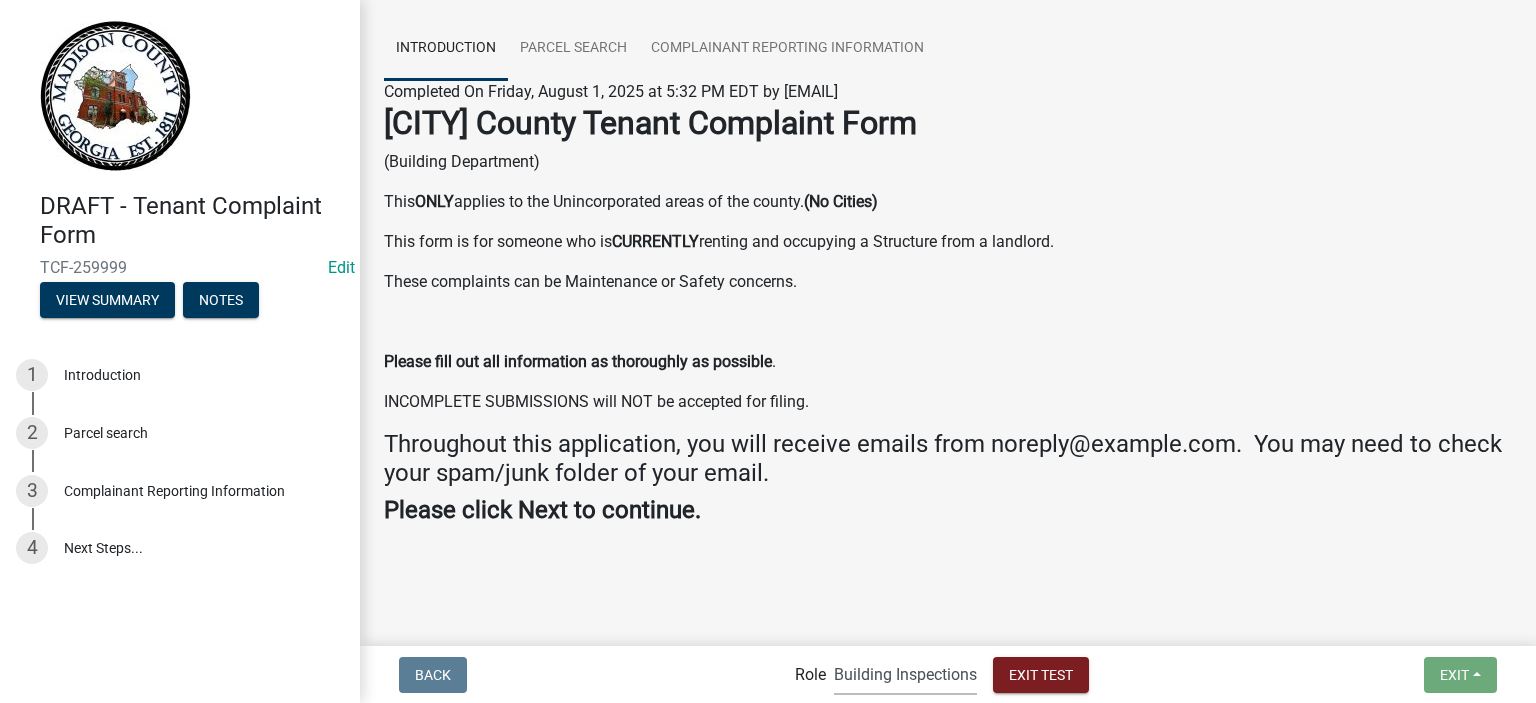 click on "Applicant   Building Inspections   Admin" at bounding box center (905, 674) 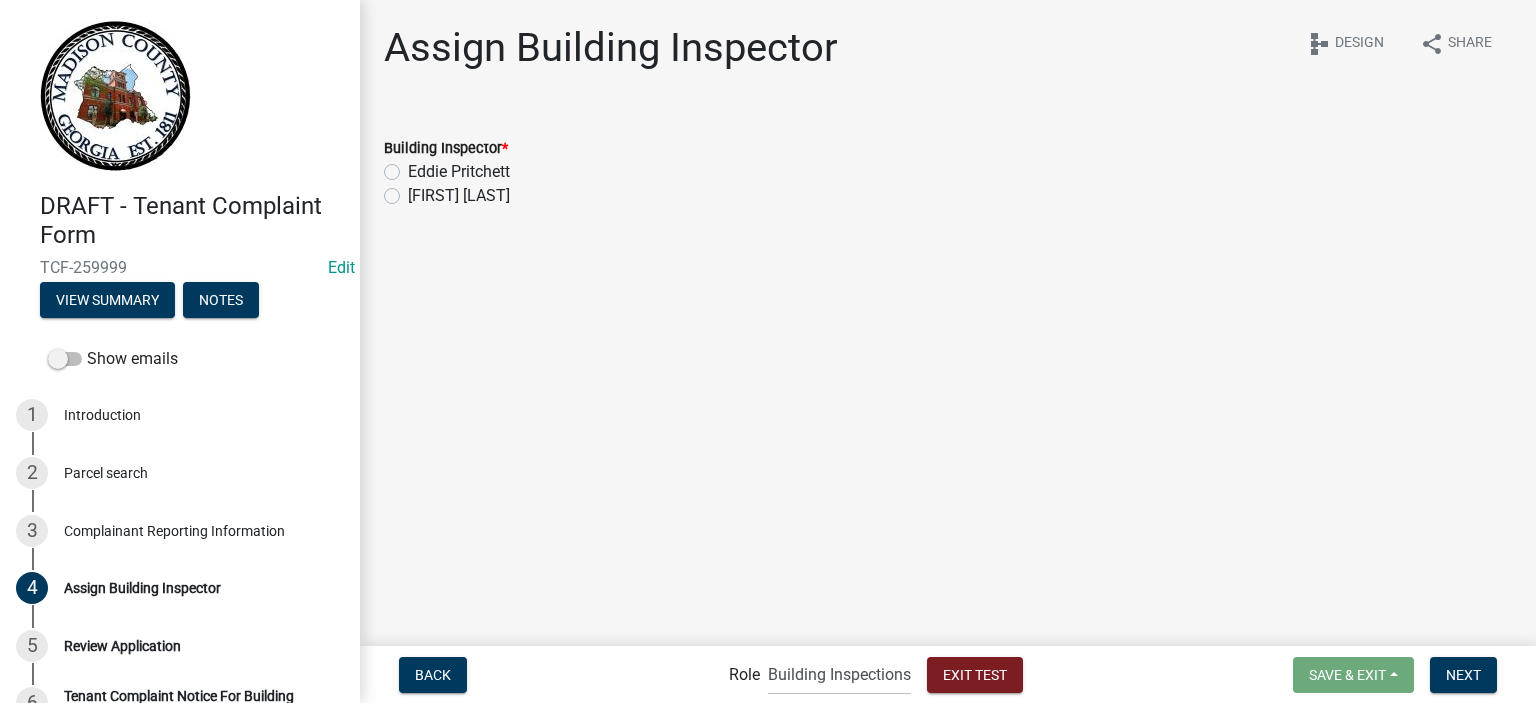 click on "Eddie Pritchett" 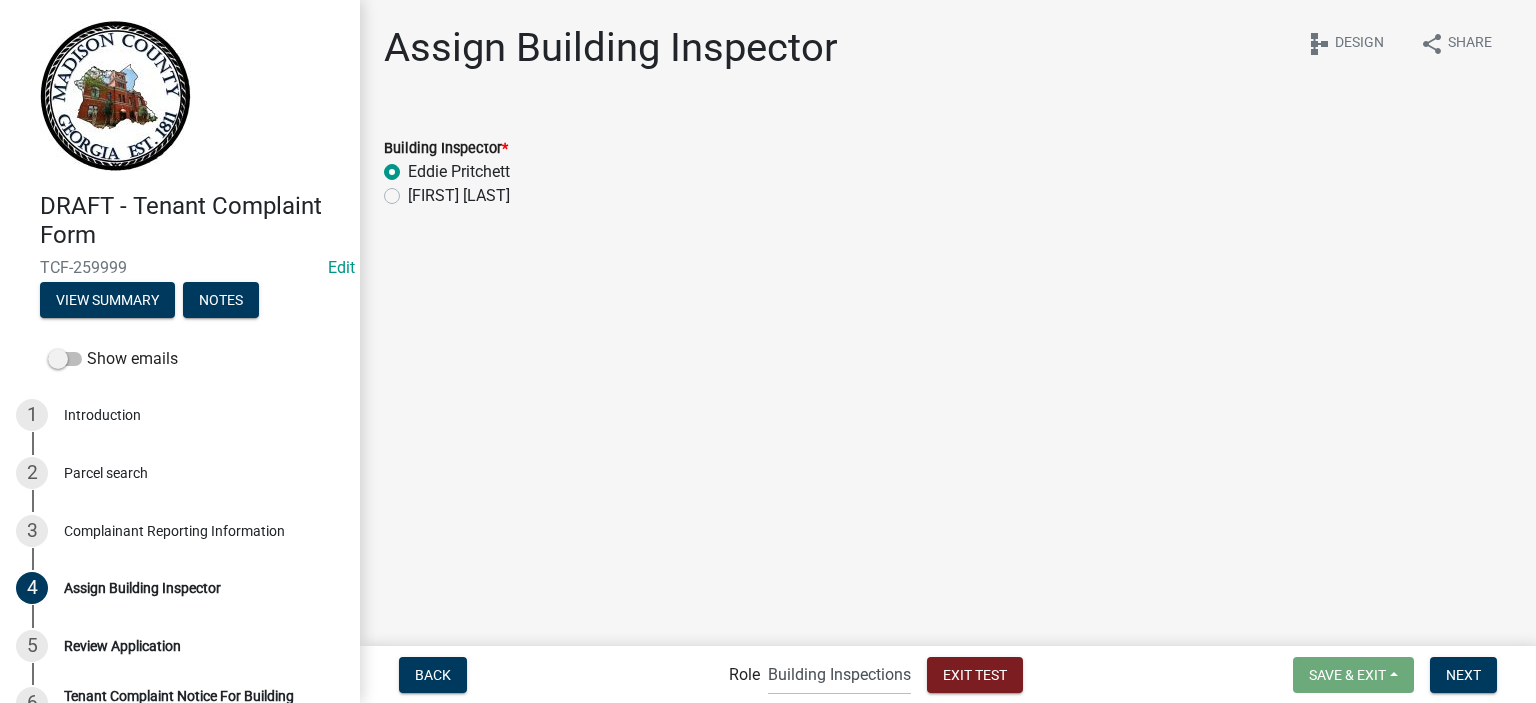 radio on "true" 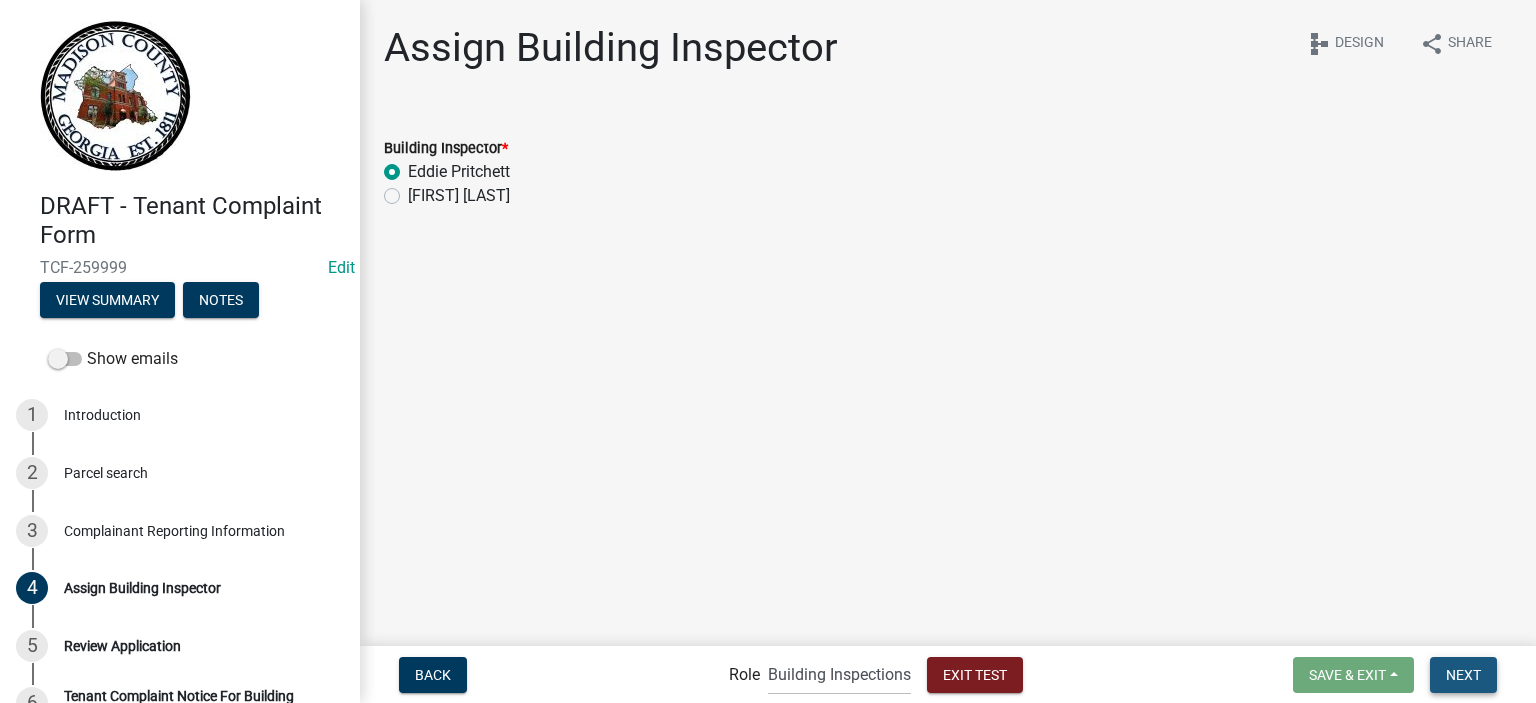click on "Next" at bounding box center (1463, 675) 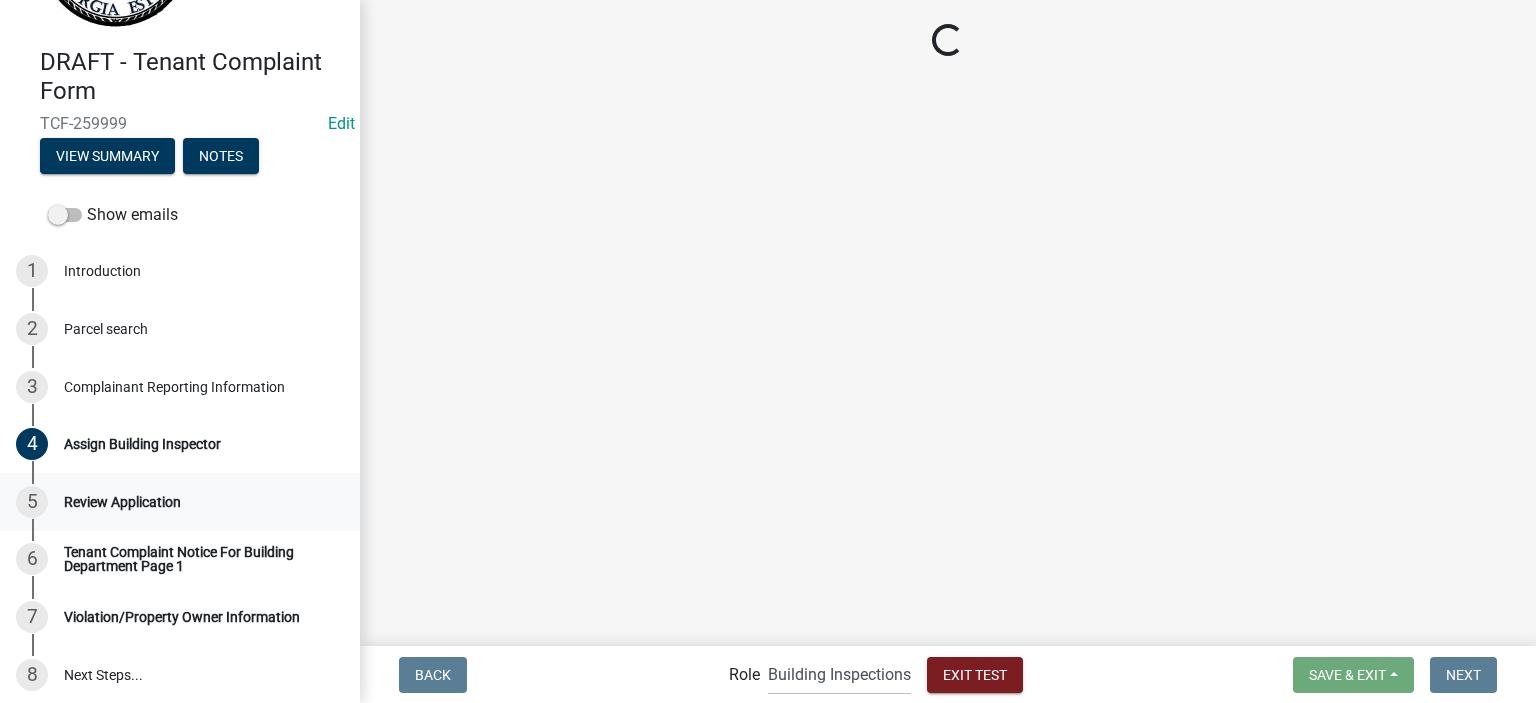 scroll, scrollTop: 152, scrollLeft: 0, axis: vertical 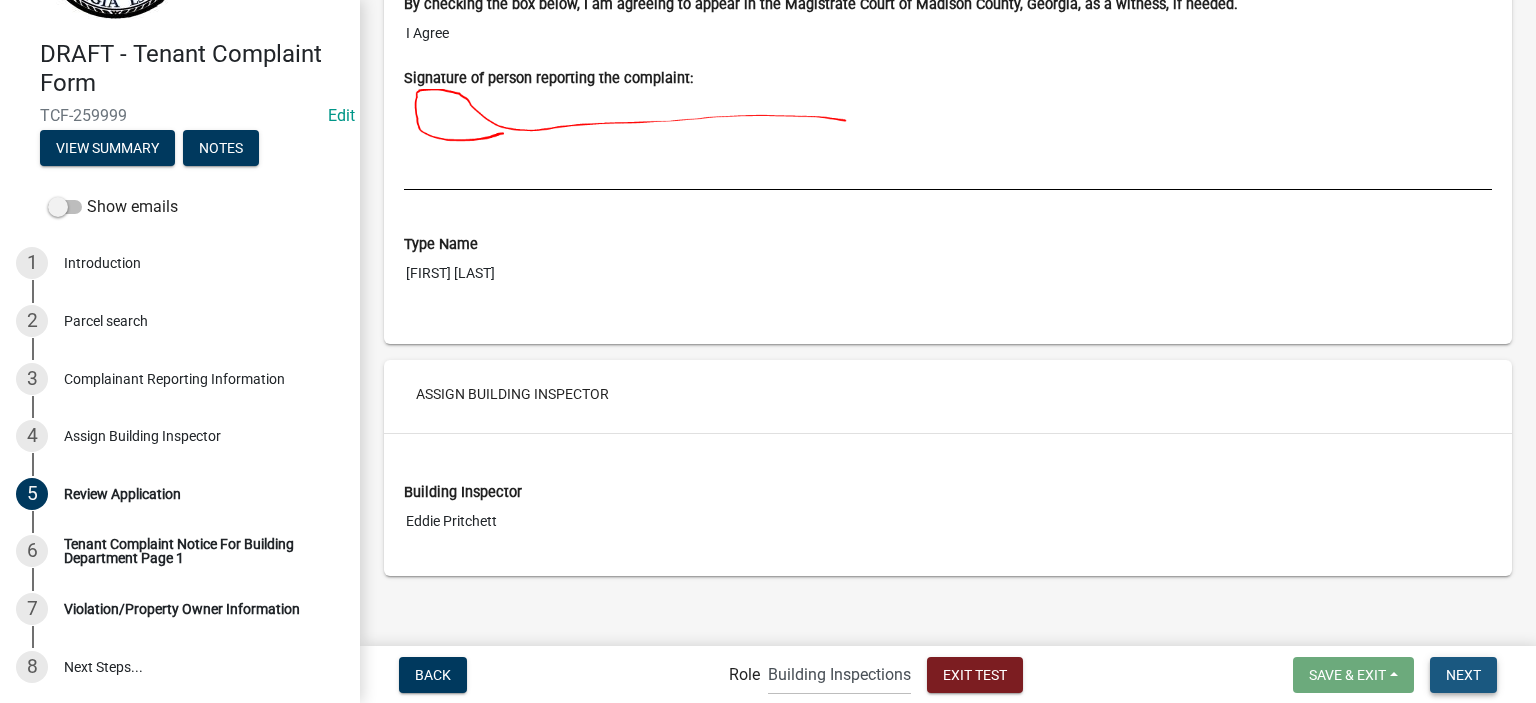 click on "Next" at bounding box center (1463, 674) 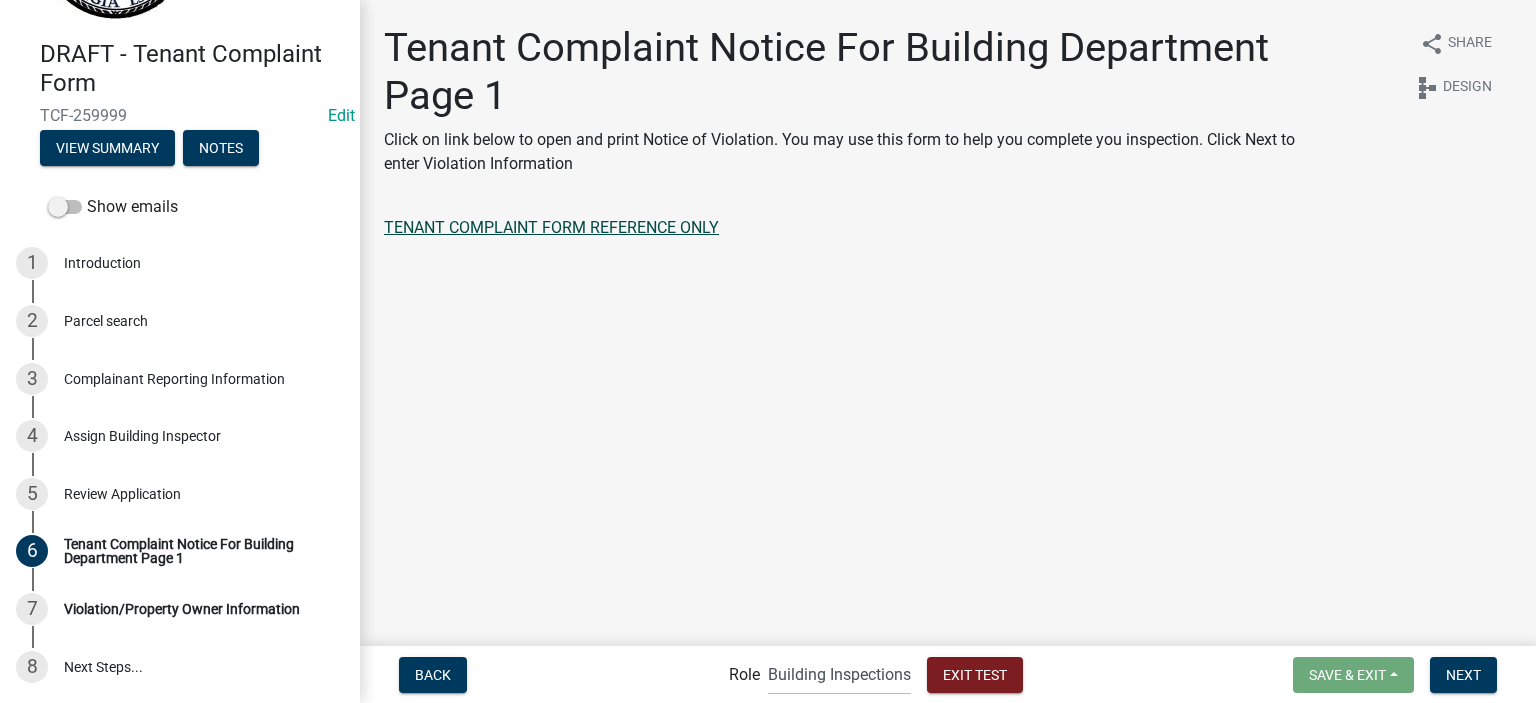 click on "TENANT COMPLAINT FORM REFERENCE ONLY" 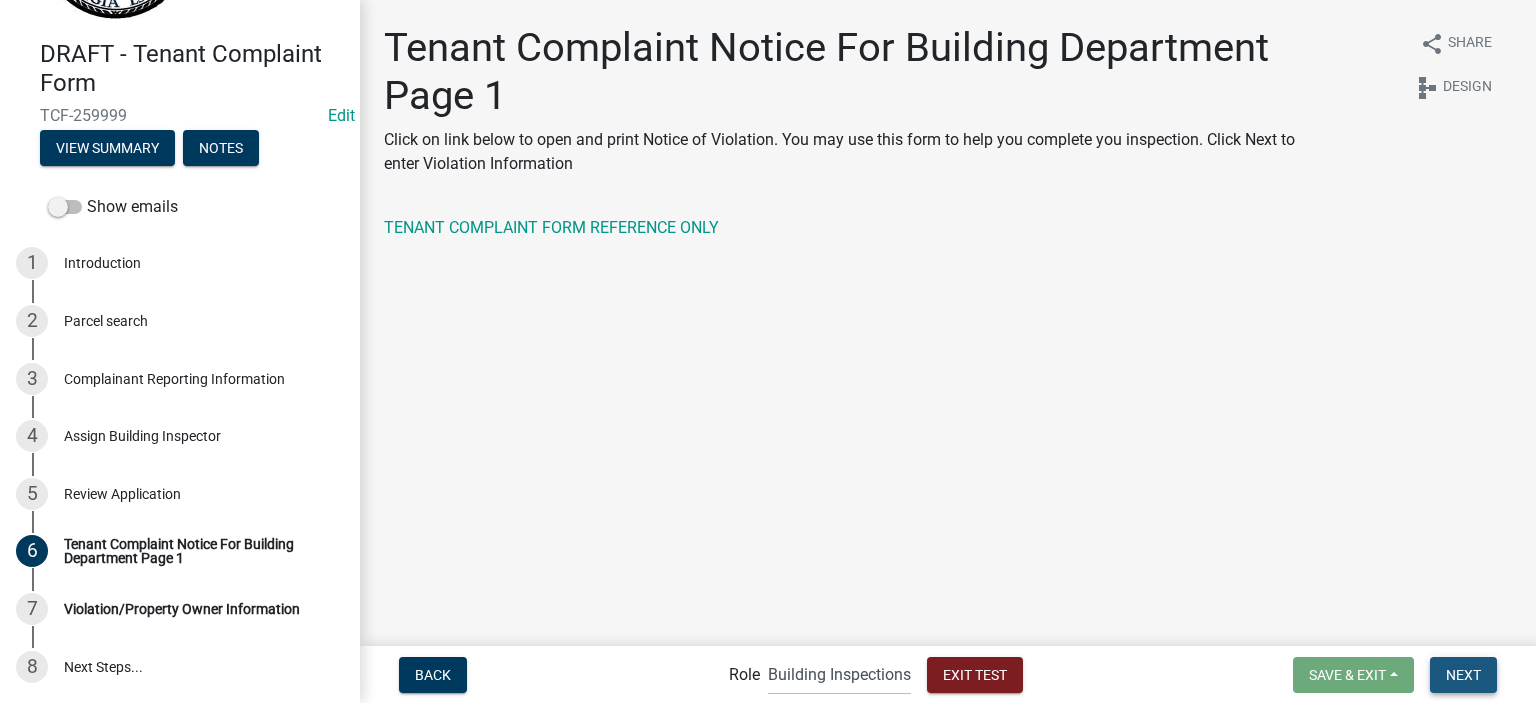 click on "Next" at bounding box center [1463, 674] 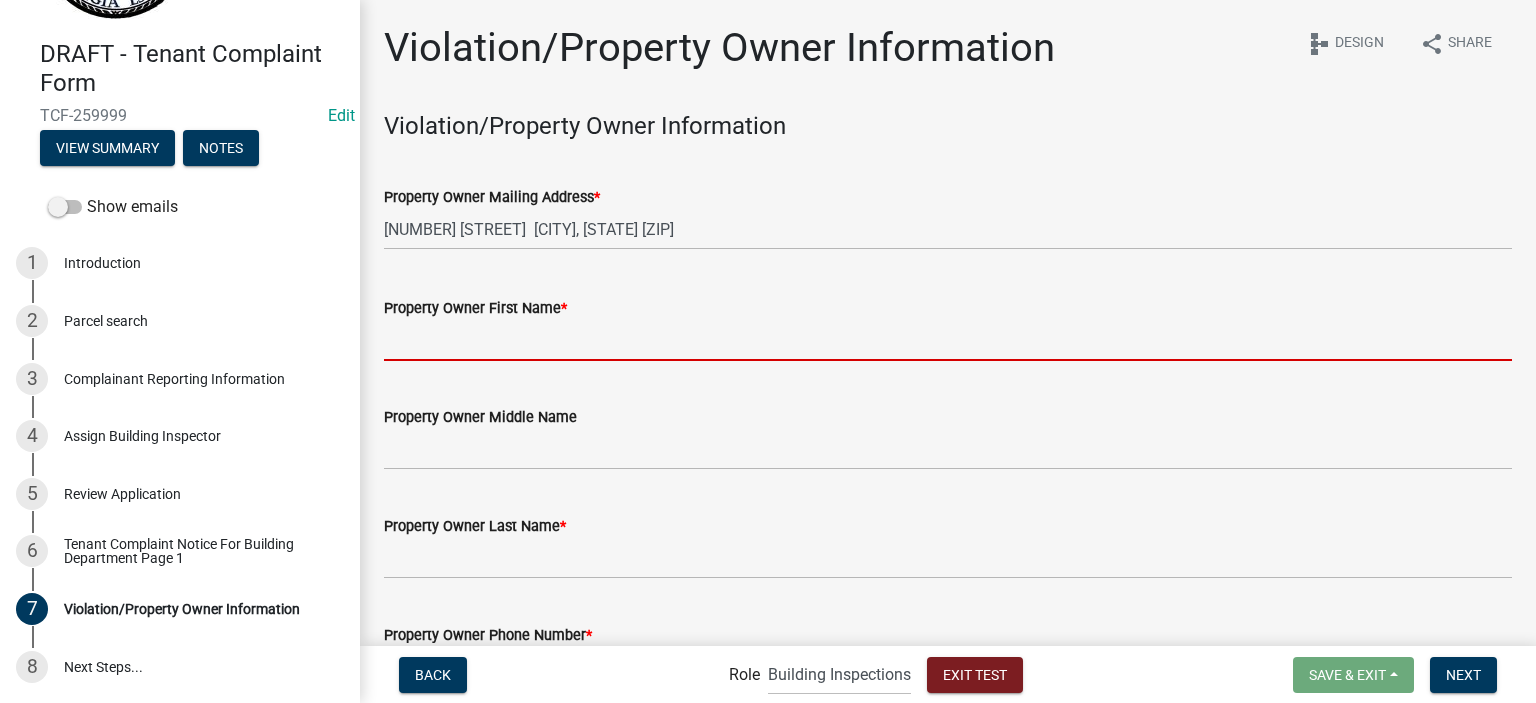 click on "Property Owner First Name  *" at bounding box center (948, 340) 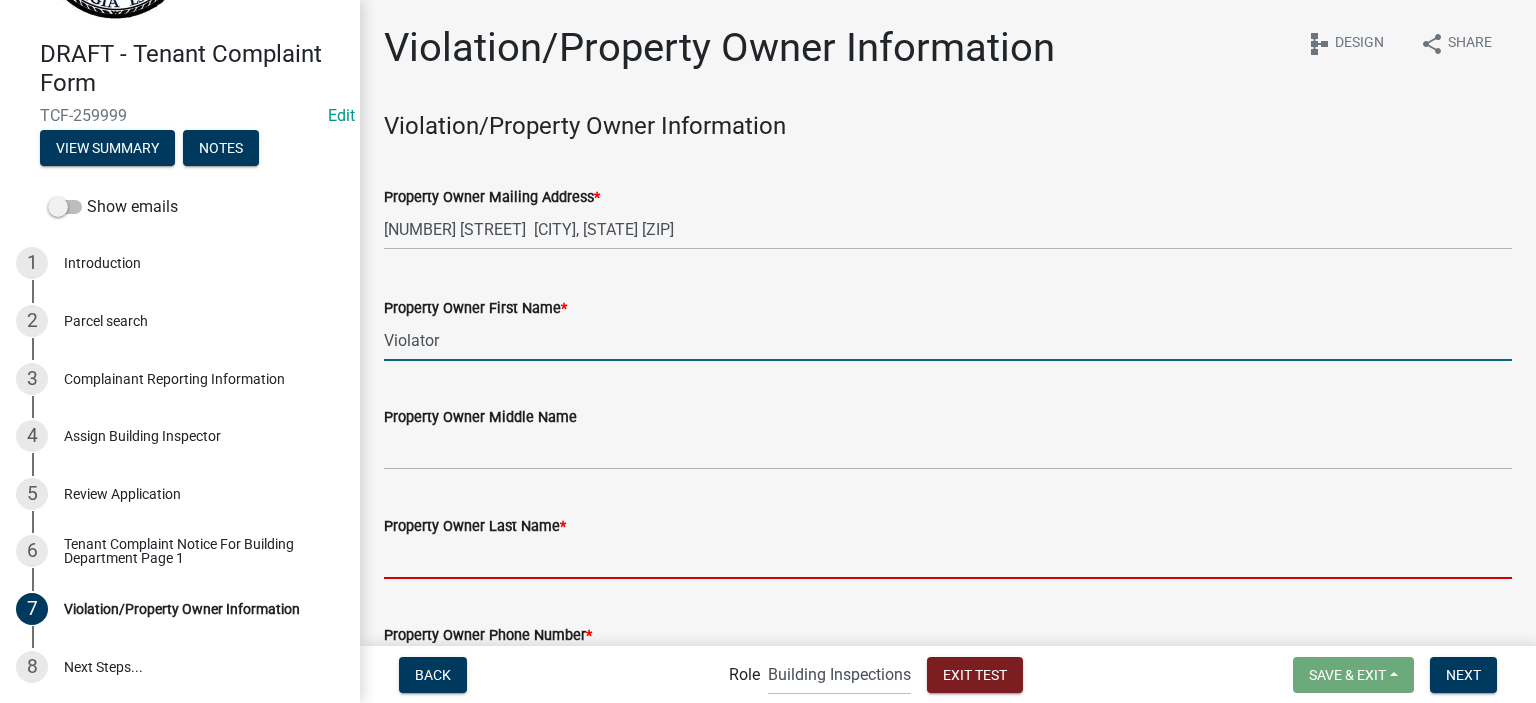 click on "Property Owner Last Name  *" at bounding box center (948, 558) 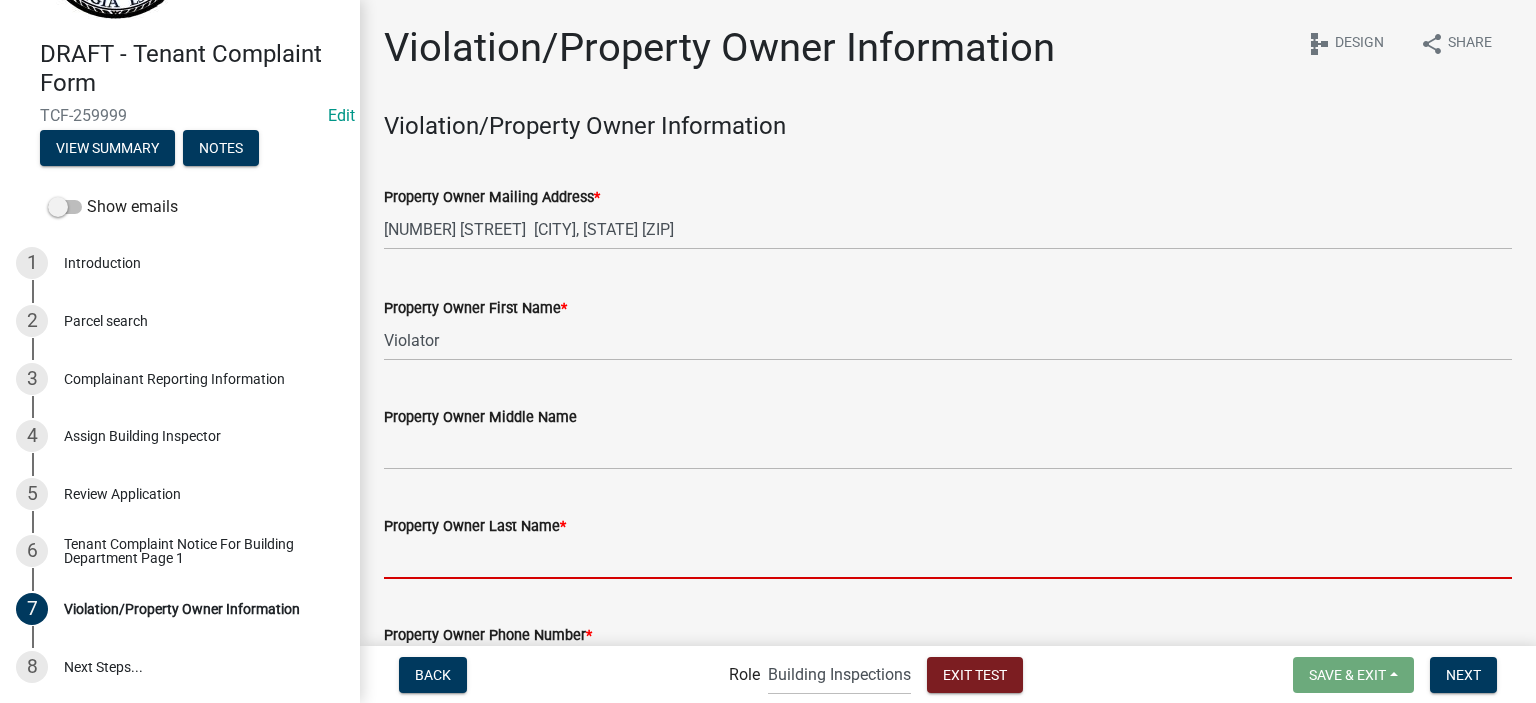 type on "Last" 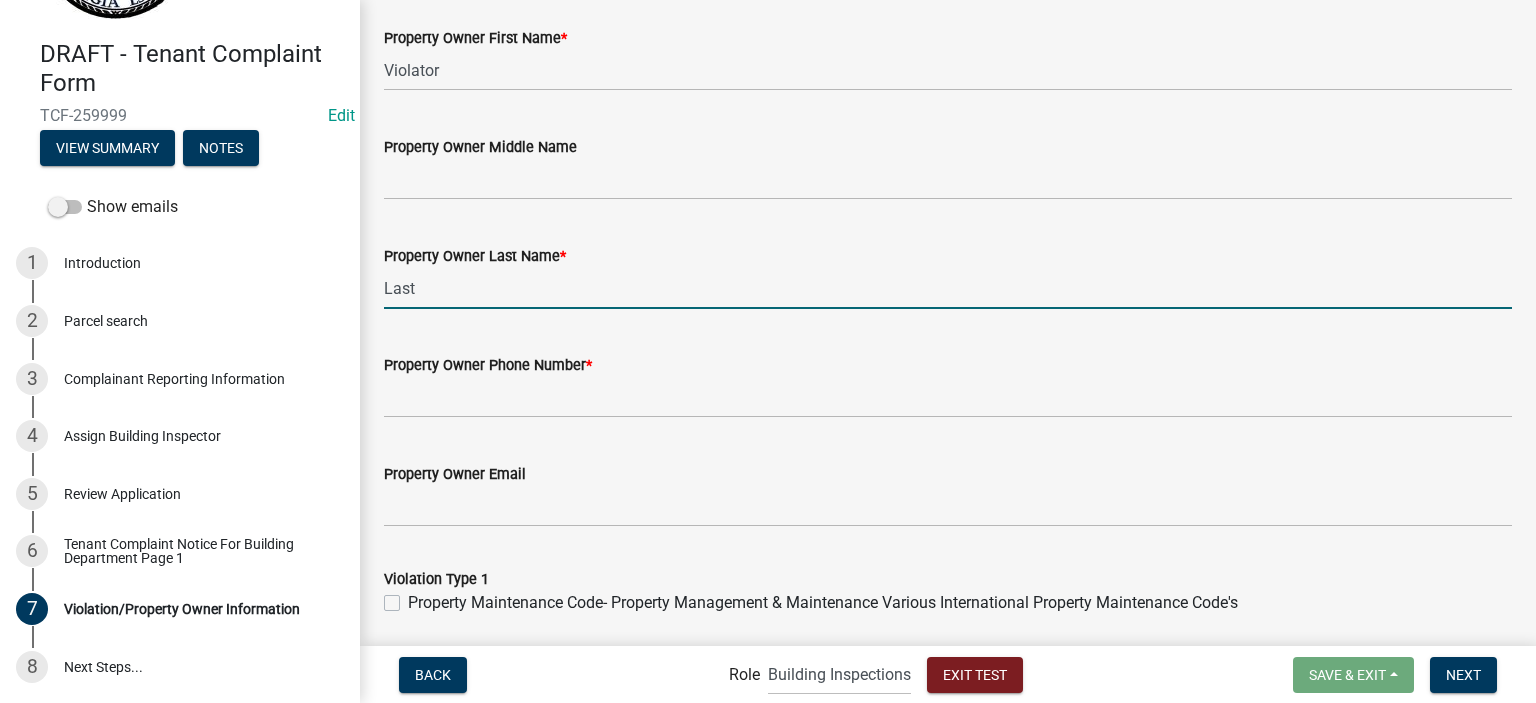 scroll, scrollTop: 300, scrollLeft: 0, axis: vertical 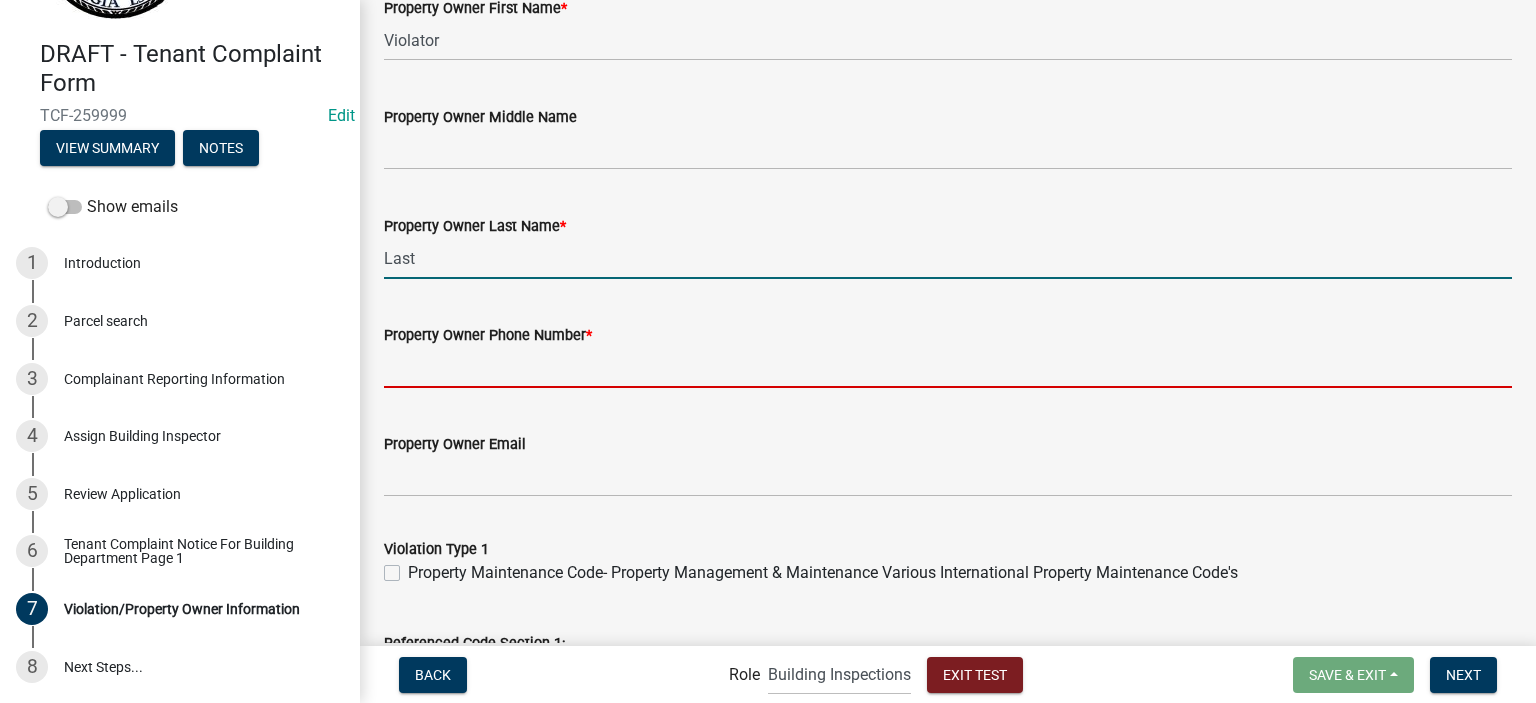 click on "Property Owner Phone Number  *" at bounding box center [948, 367] 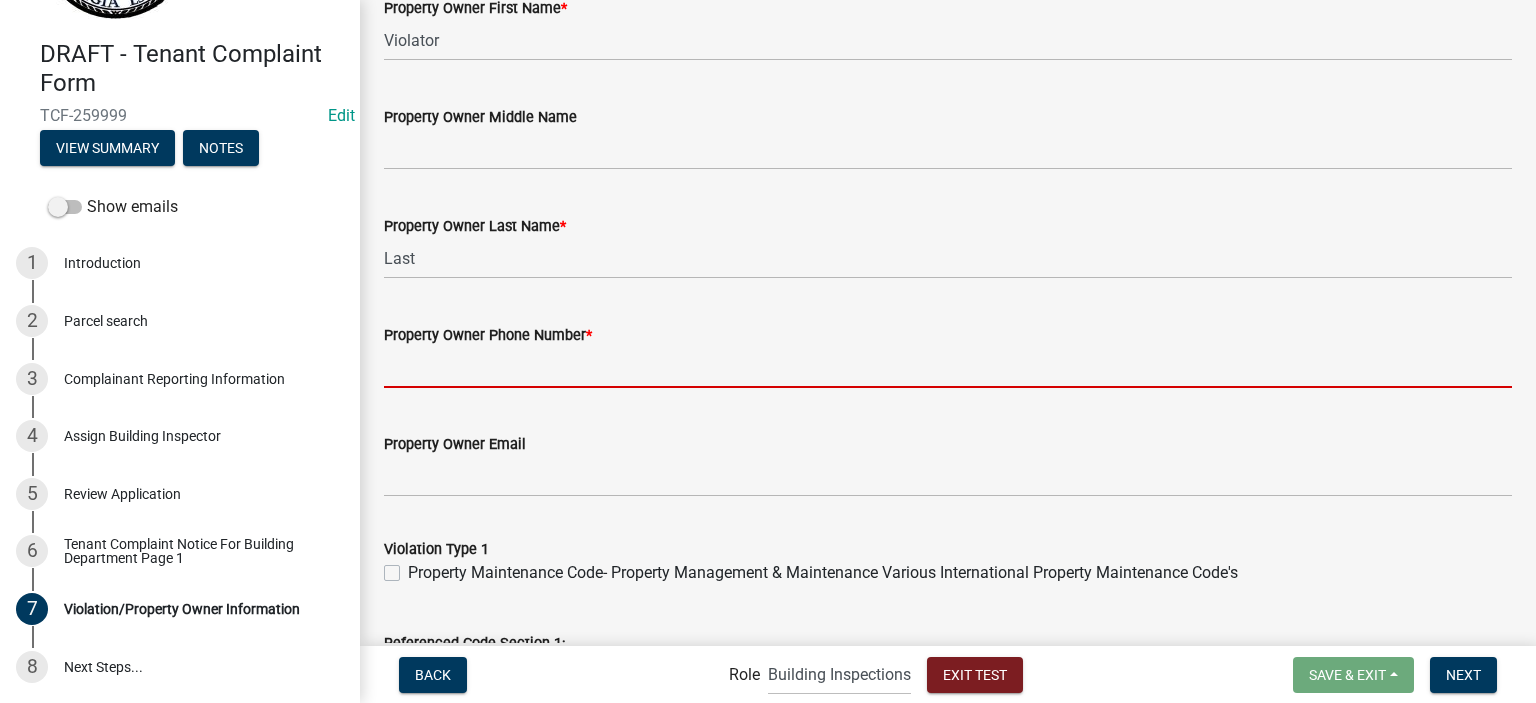 type on "1234567890" 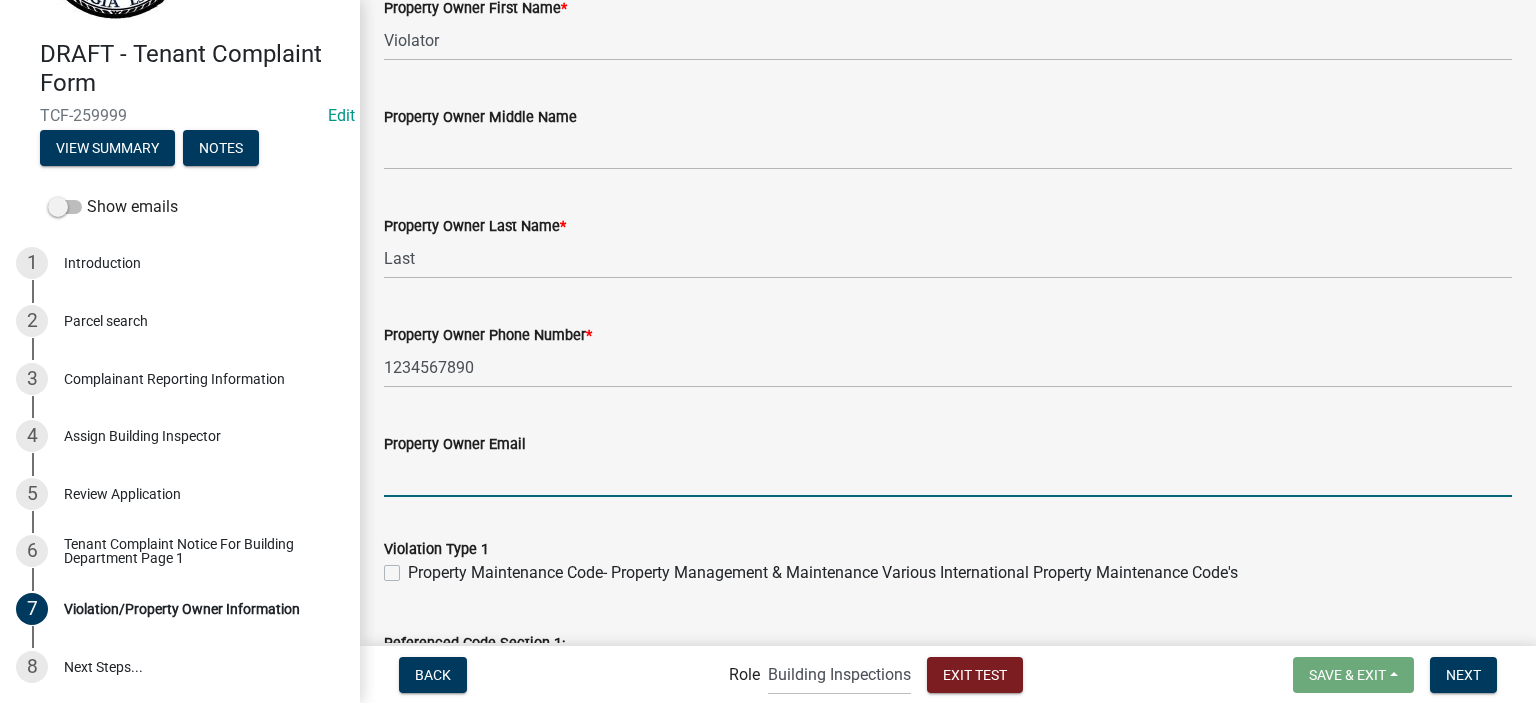 click on "Property Owner Email" at bounding box center (948, 476) 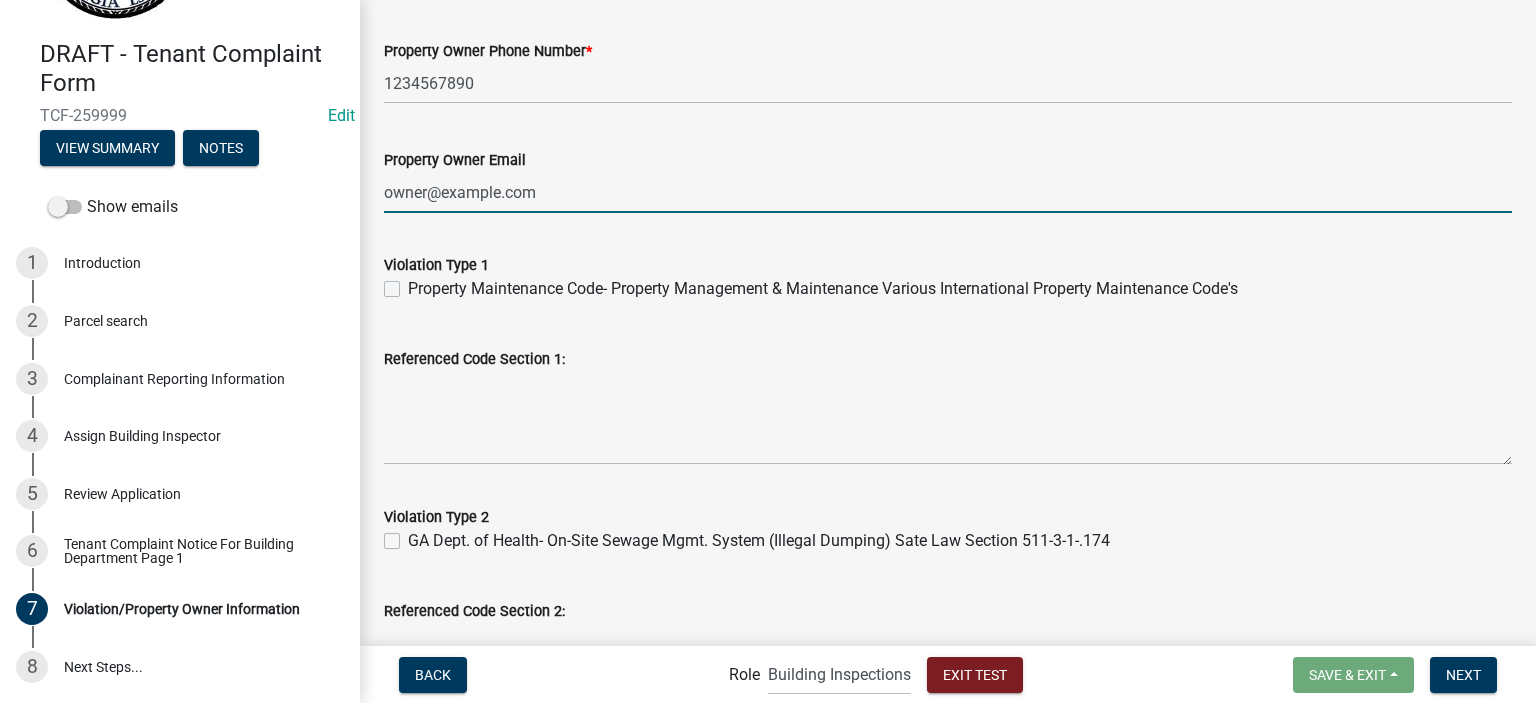 scroll, scrollTop: 600, scrollLeft: 0, axis: vertical 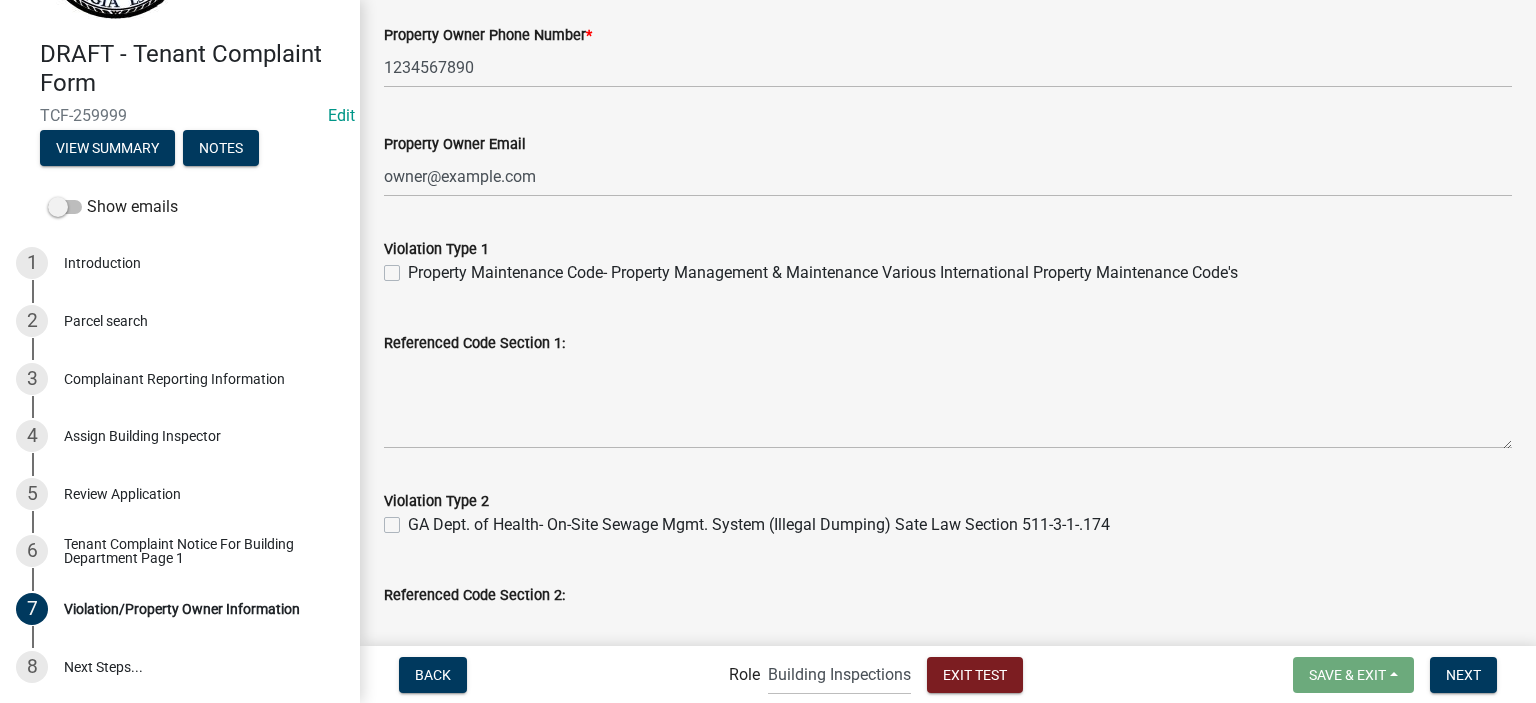 click on "Property Maintenance Code- Property Management & Maintenance Various International Property Maintenance Code's" 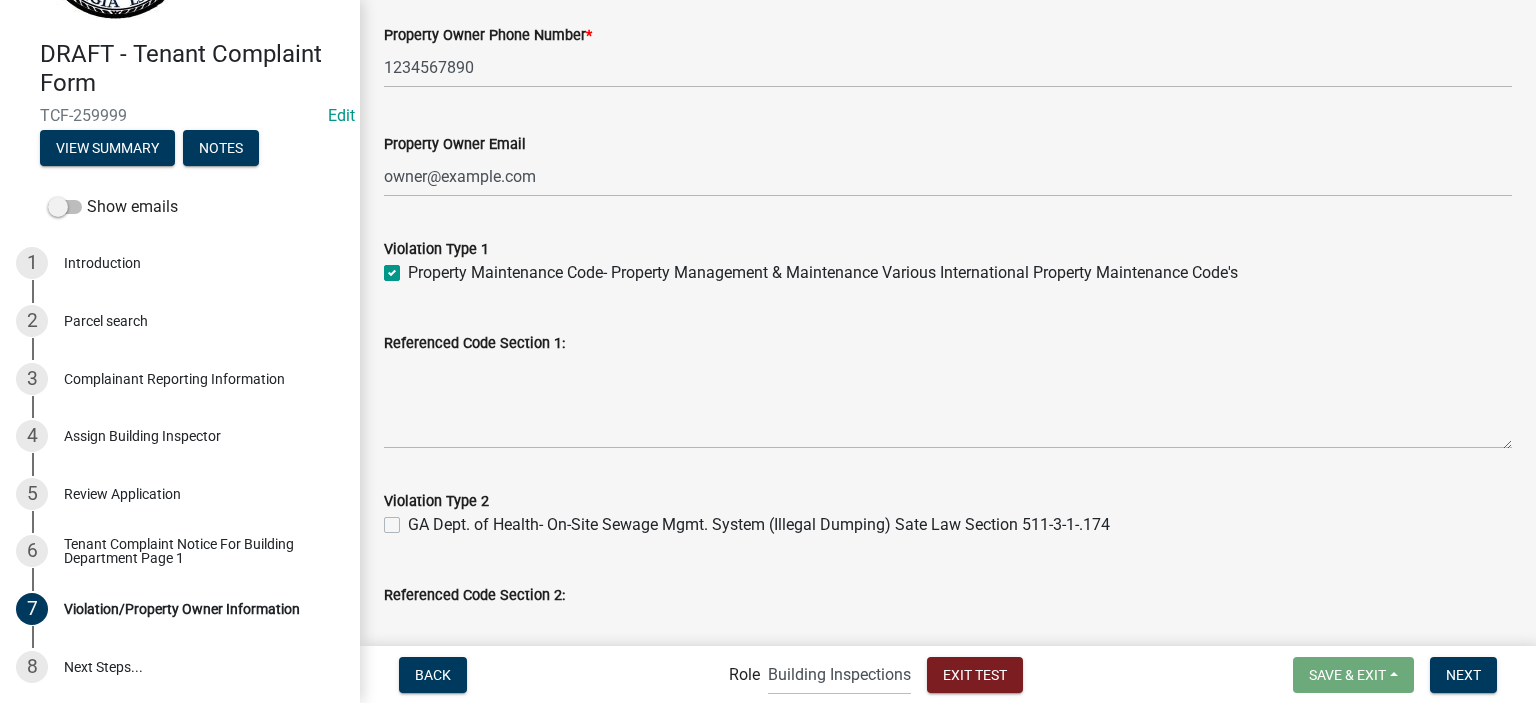 checkbox on "true" 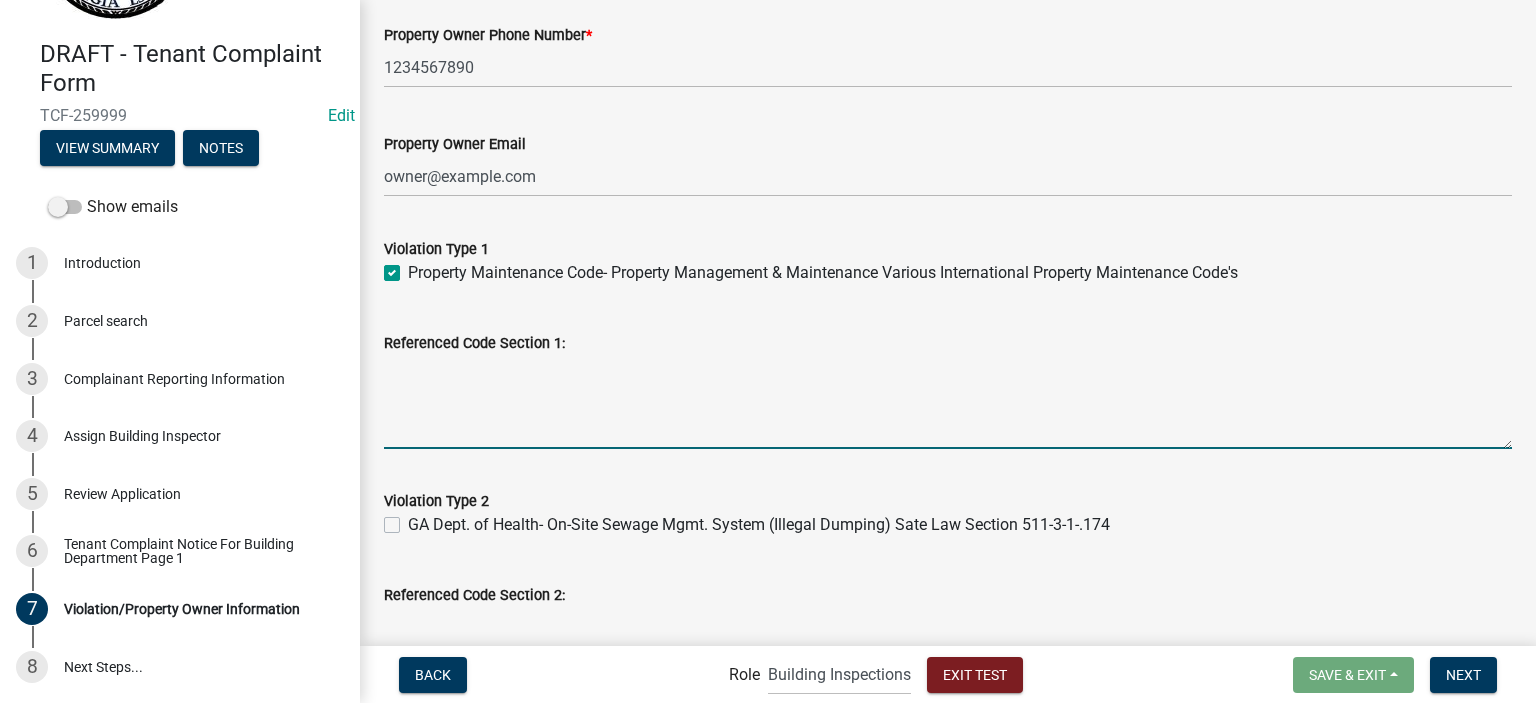 click on "Referenced Code Section 1:" at bounding box center [948, 402] 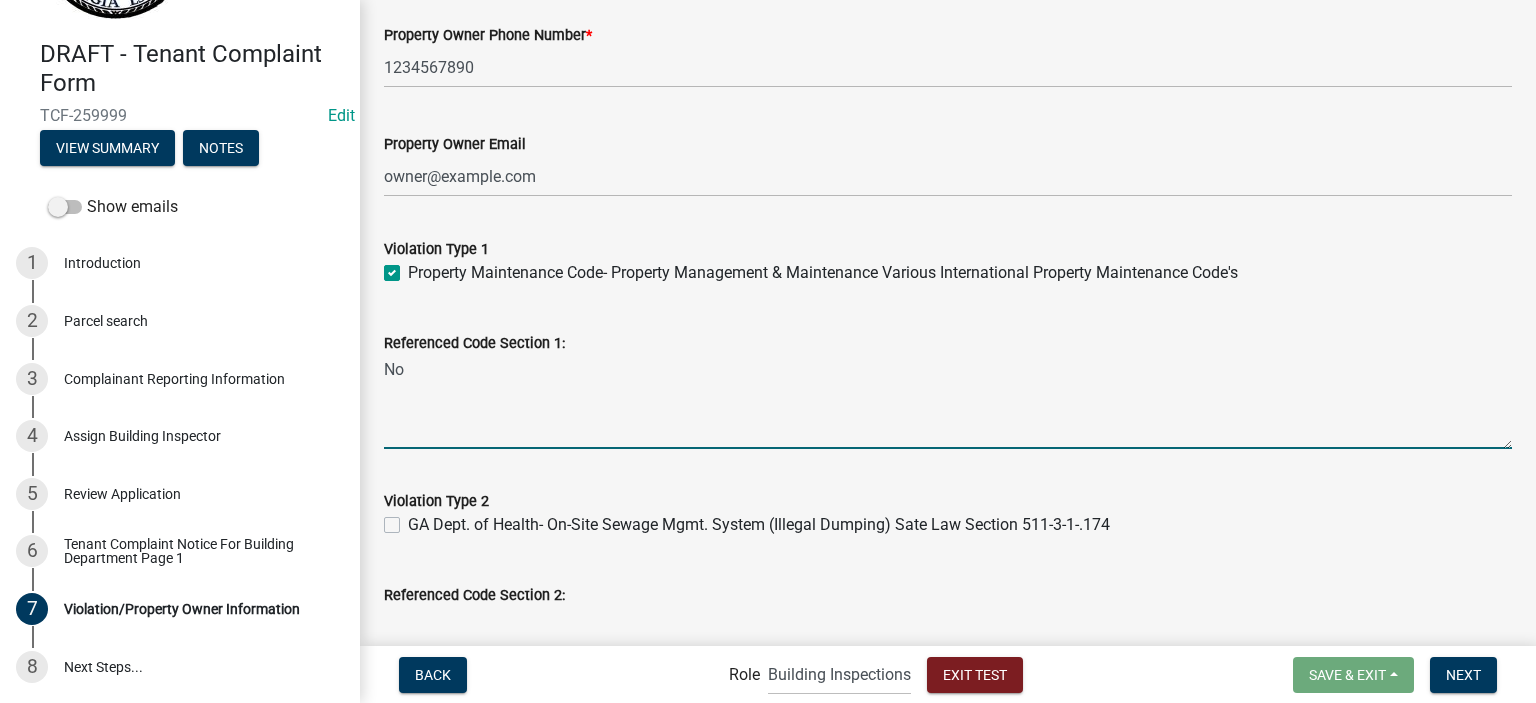 type on "N" 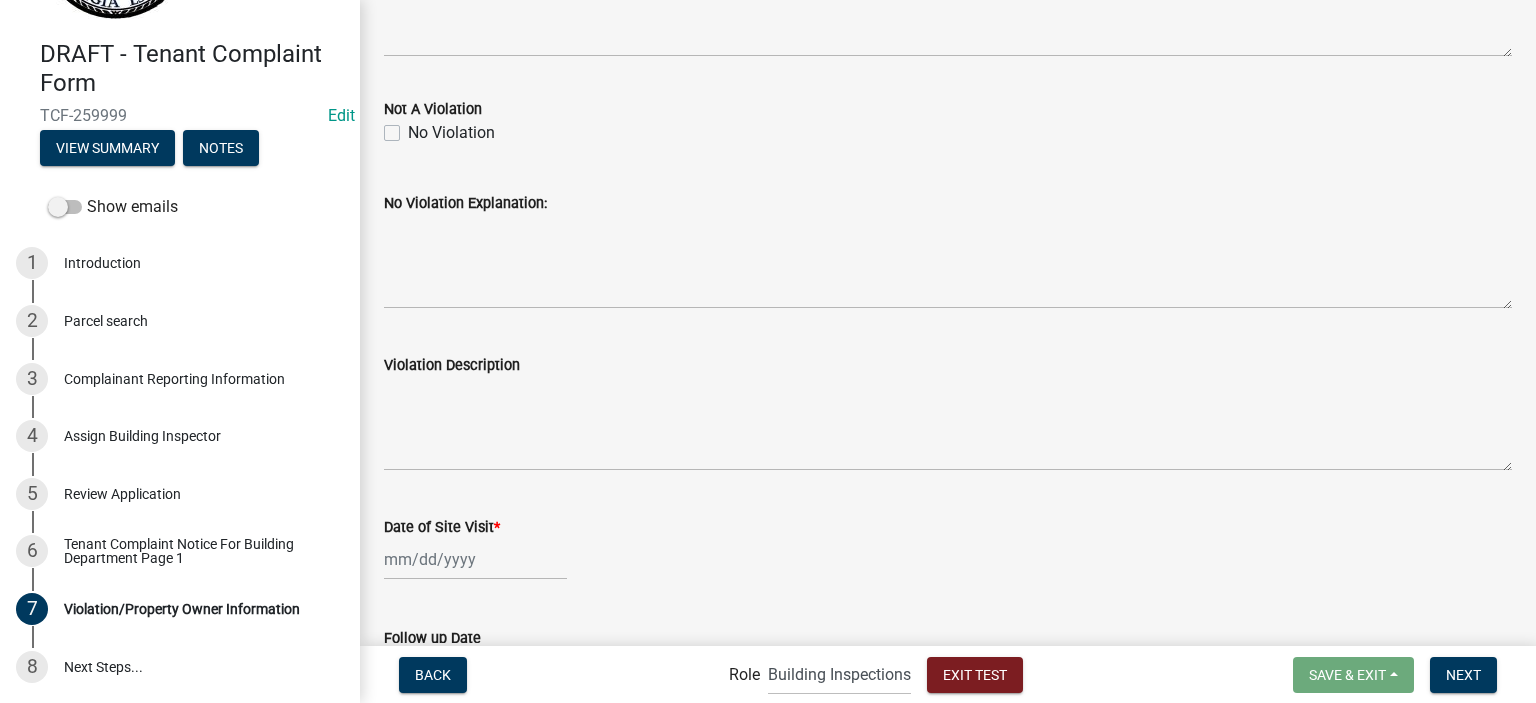 scroll, scrollTop: 2200, scrollLeft: 0, axis: vertical 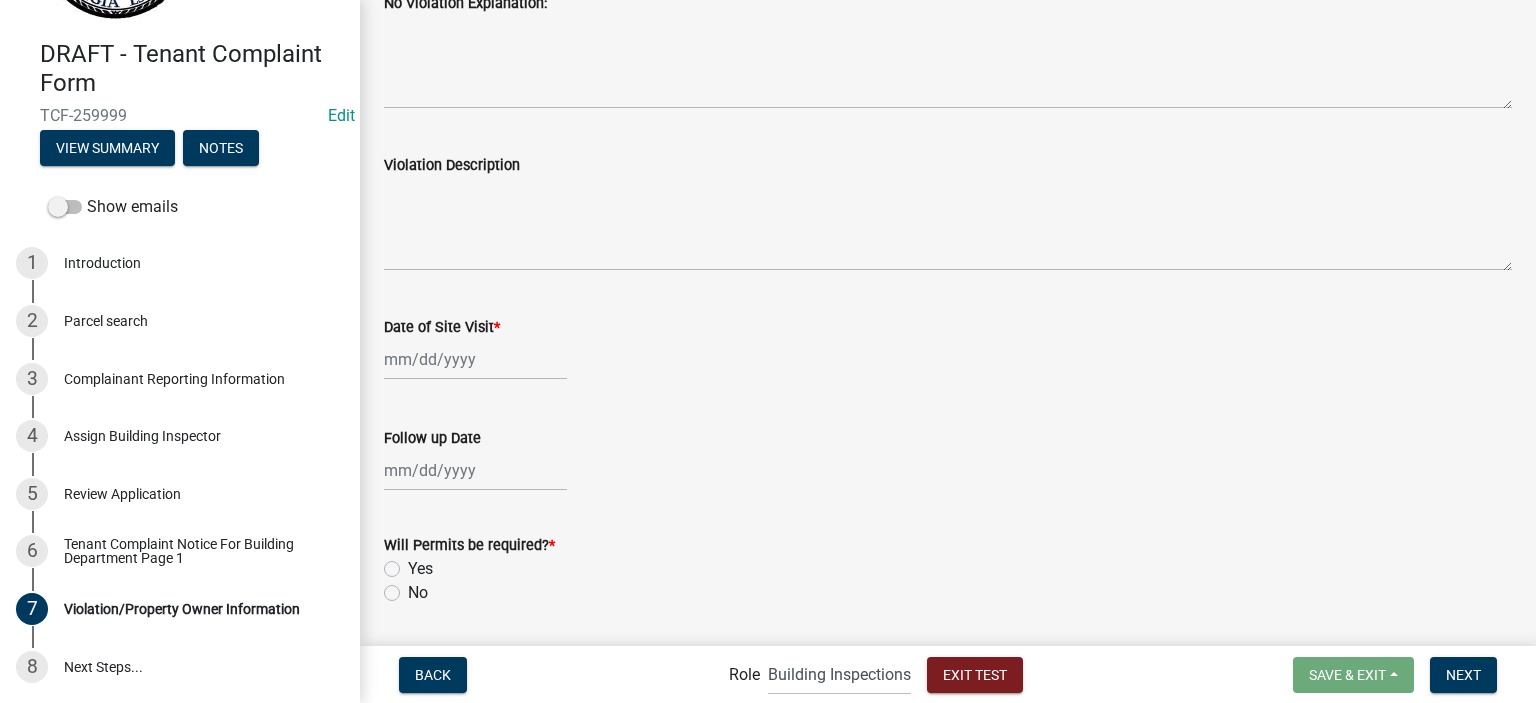 type on "3/5 smoke alarms are non functioning" 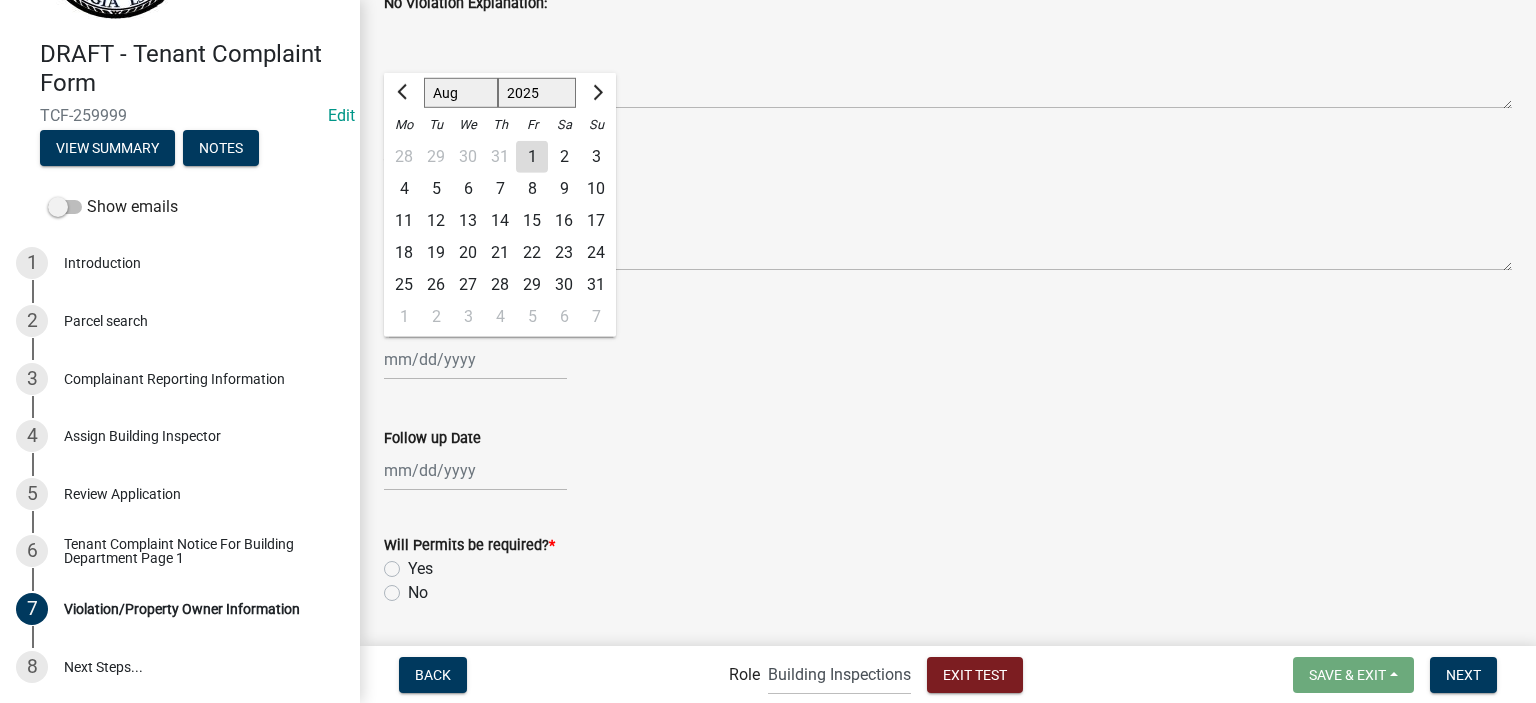 click on "1" 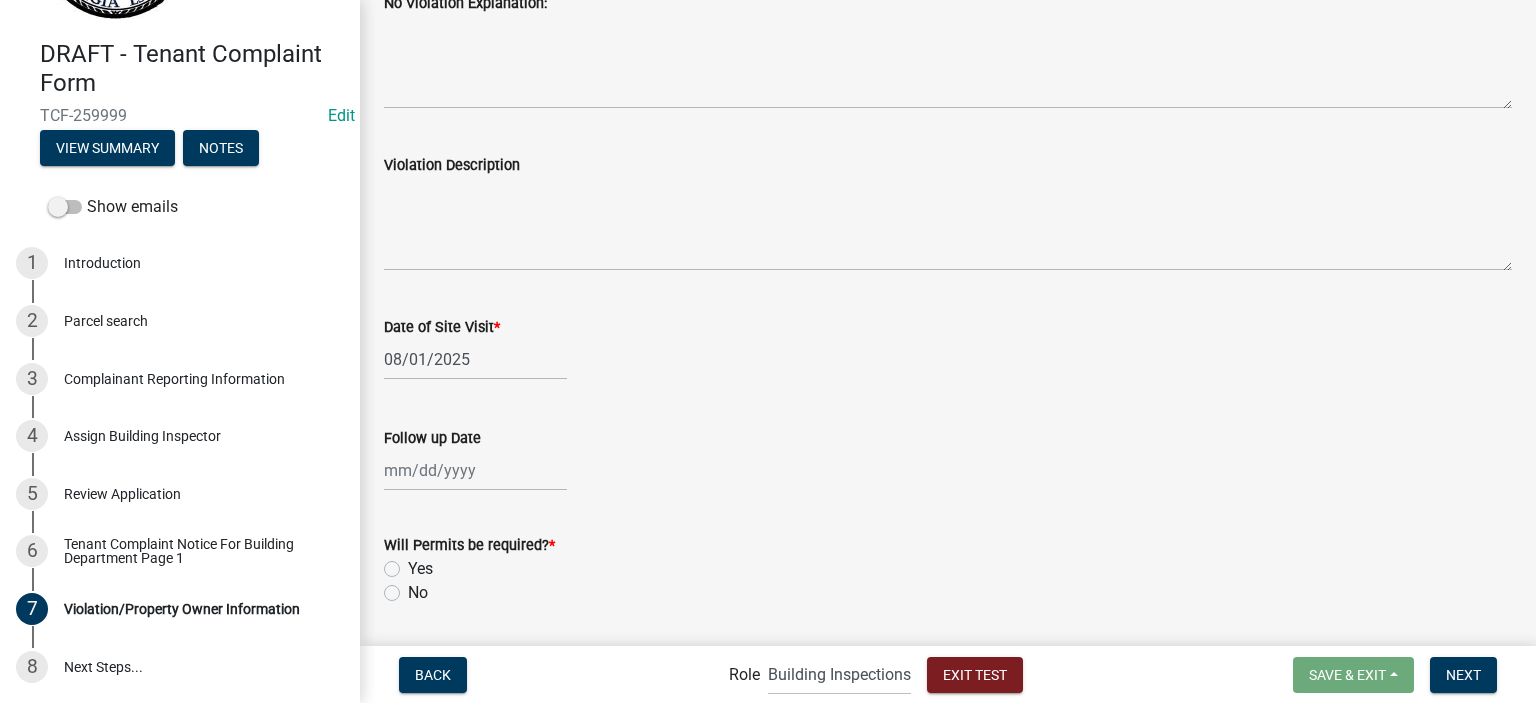 select on "8" 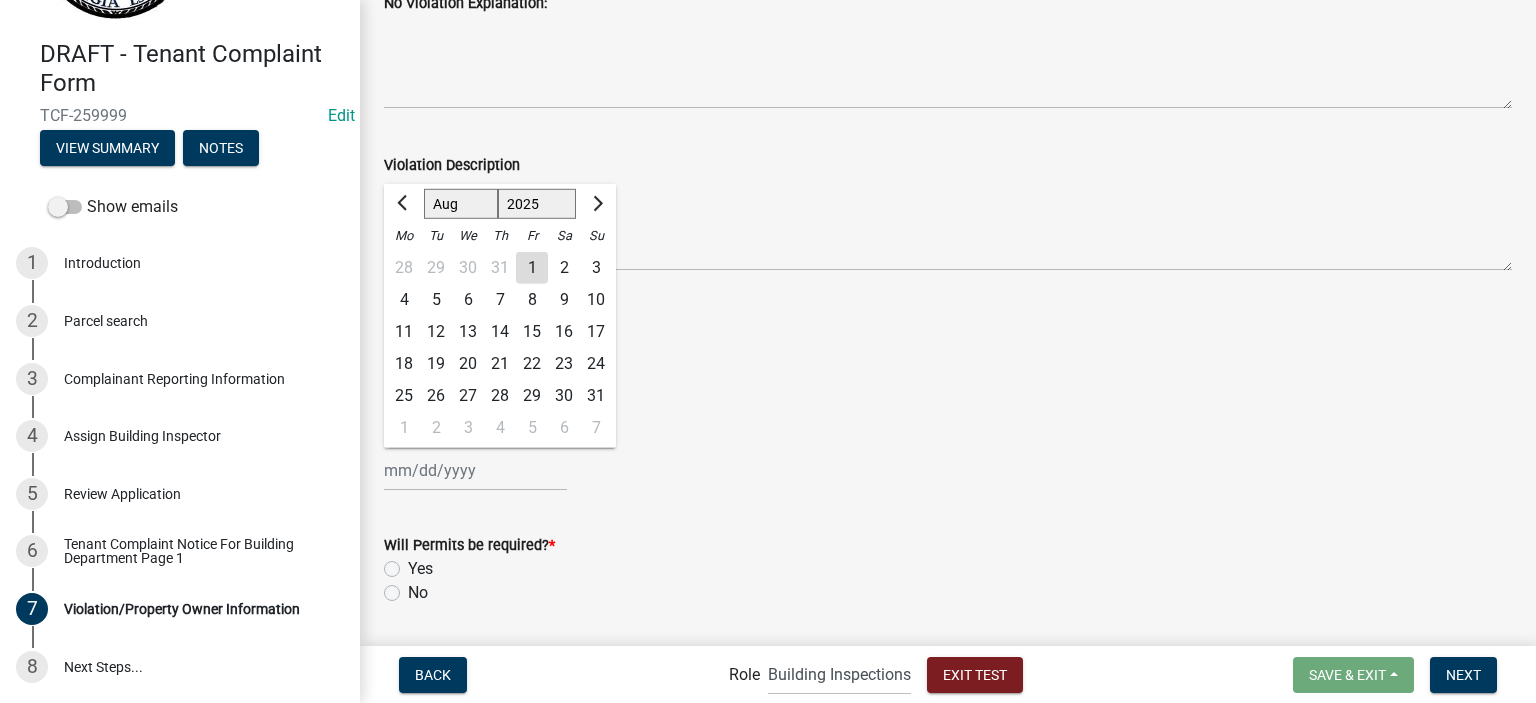 click on "Jan Feb Mar Apr May Jun Jul Aug Sep Oct Nov Dec 1525 1526 1527 1528 1529 1530 1531 1532 1533 1534 1535 1536 1537 1538 1539 1540 1541 1542 1543 1544 1545 1546 1547 1548 1549 1550 1551 1552 1553 1554 1555 1556 1557 1558 1559 1560 1561 1562 1563 1564 1565 1566 1567 1568 1569 1570 1571 1572 1573 1574 1575 1576 1577 1578 1579 1580 1581 1582 1583 1584 1585 1586 1587 1588 1589 1590 1591 1592 1593 1594 1595 1596 1597 1598 1599 1600 1601 1602 1603 1604 1605 1606 1607 1608 1609 1610 1611 1612 1613 1614 1615 1616 1617 1618 1619 1620 1621 1622 1623 1624 1625 1626 1627 1628 1629 1630 1631 1632 1633 1634 1635 1636 1637 1638 1639 1640 1641 1642 1643 1644 1645 1646 1647 1648 1649 1650 1651 1652 1653 1654 1655 1656 1657 1658 1659 1660 1661 1662 1663 1664 1665 1666 1667 1668 1669 1670 1671 1672 1673 1674 1675 1676 1677 1678 1679 1680 1681 1682 1683 1684 1685 1686 1687 1688 1689 1690 1691 1692 1693 1694 1695 1696 1697 1698 1699 1700 1701 1702 1703 1704 1705 1706 1707 1708 1709 1710 1711 1712 1713 1714 1715 1716 1717 1718 1719 1" 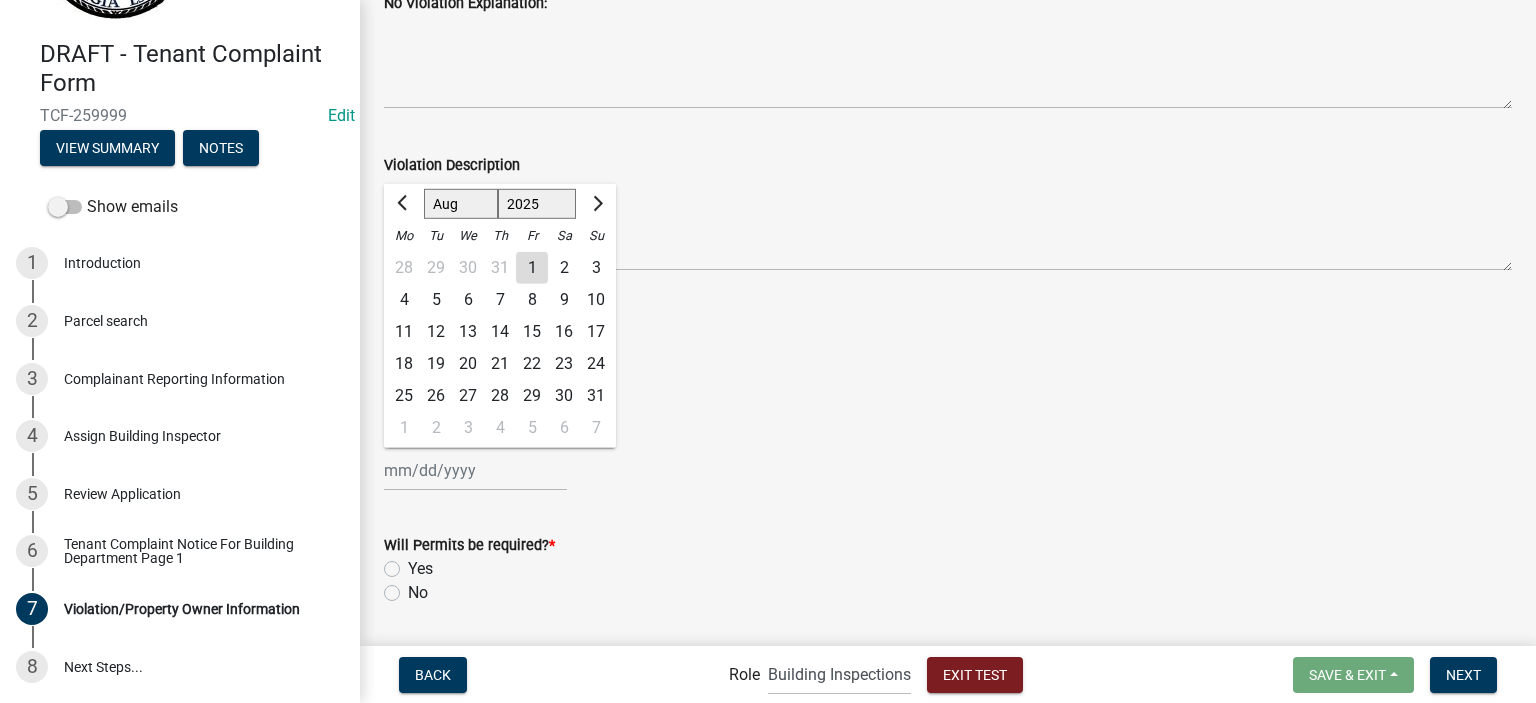 click on "15" 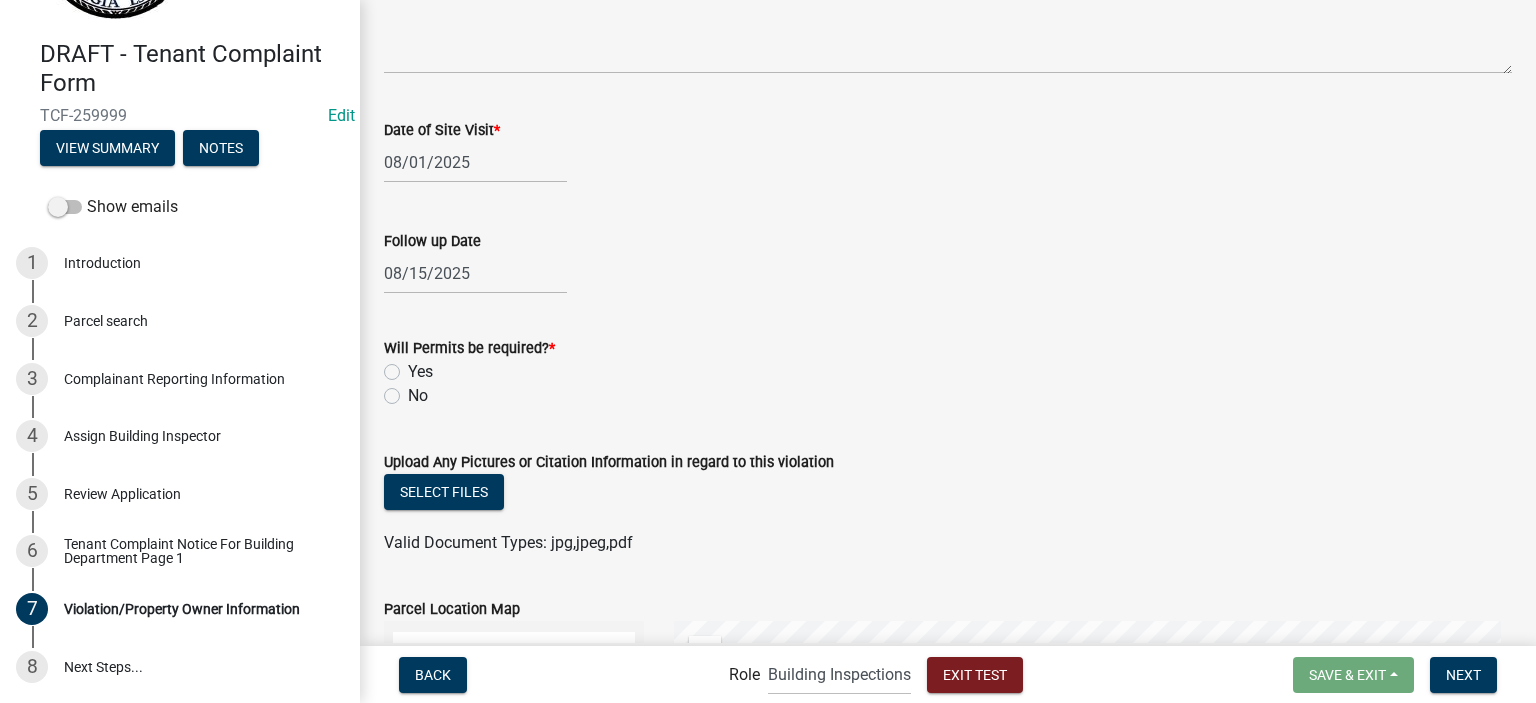scroll, scrollTop: 2400, scrollLeft: 0, axis: vertical 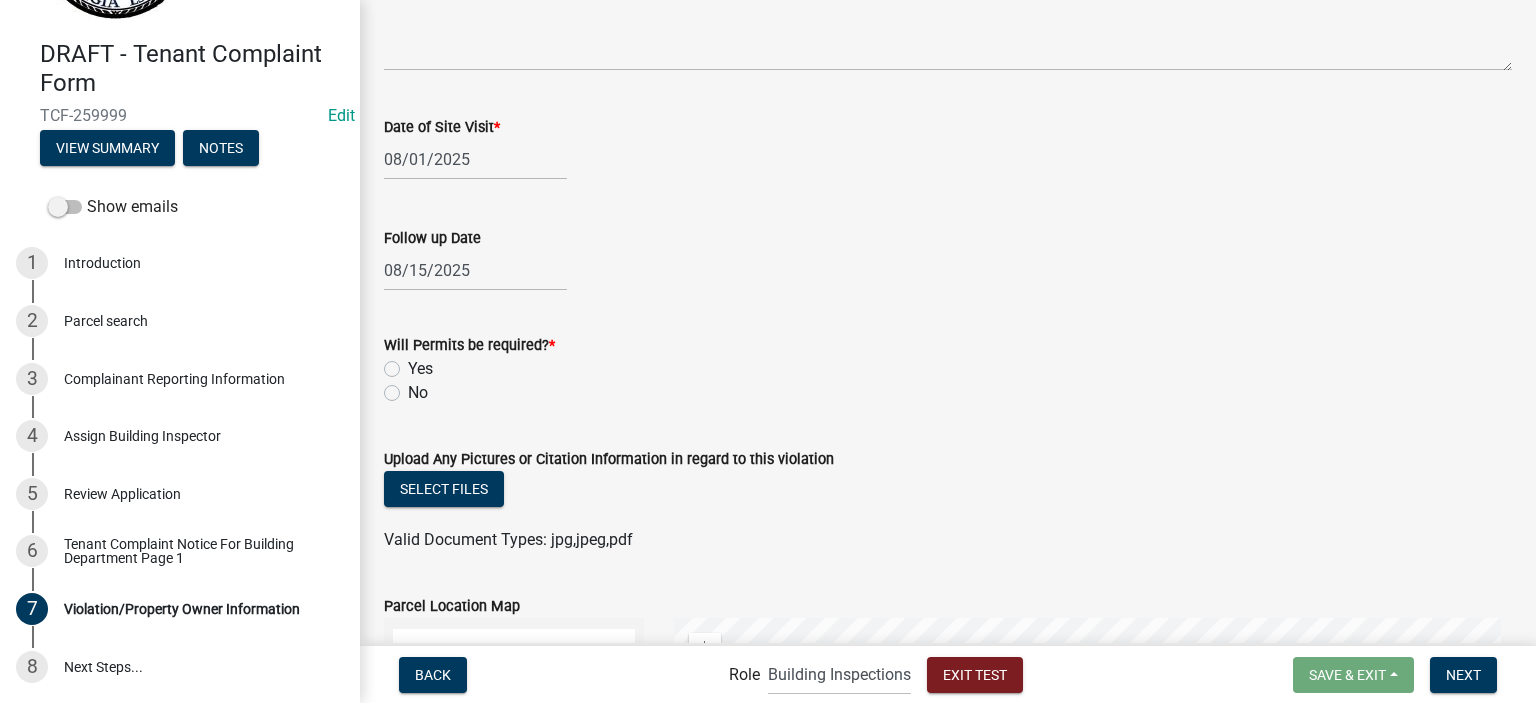 click on "No" 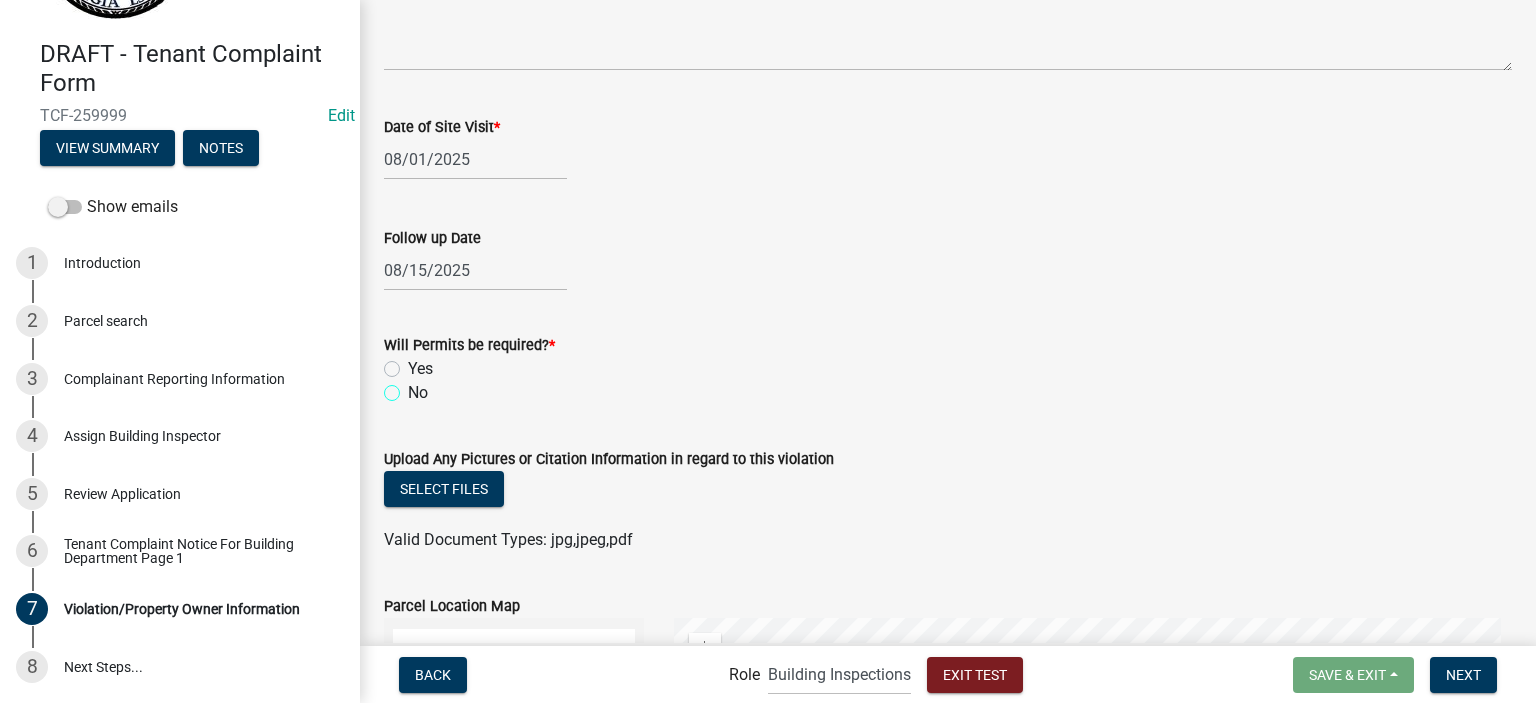 click on "No" at bounding box center (414, 387) 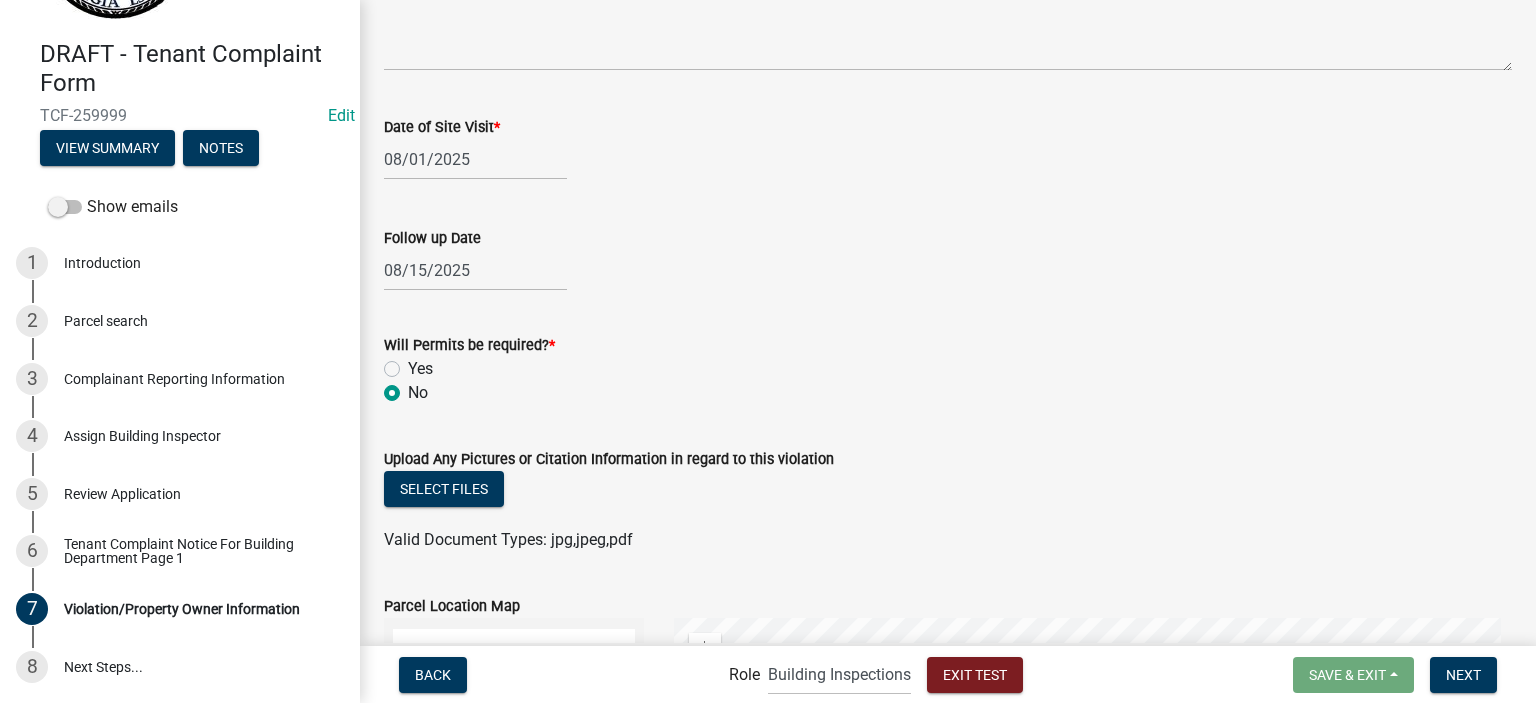 radio on "true" 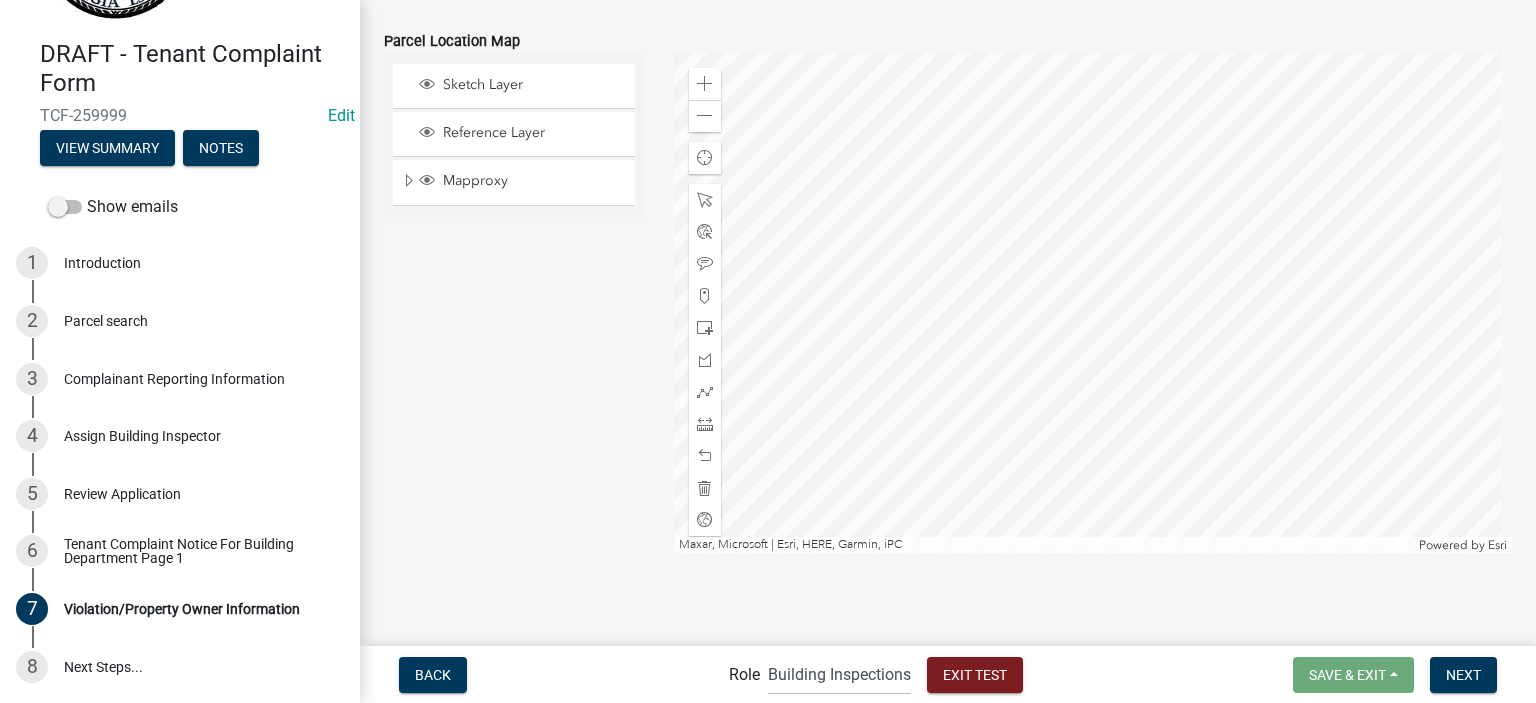 scroll, scrollTop: 2970, scrollLeft: 0, axis: vertical 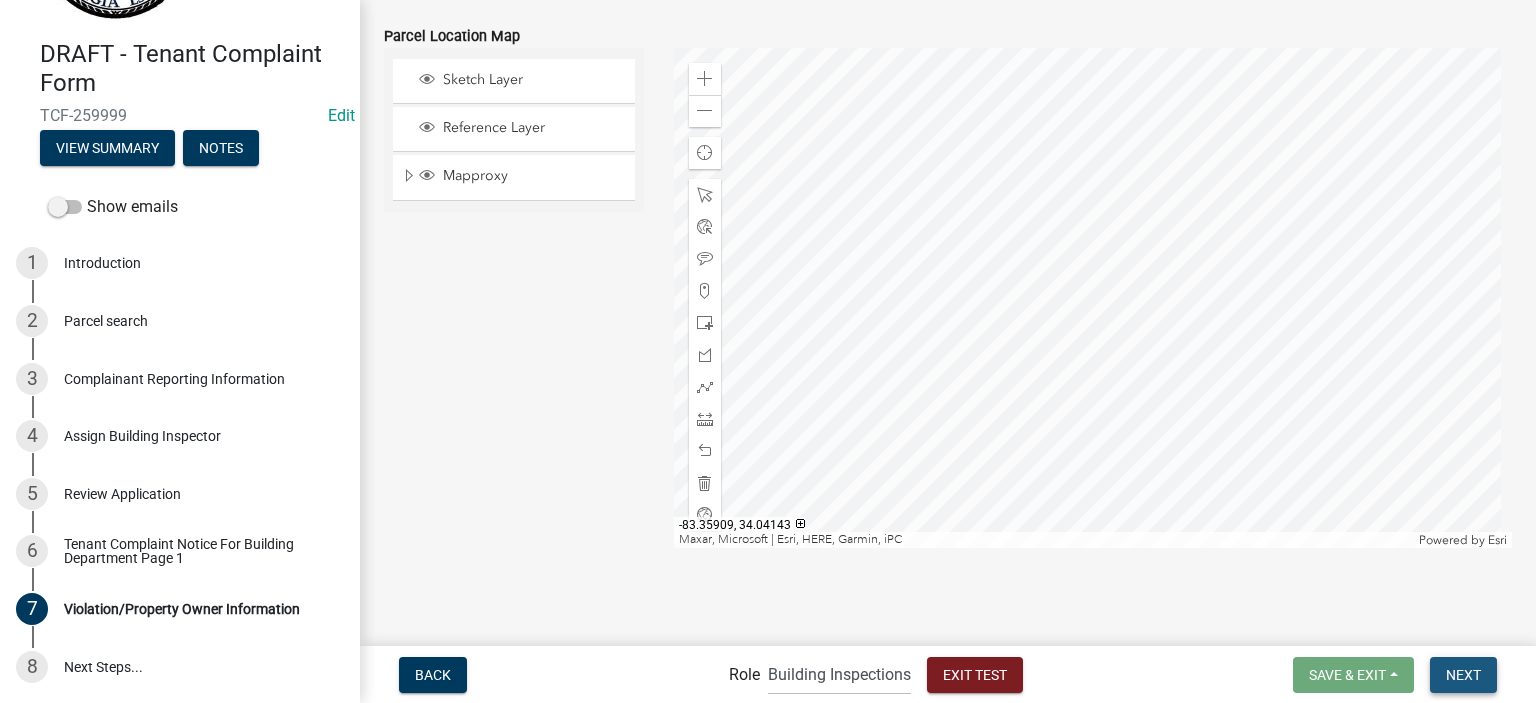 click on "Next" at bounding box center [1463, 675] 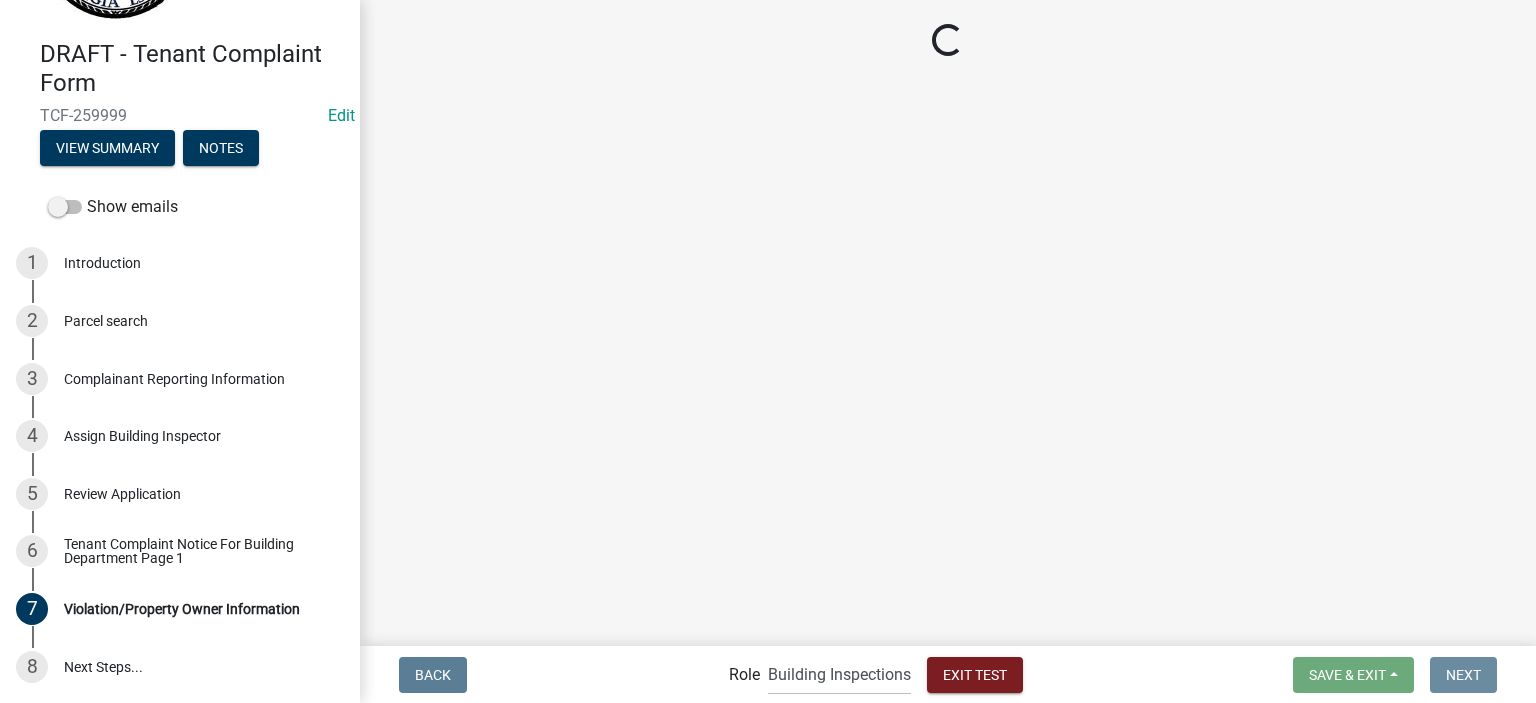 scroll, scrollTop: 0, scrollLeft: 0, axis: both 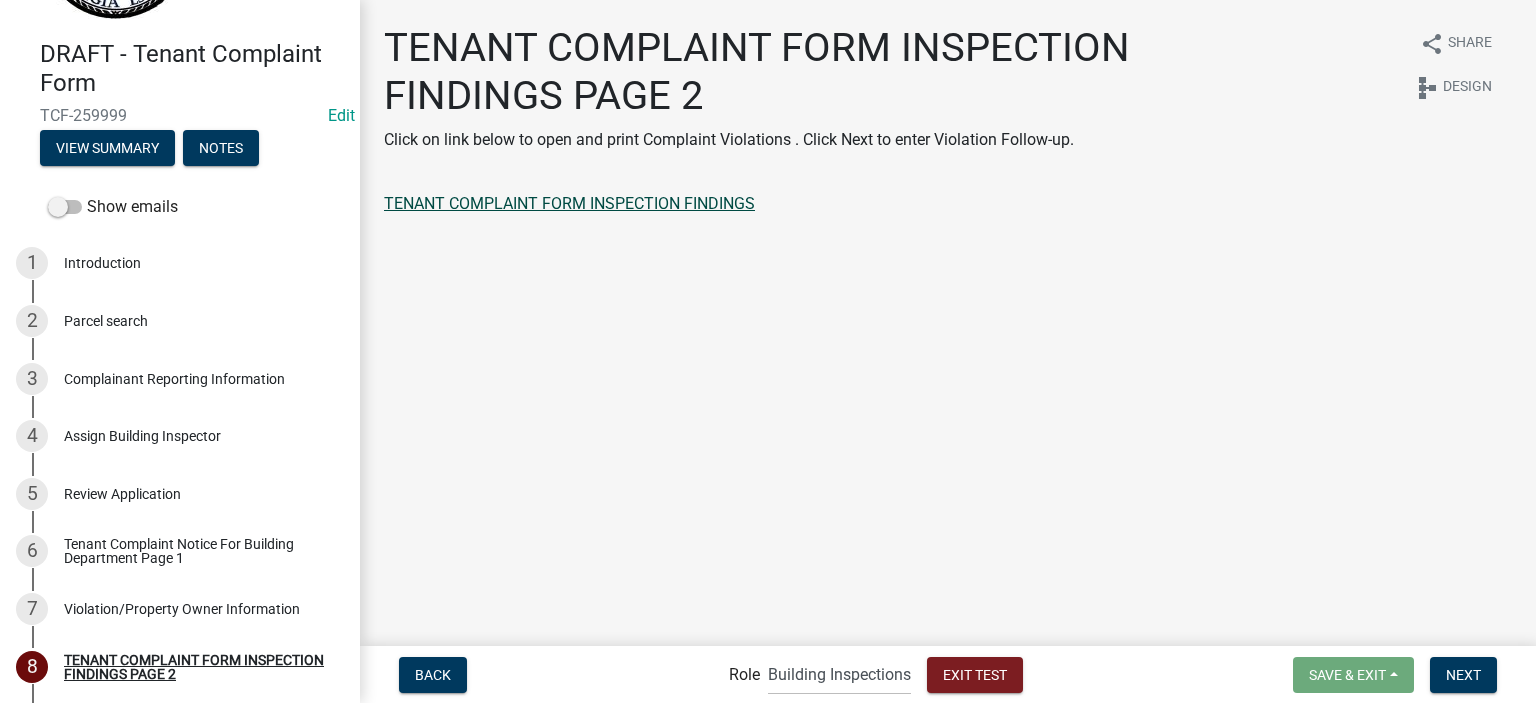 click on "TENANT COMPLAINT FORM INSPECTION FINDINGS" 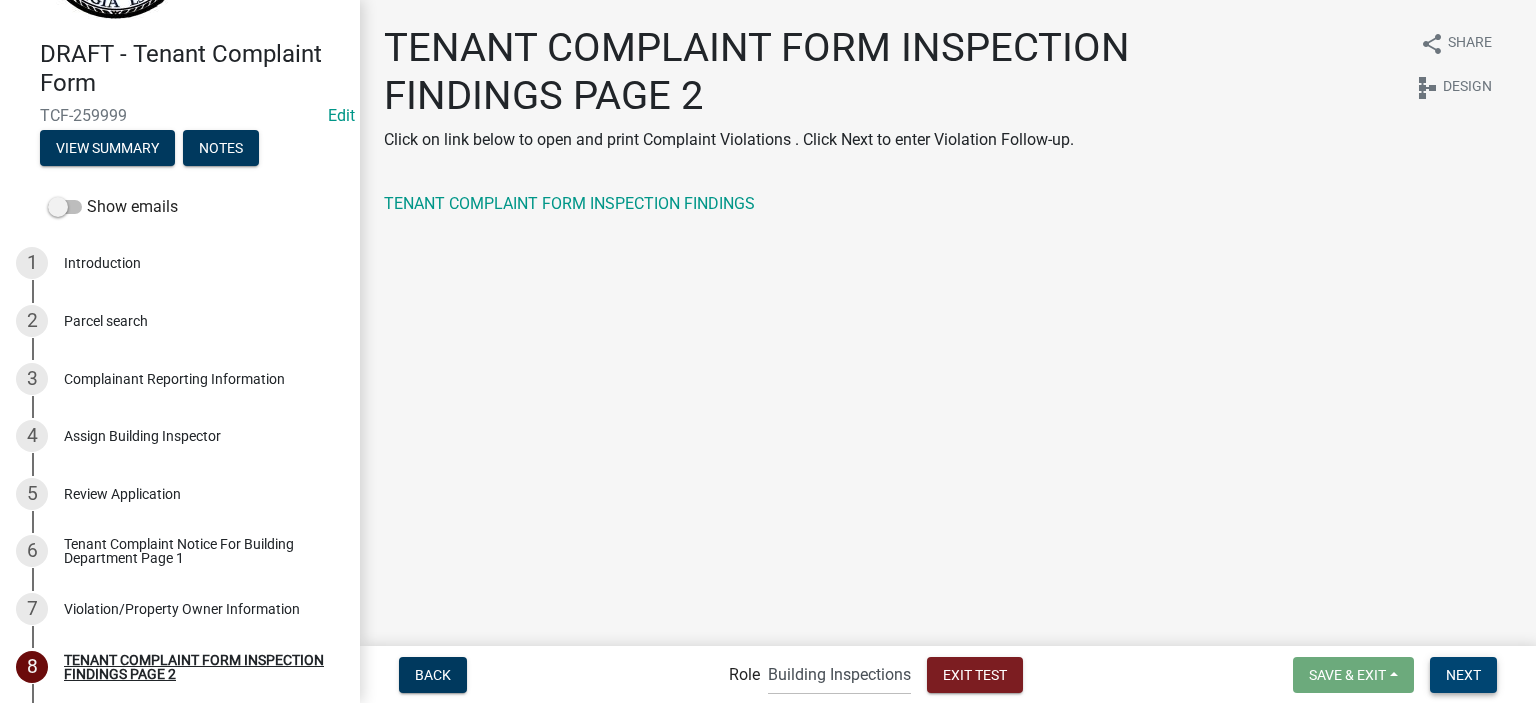 click on "Next" at bounding box center (1463, 674) 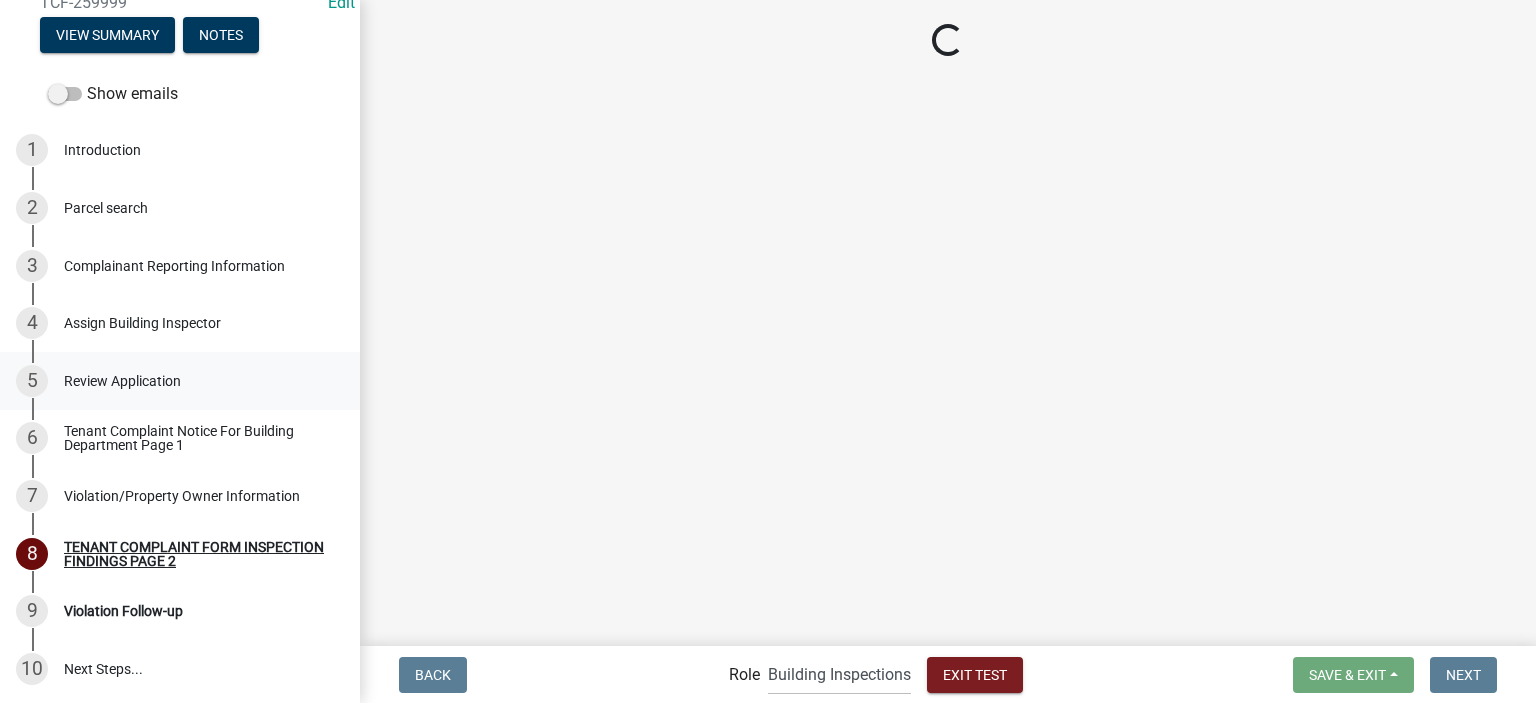 scroll, scrollTop: 267, scrollLeft: 0, axis: vertical 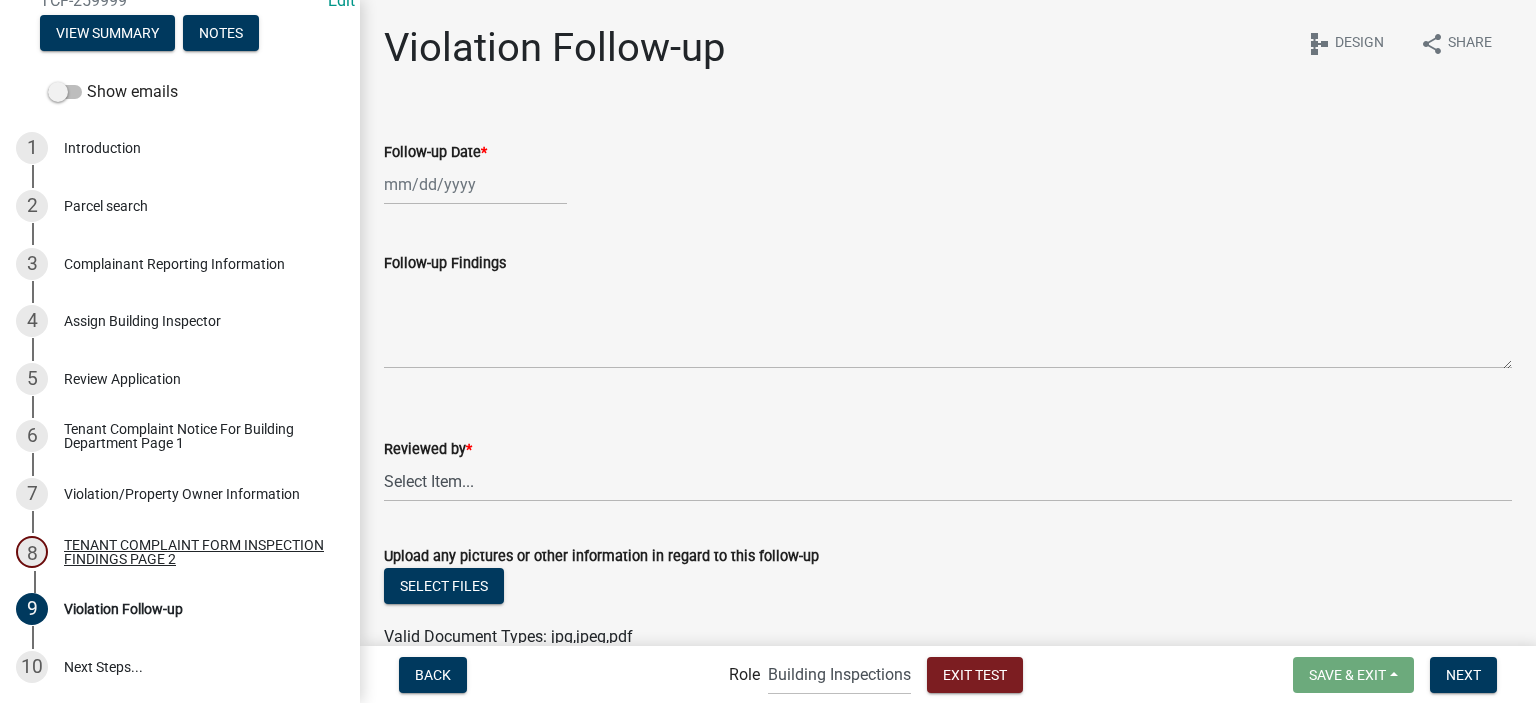 click 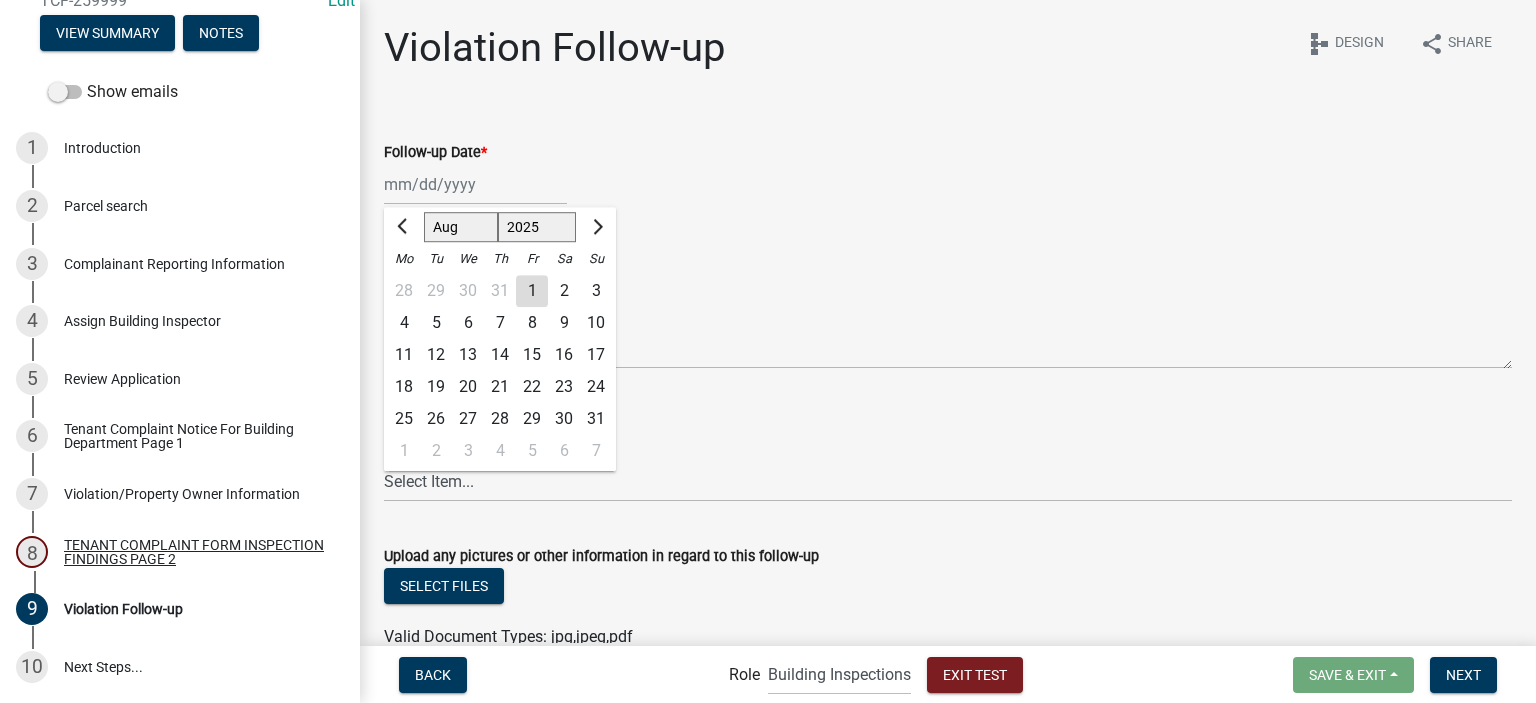 click on "15" 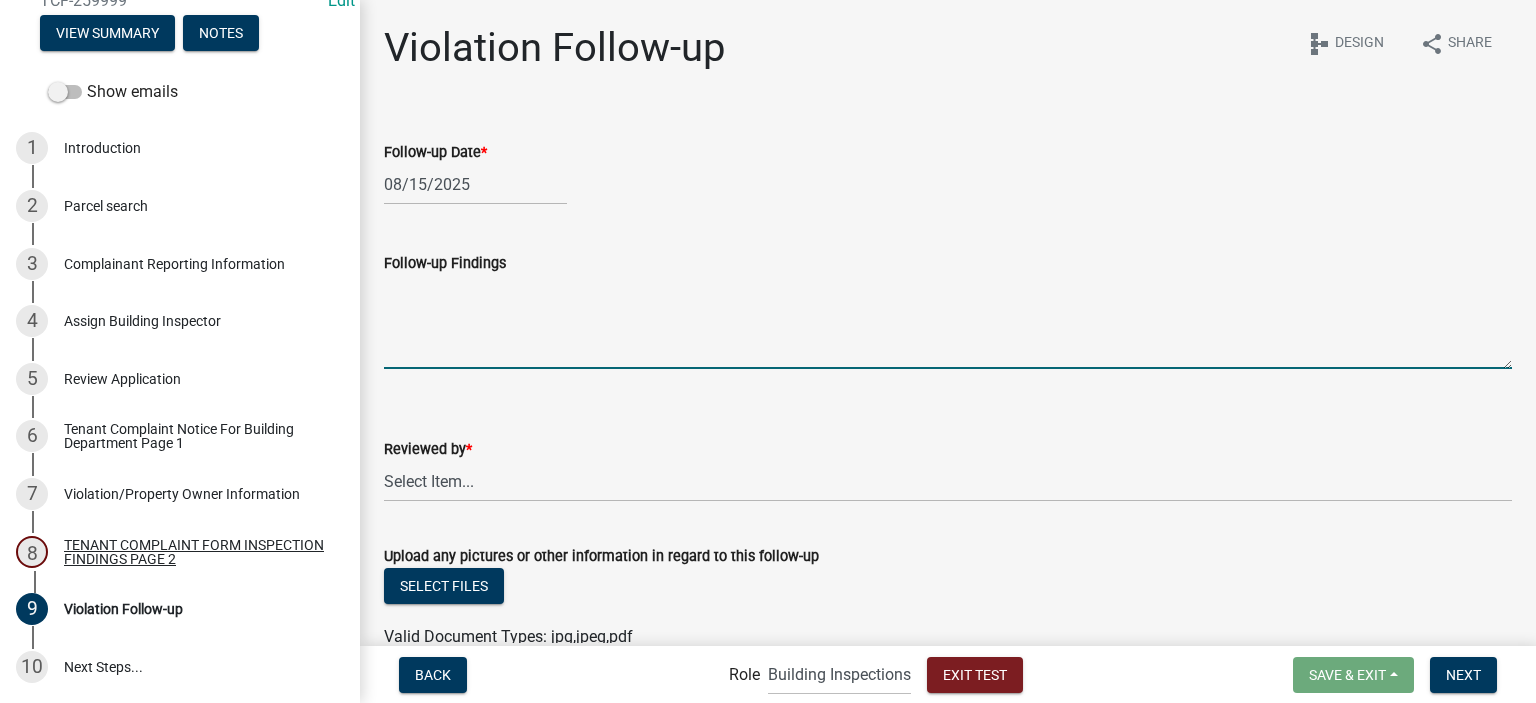 click on "Follow-up Findings" at bounding box center [948, 322] 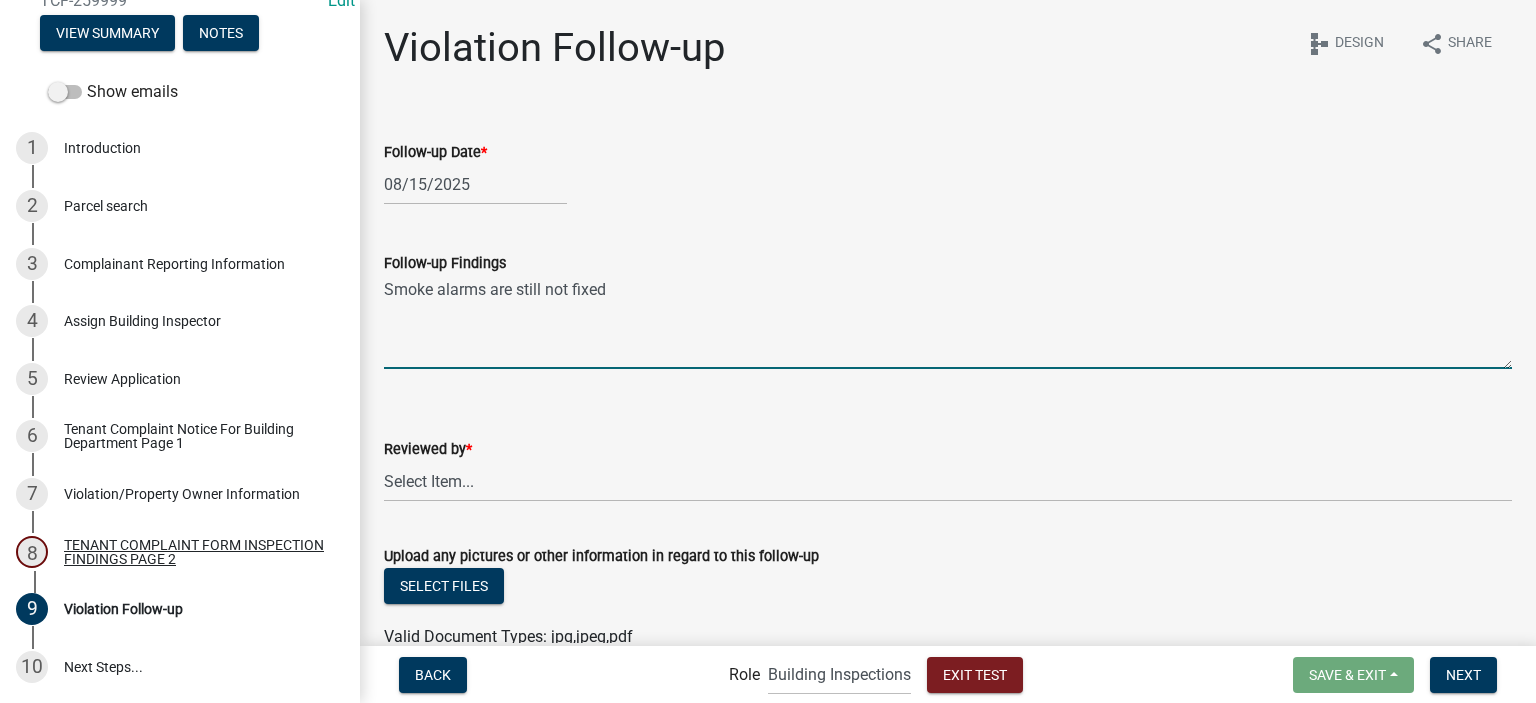 type on "Smoke alarms are still not fixed" 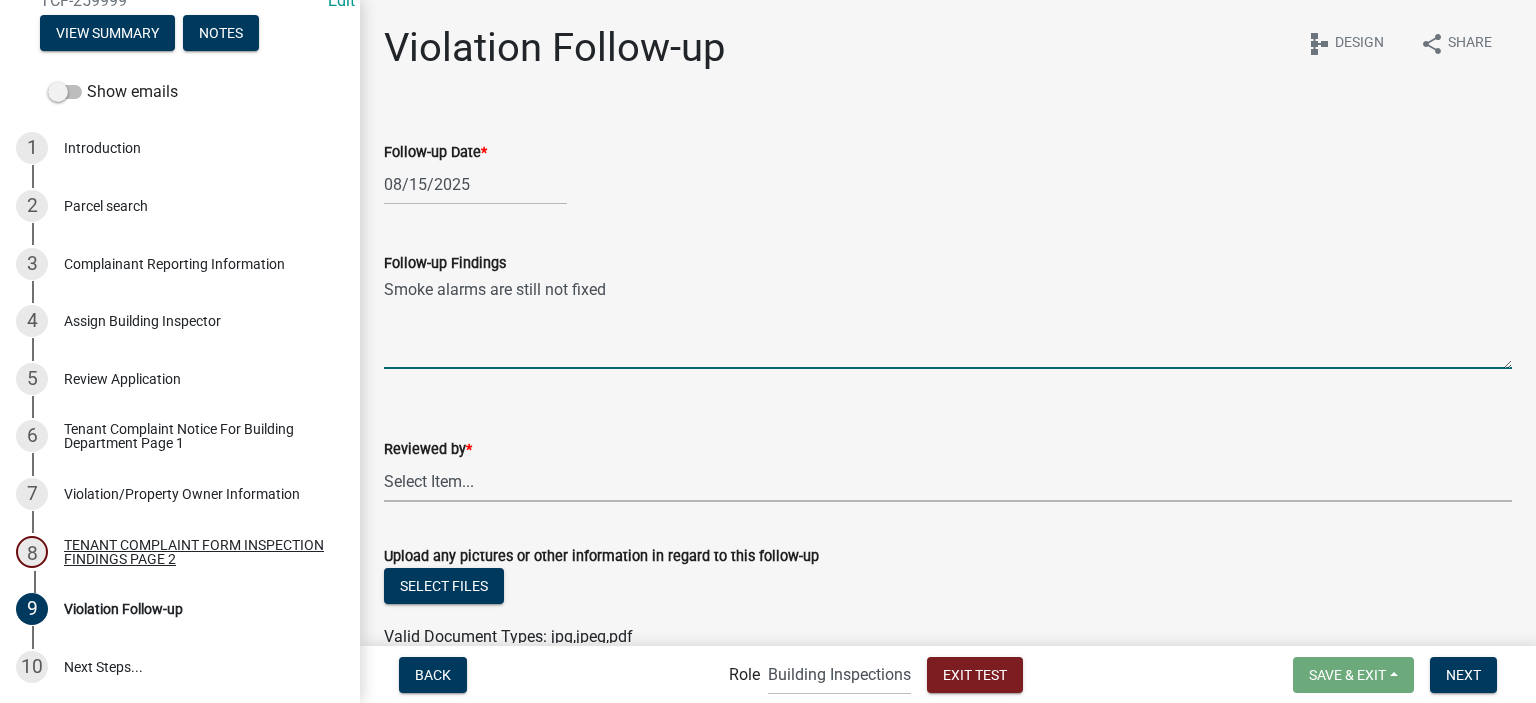click on "Select Item...   [FIRST] [LAST]   [FIRST] [LAST]" at bounding box center (948, 481) 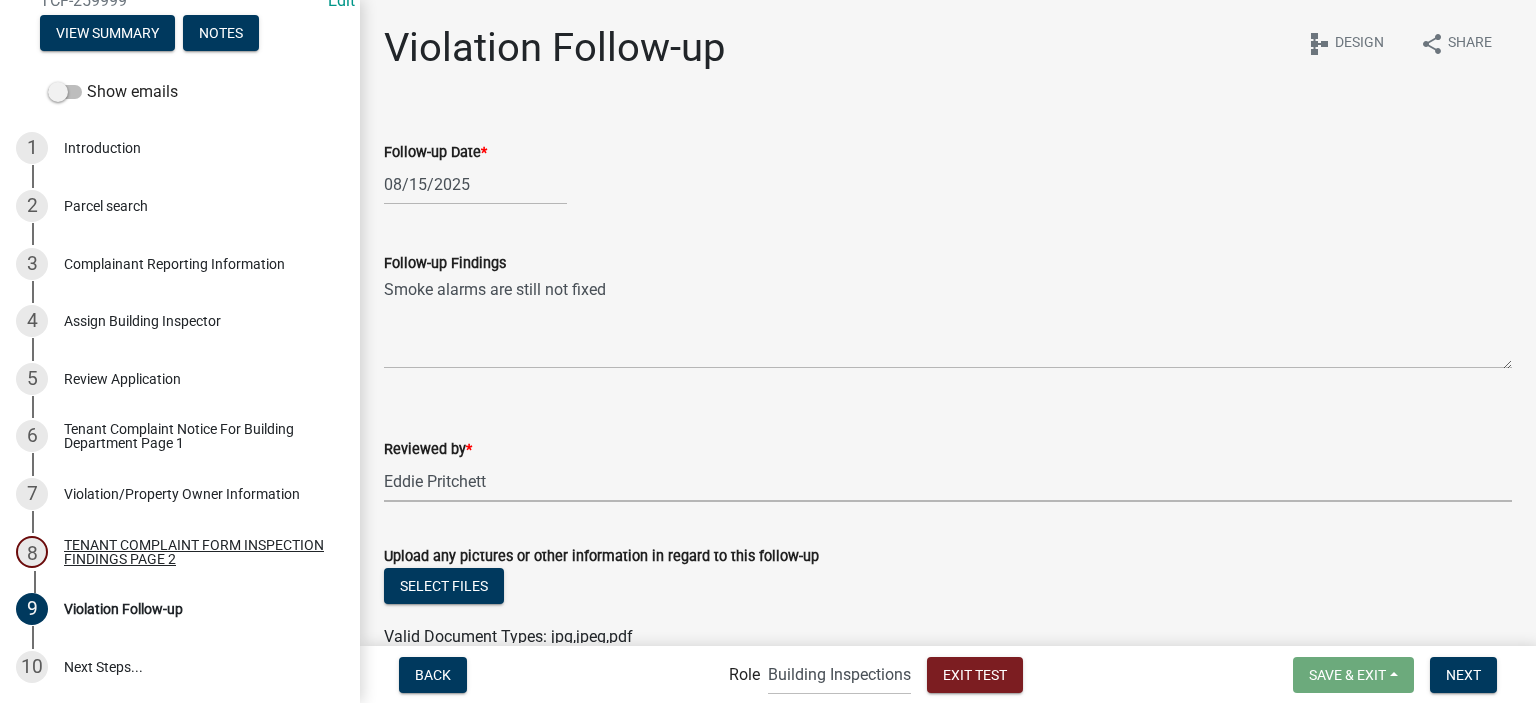 click on "Select Item...   [FIRST] [LAST]   [FIRST] [LAST]" at bounding box center (948, 481) 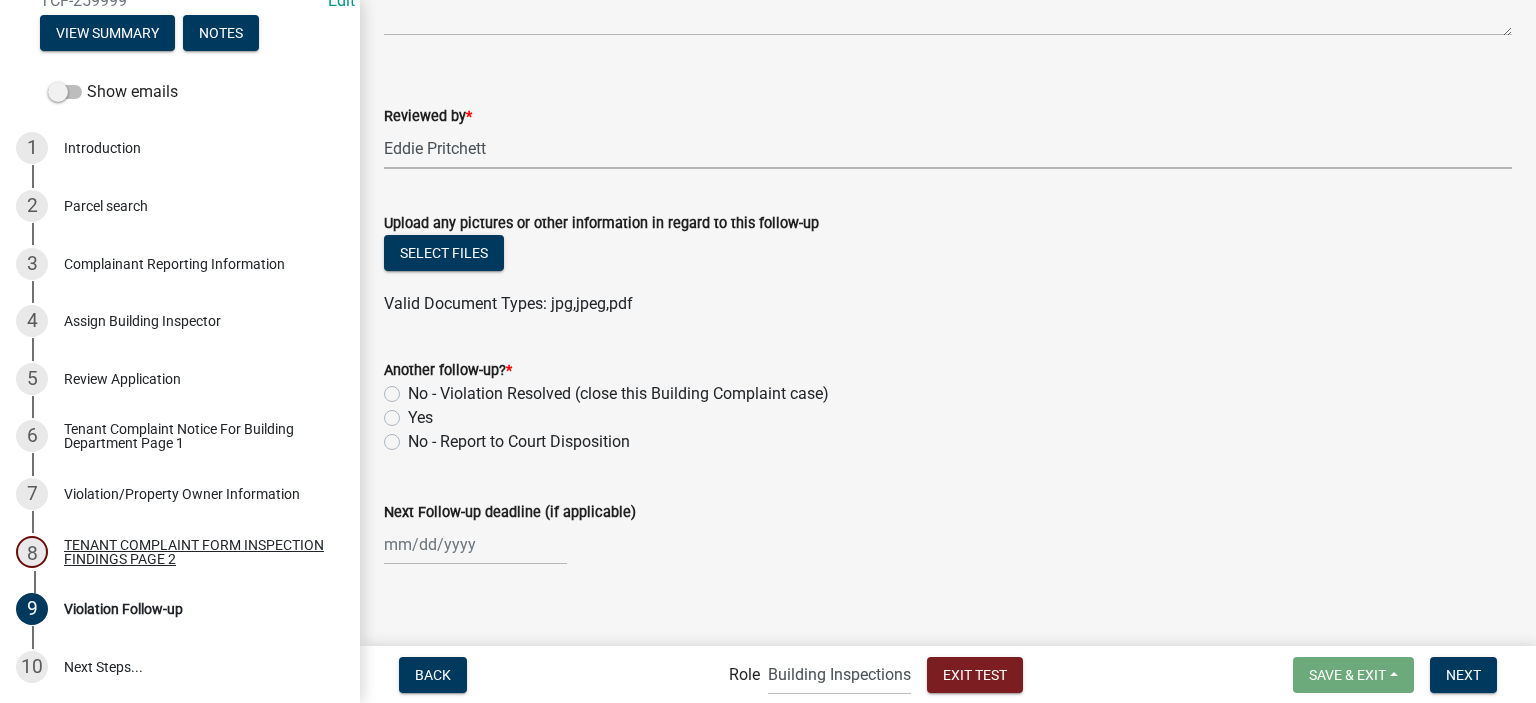 scroll, scrollTop: 351, scrollLeft: 0, axis: vertical 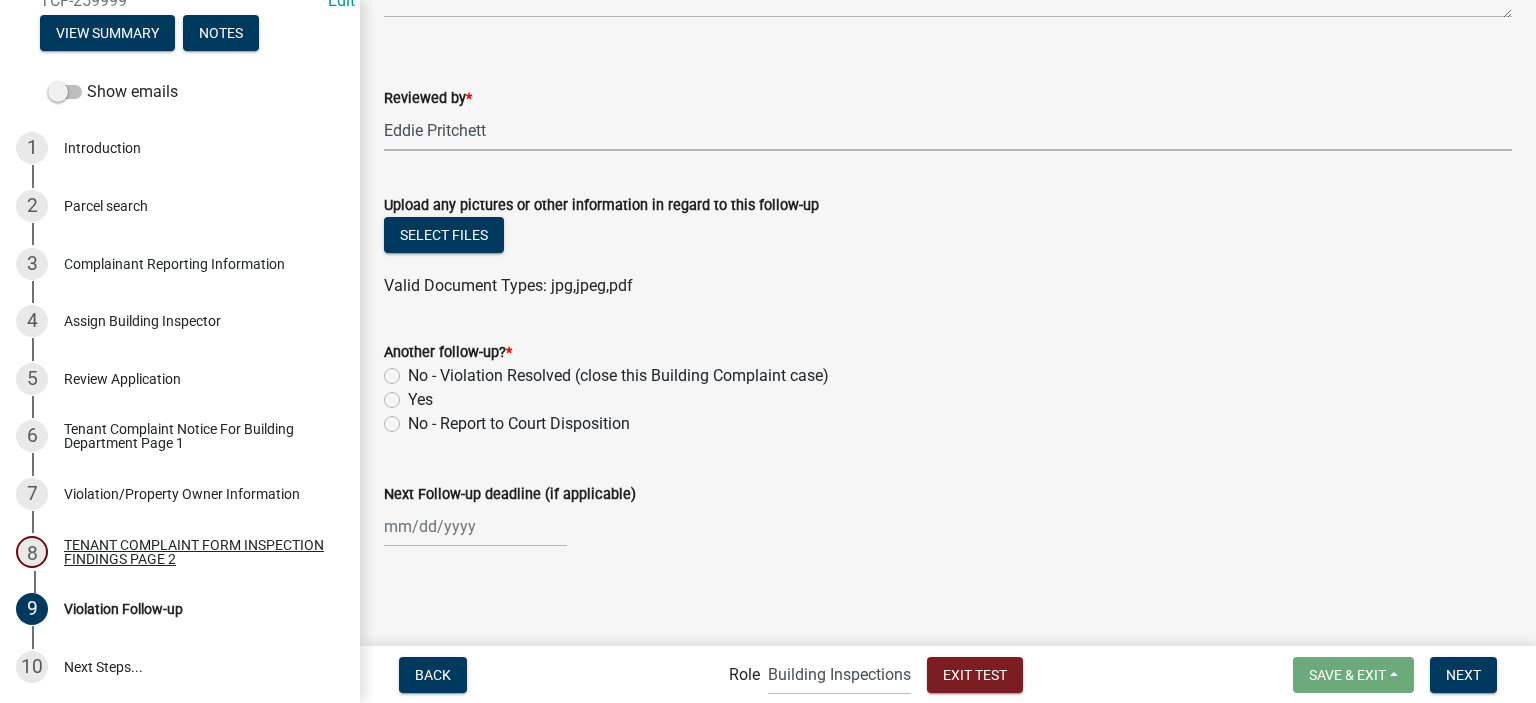 click on "Yes" 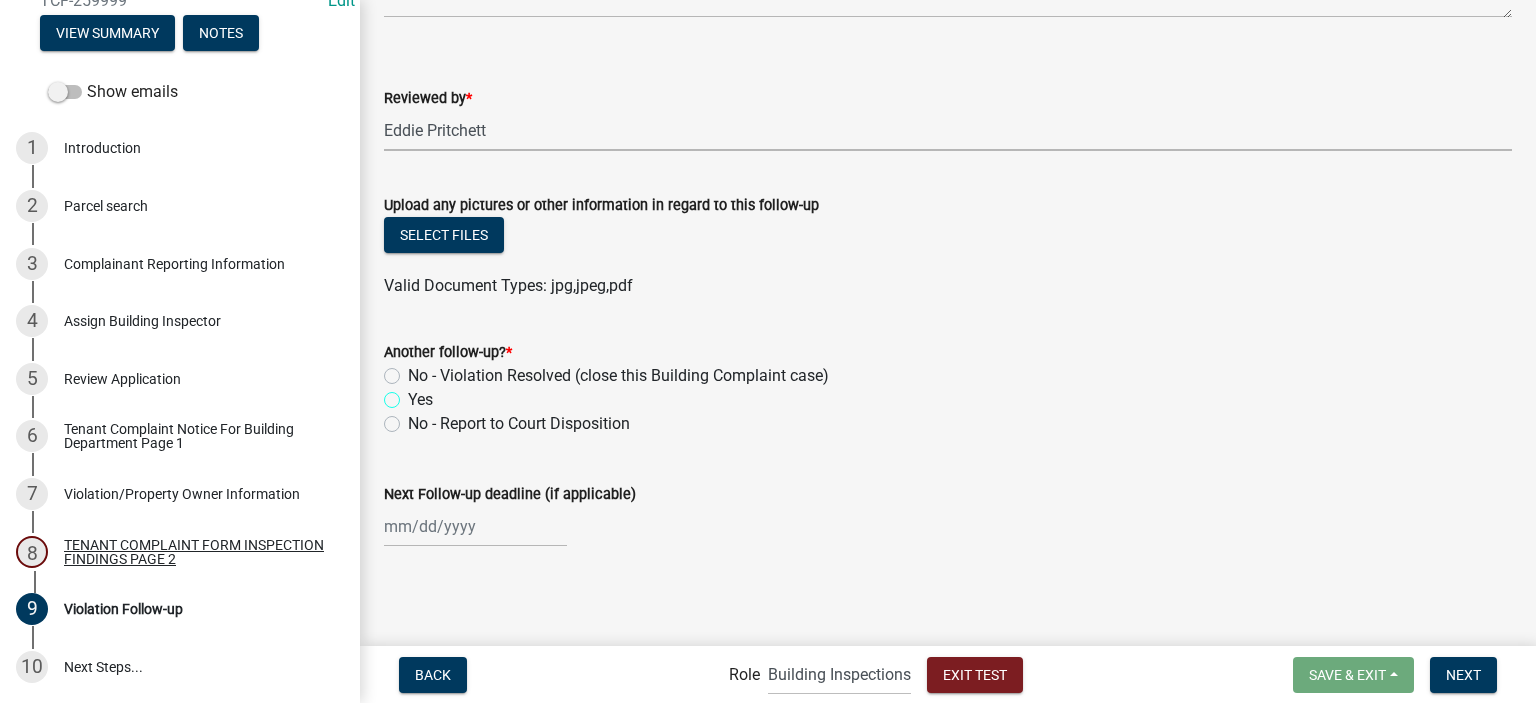 click on "Yes" at bounding box center (414, 394) 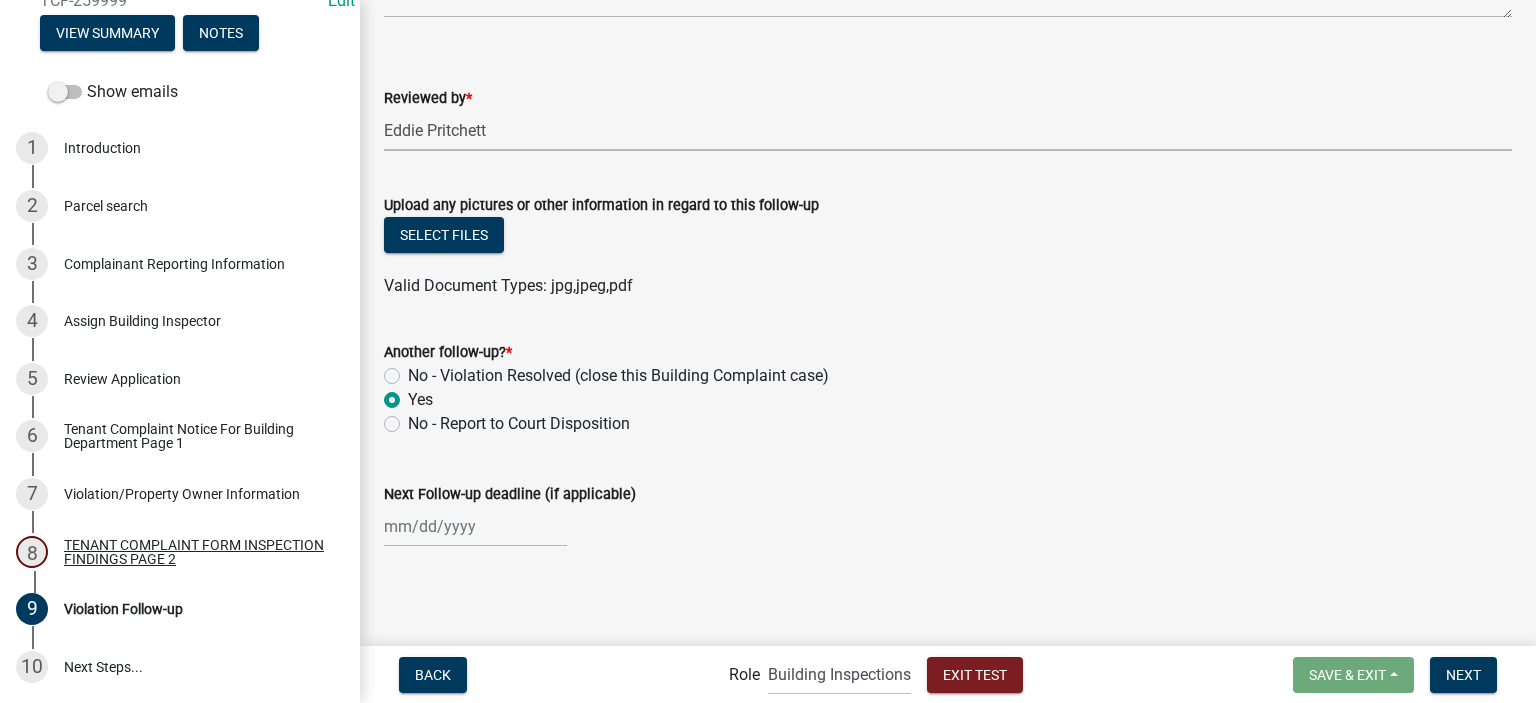 radio on "true" 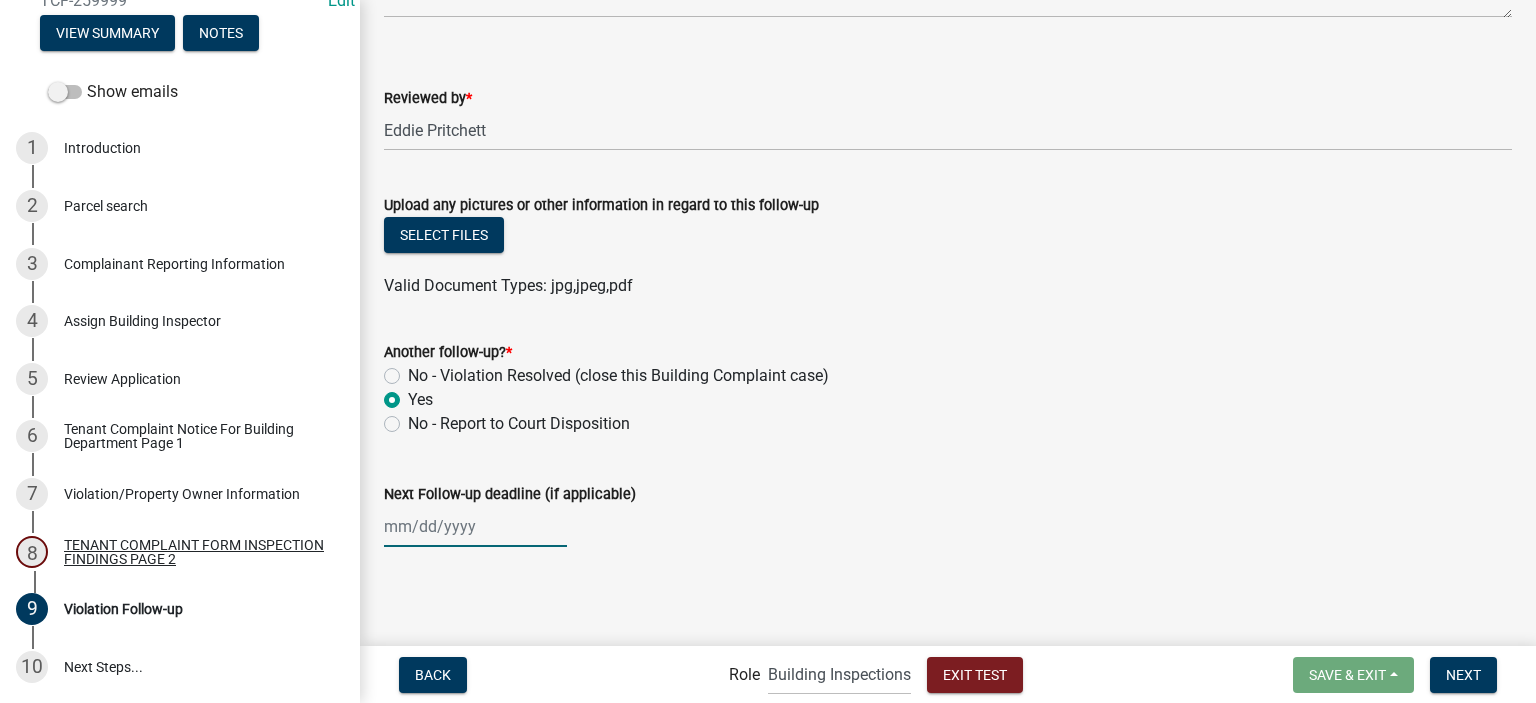 select on "8" 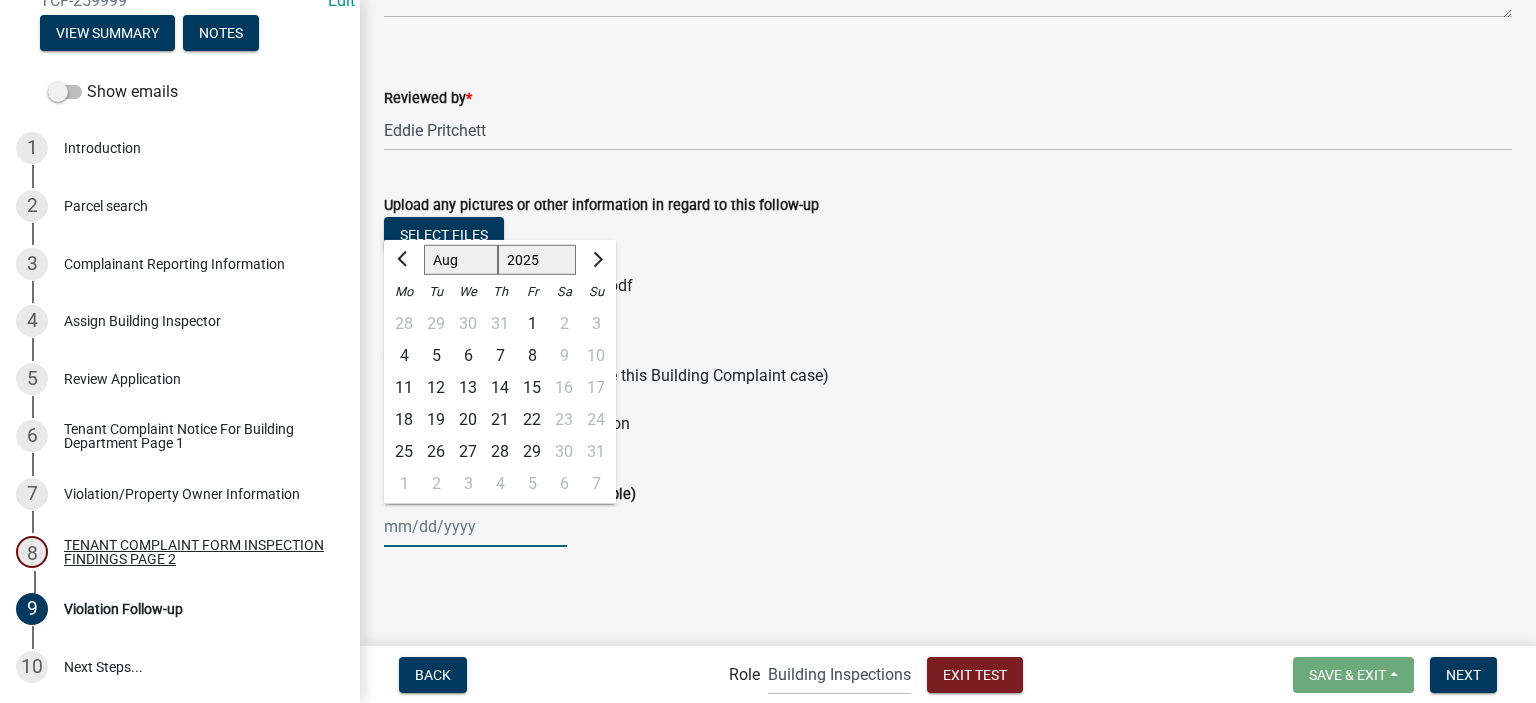 click on "Jan Feb Mar Apr May Jun Jul Aug Sep Oct Nov Dec 1525 1526 1527 1528 1529 1530 1531 1532 1533 1534 1535 1536 1537 1538 1539 1540 1541 1542 1543 1544 1545 1546 1547 1548 1549 1550 1551 1552 1553 1554 1555 1556 1557 1558 1559 1560 1561 1562 1563 1564 1565 1566 1567 1568 1569 1570 1571 1572 1573 1574 1575 1576 1577 1578 1579 1580 1581 1582 1583 1584 1585 1586 1587 1588 1589 1590 1591 1592 1593 1594 1595 1596 1597 1598 1599 1600 1601 1602 1603 1604 1605 1606 1607 1608 1609 1610 1611 1612 1613 1614 1615 1616 1617 1618 1619 1620 1621 1622 1623 1624 1625 1626 1627 1628 1629 1630 1631 1632 1633 1634 1635 1636 1637 1638 1639 1640 1641 1642 1643 1644 1645 1646 1647 1648 1649 1650 1651 1652 1653 1654 1655 1656 1657 1658 1659 1660 1661 1662 1663 1664 1665 1666 1667 1668 1669 1670 1671 1672 1673 1674 1675 1676 1677 1678 1679 1680 1681 1682 1683 1684 1685 1686 1687 1688 1689 1690 1691 1692 1693 1694 1695 1696 1697 1698 1699 1700 1701 1702 1703 1704 1705 1706 1707 1708 1709 1710 1711 1712 1713 1714 1715 1716 1717 1718 1719 1" 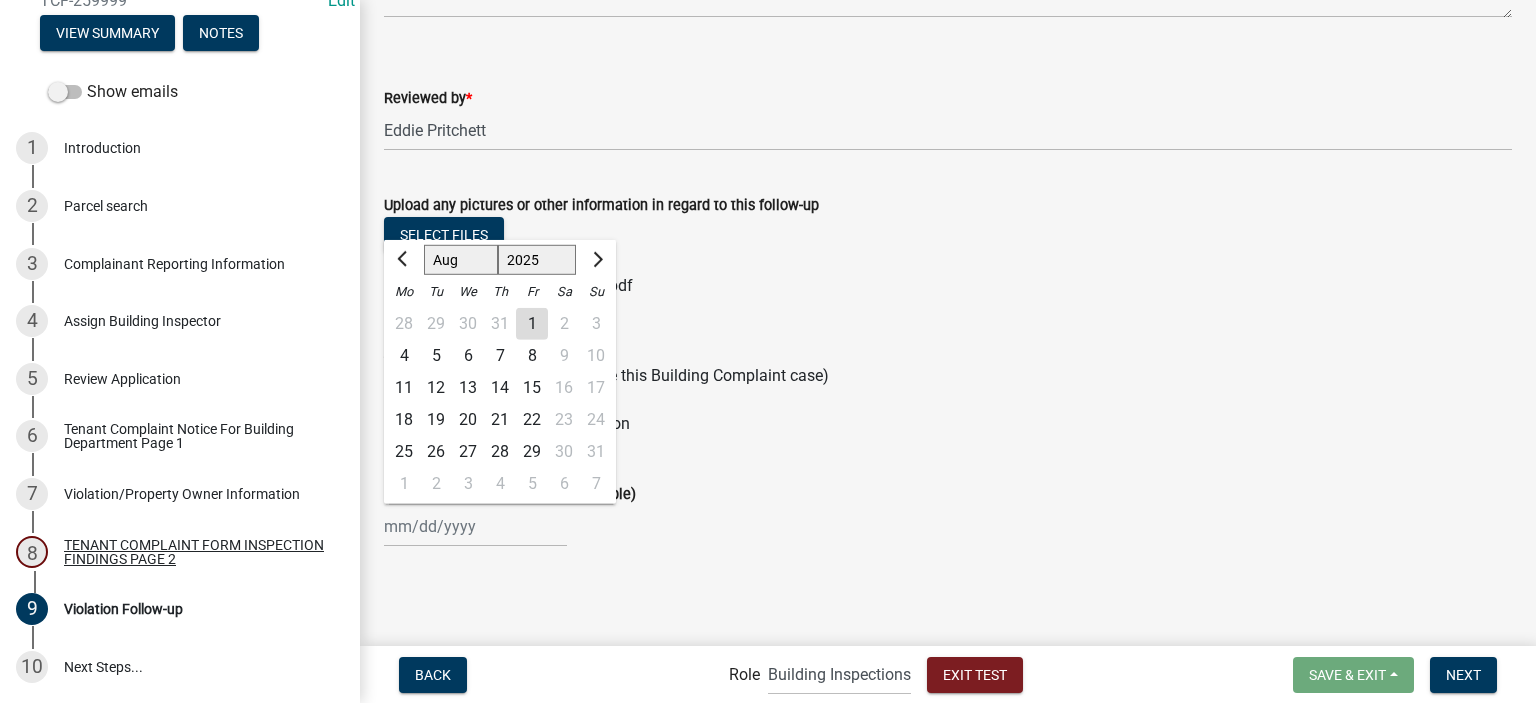 click on "22" 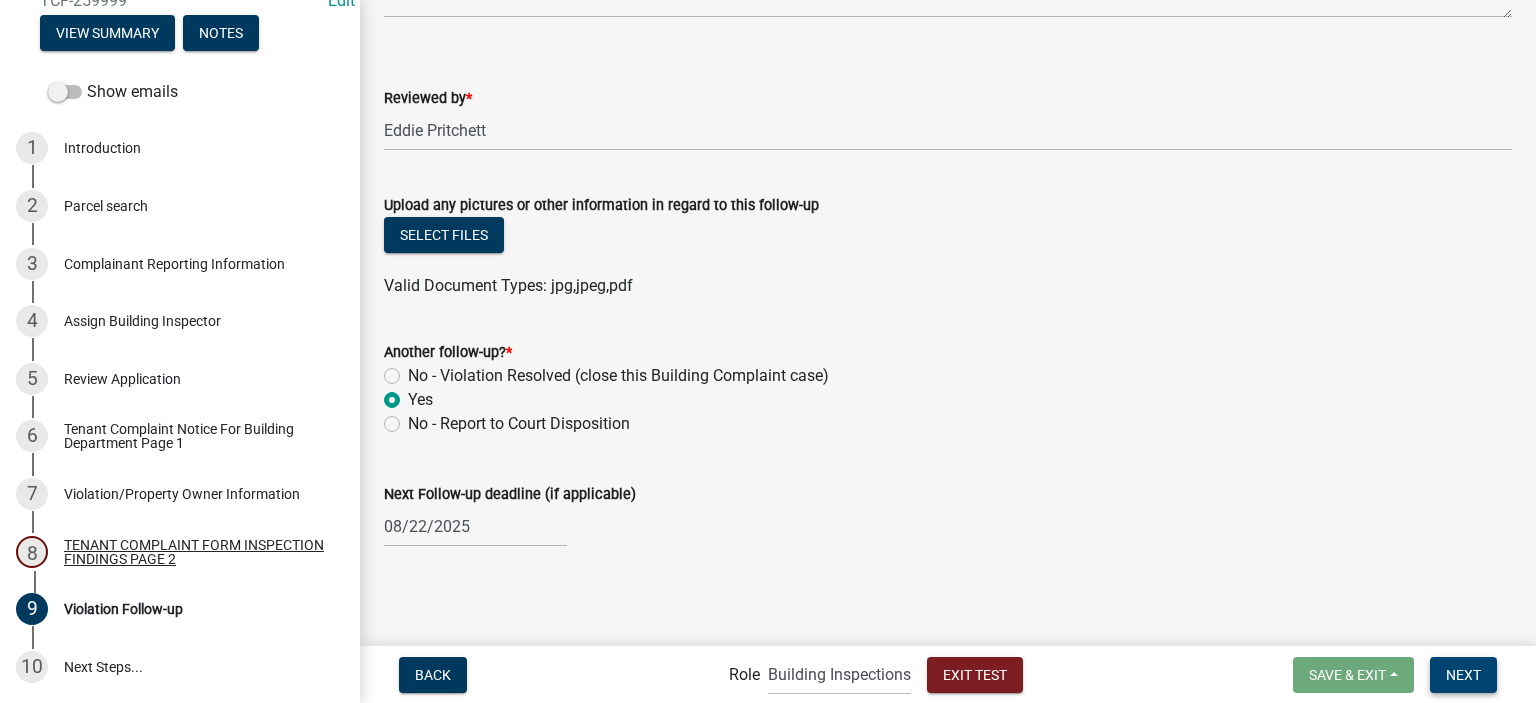 click on "Next" at bounding box center [1463, 674] 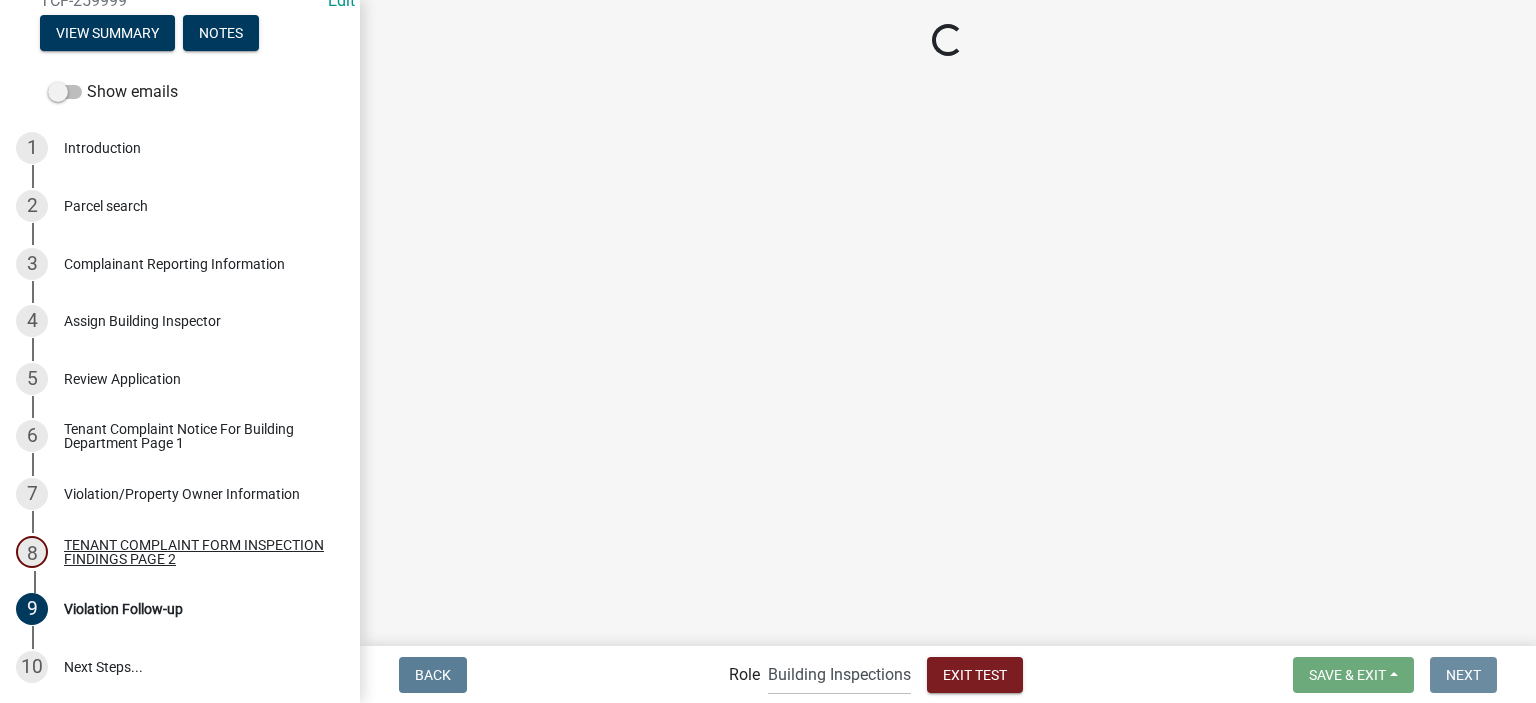 scroll, scrollTop: 0, scrollLeft: 0, axis: both 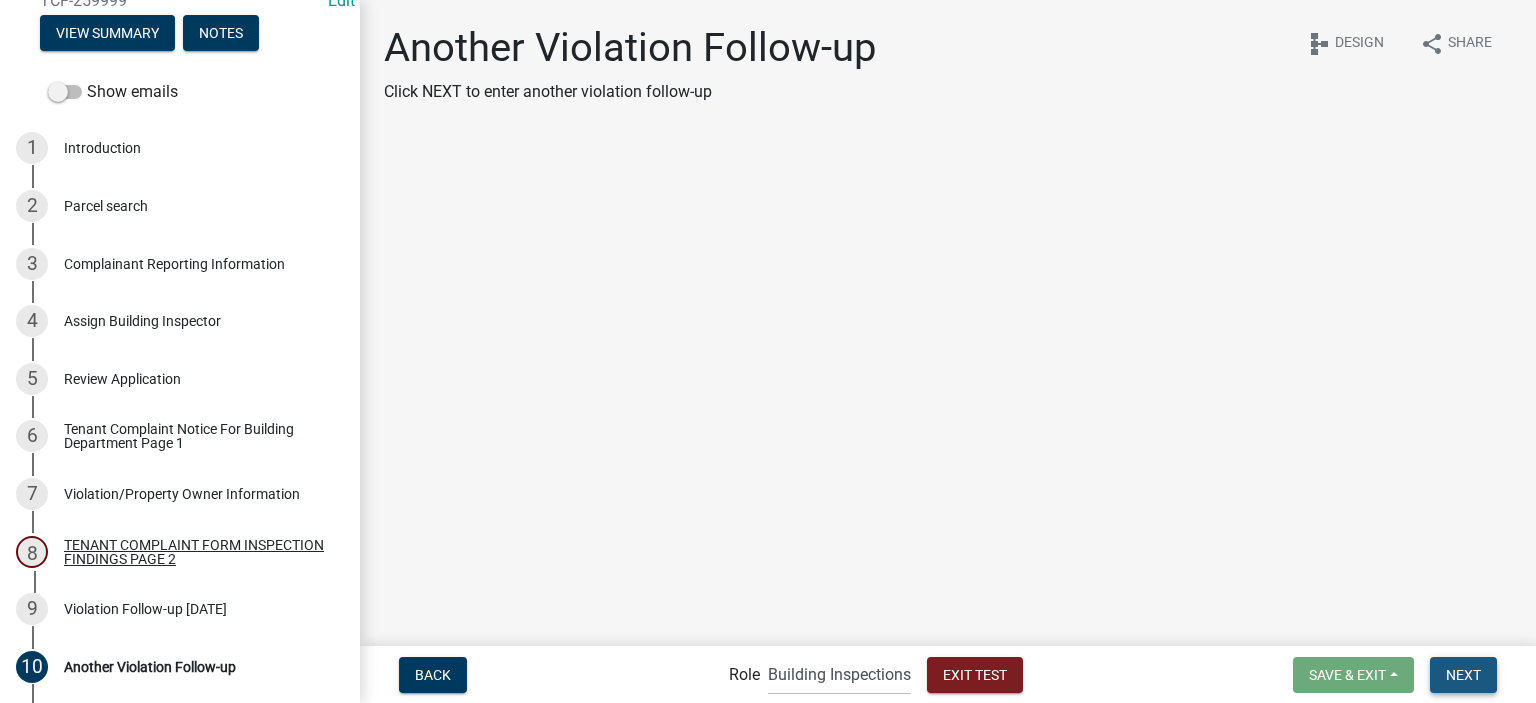 click on "Next" at bounding box center [1463, 674] 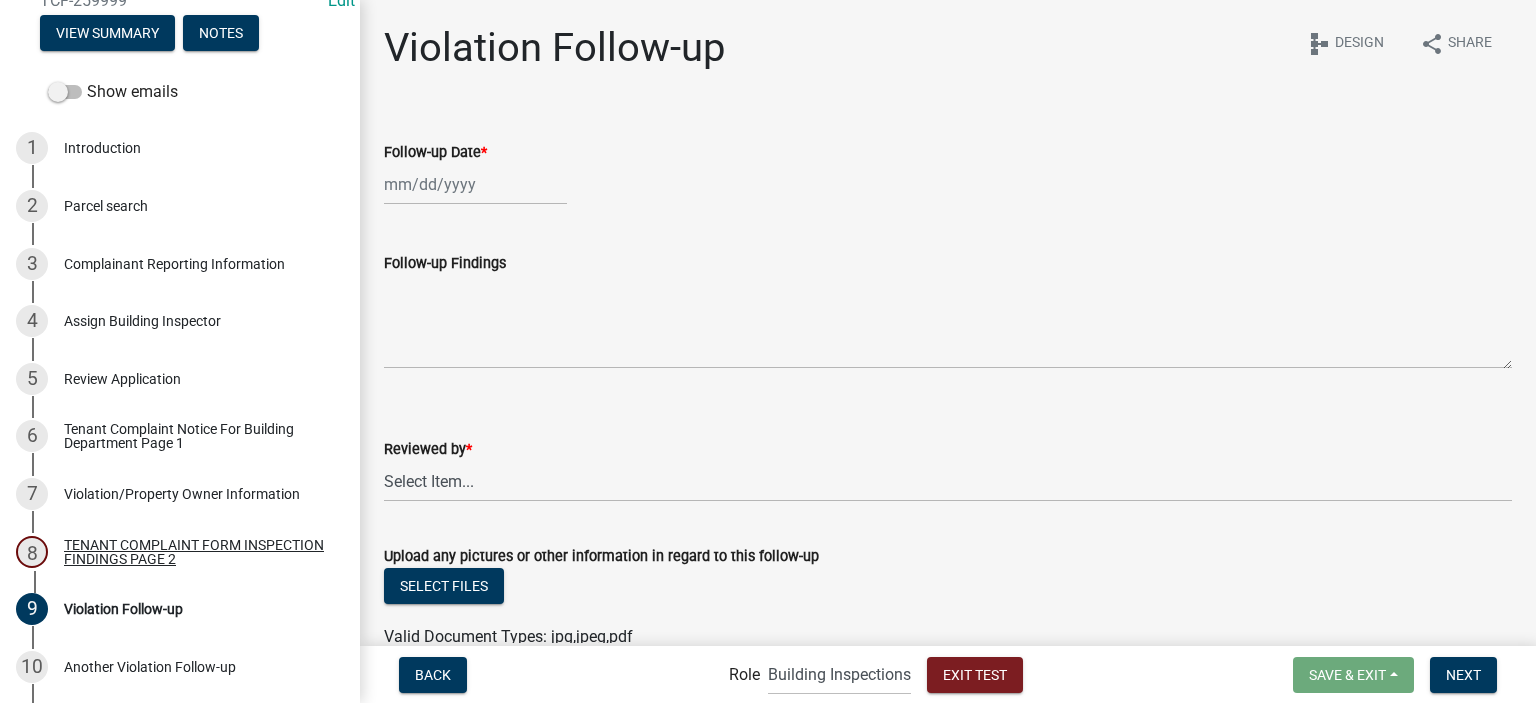 click on "Follow-up Date  *" 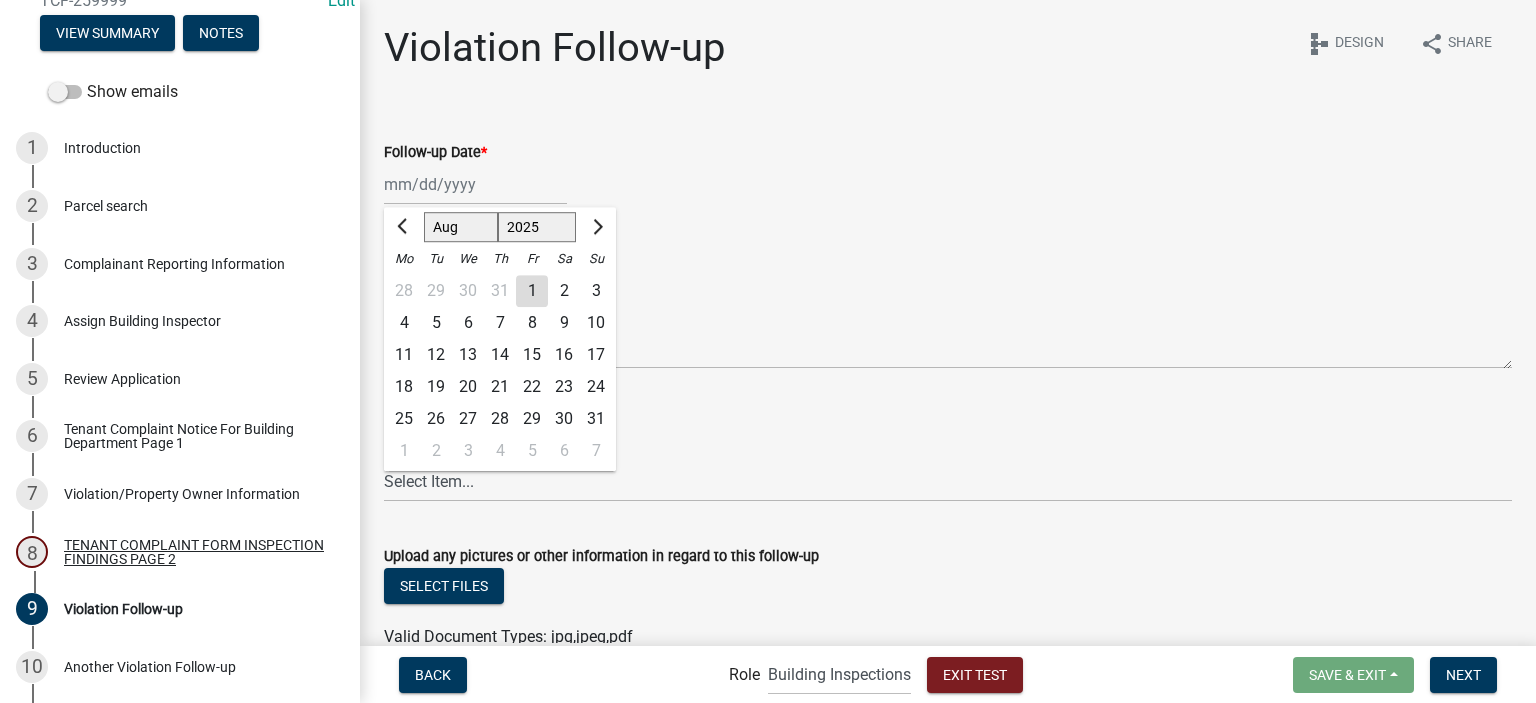 click on "22" 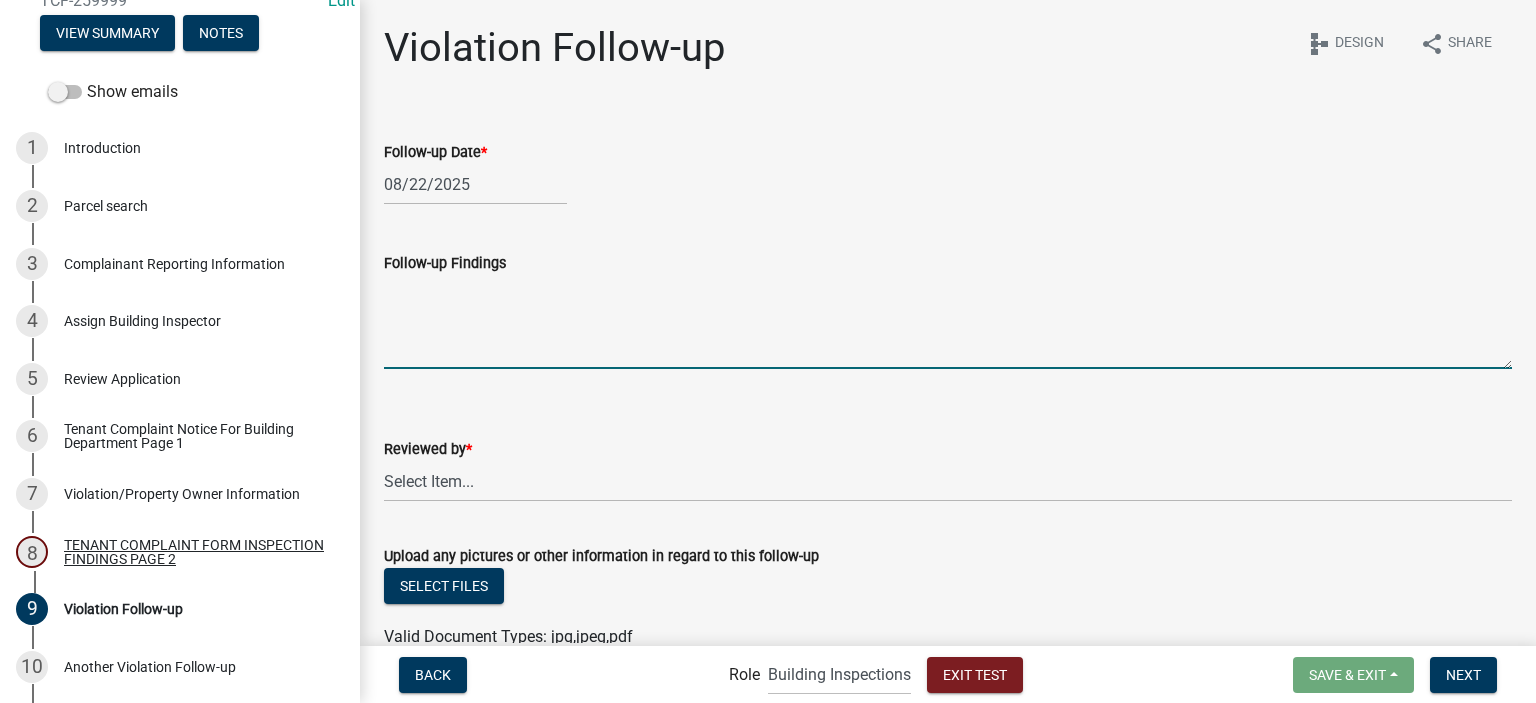 click on "Follow-up Findings" at bounding box center [948, 322] 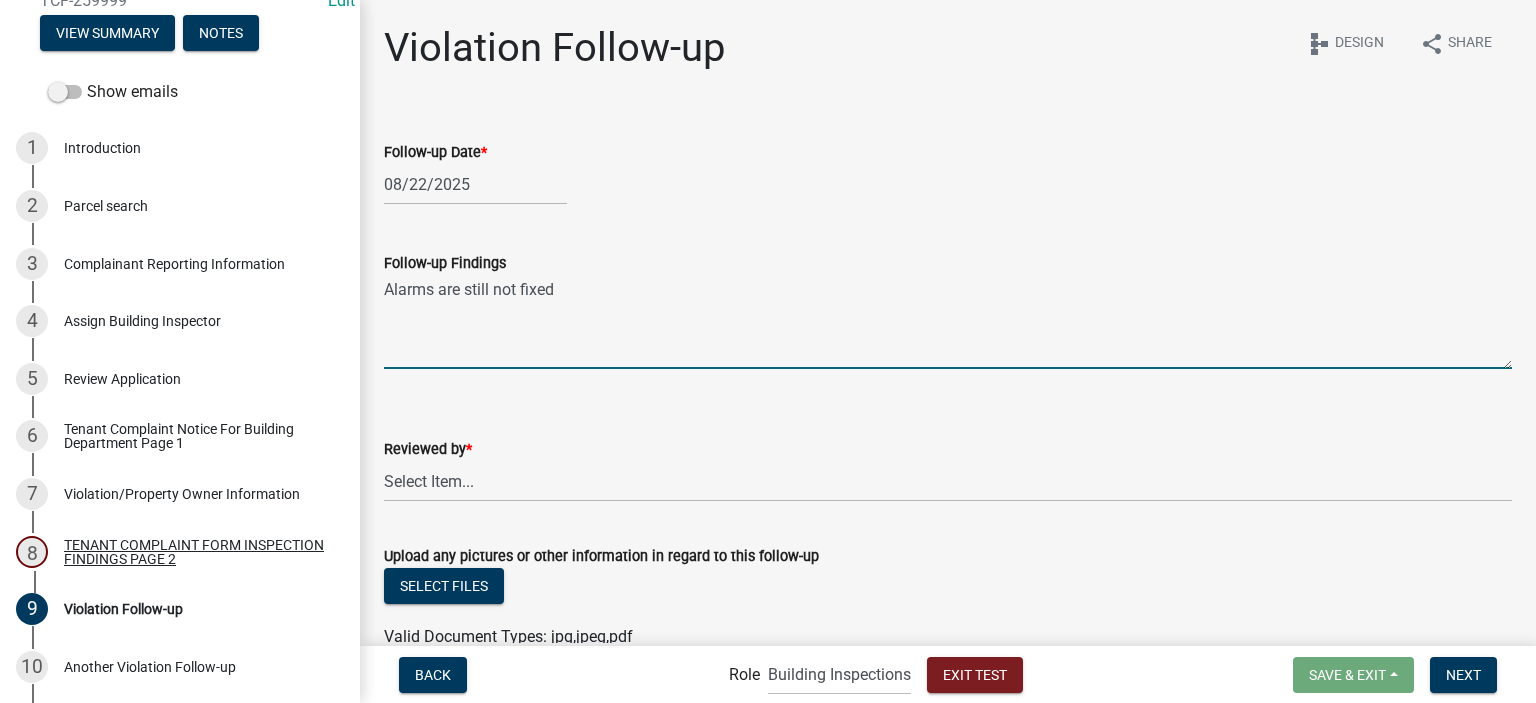 type on "Alarms are still not fixed" 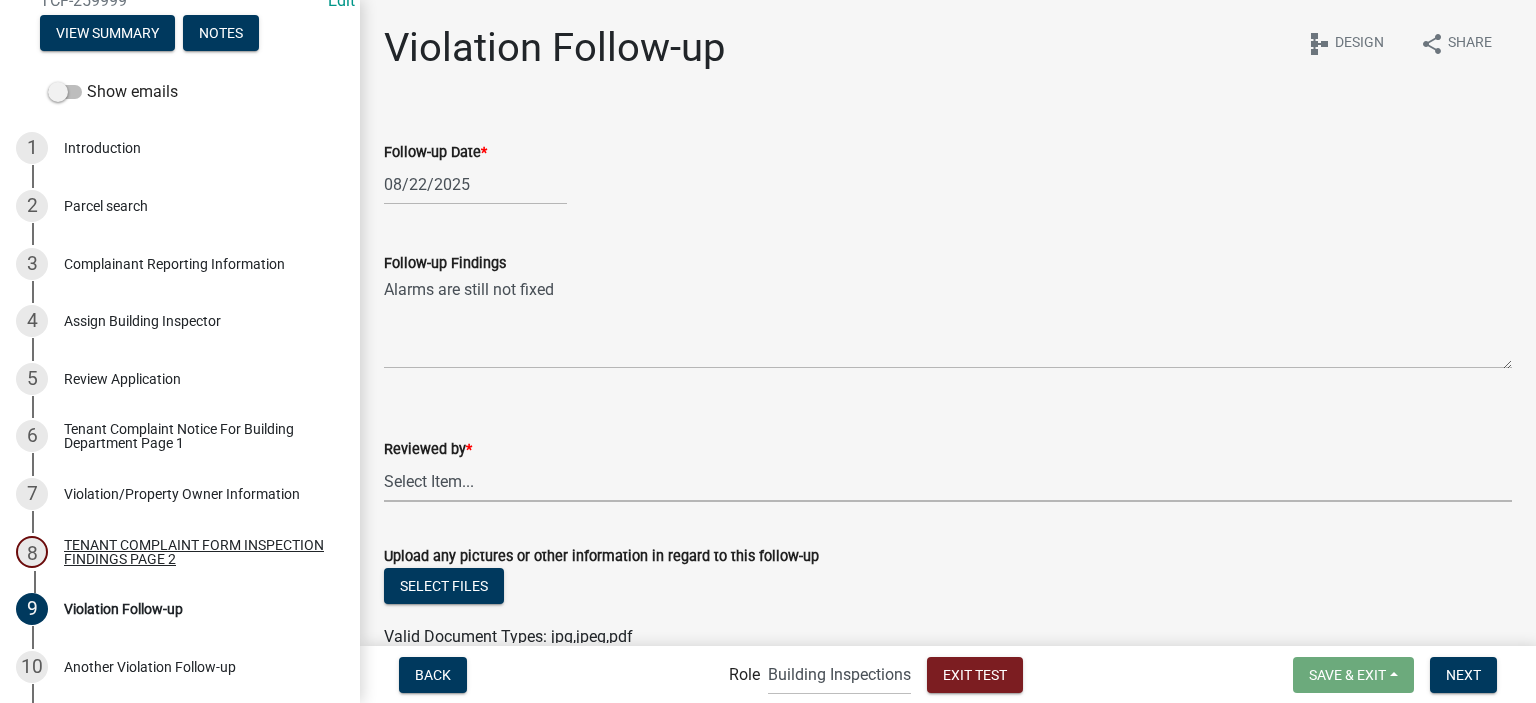 click on "Select Item...   [FIRST] [LAST]   [FIRST] [LAST]" at bounding box center [948, 481] 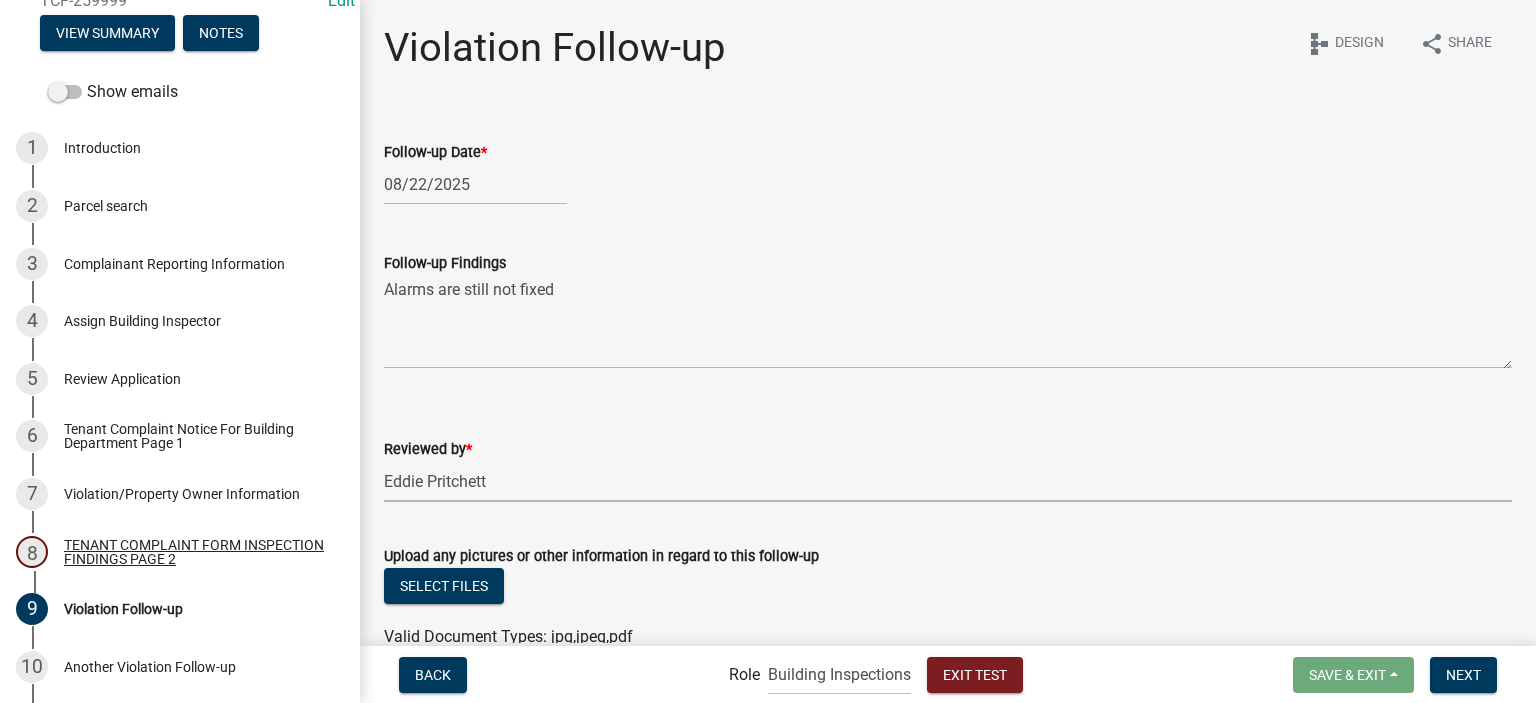 click on "Select Item...   [FIRST] [LAST]   [FIRST] [LAST]" at bounding box center (948, 481) 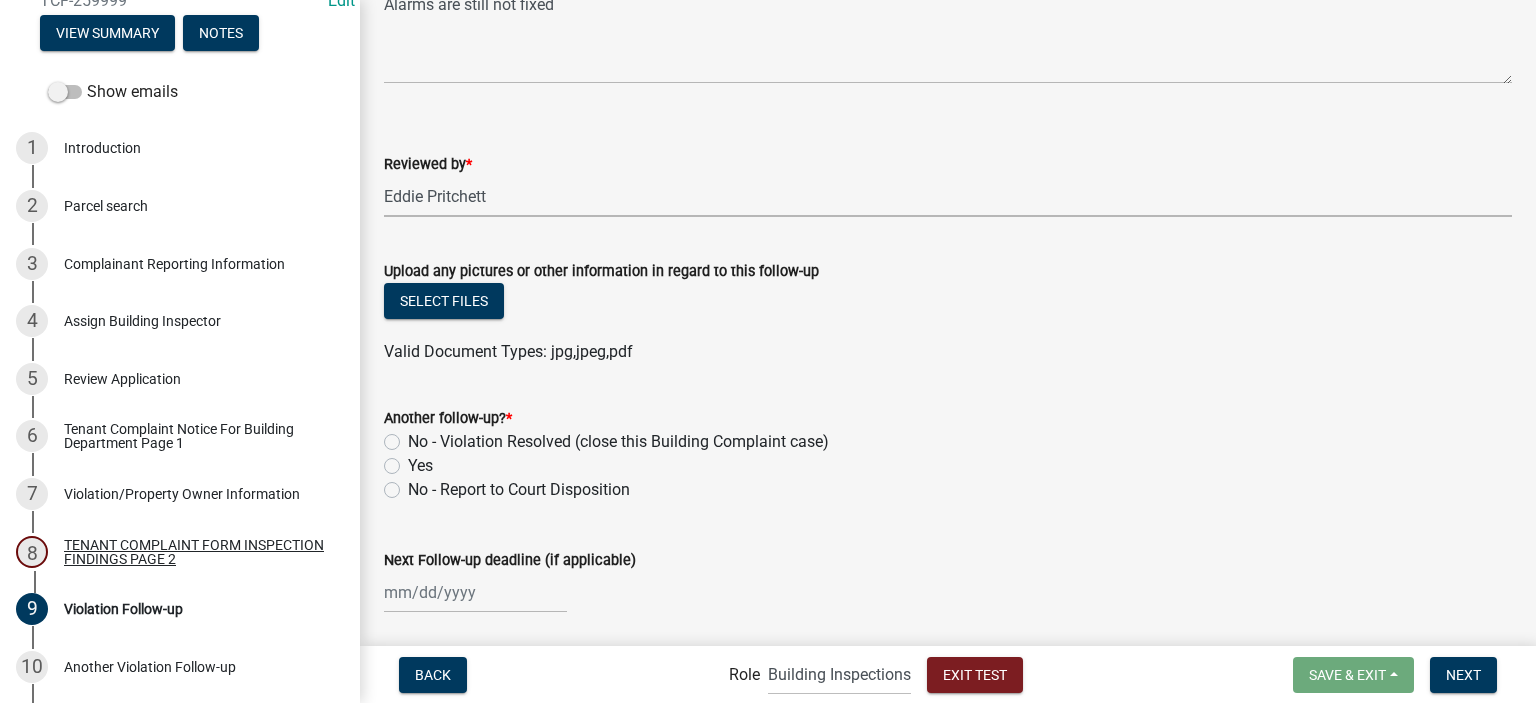 scroll, scrollTop: 300, scrollLeft: 0, axis: vertical 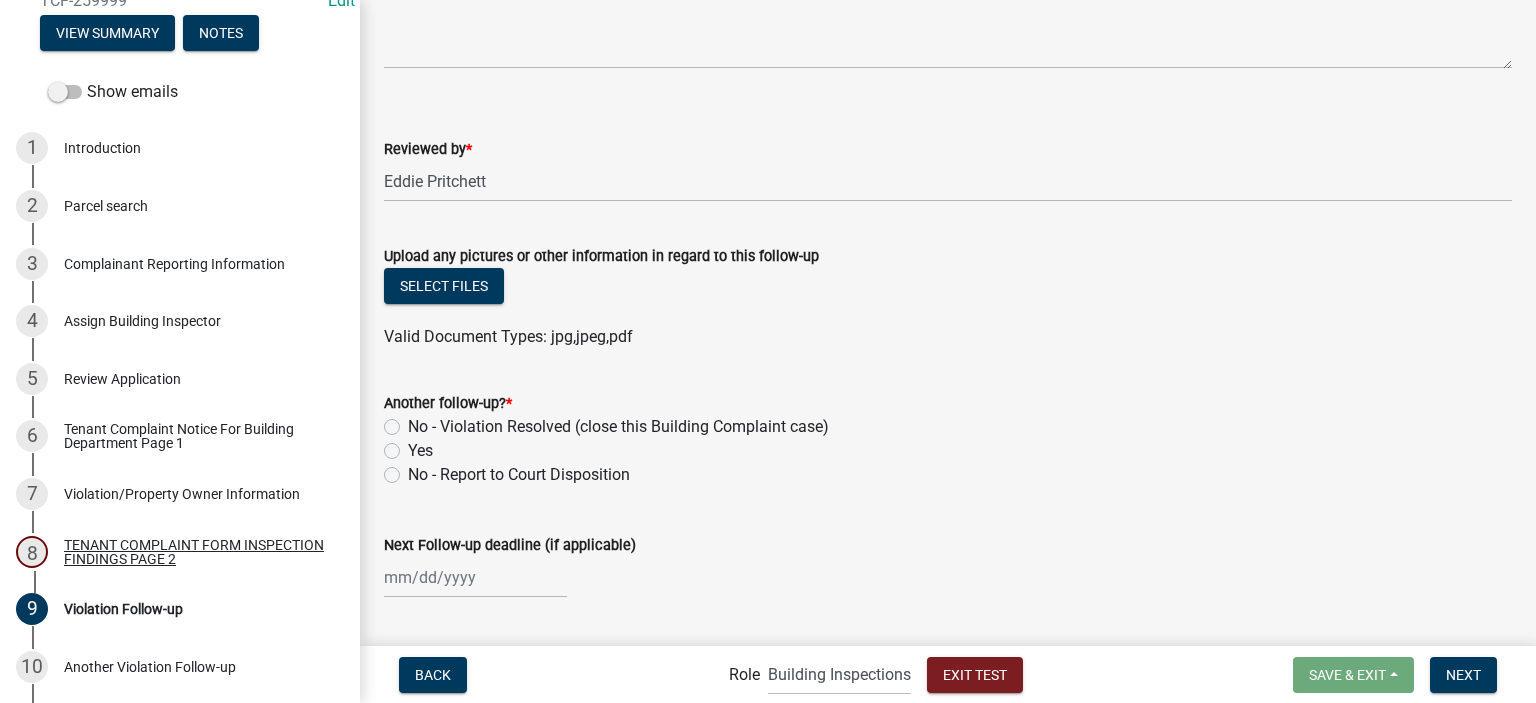 click on "No - Report to Court Disposition" 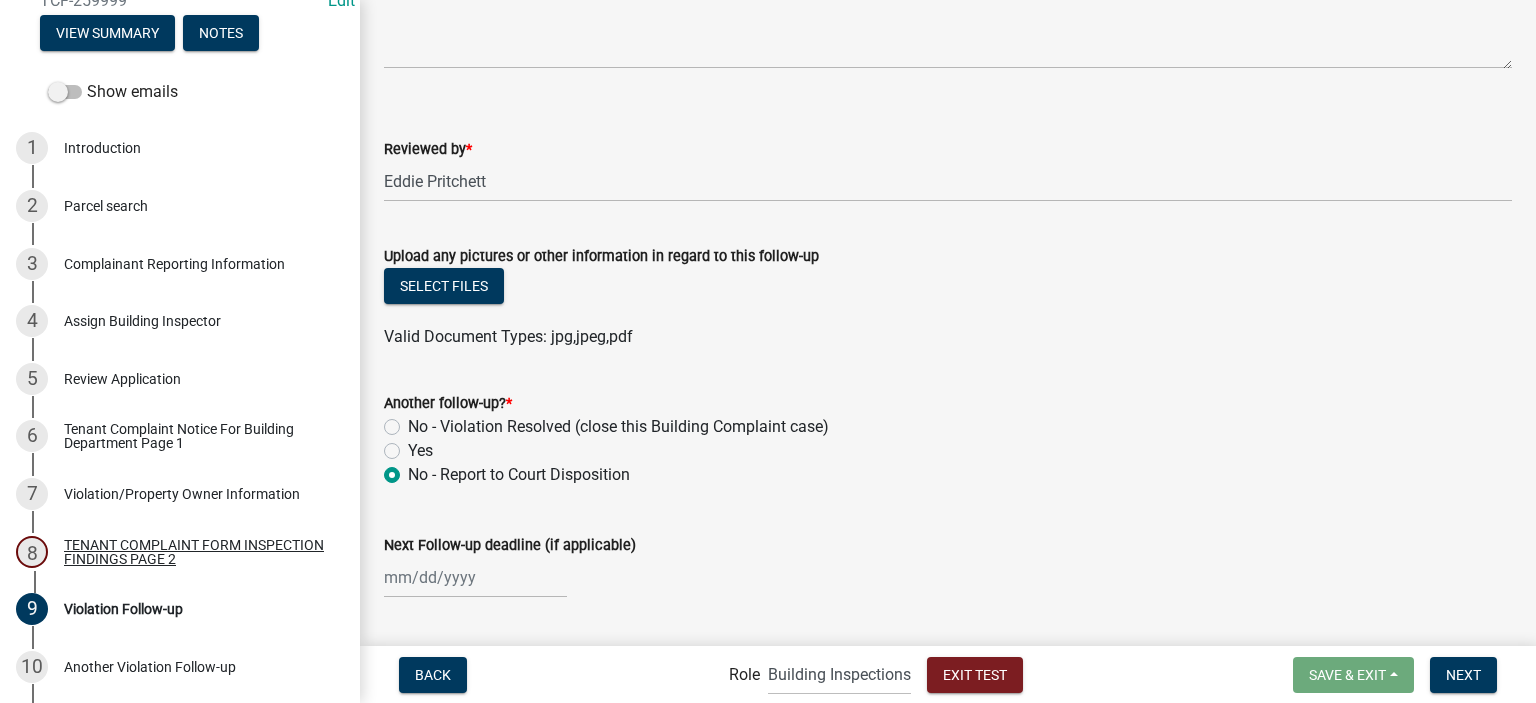 radio on "true" 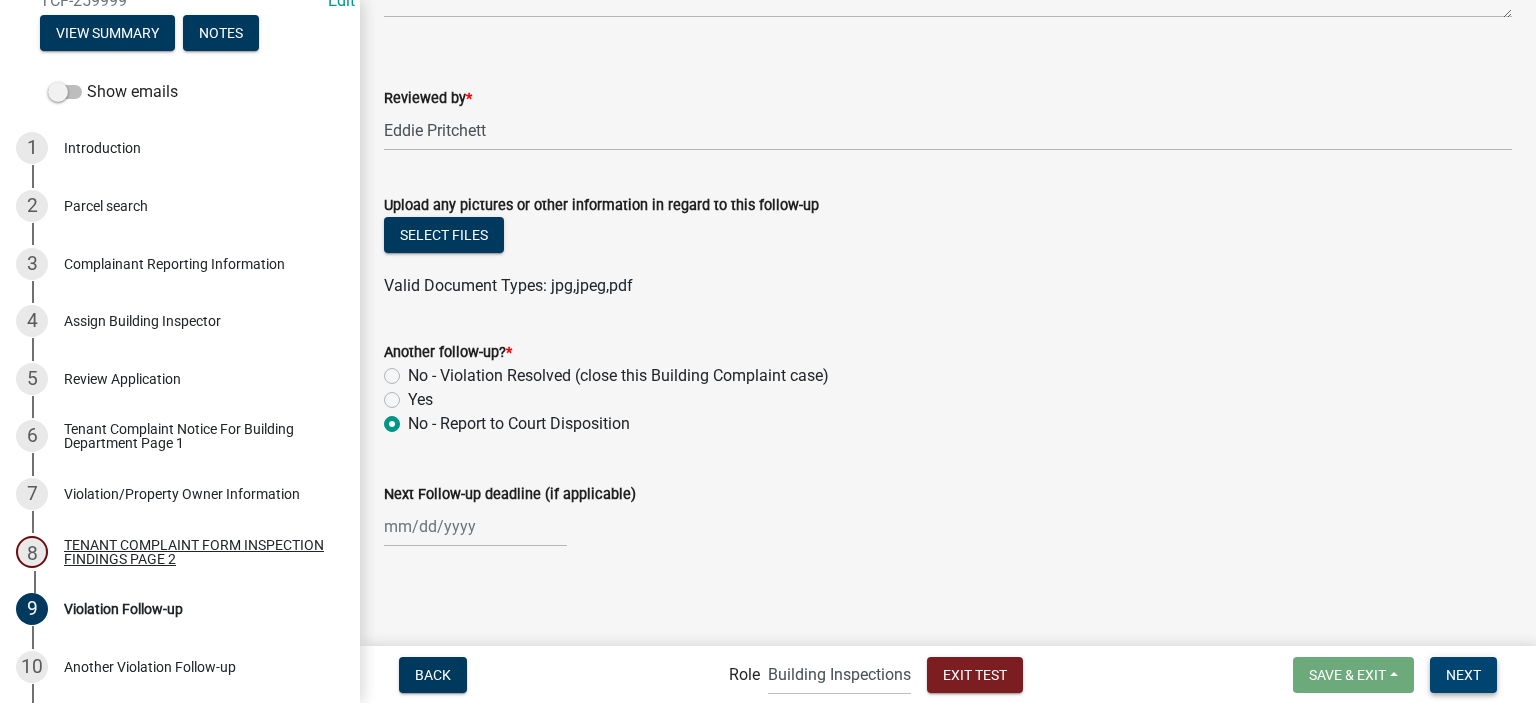 click on "Next" at bounding box center (1463, 674) 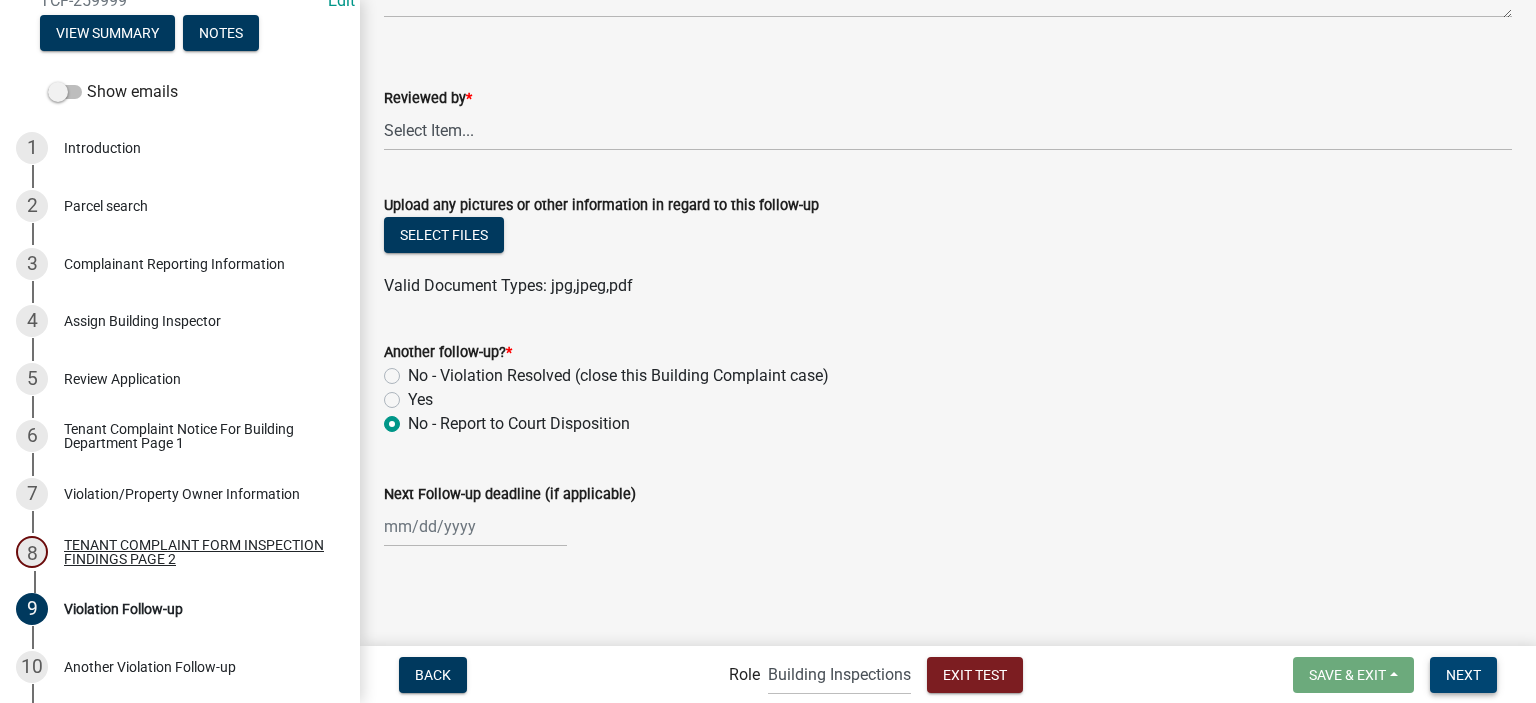 scroll, scrollTop: 0, scrollLeft: 0, axis: both 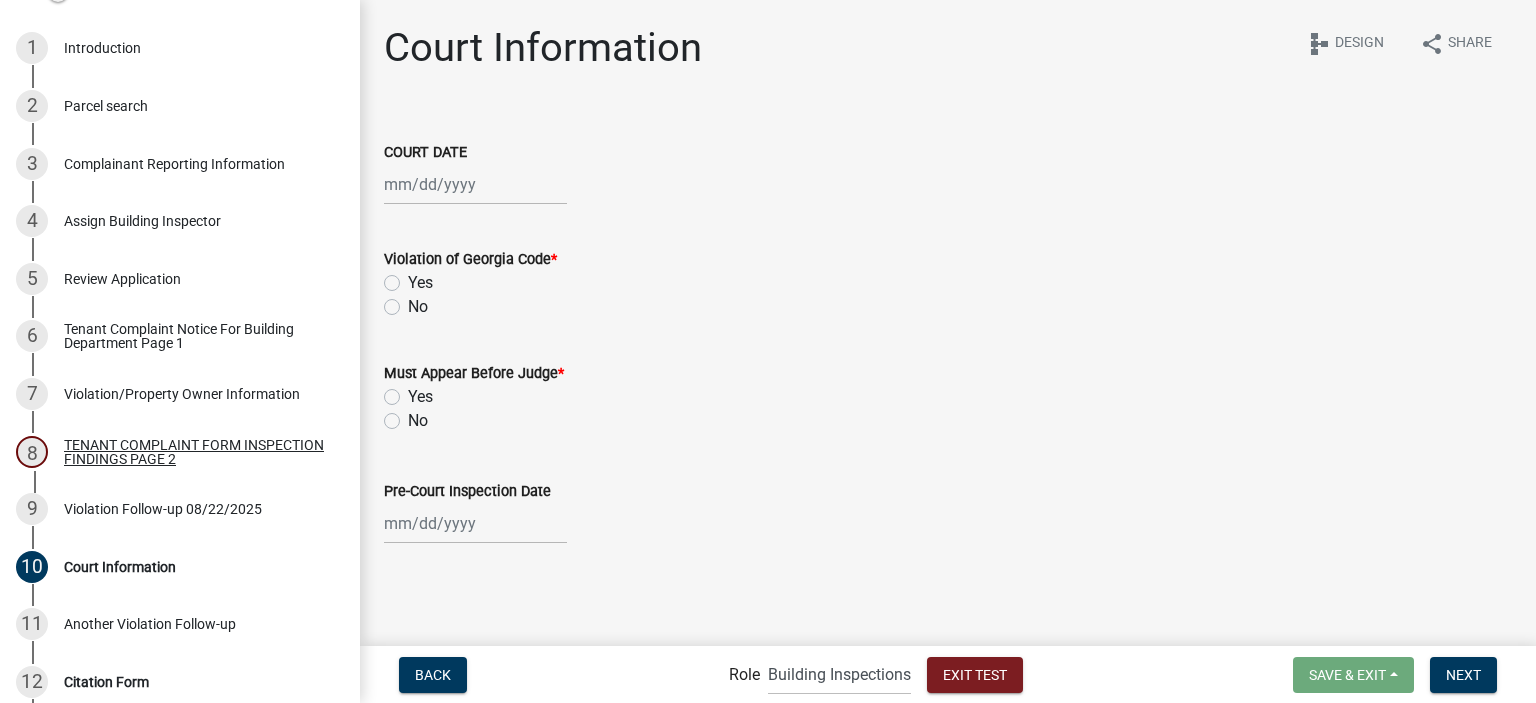 click 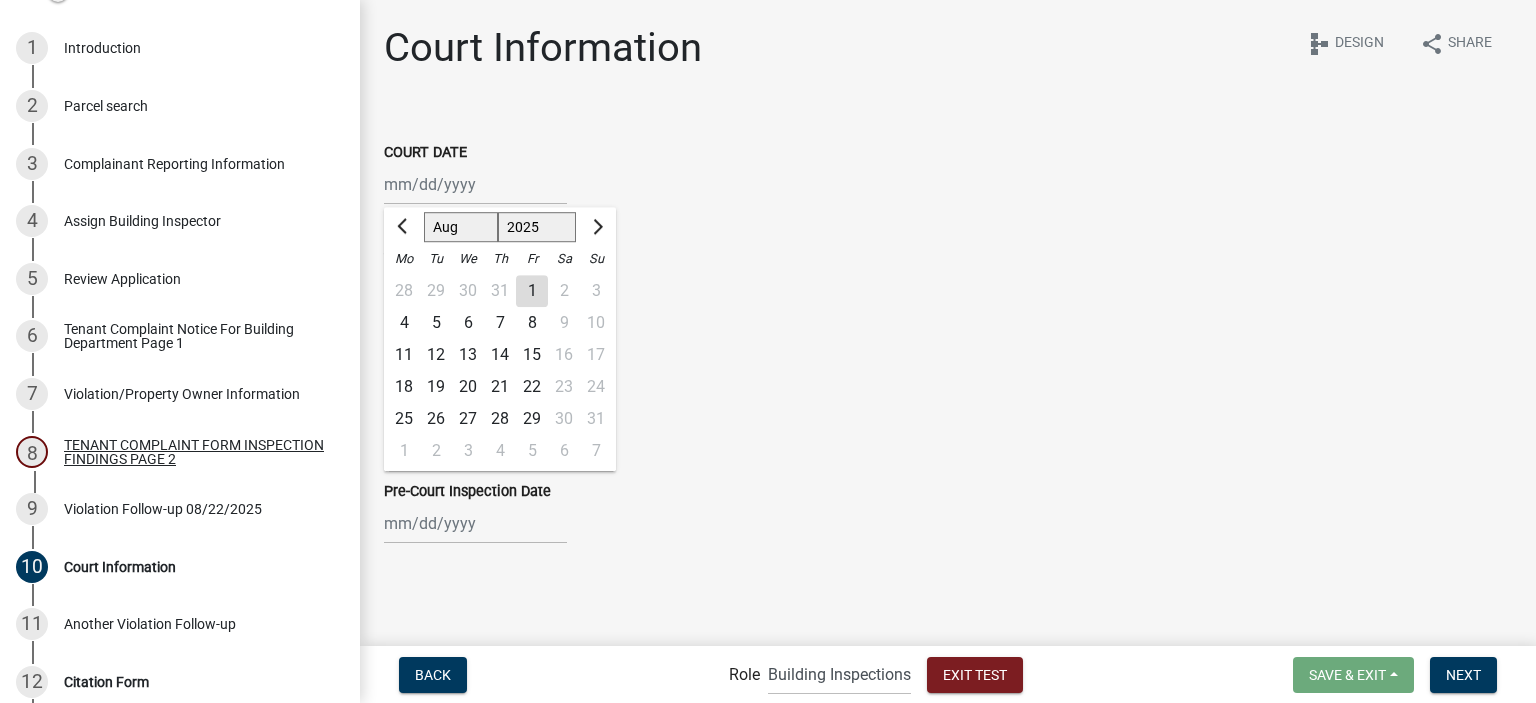 click on "29" 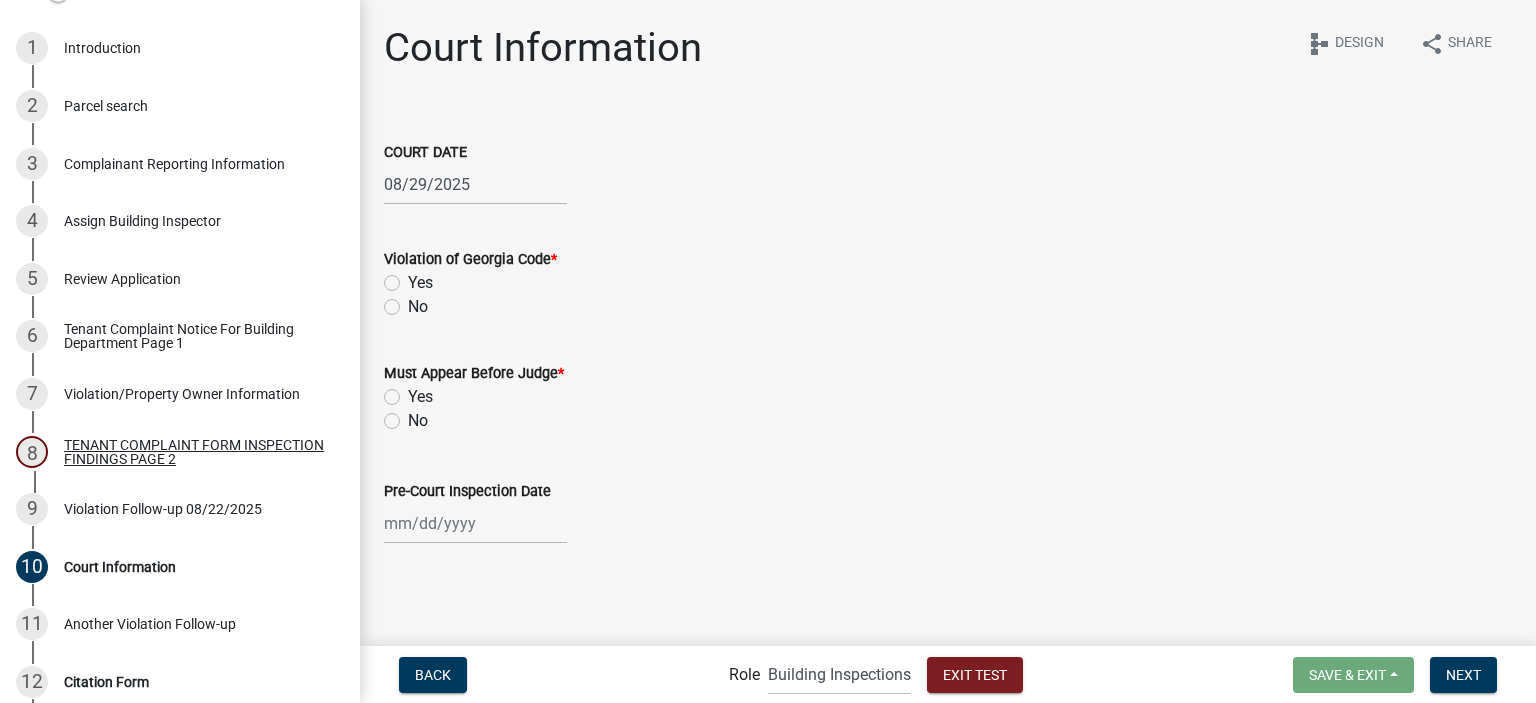 click on "Yes" 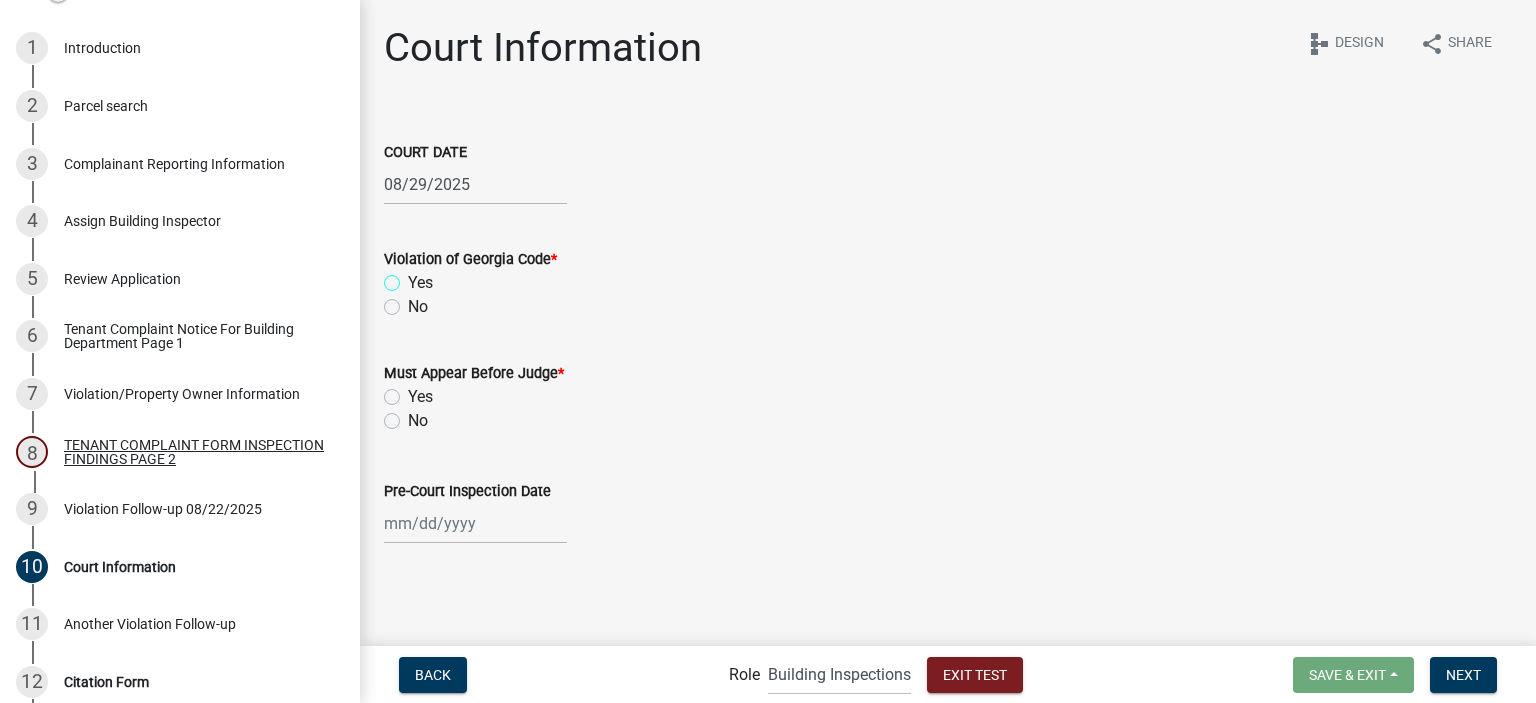 click on "Yes" at bounding box center (414, 277) 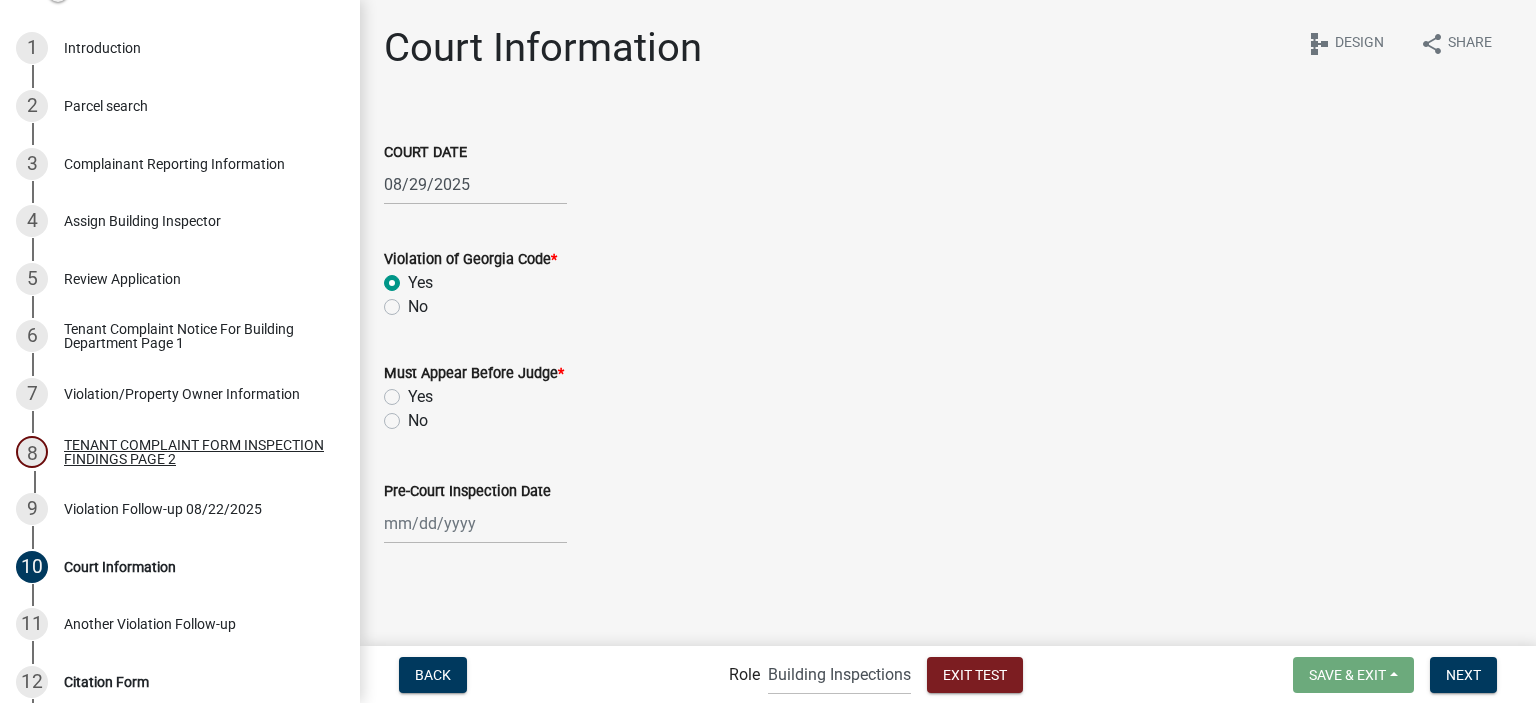 radio on "true" 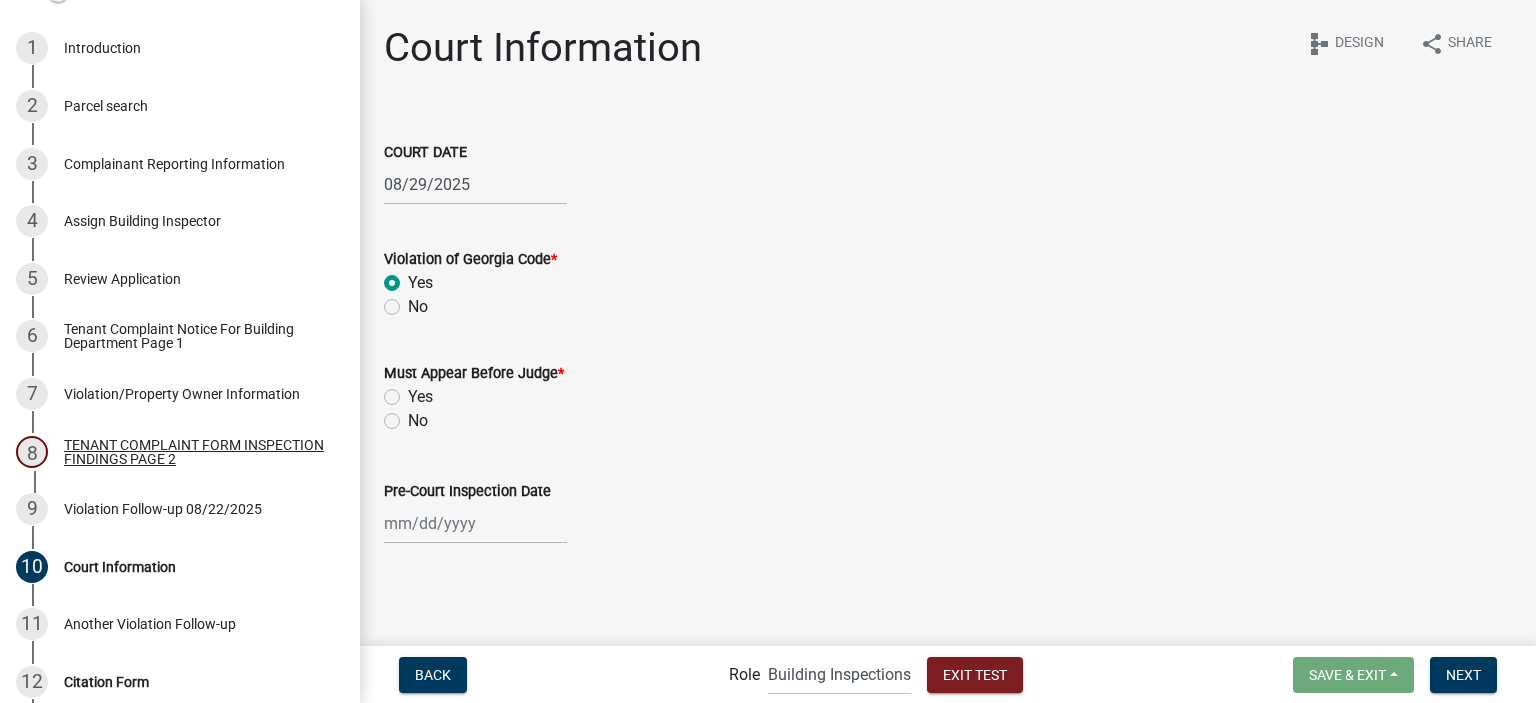 click on "Yes" 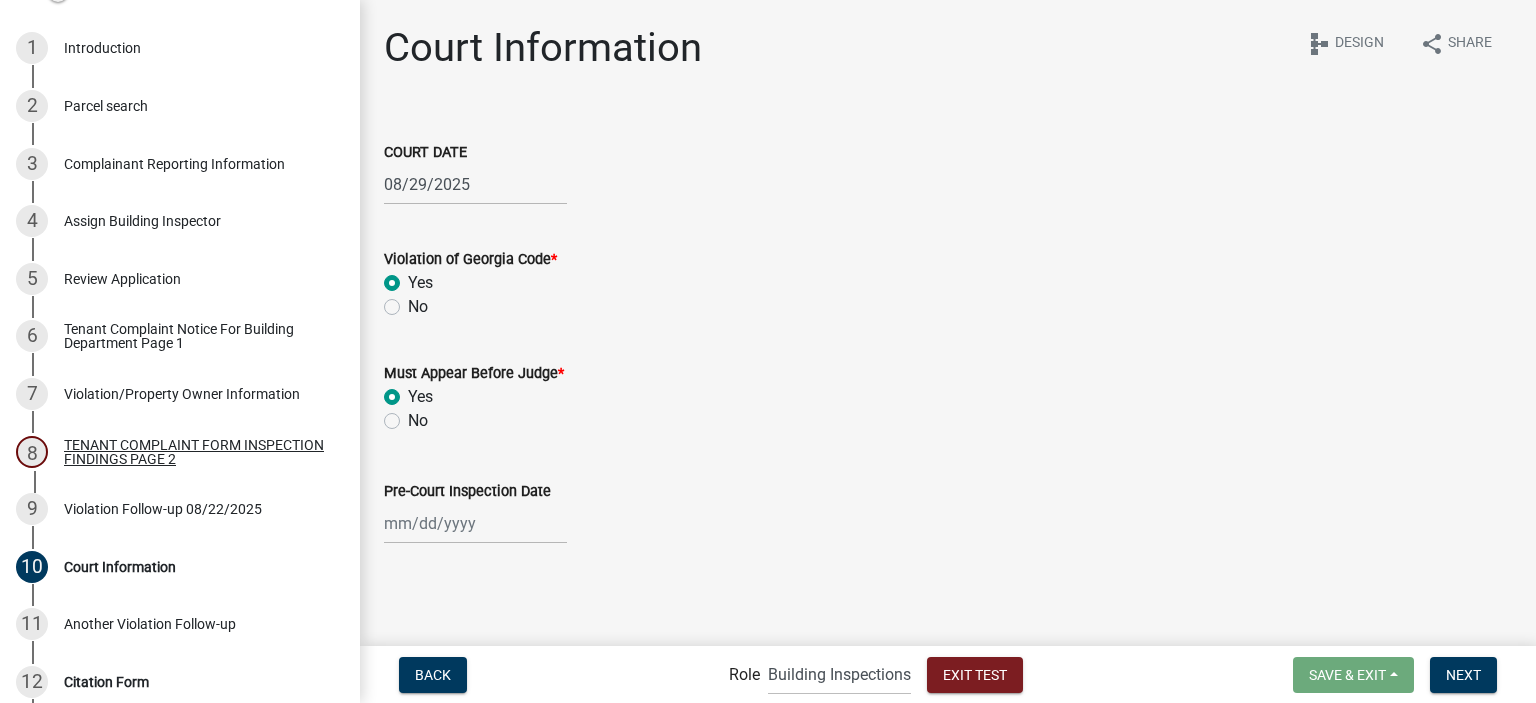 radio on "true" 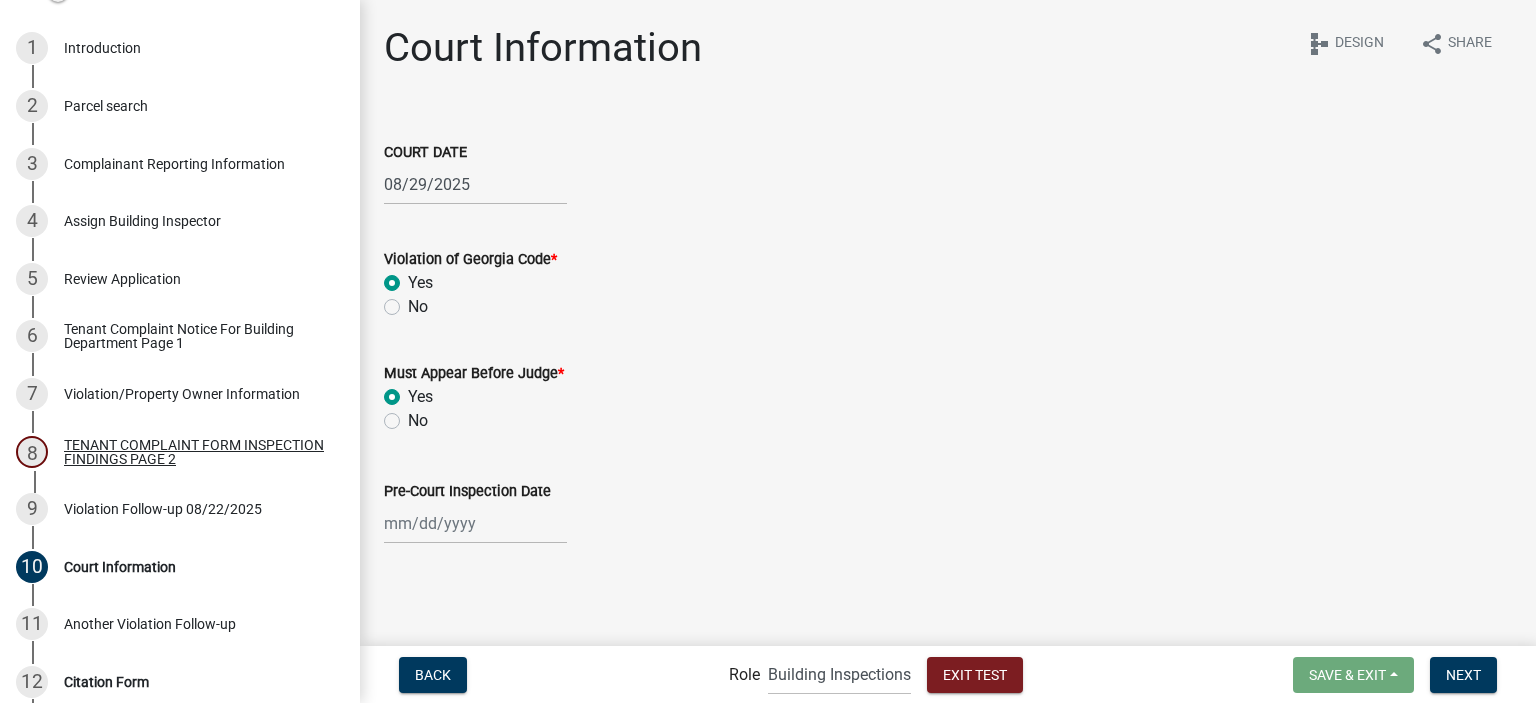 click 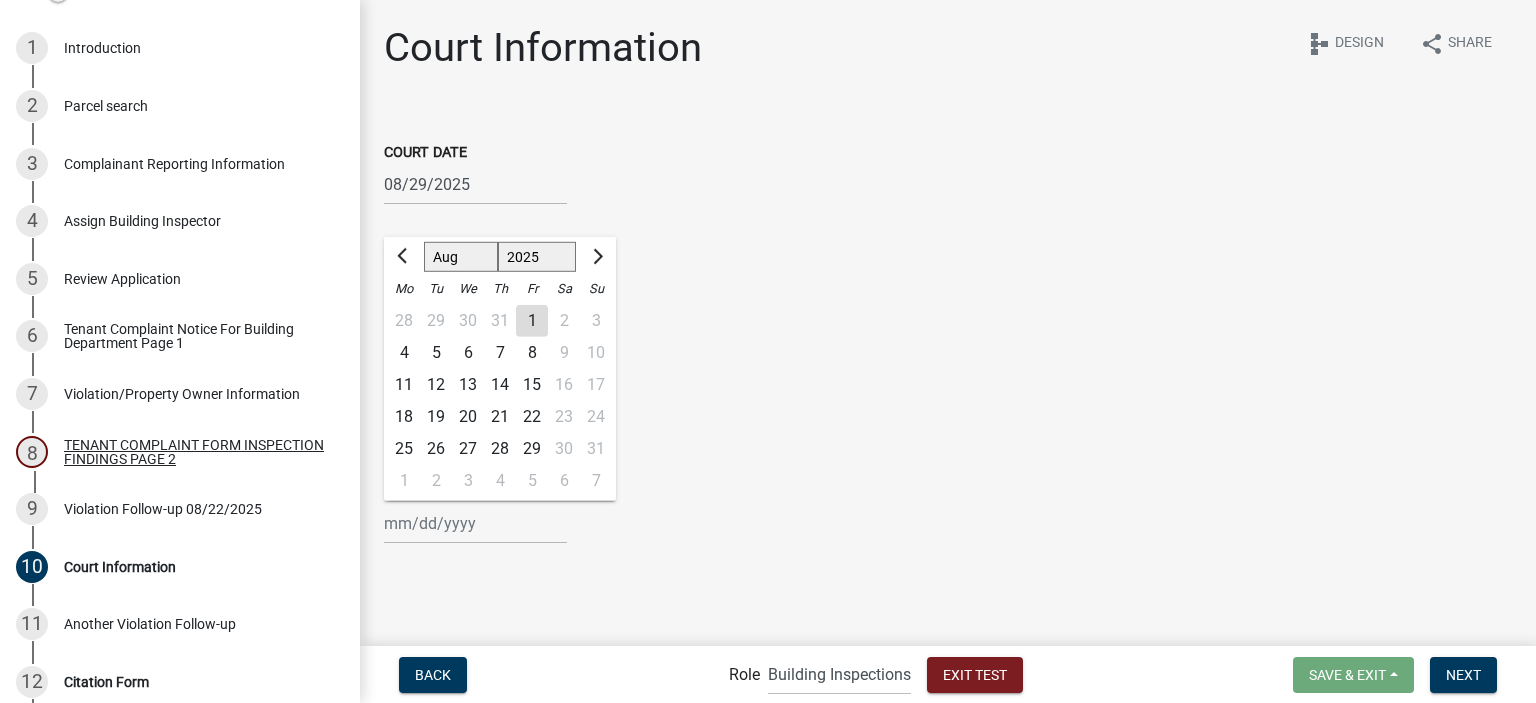 click on "28" 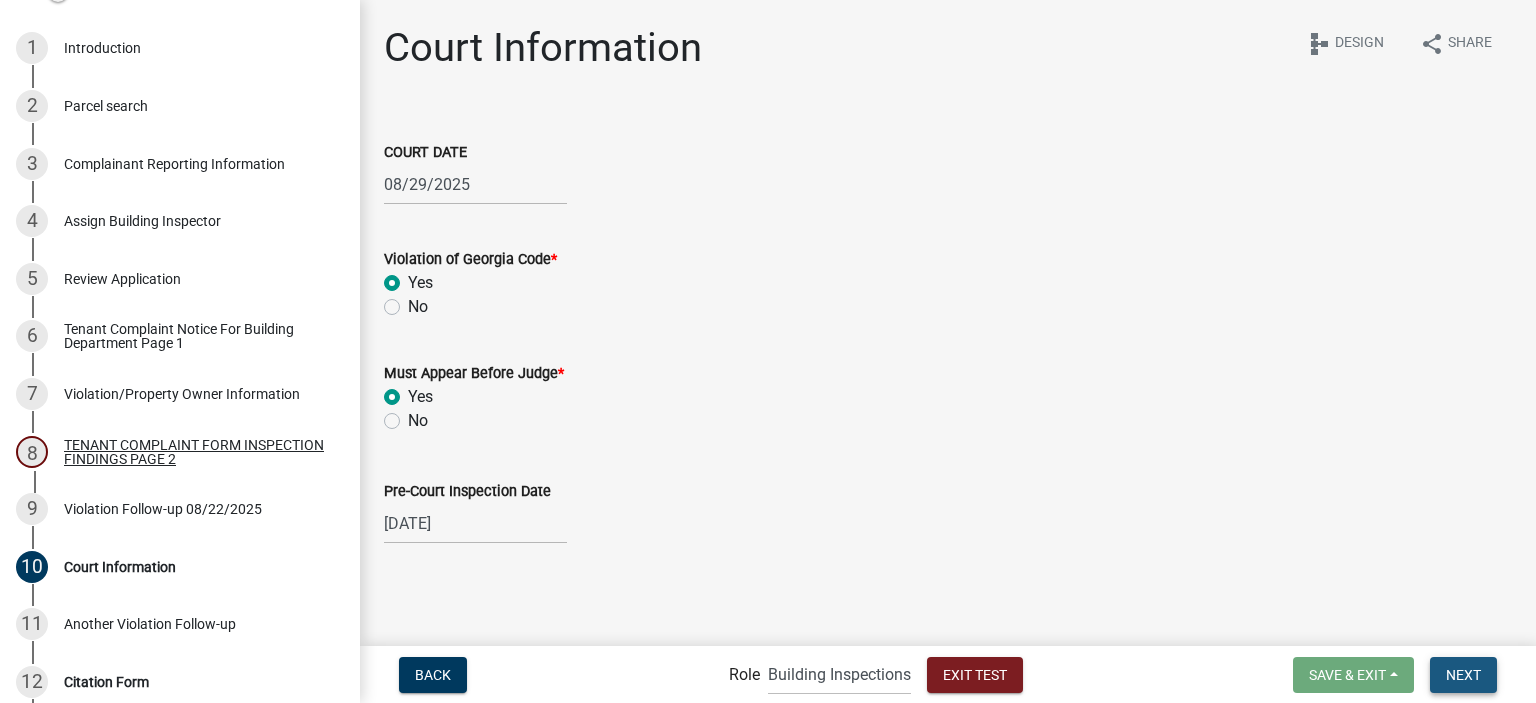 click on "Next" at bounding box center (1463, 674) 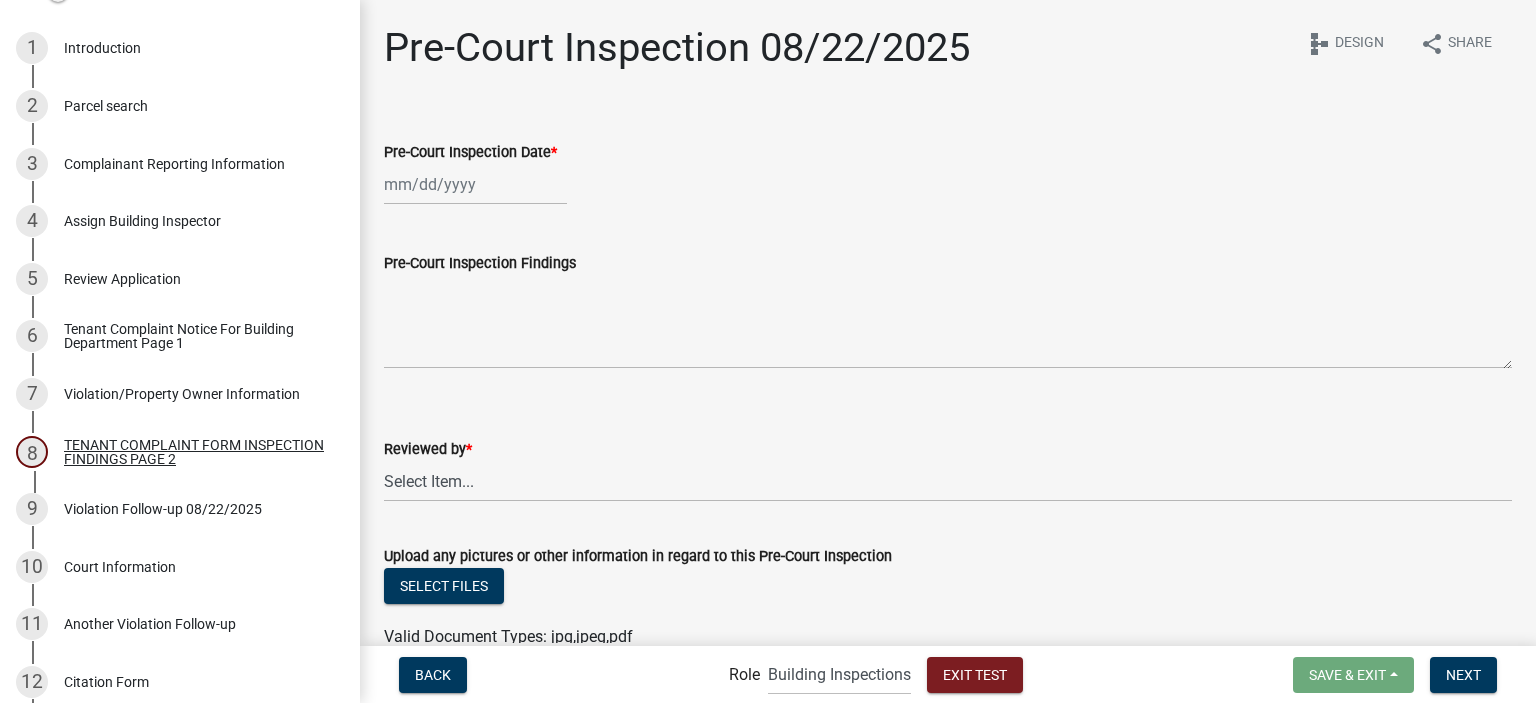 select on "8" 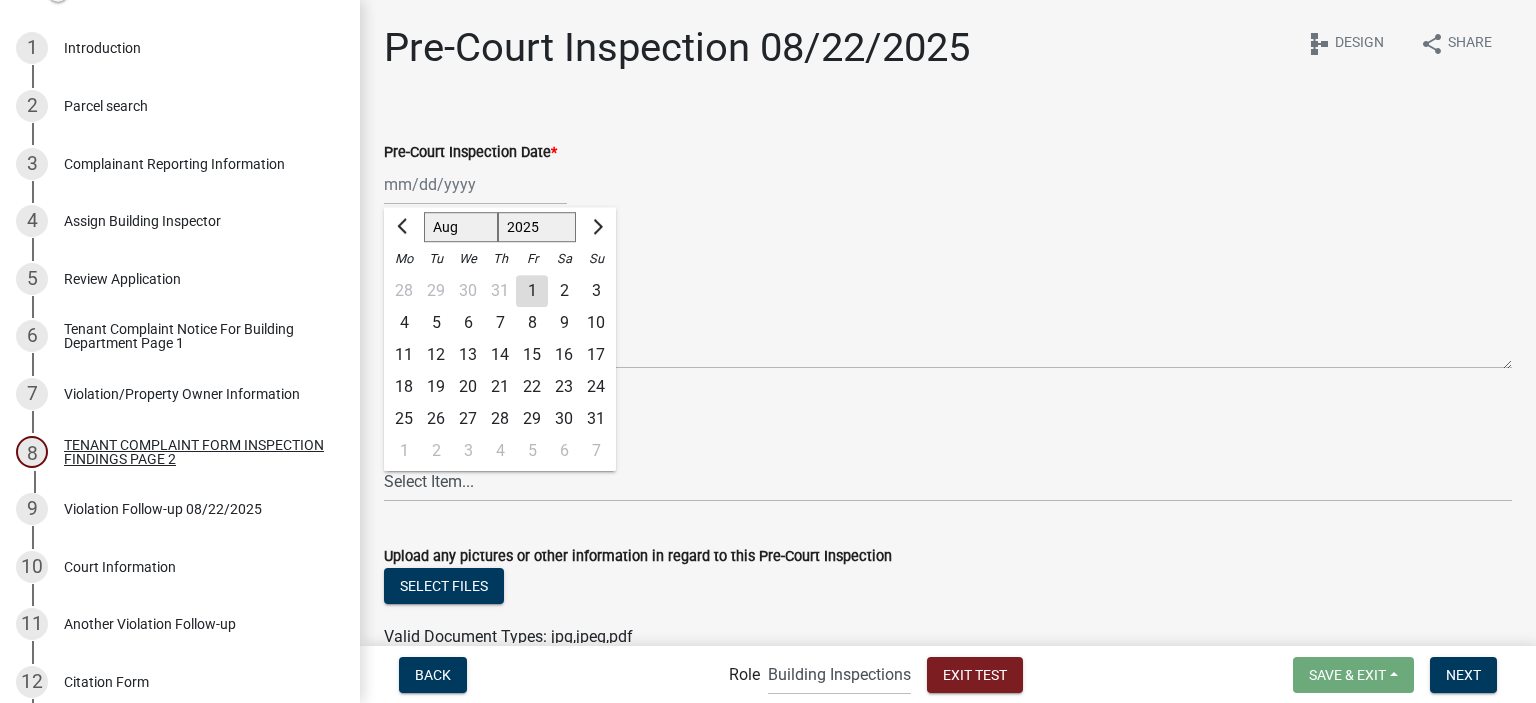 click on "Jan Feb Mar Apr May Jun Jul Aug Sep Oct Nov Dec 1525 1526 1527 1528 1529 1530 1531 1532 1533 1534 1535 1536 1537 1538 1539 1540 1541 1542 1543 1544 1545 1546 1547 1548 1549 1550 1551 1552 1553 1554 1555 1556 1557 1558 1559 1560 1561 1562 1563 1564 1565 1566 1567 1568 1569 1570 1571 1572 1573 1574 1575 1576 1577 1578 1579 1580 1581 1582 1583 1584 1585 1586 1587 1588 1589 1590 1591 1592 1593 1594 1595 1596 1597 1598 1599 1600 1601 1602 1603 1604 1605 1606 1607 1608 1609 1610 1611 1612 1613 1614 1615 1616 1617 1618 1619 1620 1621 1622 1623 1624 1625 1626 1627 1628 1629 1630 1631 1632 1633 1634 1635 1636 1637 1638 1639 1640 1641 1642 1643 1644 1645 1646 1647 1648 1649 1650 1651 1652 1653 1654 1655 1656 1657 1658 1659 1660 1661 1662 1663 1664 1665 1666 1667 1668 1669 1670 1671 1672 1673 1674 1675 1676 1677 1678 1679 1680 1681 1682 1683 1684 1685 1686 1687 1688 1689 1690 1691 1692 1693 1694 1695 1696 1697 1698 1699 1700 1701 1702 1703 1704 1705 1706 1707 1708 1709 1710 1711 1712 1713 1714 1715 1716 1717 1718 1719 1" 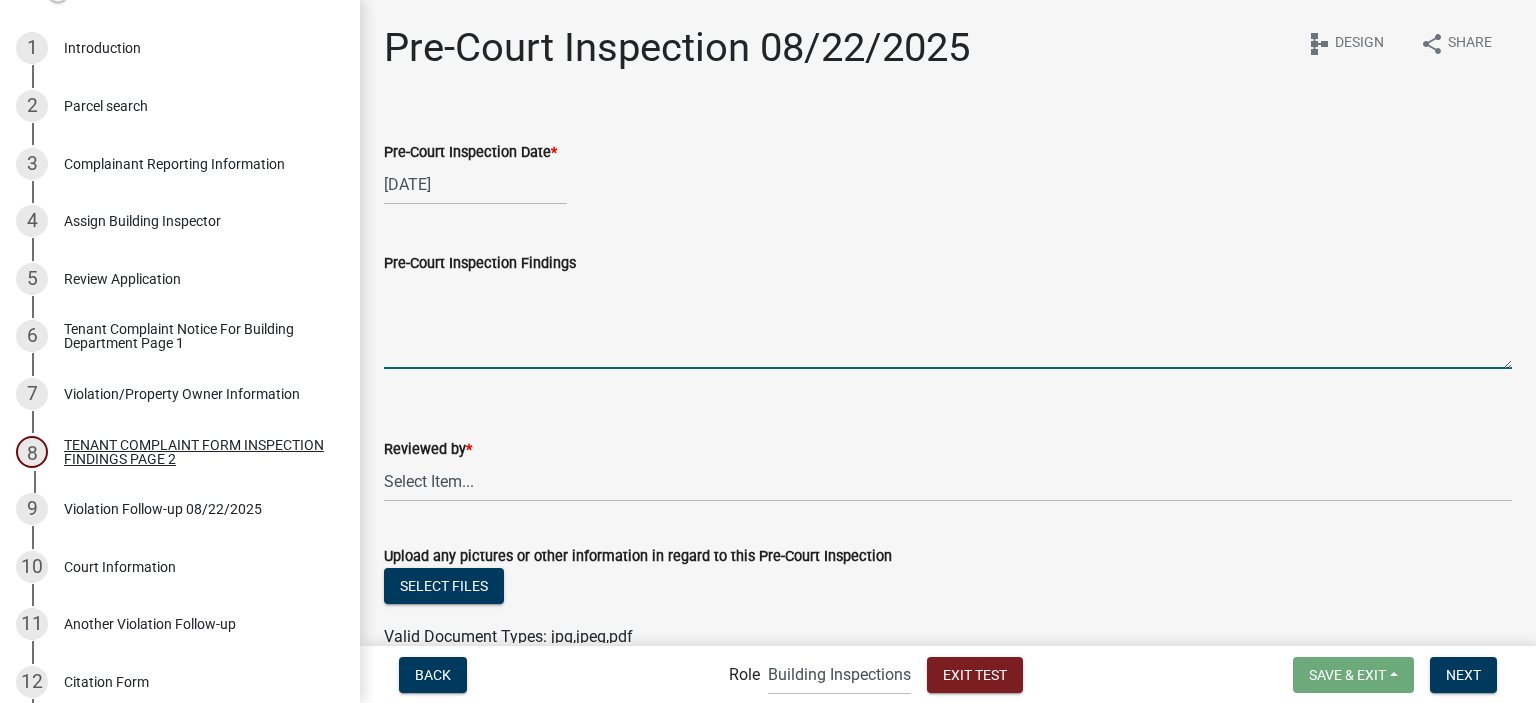 click on "Pre-Court Inspection Findings" at bounding box center (948, 322) 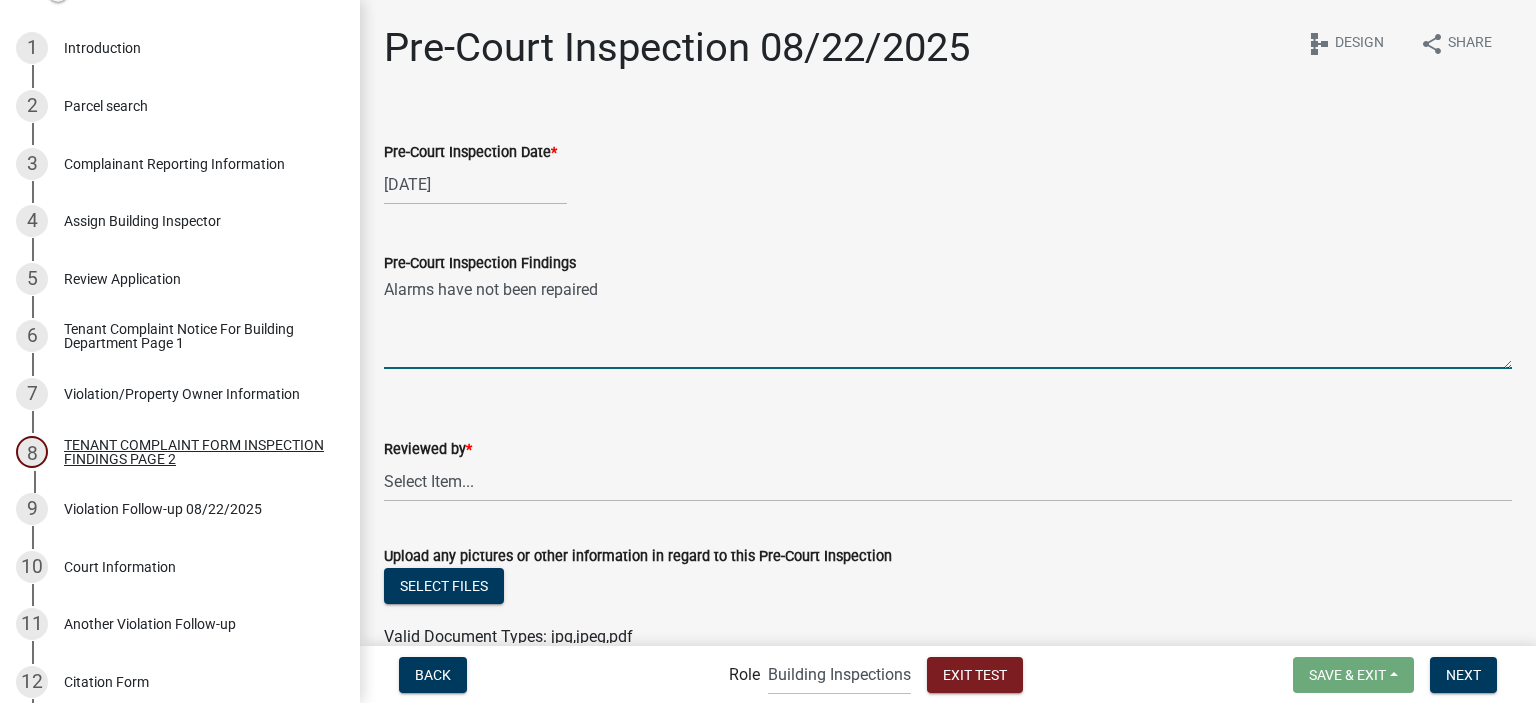 type on "Alarms have not been repaired" 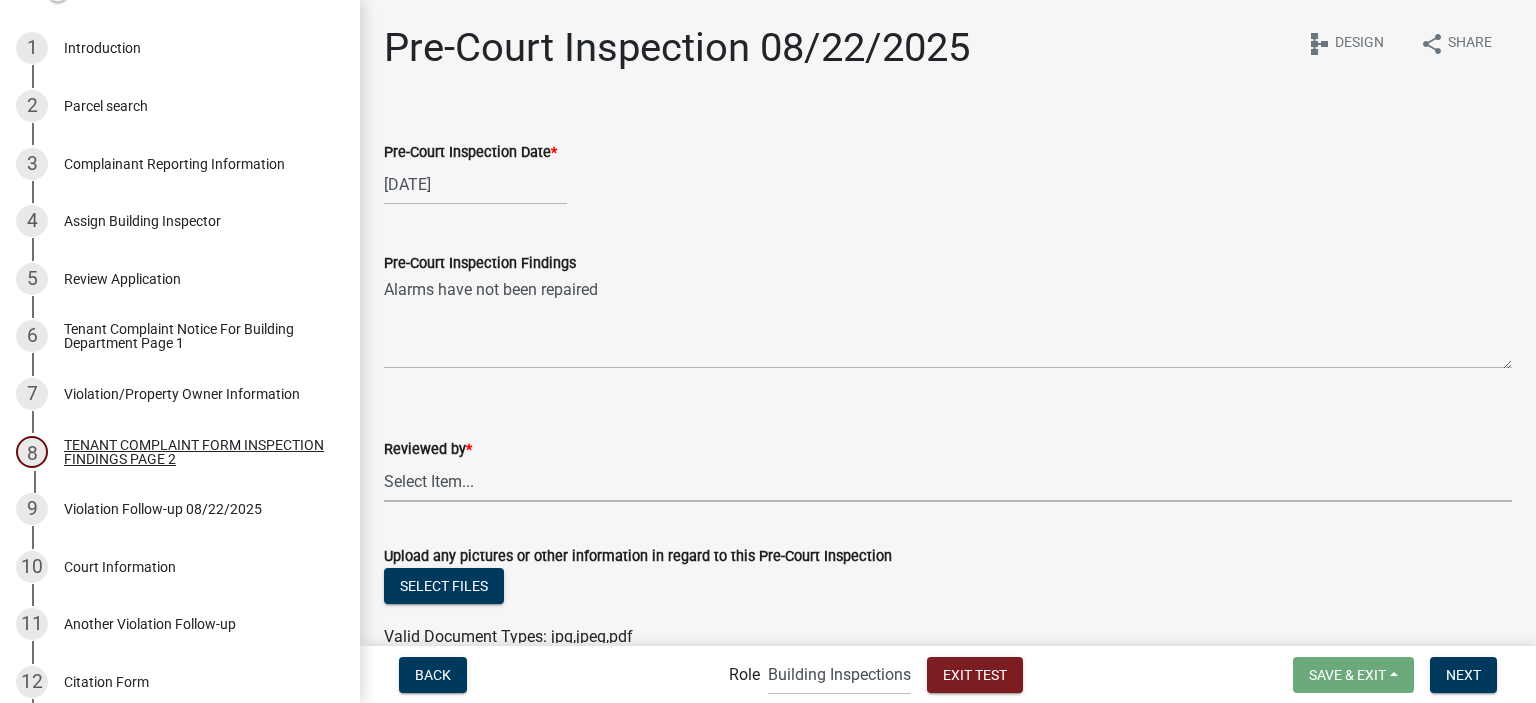 click on "Select Item...   [FIRST] [LAST]   [FIRST] [LAST]" at bounding box center [948, 481] 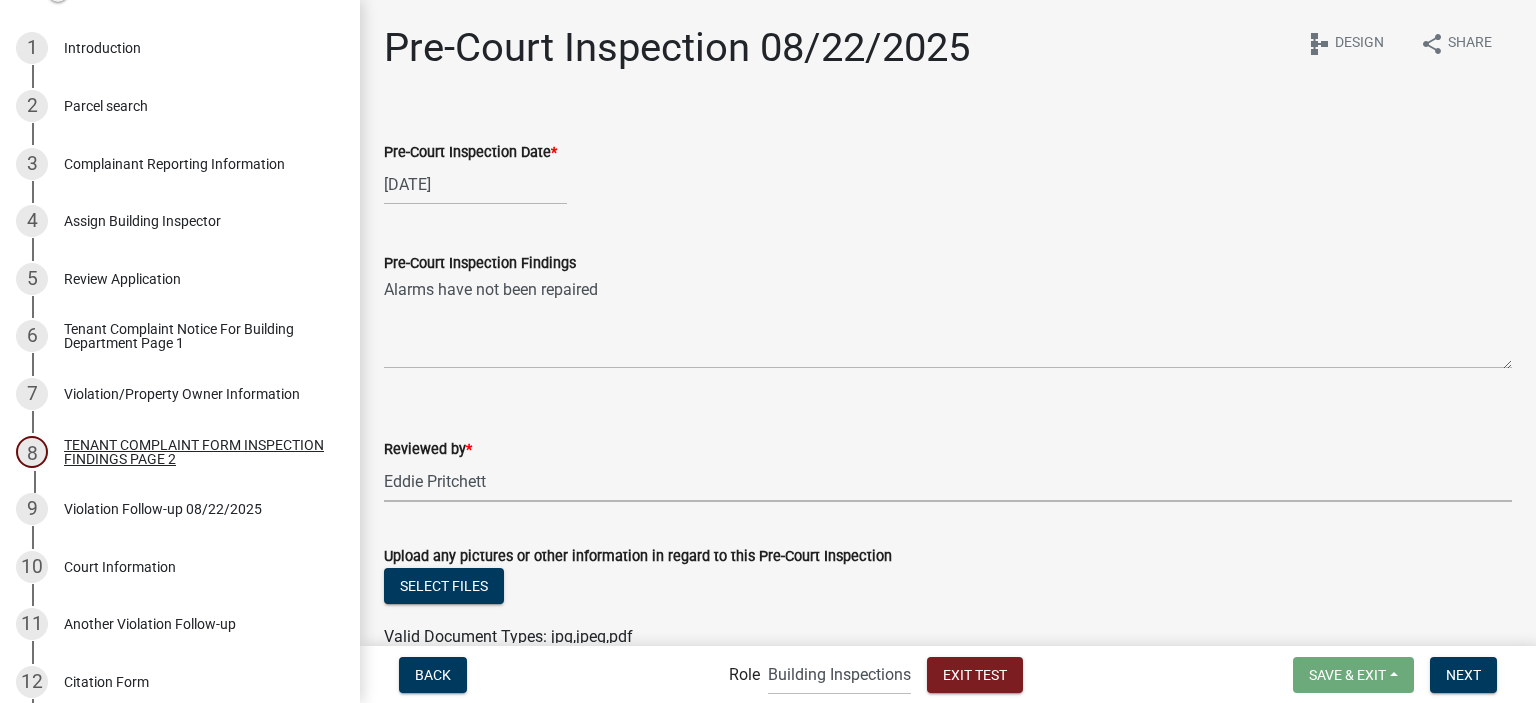 click on "Select Item...   [FIRST] [LAST]   [FIRST] [LAST]" at bounding box center [948, 481] 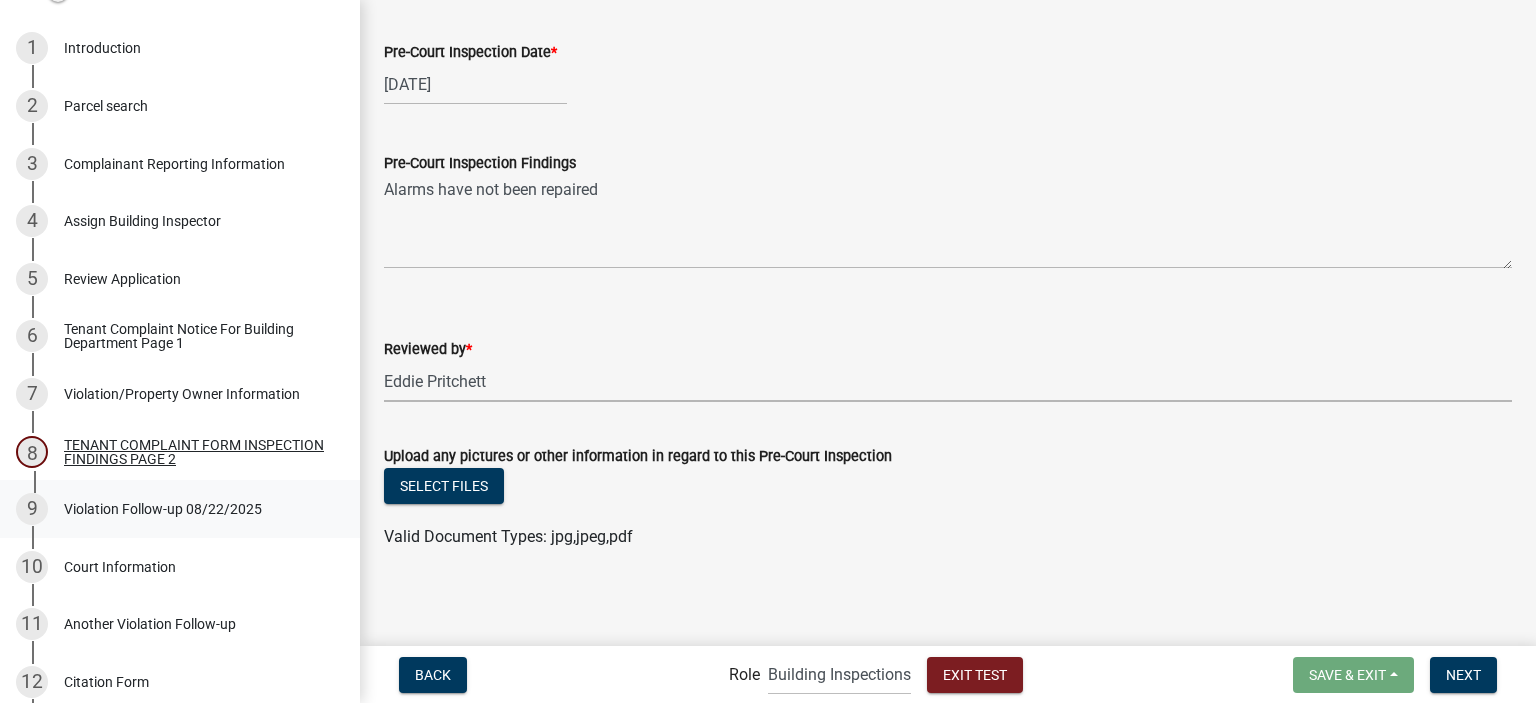 scroll, scrollTop: 101, scrollLeft: 0, axis: vertical 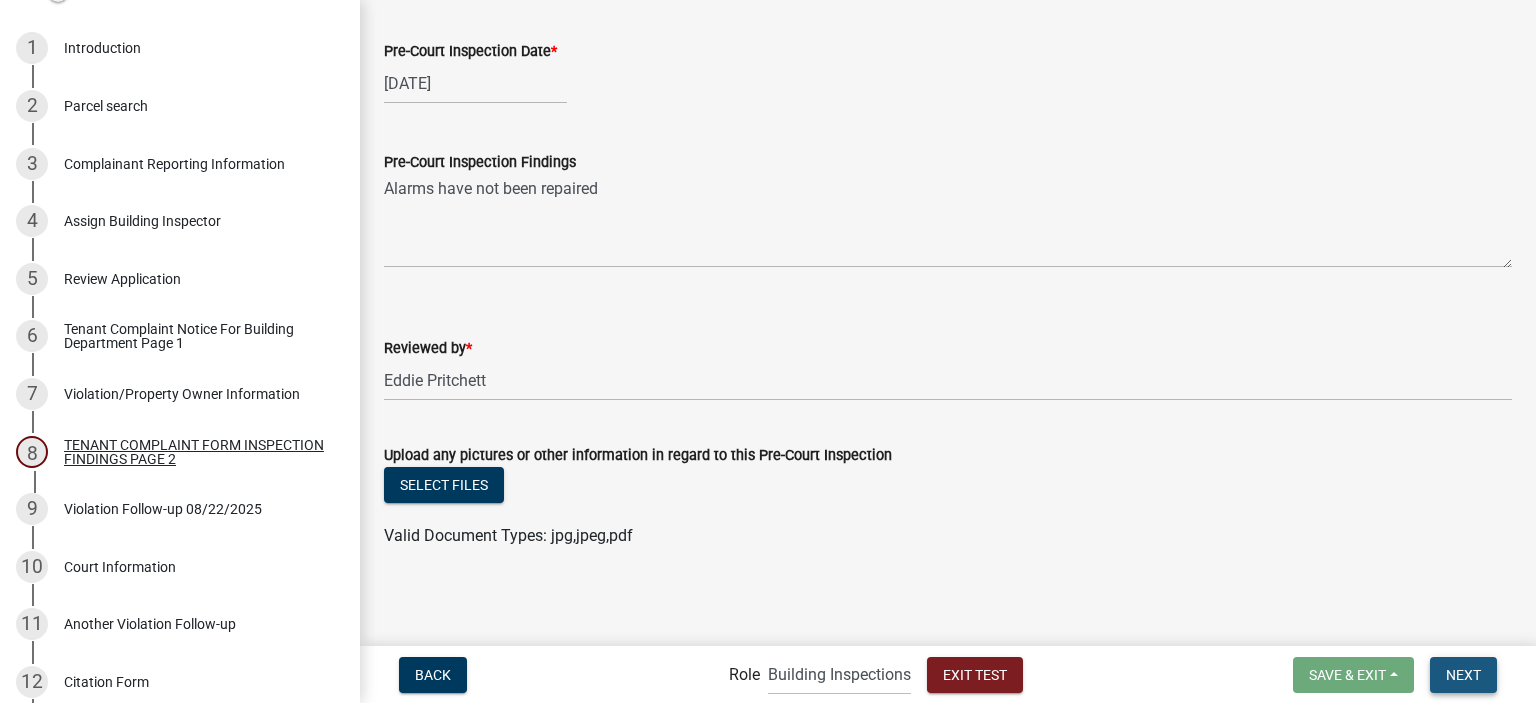 click on "Next" at bounding box center (1463, 674) 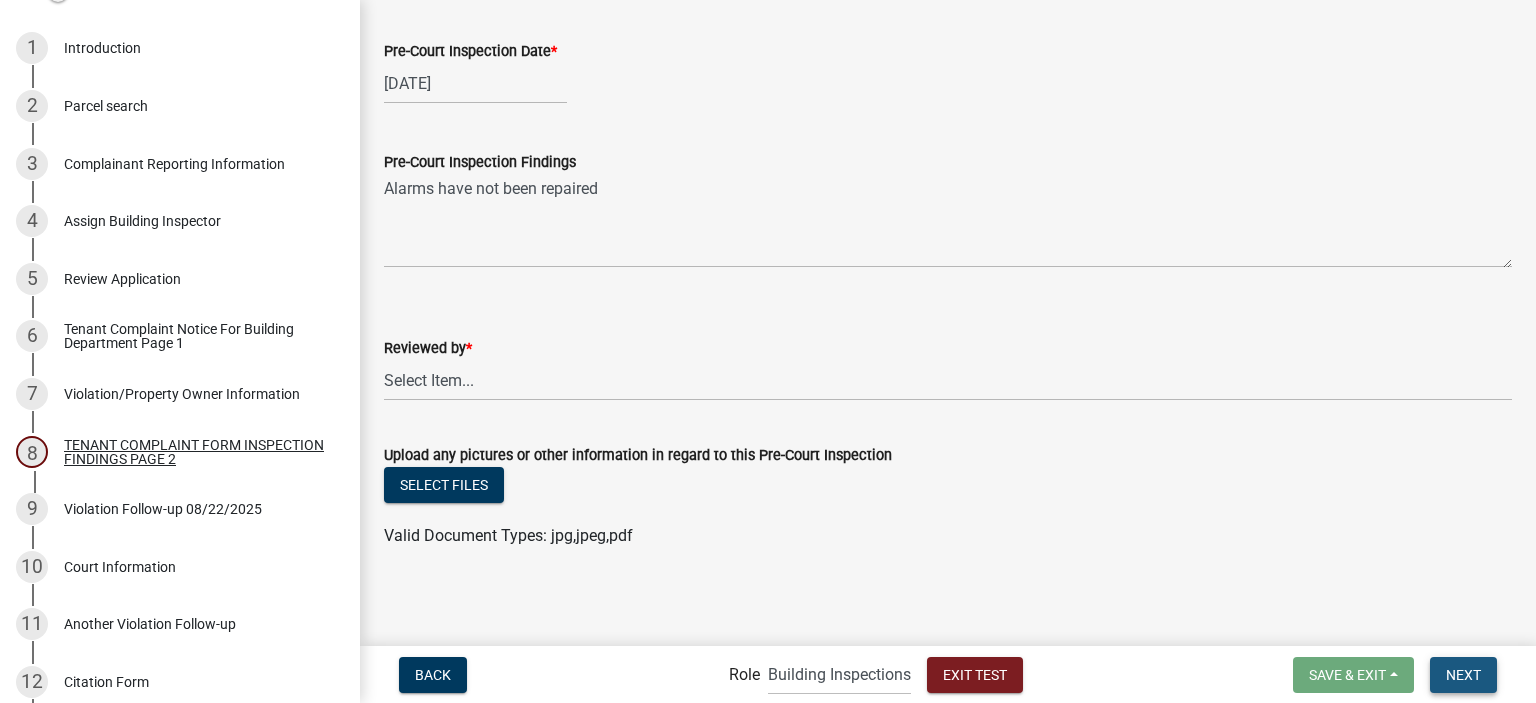 scroll, scrollTop: 0, scrollLeft: 0, axis: both 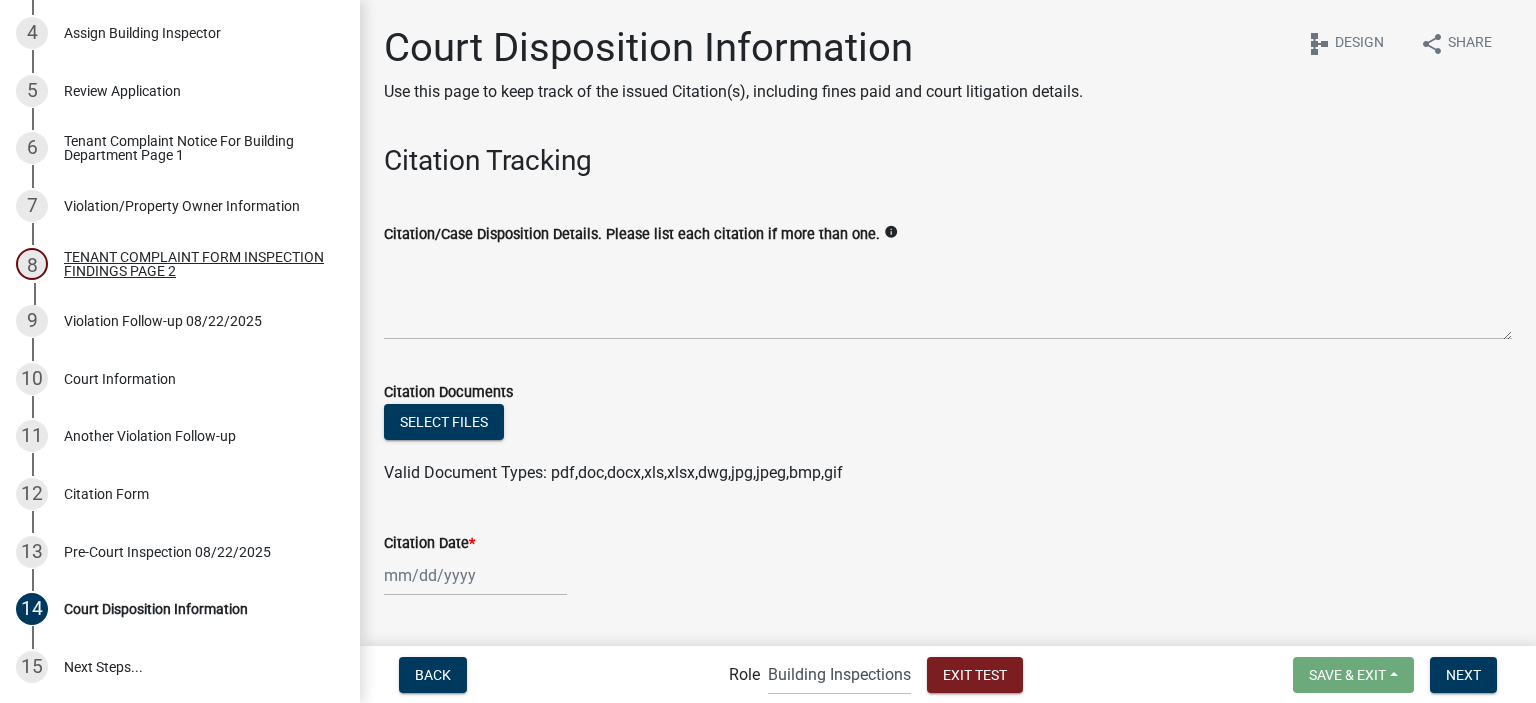 click on "info" 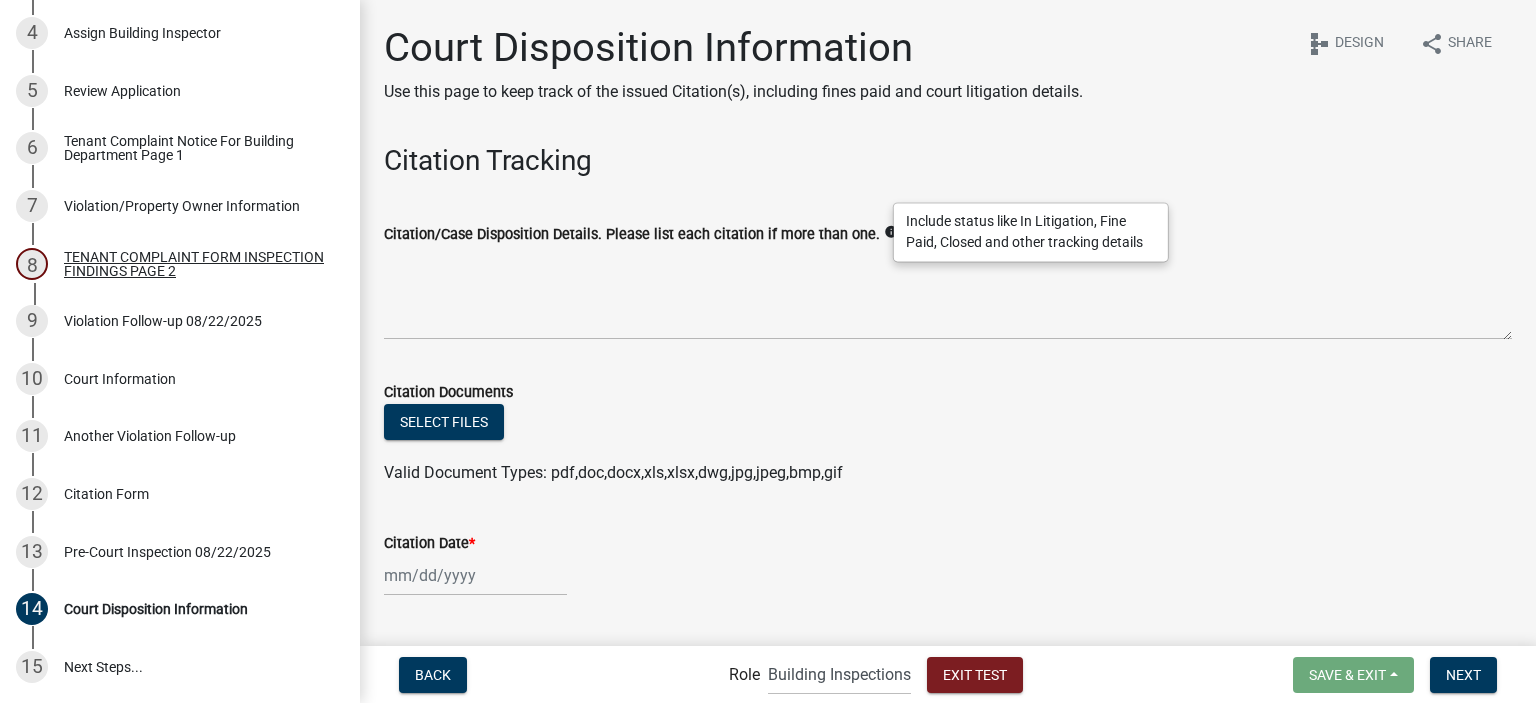 click on "info" 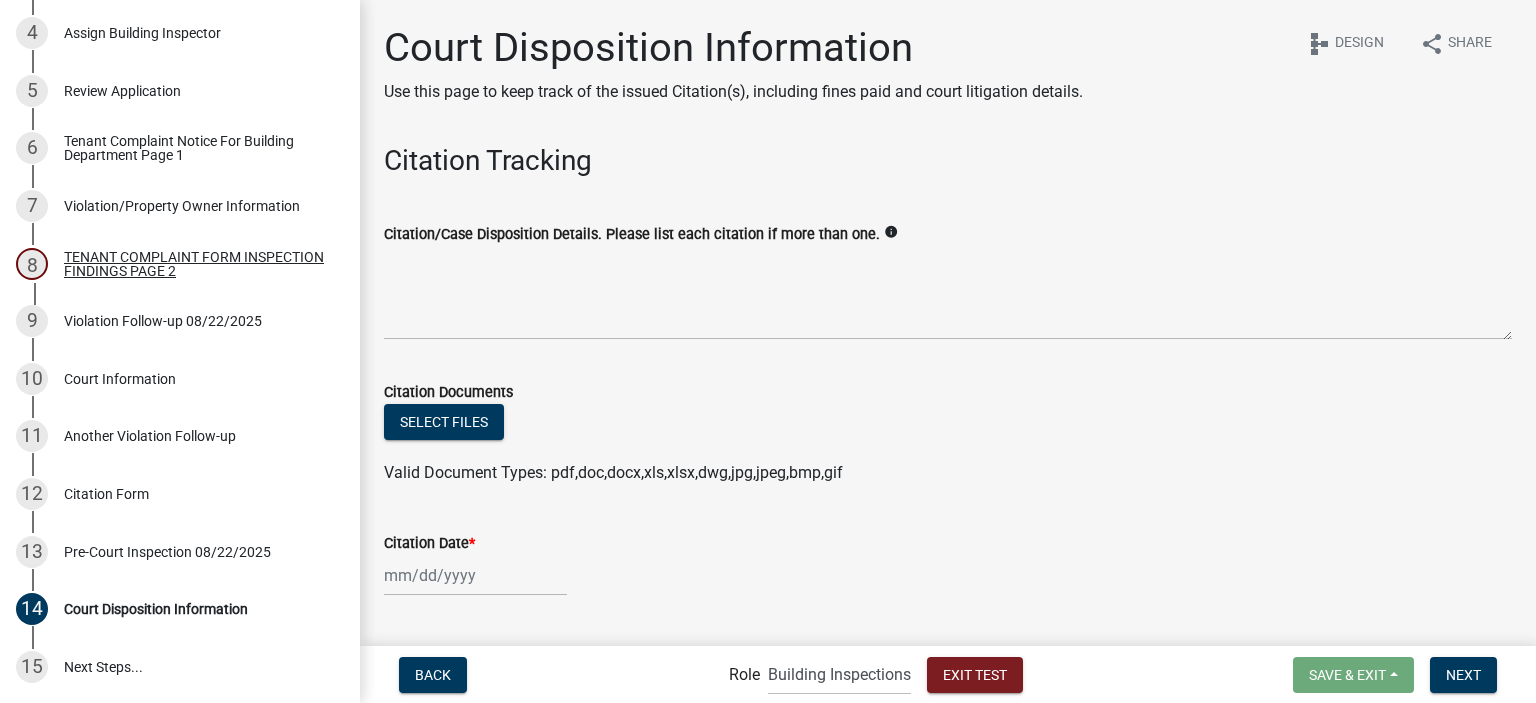 click 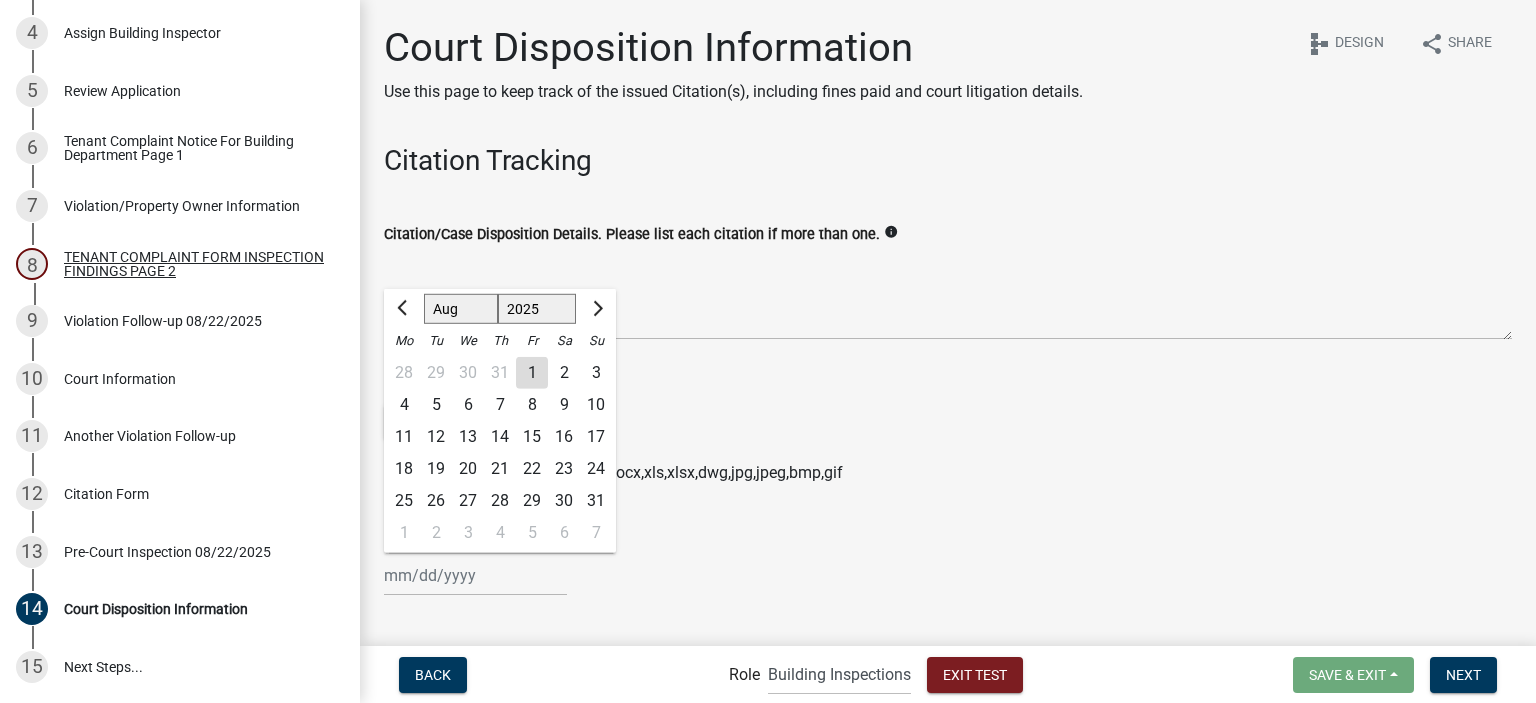 click on "29" 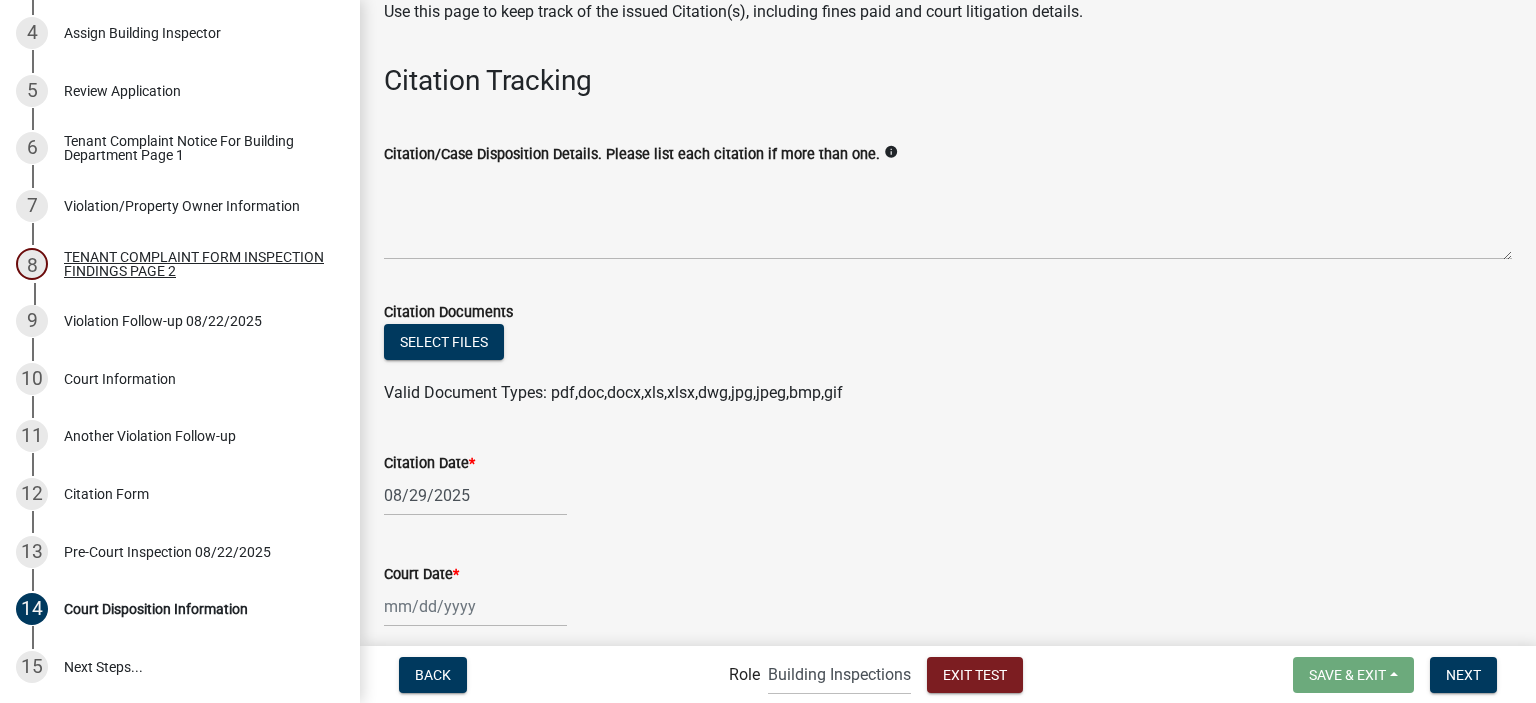 scroll, scrollTop: 200, scrollLeft: 0, axis: vertical 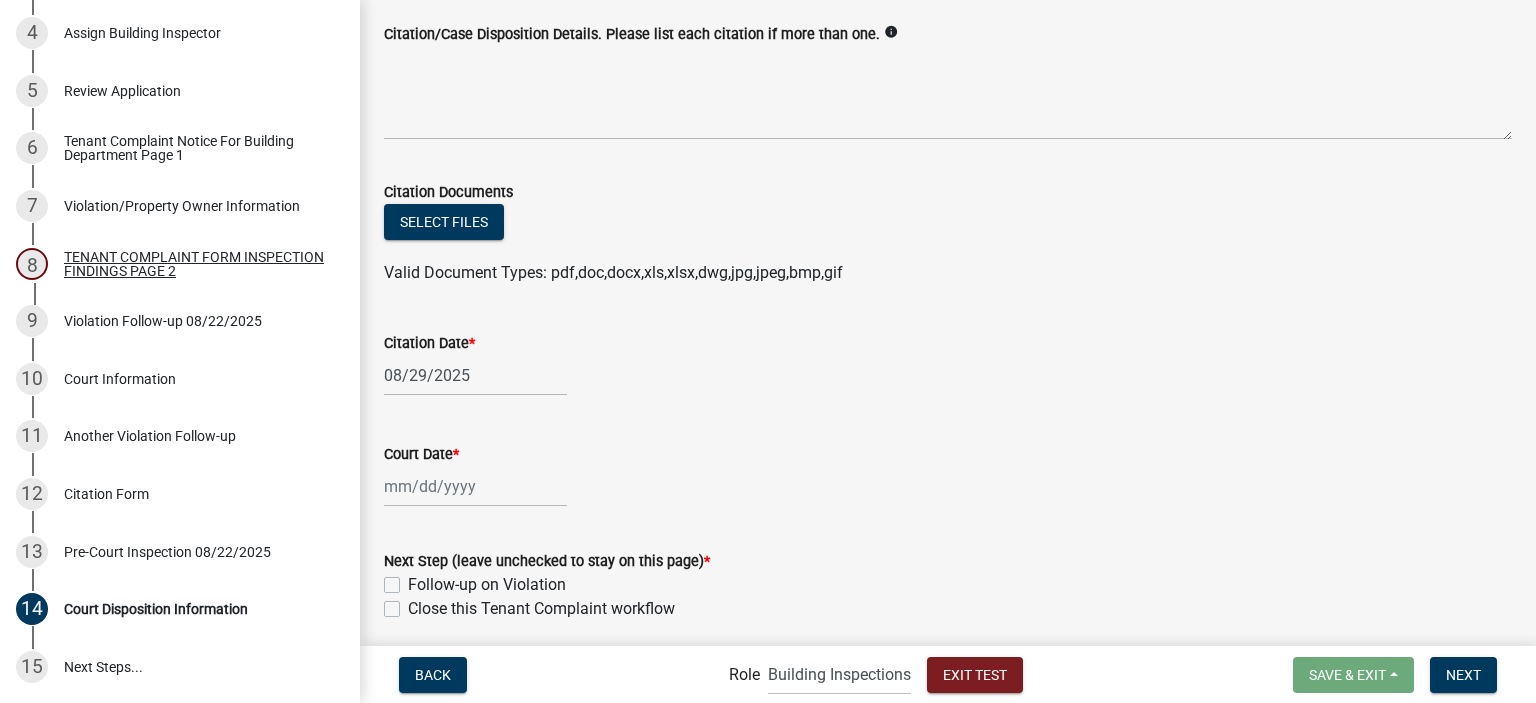 select on "8" 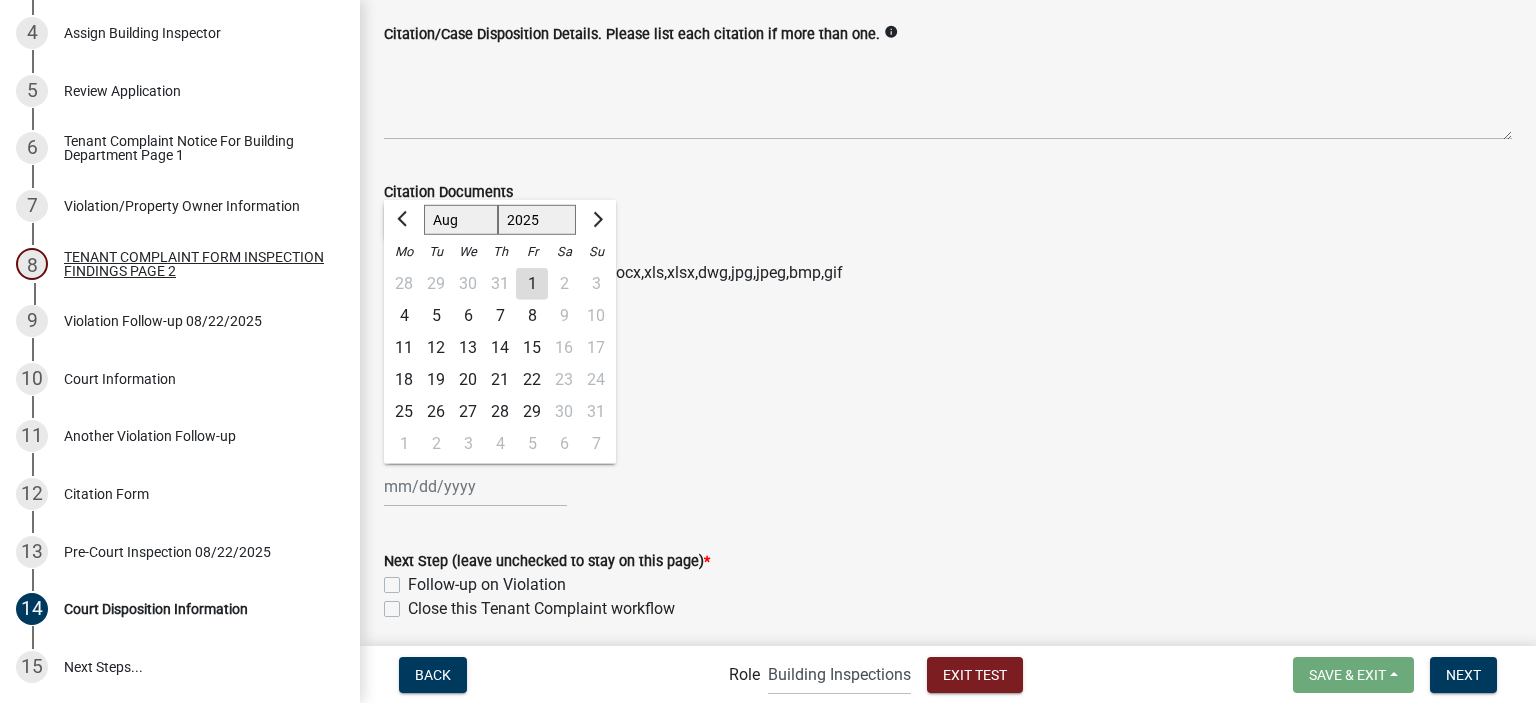 click on "Court Date  *" at bounding box center [475, 486] 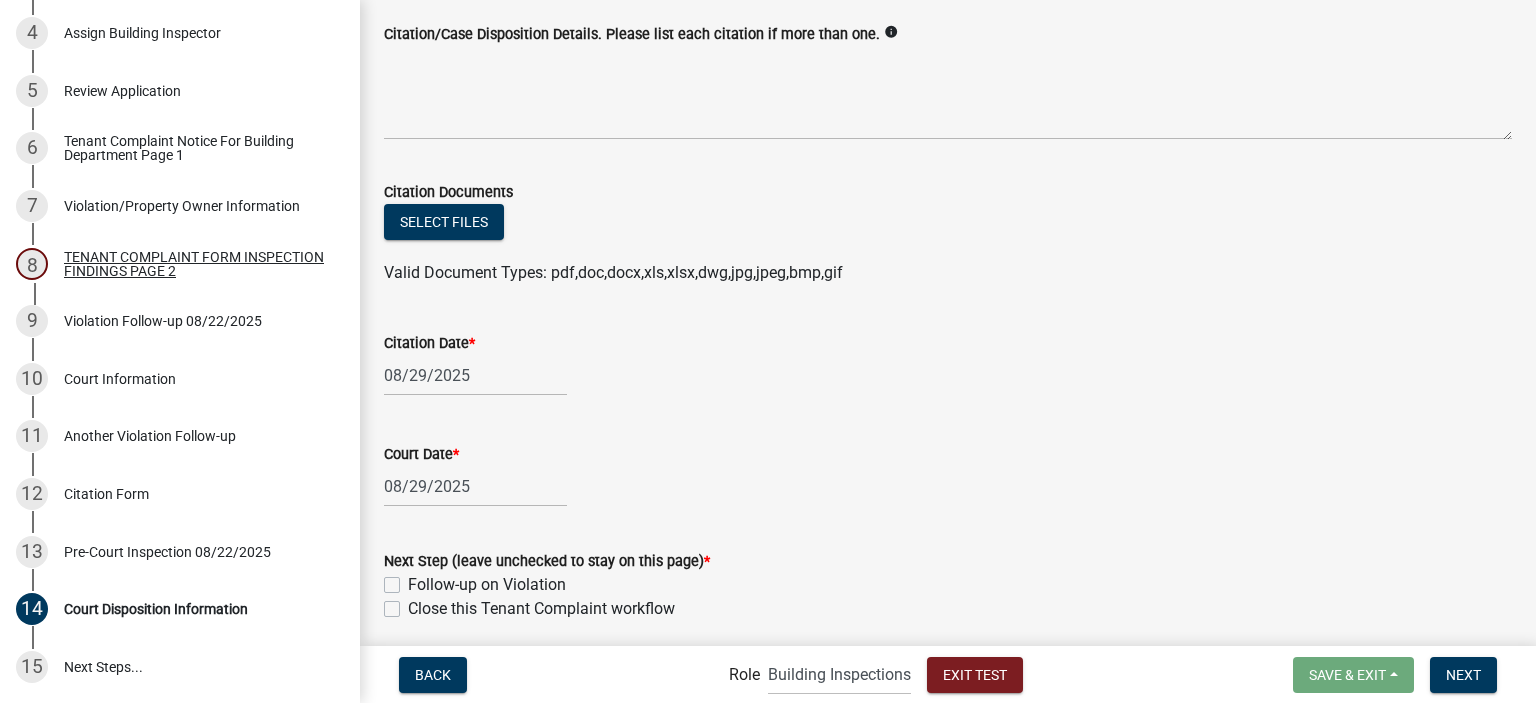 scroll, scrollTop: 273, scrollLeft: 0, axis: vertical 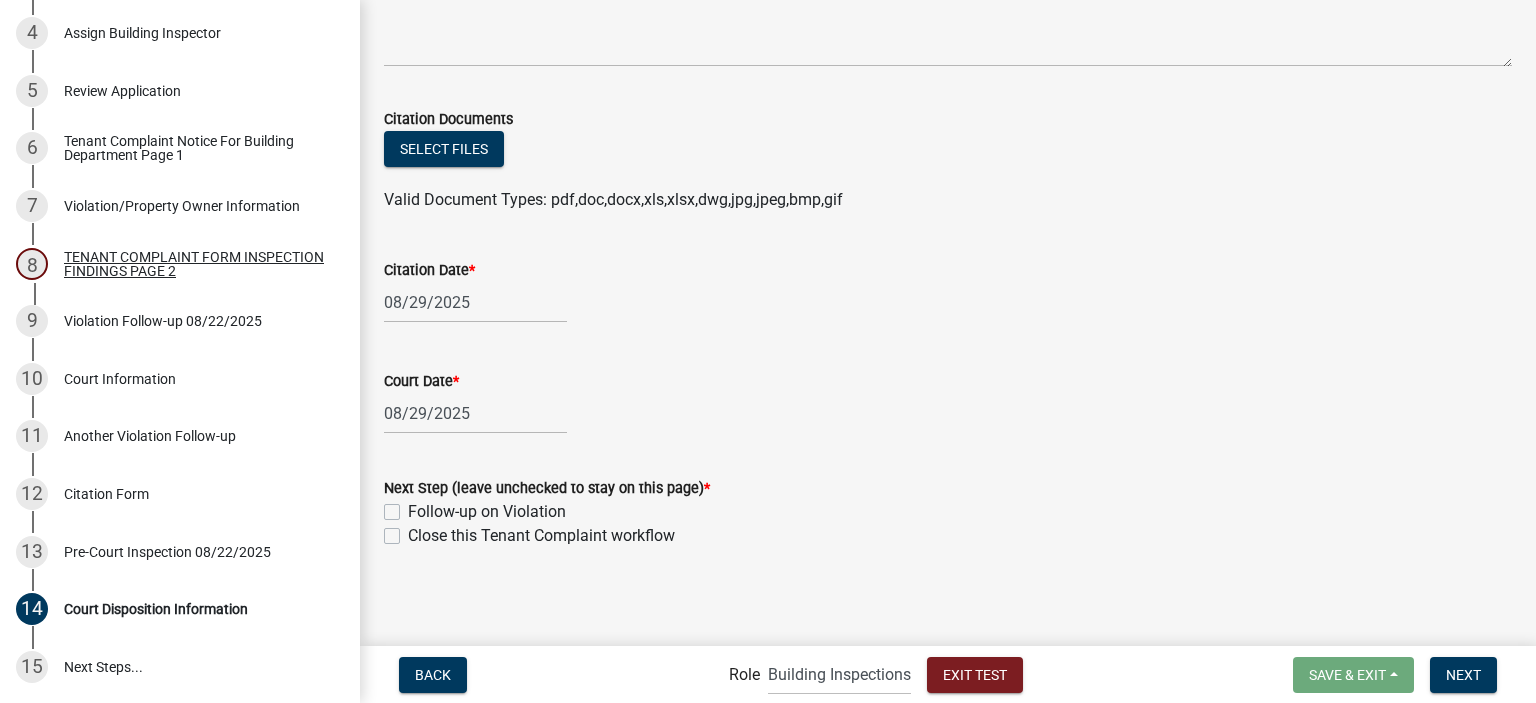click on "Close this Tenant Complaint workflow" 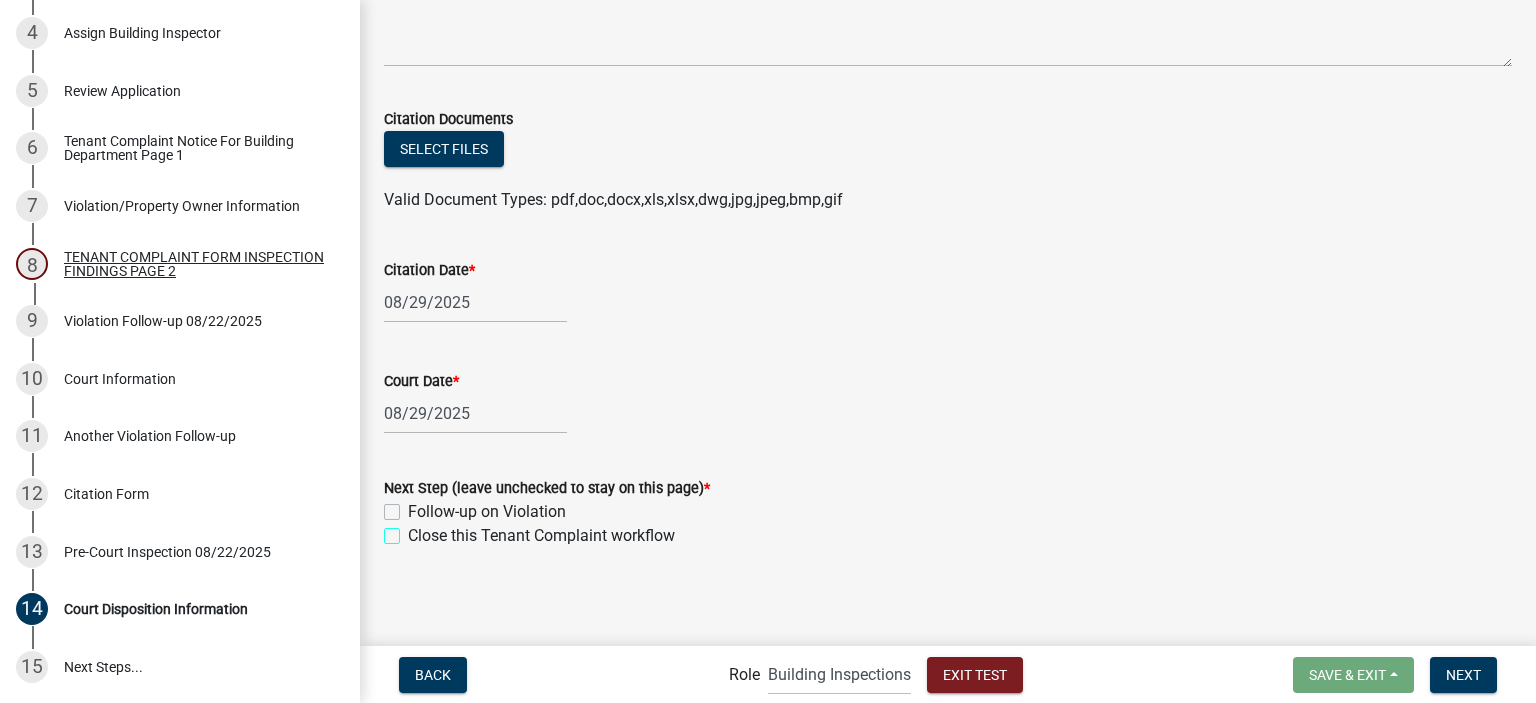 checkbox on "true" 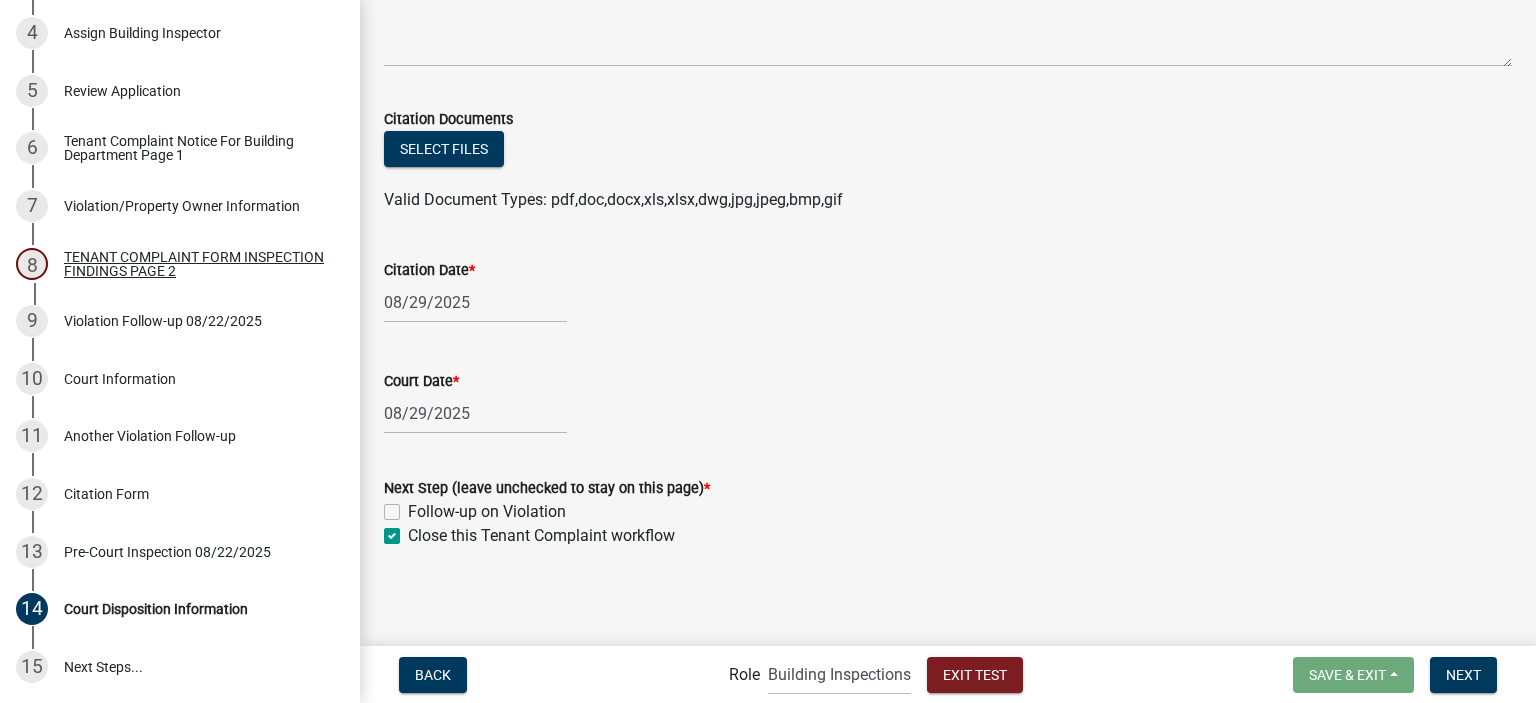 checkbox on "false" 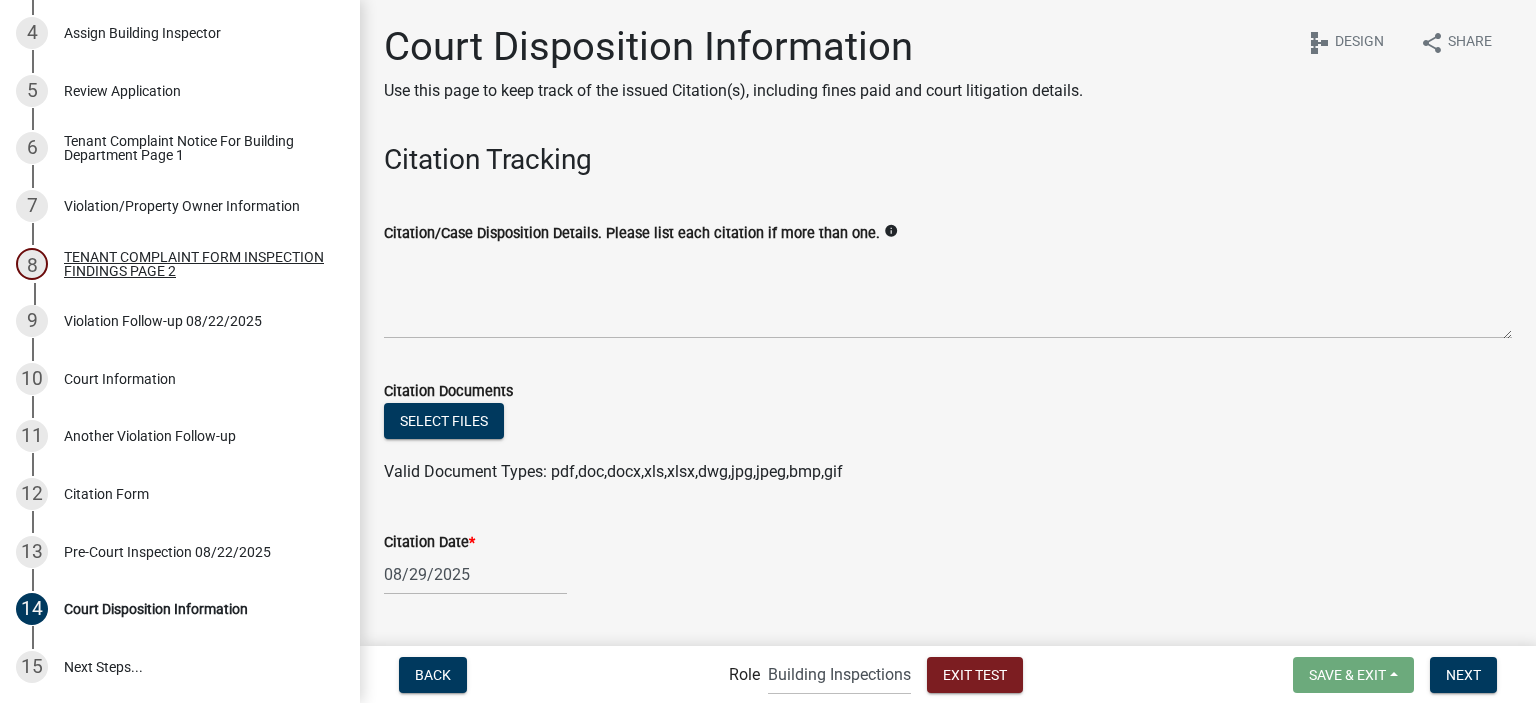 scroll, scrollTop: 0, scrollLeft: 0, axis: both 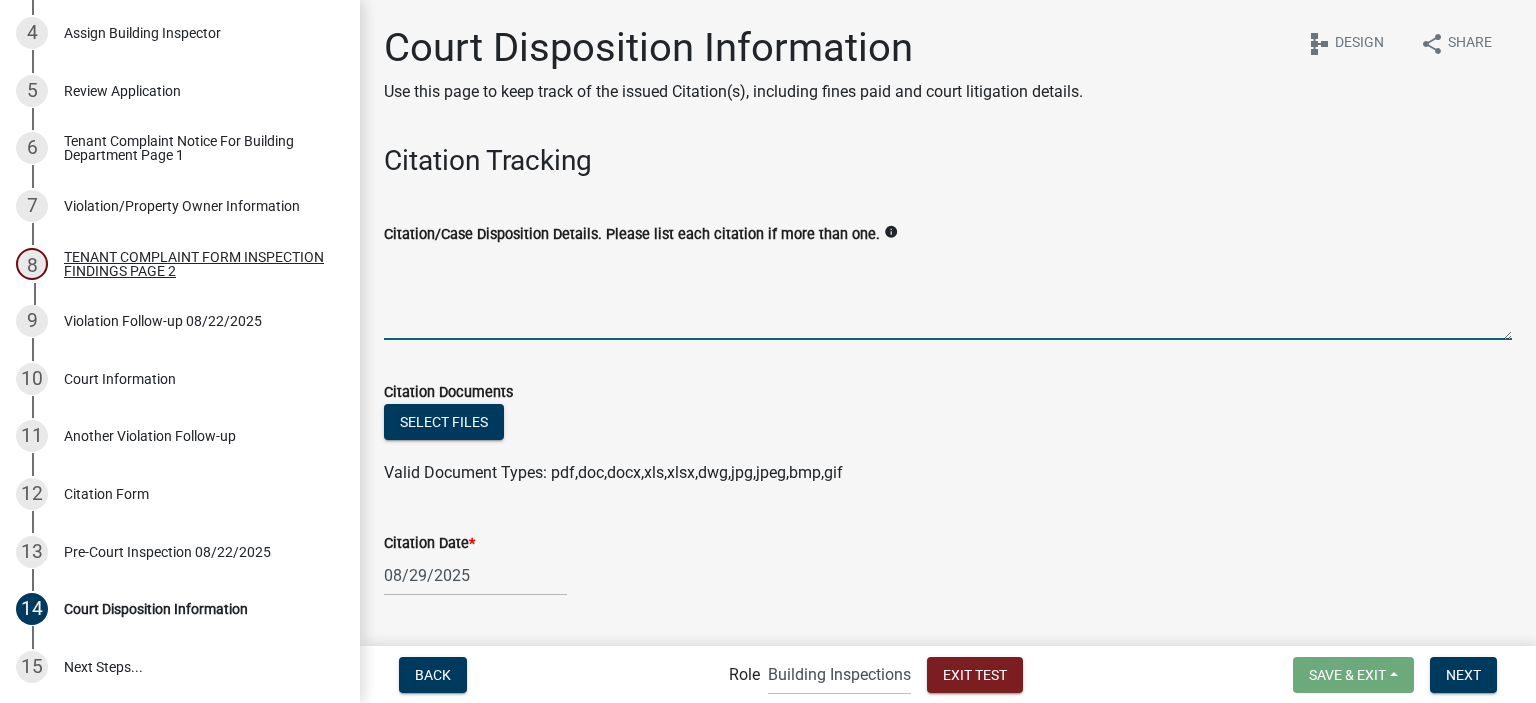 click on "Citation/Case Disposition Details. Please list each citation if more than one." at bounding box center [948, 293] 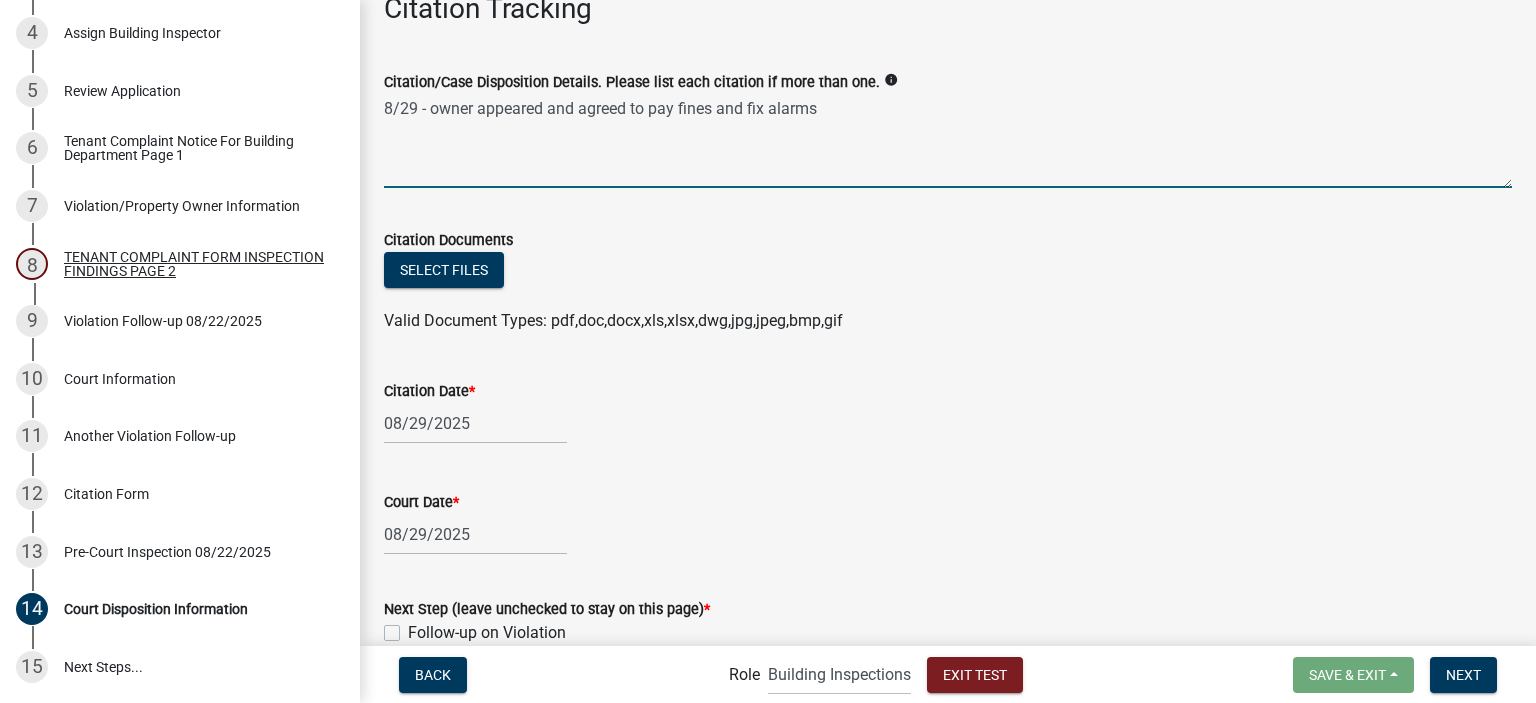 scroll, scrollTop: 273, scrollLeft: 0, axis: vertical 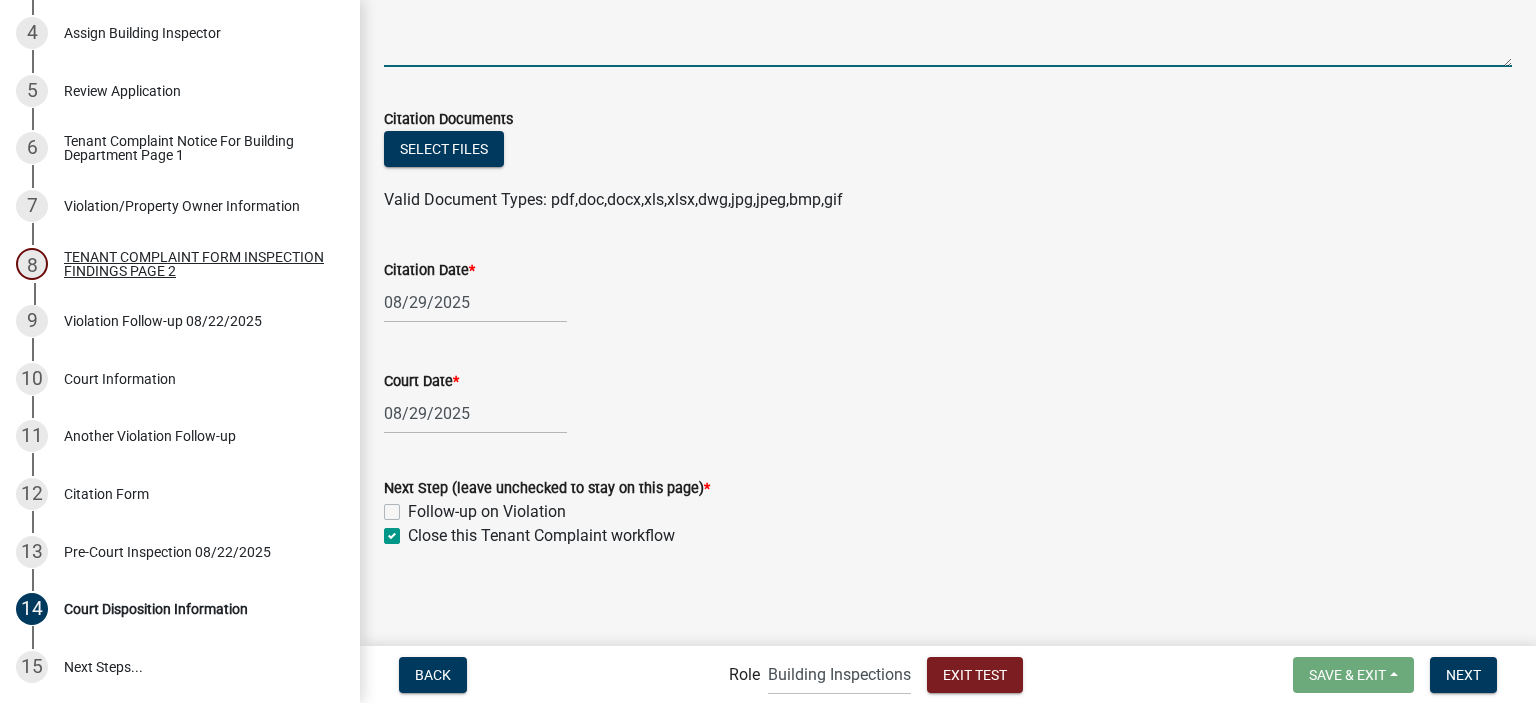 type on "8/29 - owner appeared and agreed to pay fines and fix alarms" 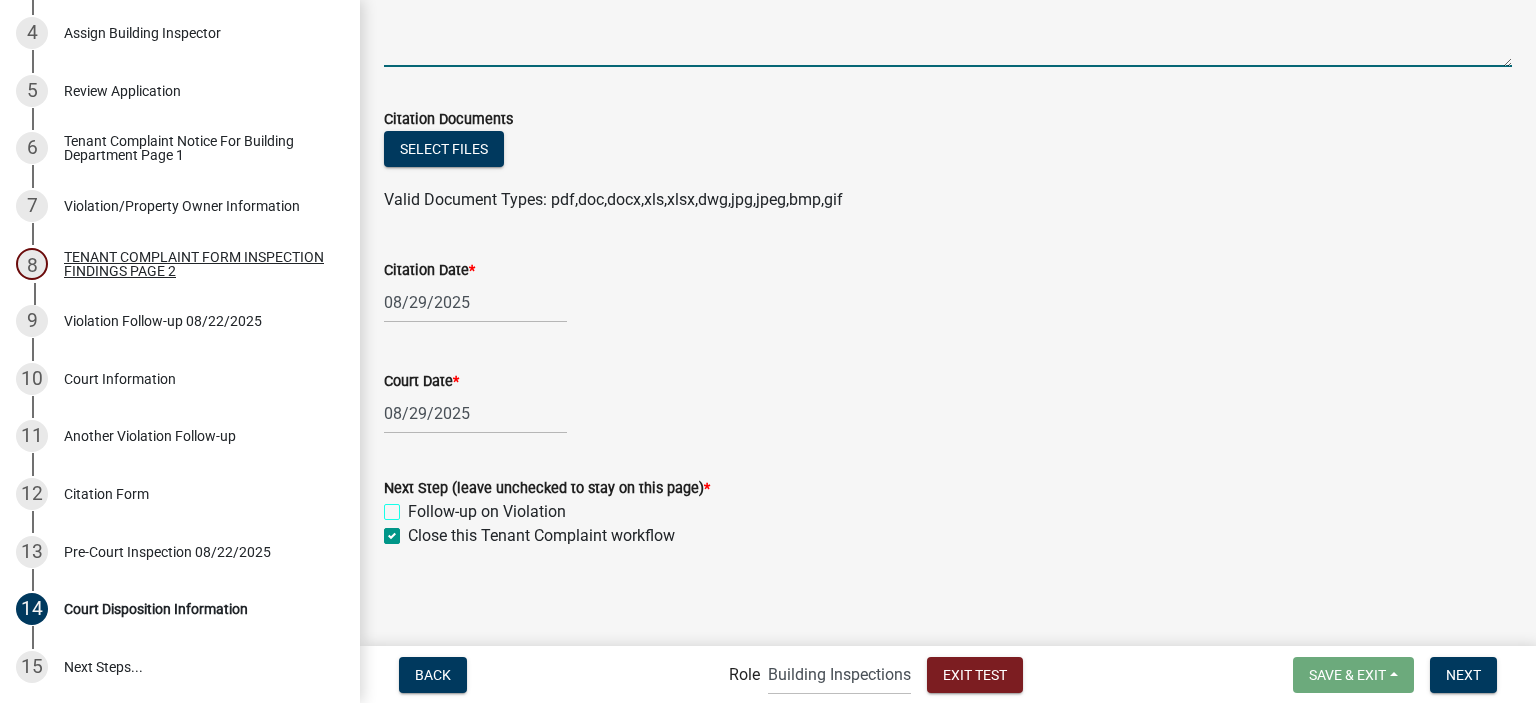 click on "Follow-up on Violation" at bounding box center (414, 506) 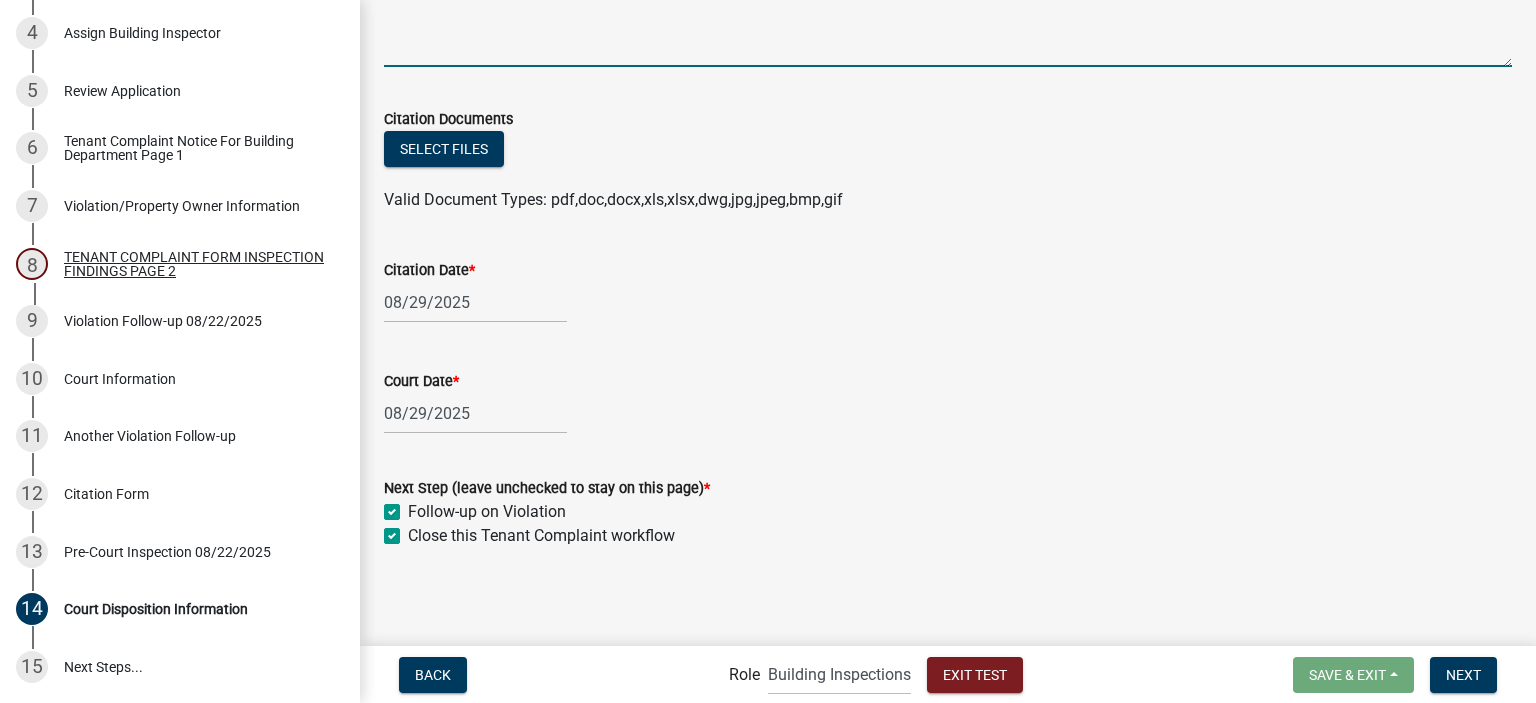 checkbox on "true" 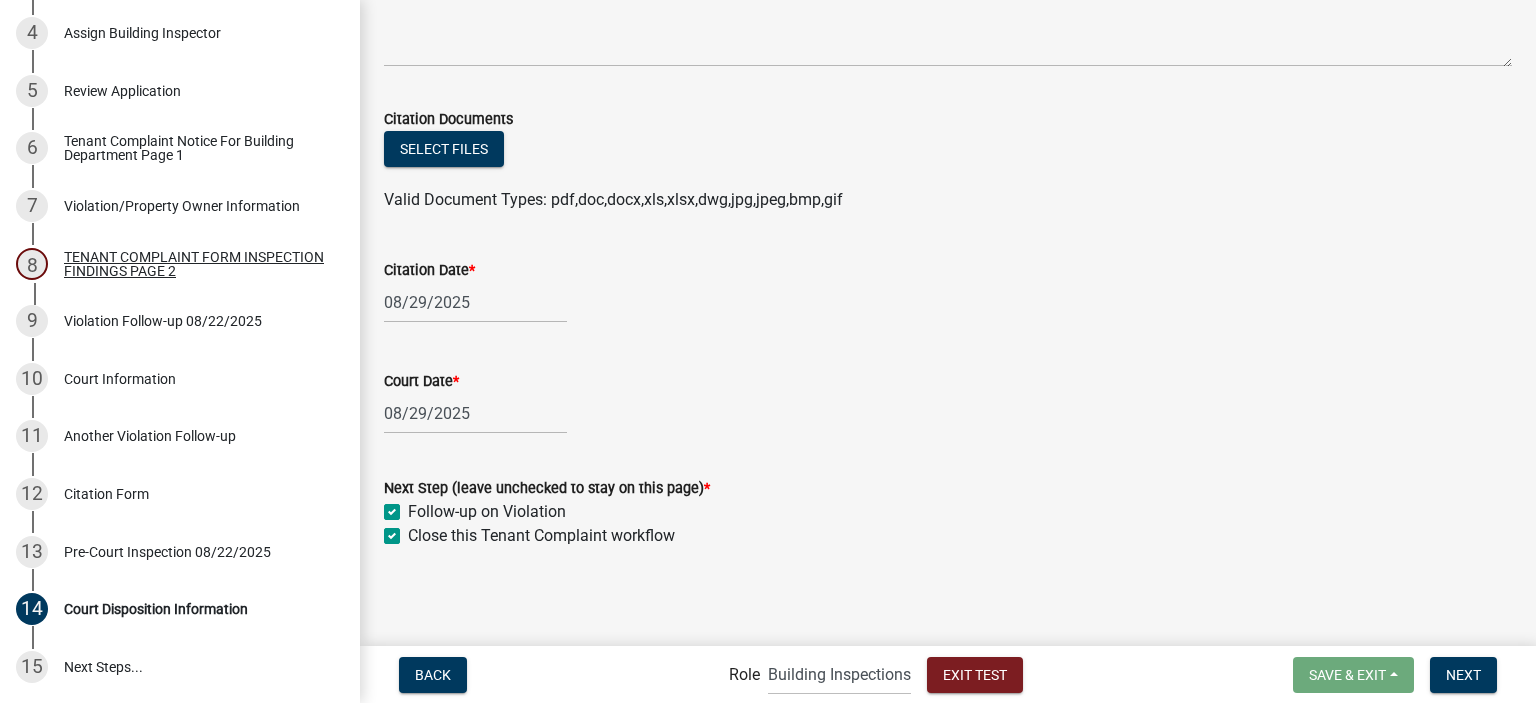 click on "Close this Tenant Complaint workflow" 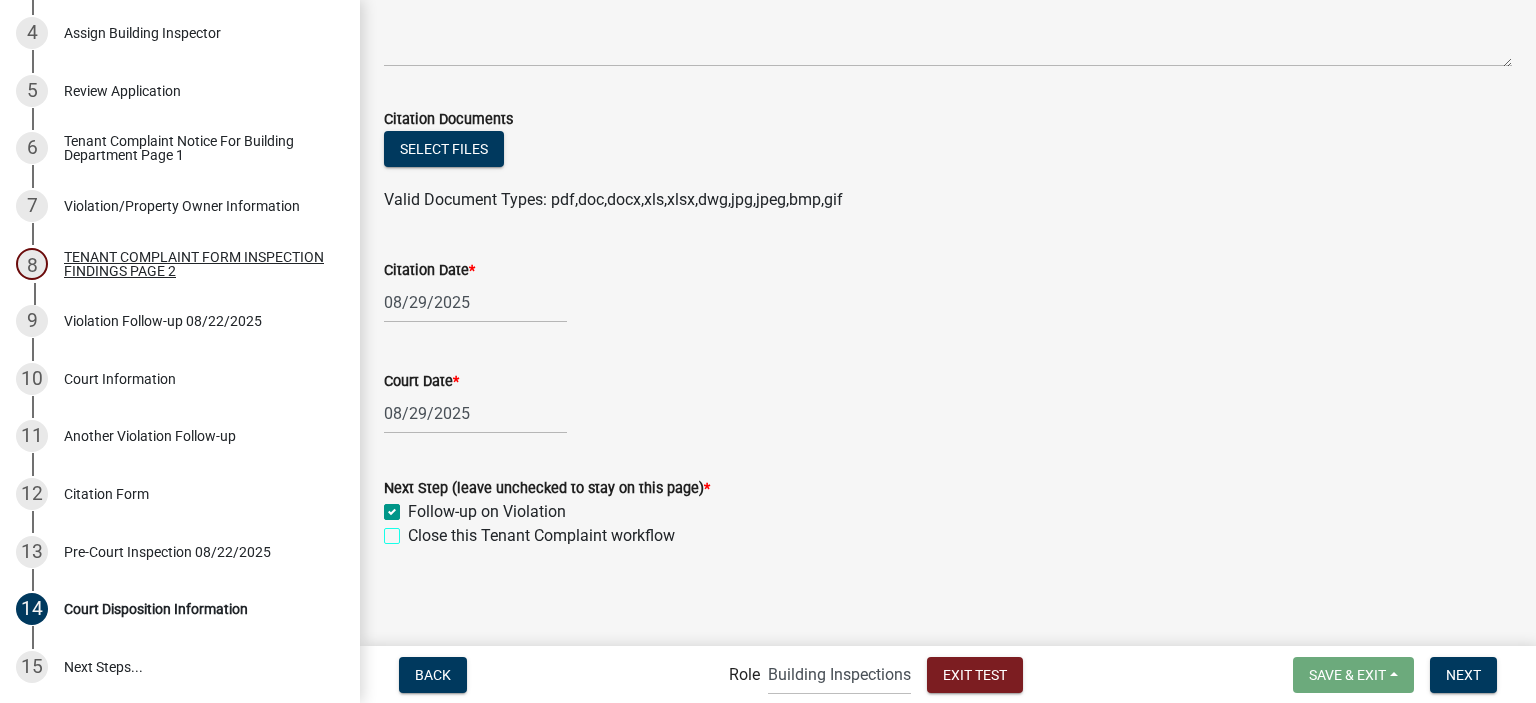 checkbox on "true" 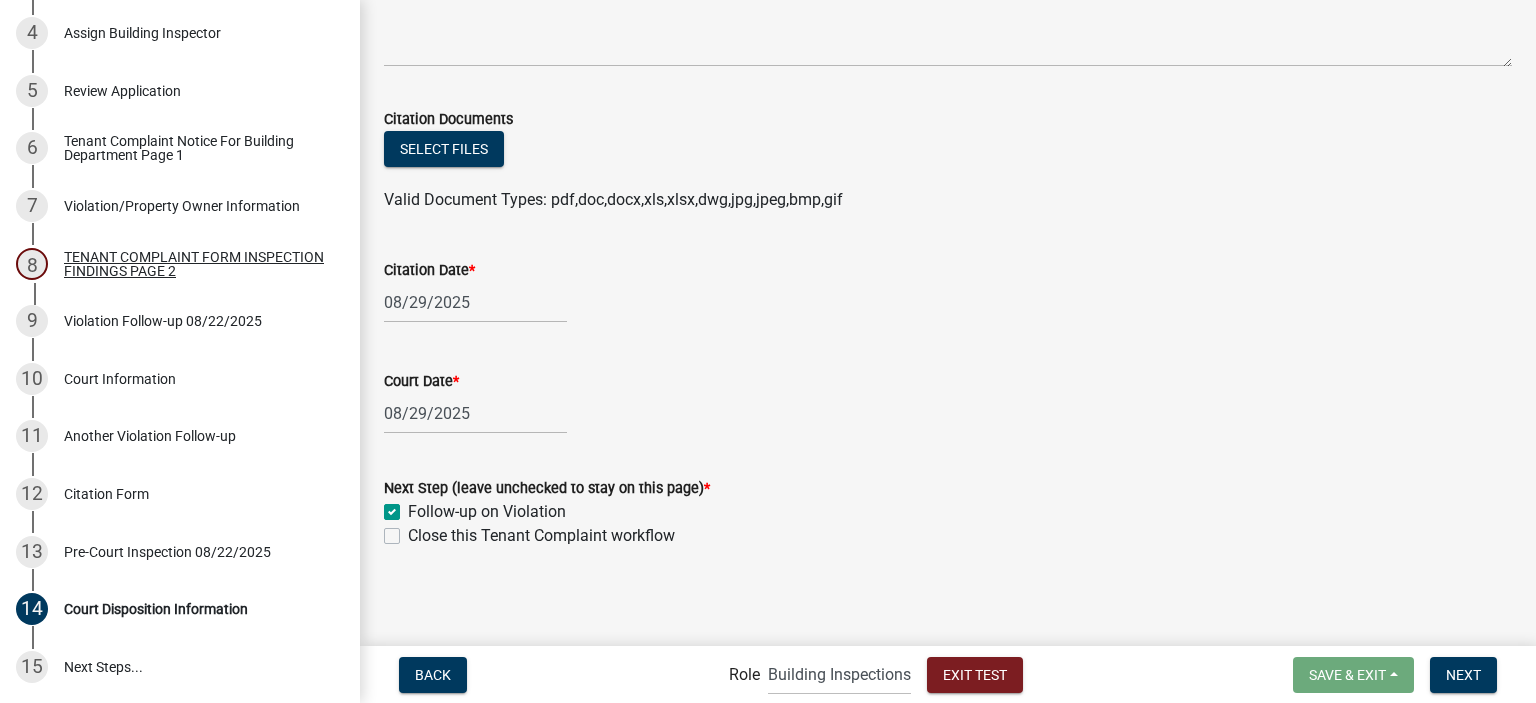 click on "Close this Tenant Complaint workflow" 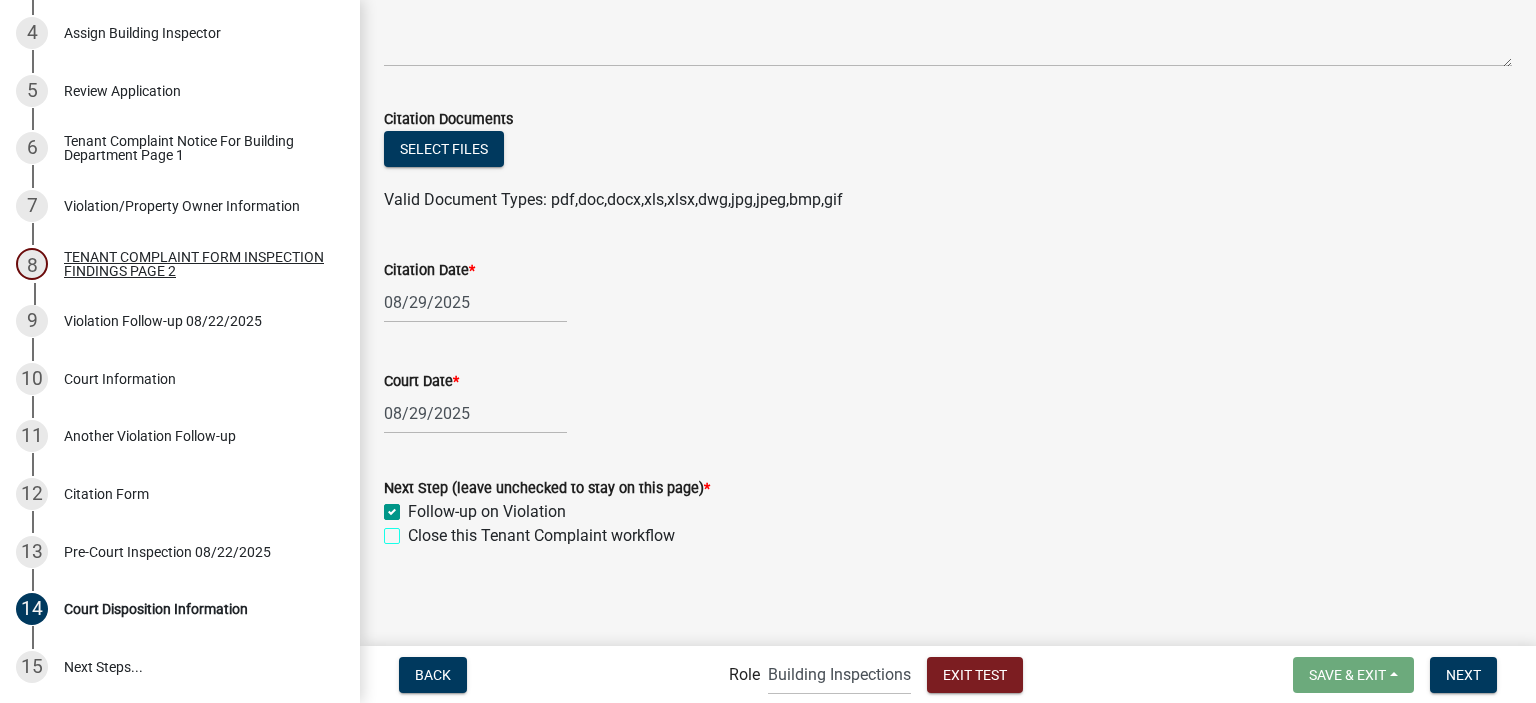 click on "Close this Tenant Complaint workflow" at bounding box center [414, 530] 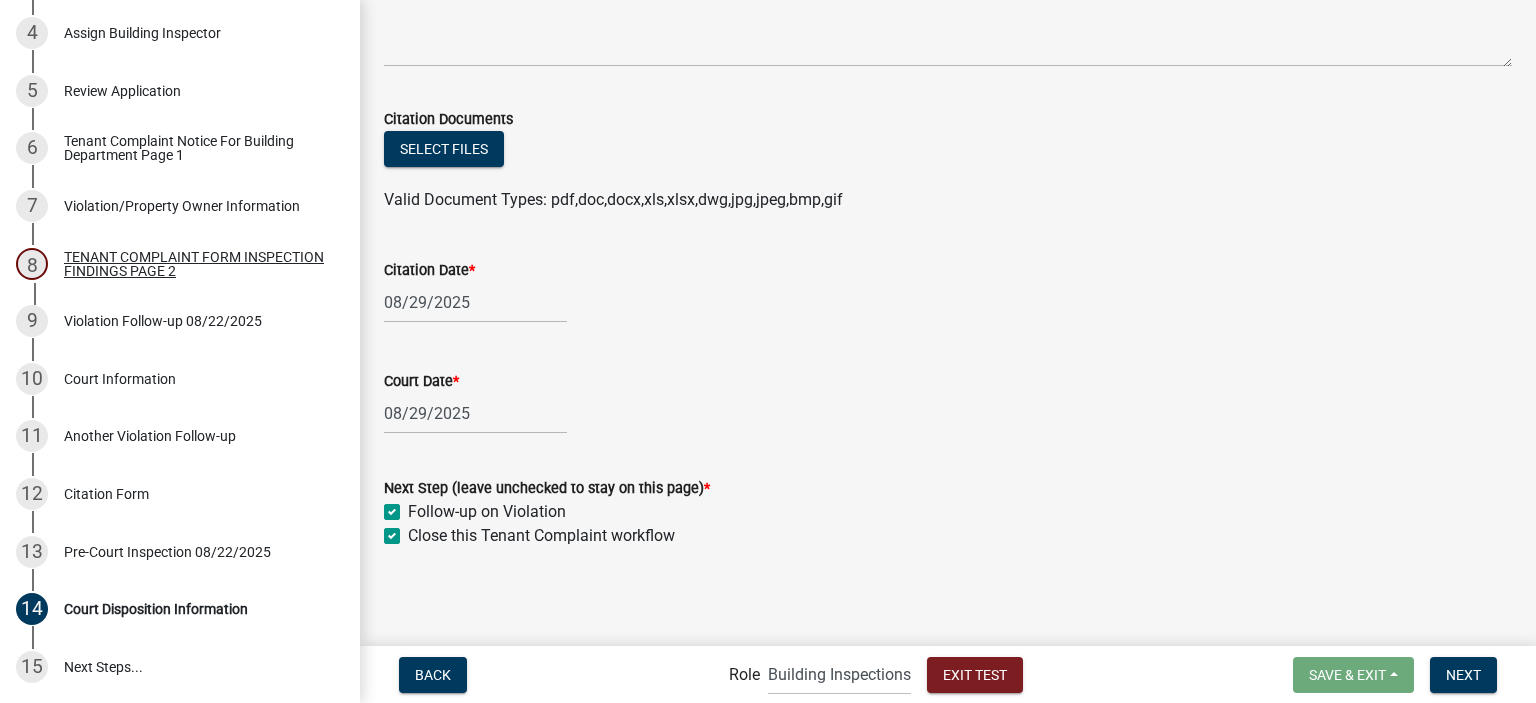checkbox on "true" 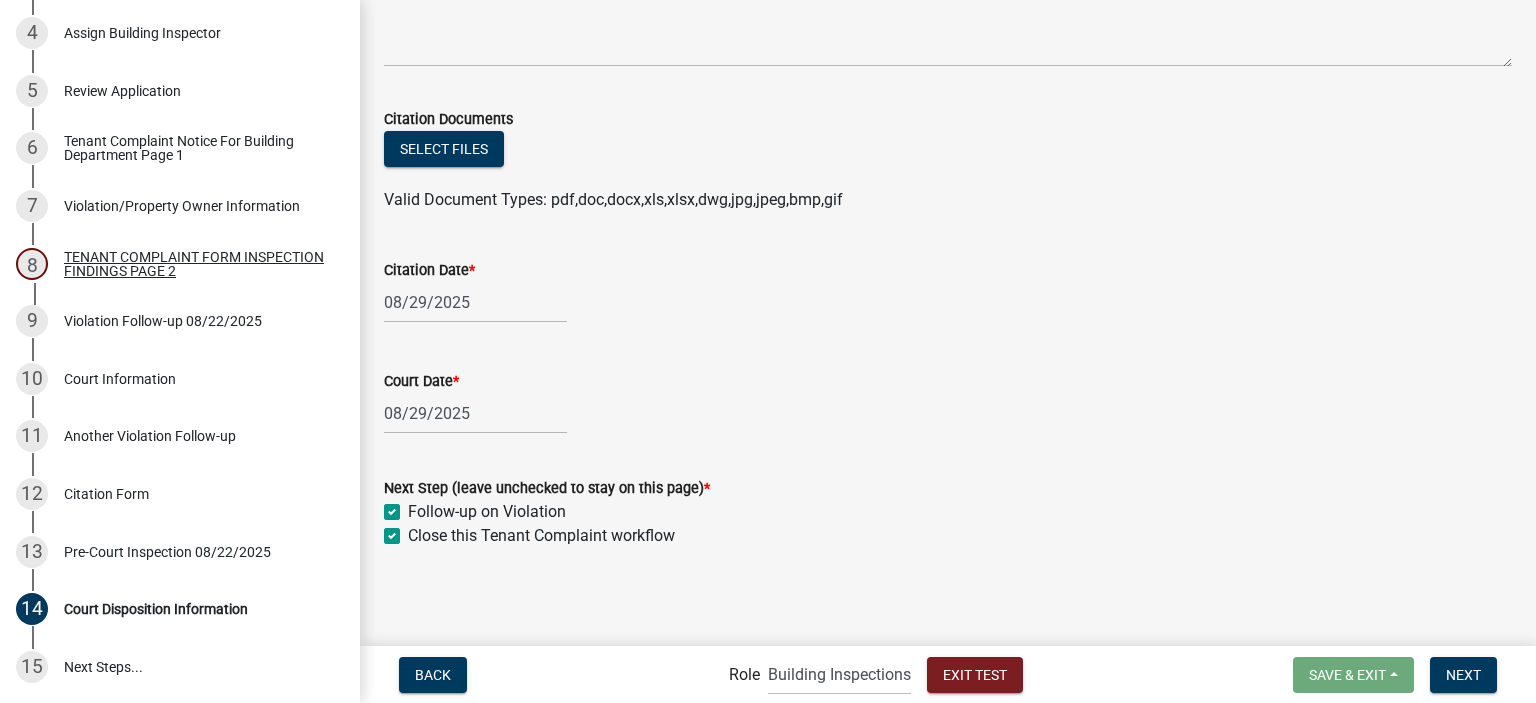 click on "Close this Tenant Complaint workflow" 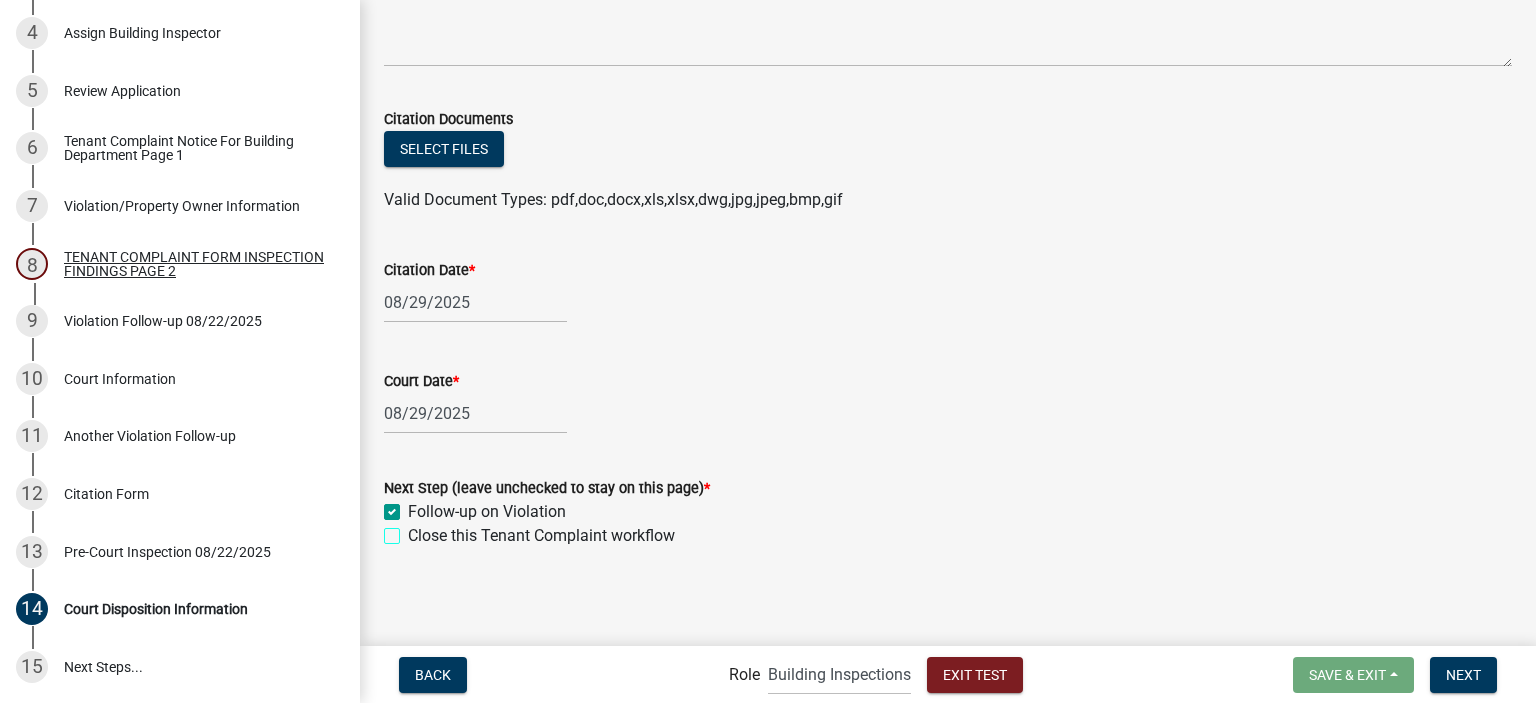 checkbox on "true" 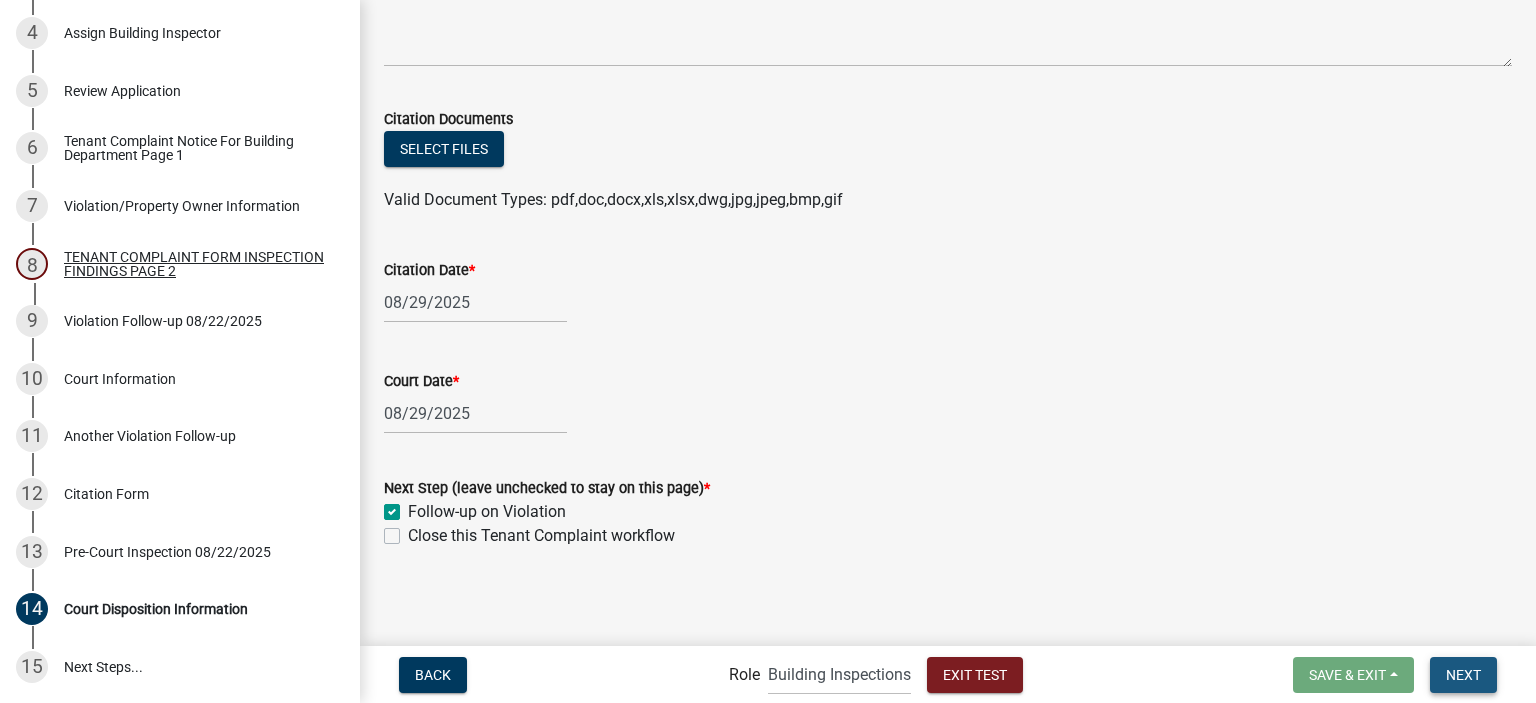 click on "Next" at bounding box center [1463, 674] 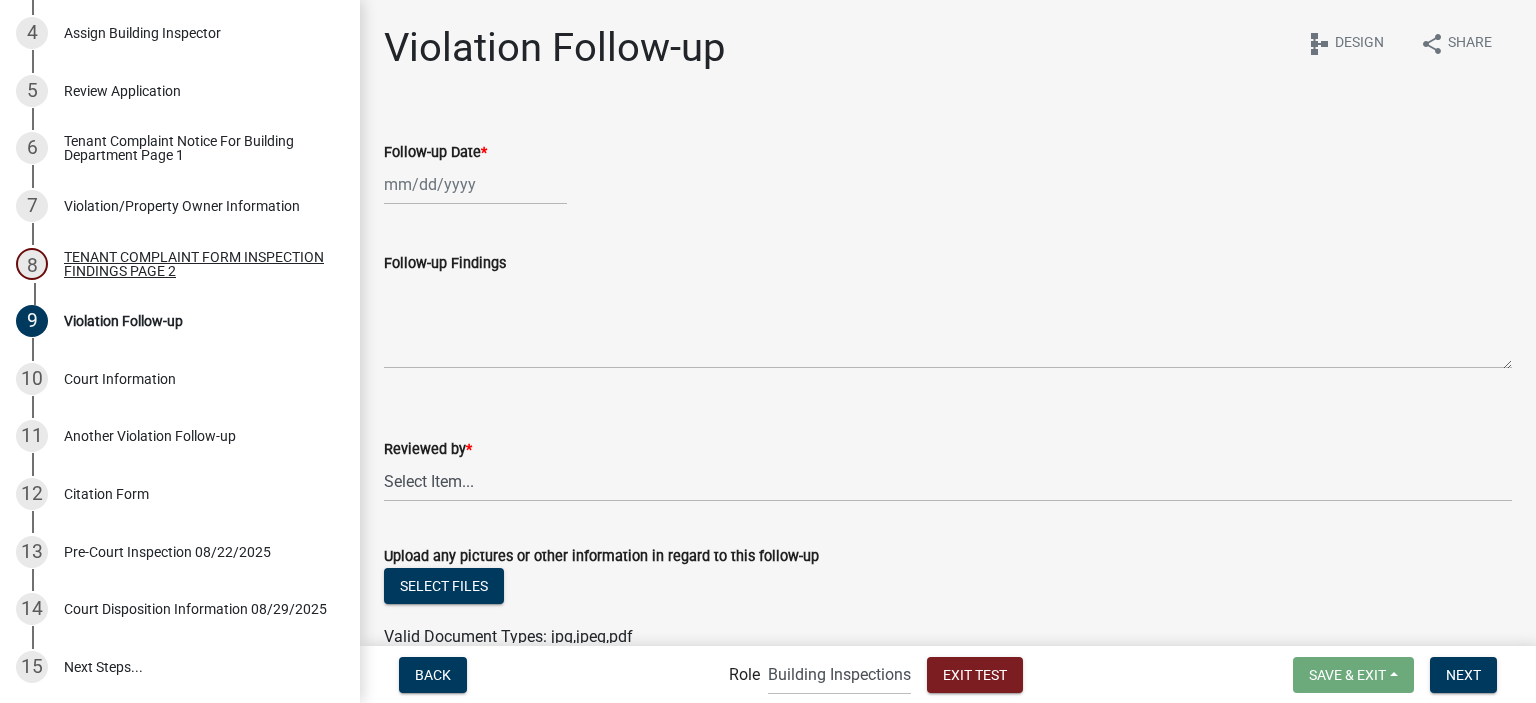 select on "8" 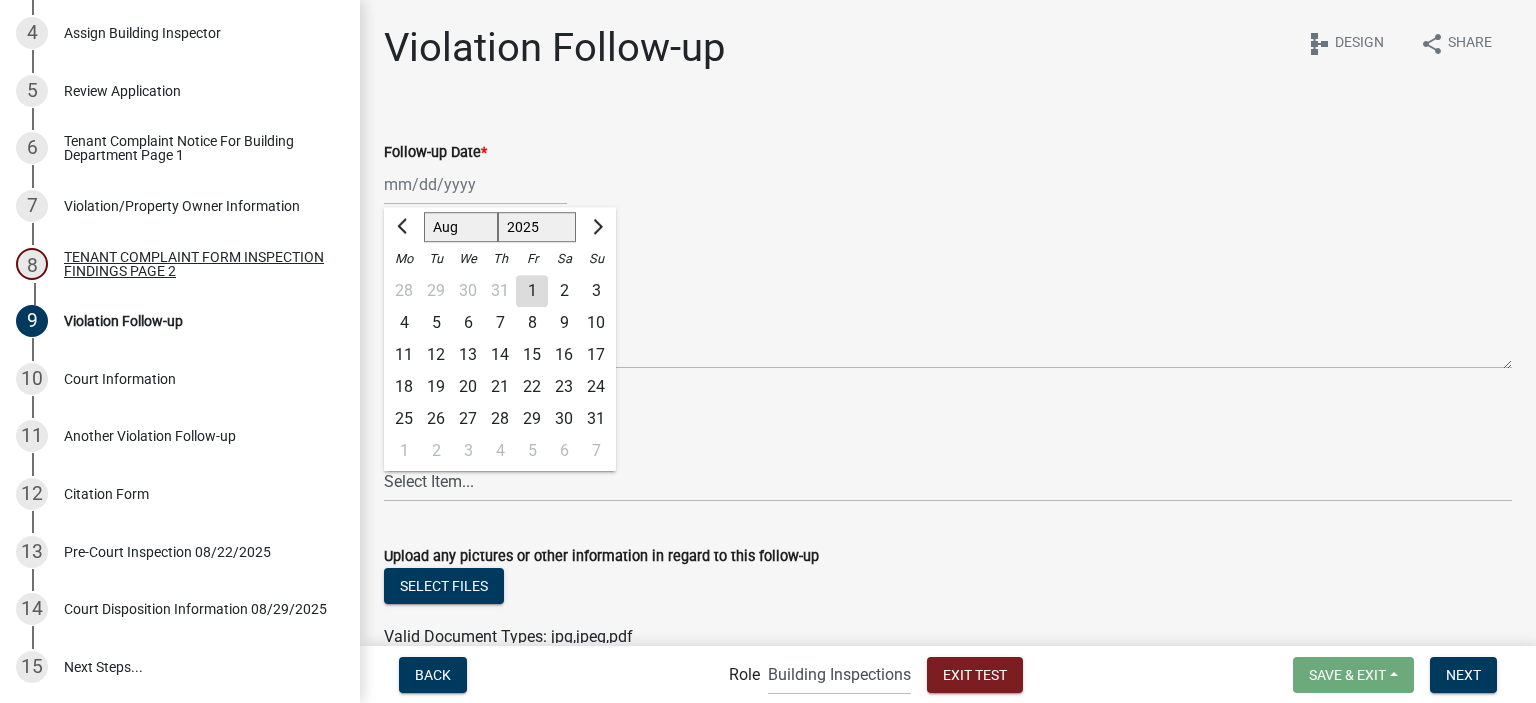 click on "Jan Feb Mar Apr May Jun Jul Aug Sep Oct Nov Dec 1525 1526 1527 1528 1529 1530 1531 1532 1533 1534 1535 1536 1537 1538 1539 1540 1541 1542 1543 1544 1545 1546 1547 1548 1549 1550 1551 1552 1553 1554 1555 1556 1557 1558 1559 1560 1561 1562 1563 1564 1565 1566 1567 1568 1569 1570 1571 1572 1573 1574 1575 1576 1577 1578 1579 1580 1581 1582 1583 1584 1585 1586 1587 1588 1589 1590 1591 1592 1593 1594 1595 1596 1597 1598 1599 1600 1601 1602 1603 1604 1605 1606 1607 1608 1609 1610 1611 1612 1613 1614 1615 1616 1617 1618 1619 1620 1621 1622 1623 1624 1625 1626 1627 1628 1629 1630 1631 1632 1633 1634 1635 1636 1637 1638 1639 1640 1641 1642 1643 1644 1645 1646 1647 1648 1649 1650 1651 1652 1653 1654 1655 1656 1657 1658 1659 1660 1661 1662 1663 1664 1665 1666 1667 1668 1669 1670 1671 1672 1673 1674 1675 1676 1677 1678 1679 1680 1681 1682 1683 1684 1685 1686 1687 1688 1689 1690 1691 1692 1693 1694 1695 1696 1697 1698 1699 1700 1701 1702 1703 1704 1705 1706 1707 1708 1709 1710 1711 1712 1713 1714 1715 1716 1717 1718 1719 1" 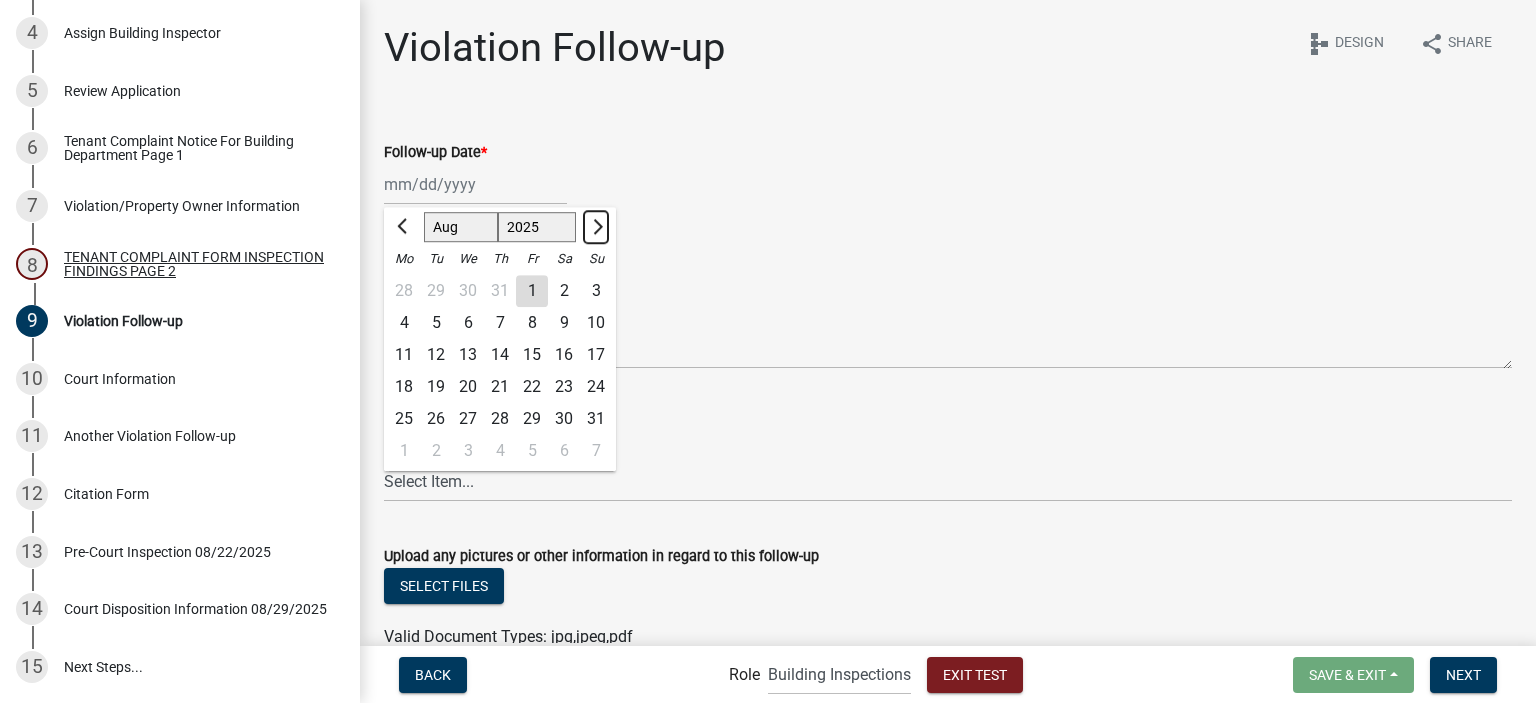 click 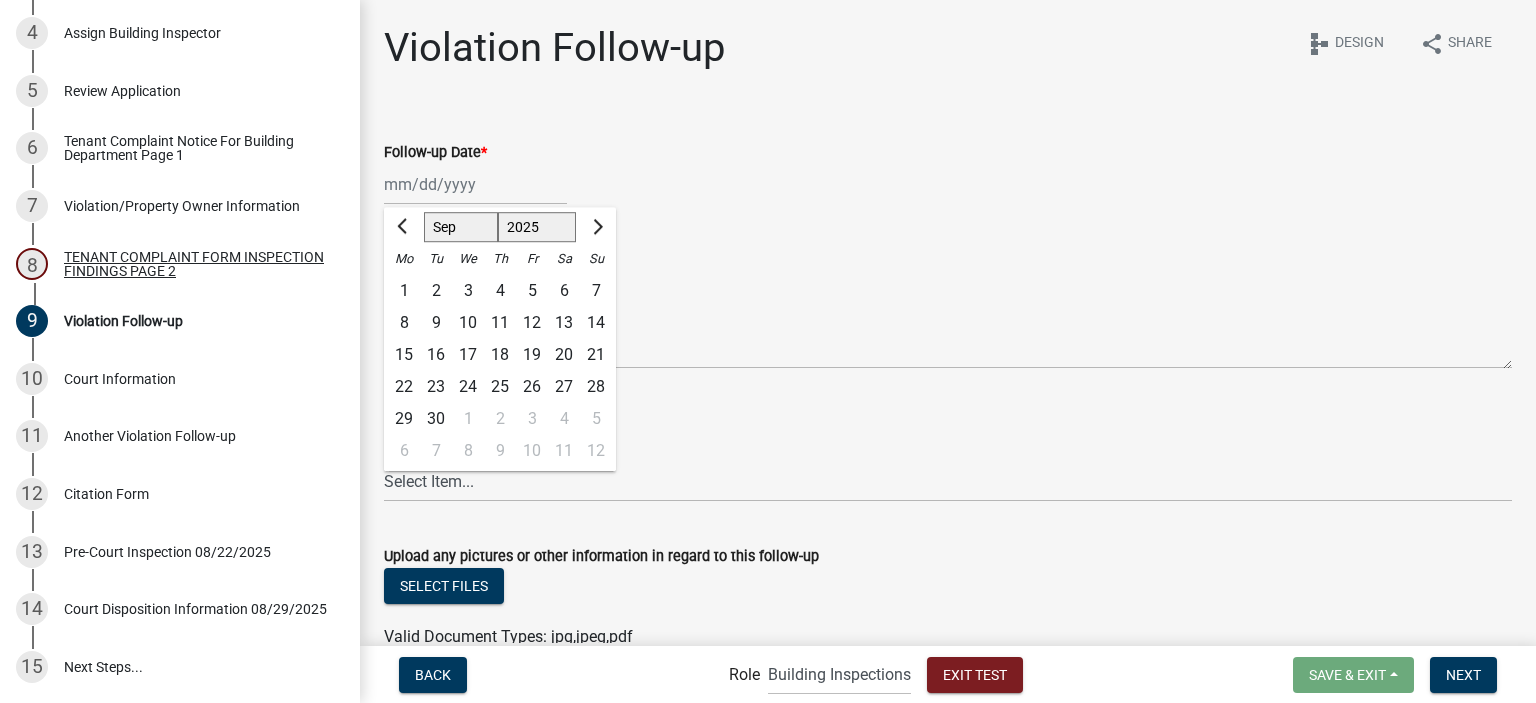 click on "5" 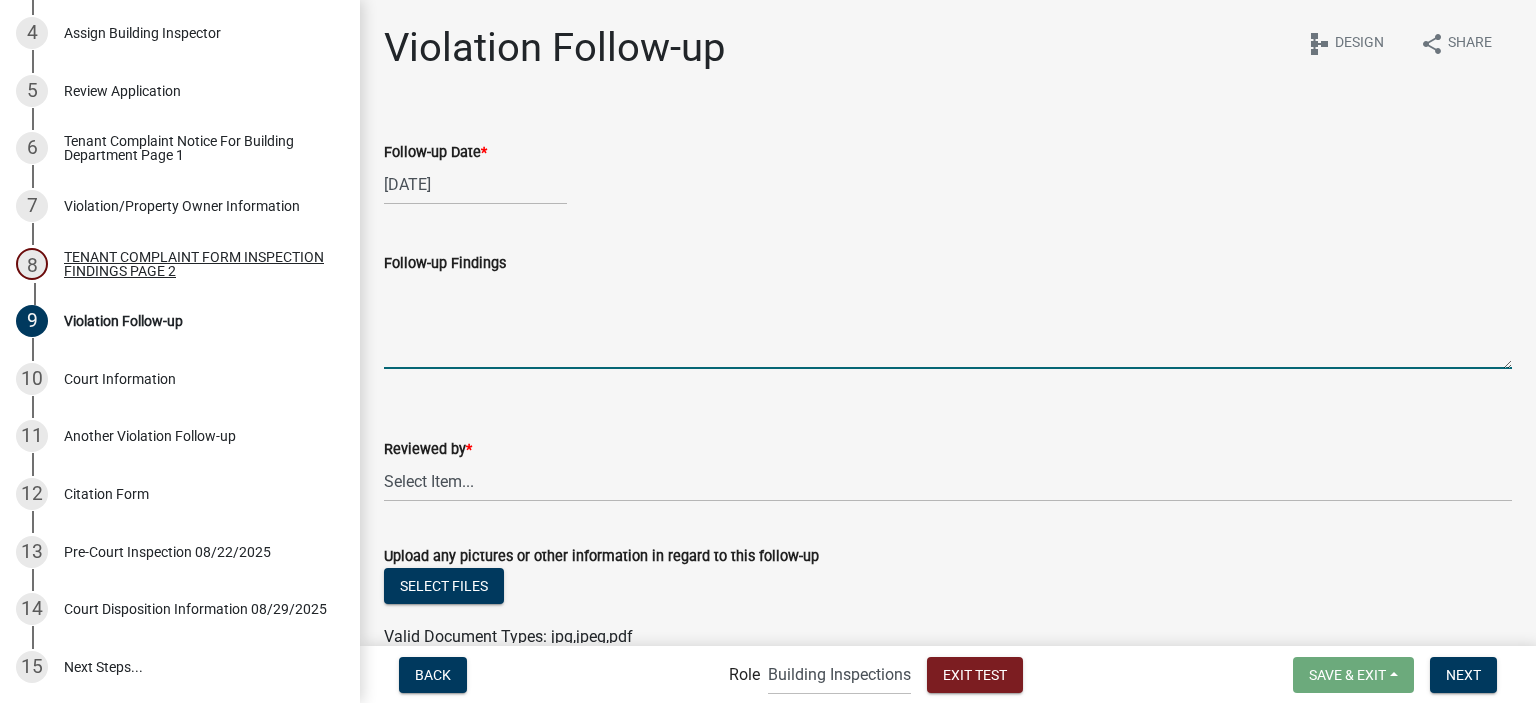 click on "Follow-up Findings" at bounding box center (948, 322) 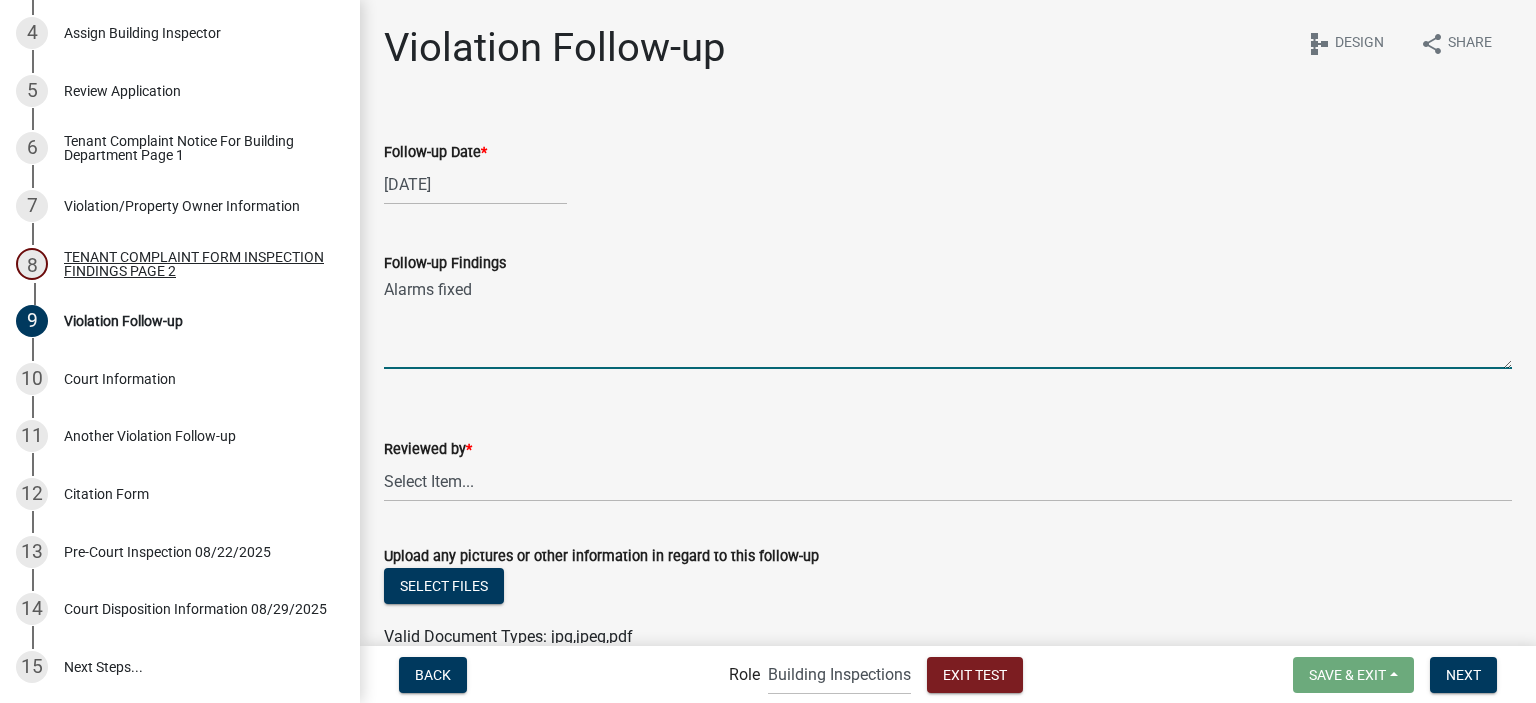 scroll, scrollTop: 200, scrollLeft: 0, axis: vertical 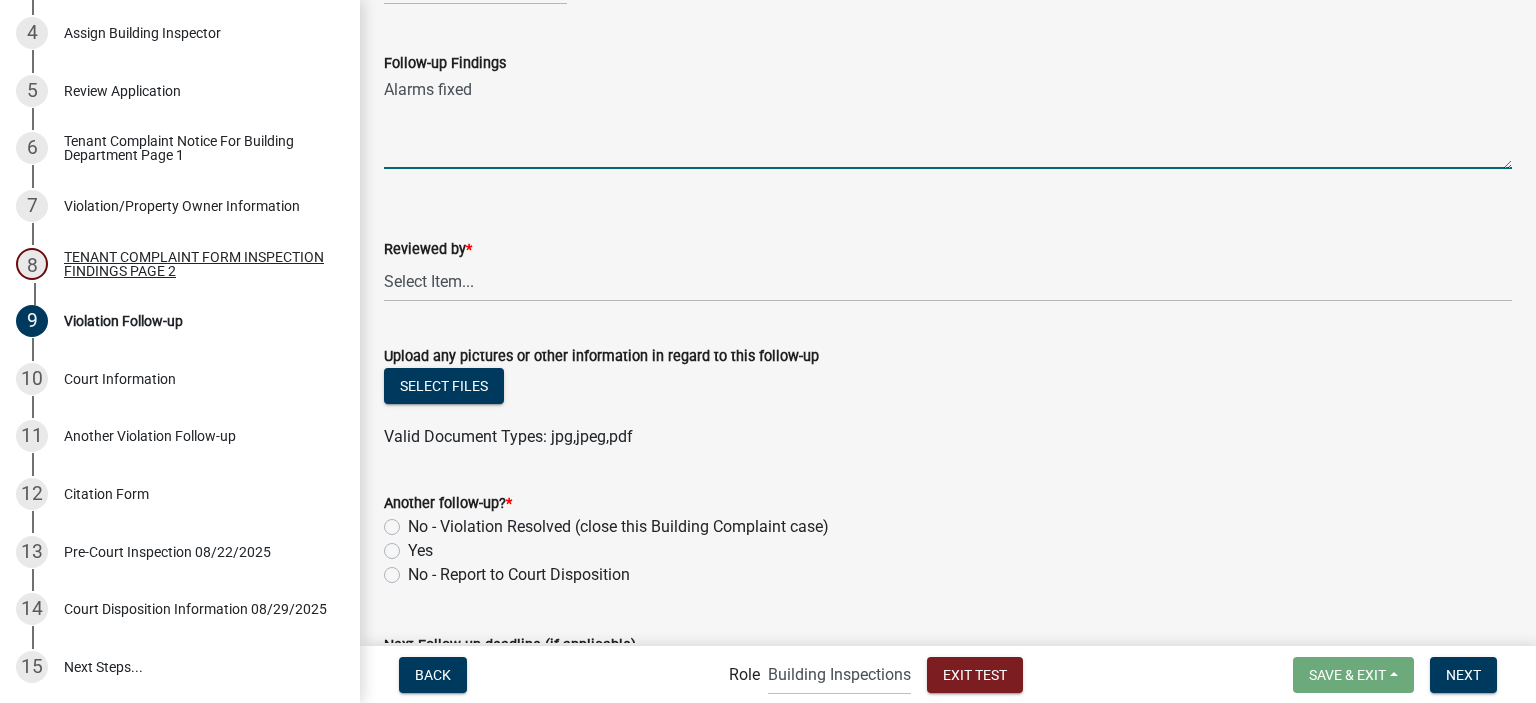 type on "Alarms fixed" 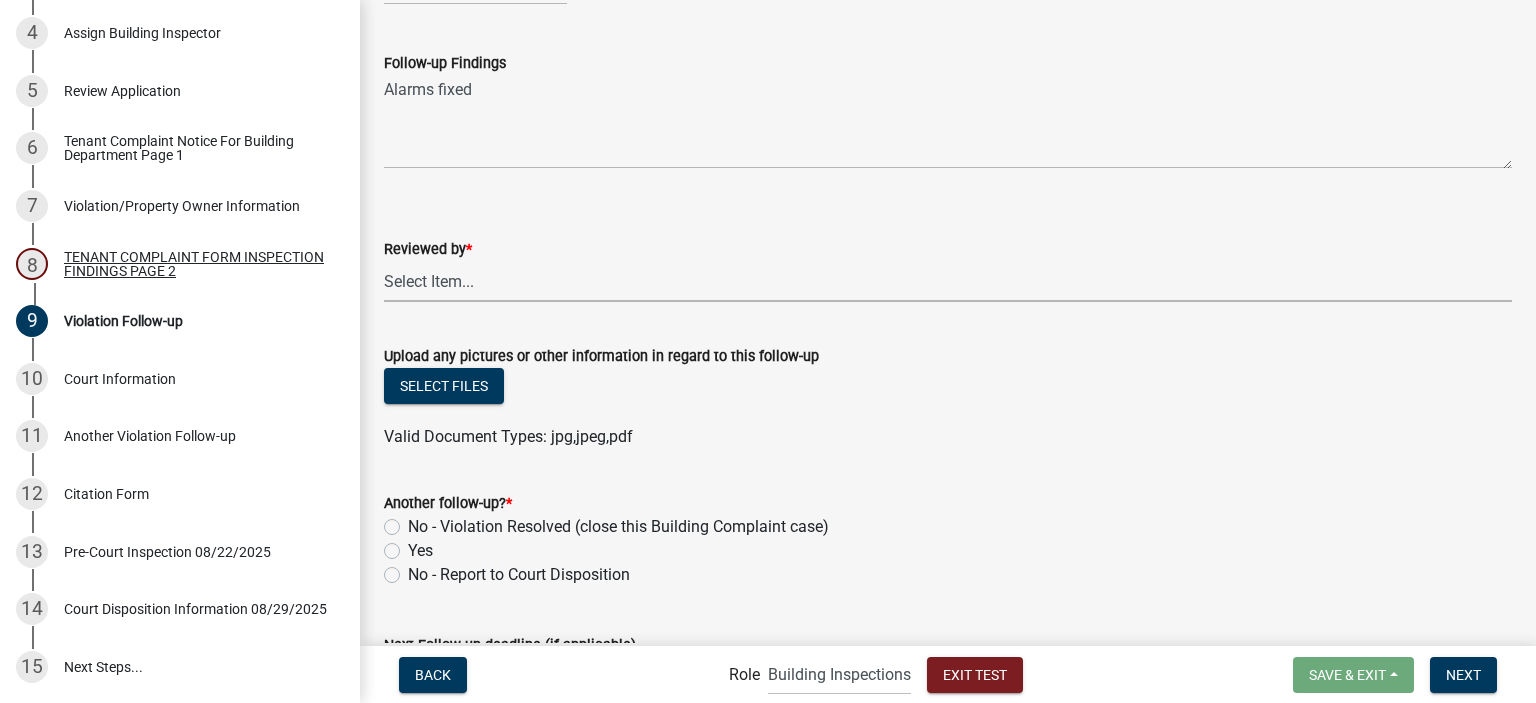 drag, startPoint x: 492, startPoint y: 286, endPoint x: 492, endPoint y: 299, distance: 13 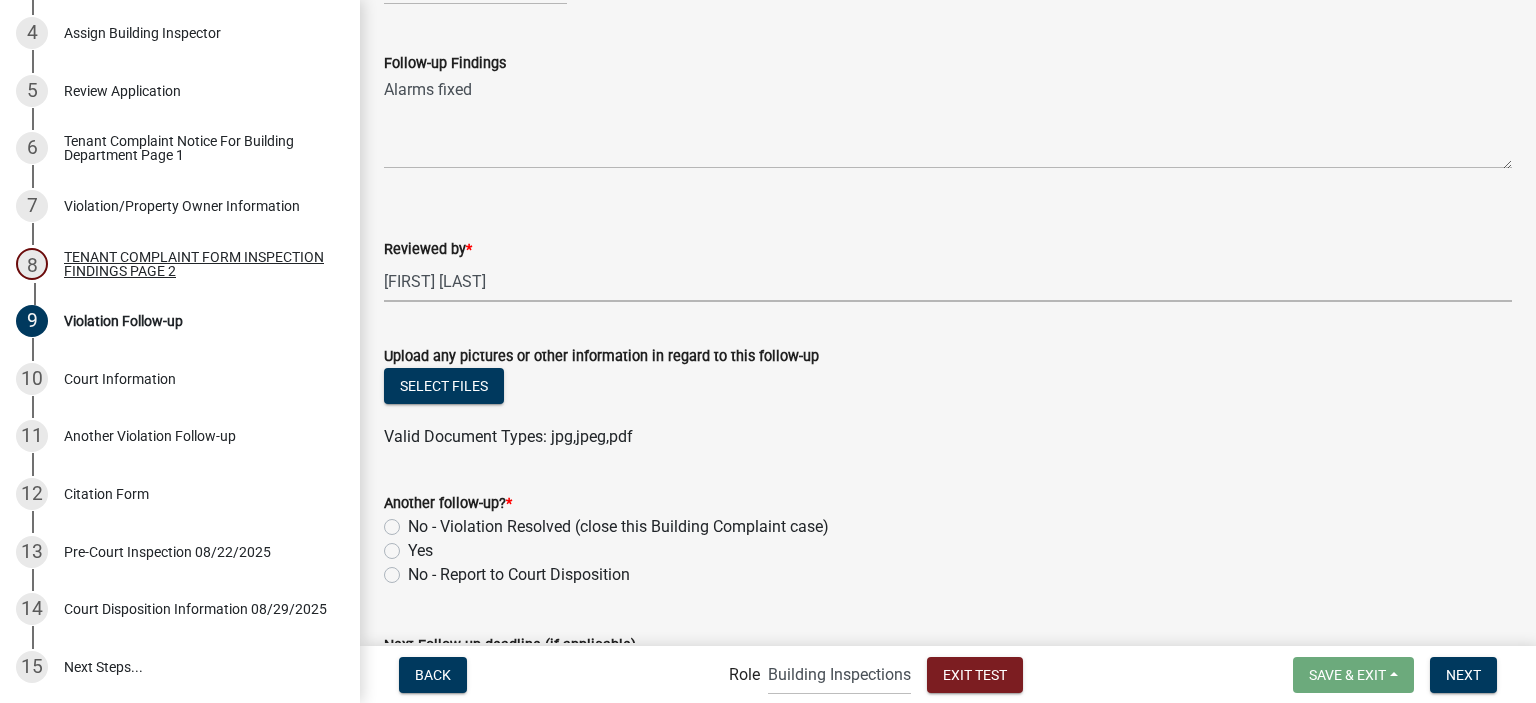 click on "Select Item...   [FIRST] [LAST]   [FIRST] [LAST]" at bounding box center [948, 281] 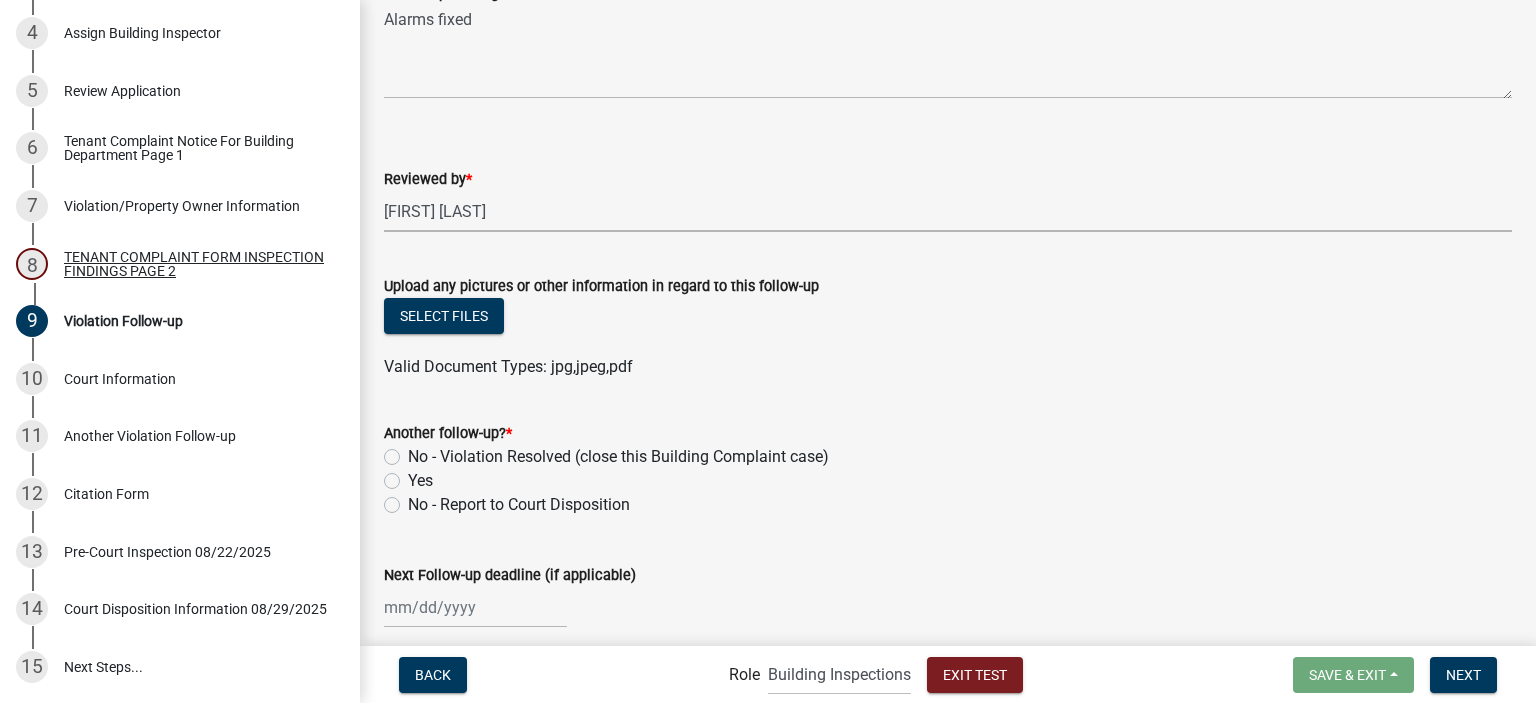 scroll, scrollTop: 300, scrollLeft: 0, axis: vertical 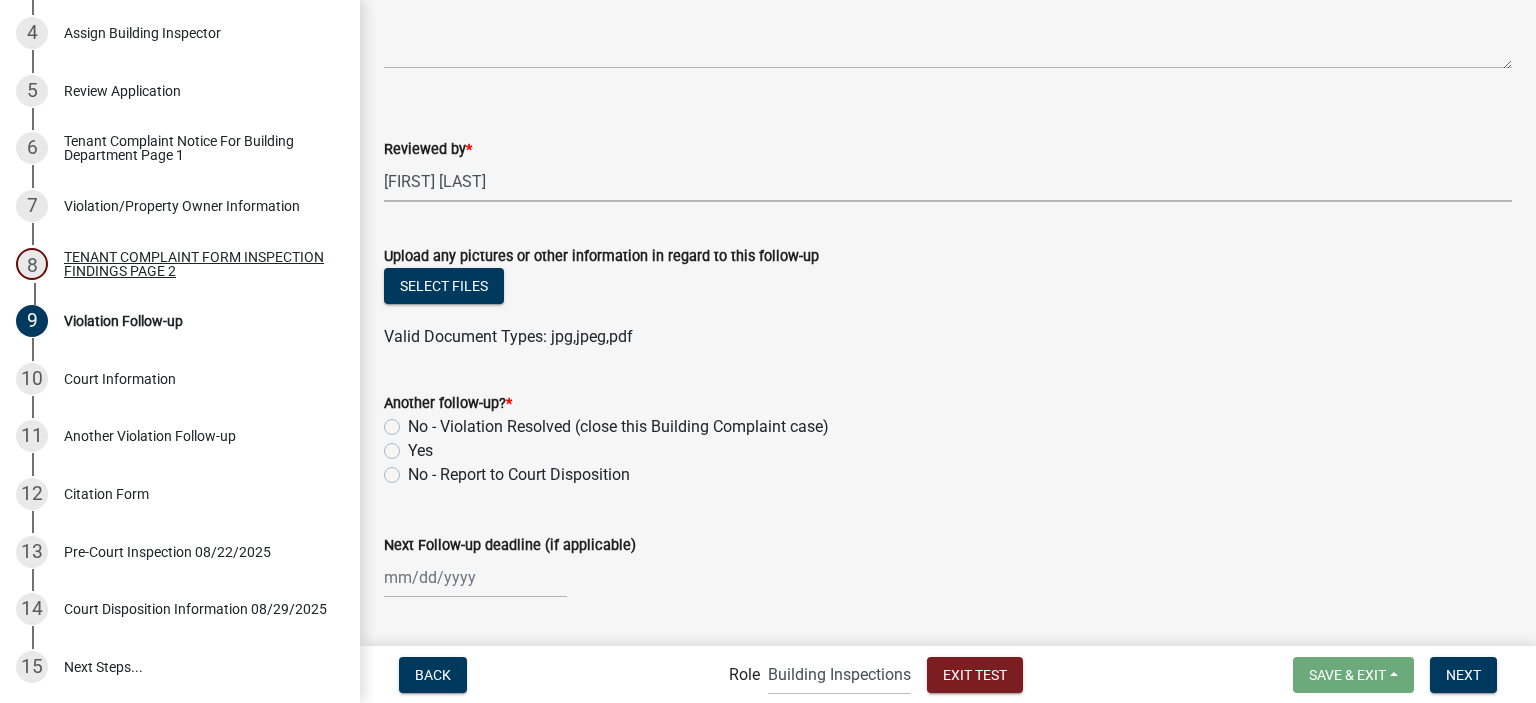 click on "No - Violation Resolved (close this Building Complaint case)" 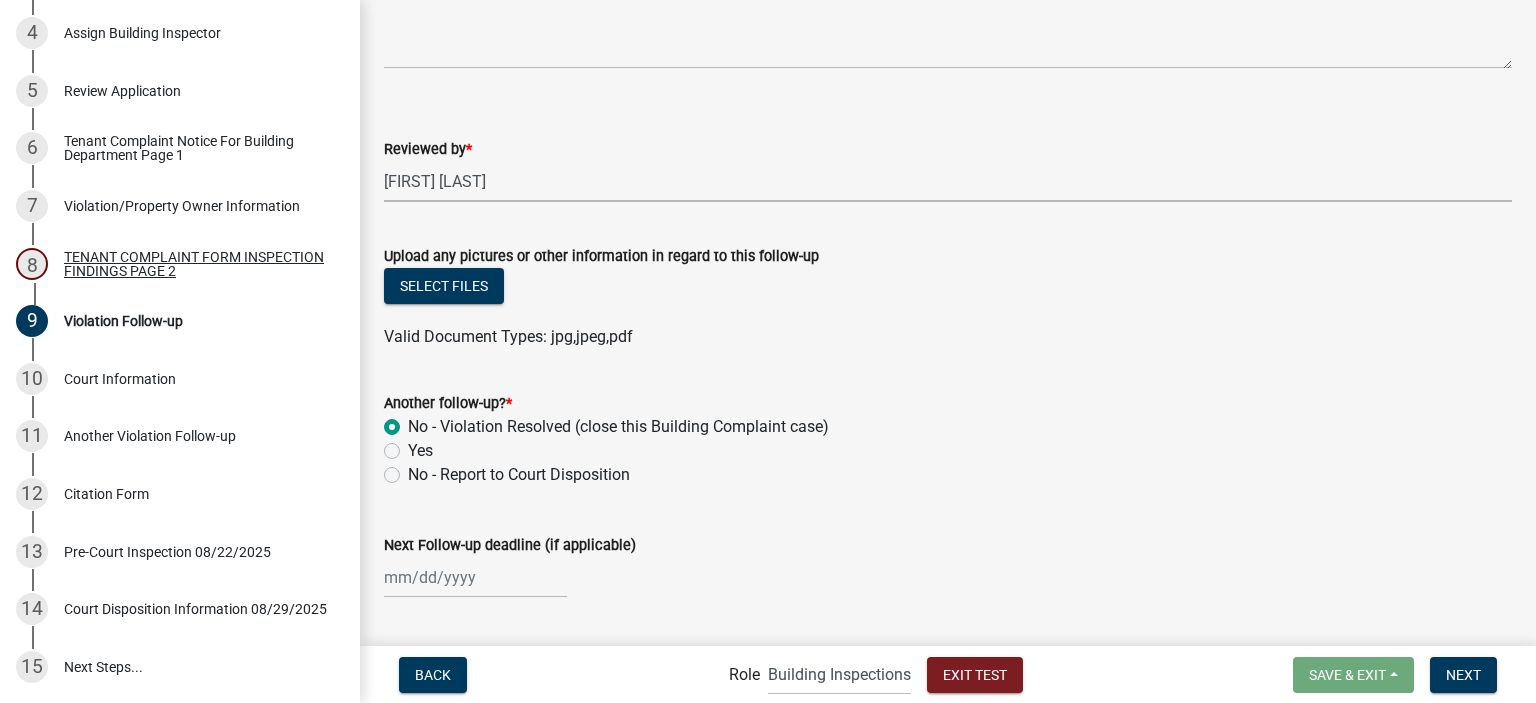radio on "true" 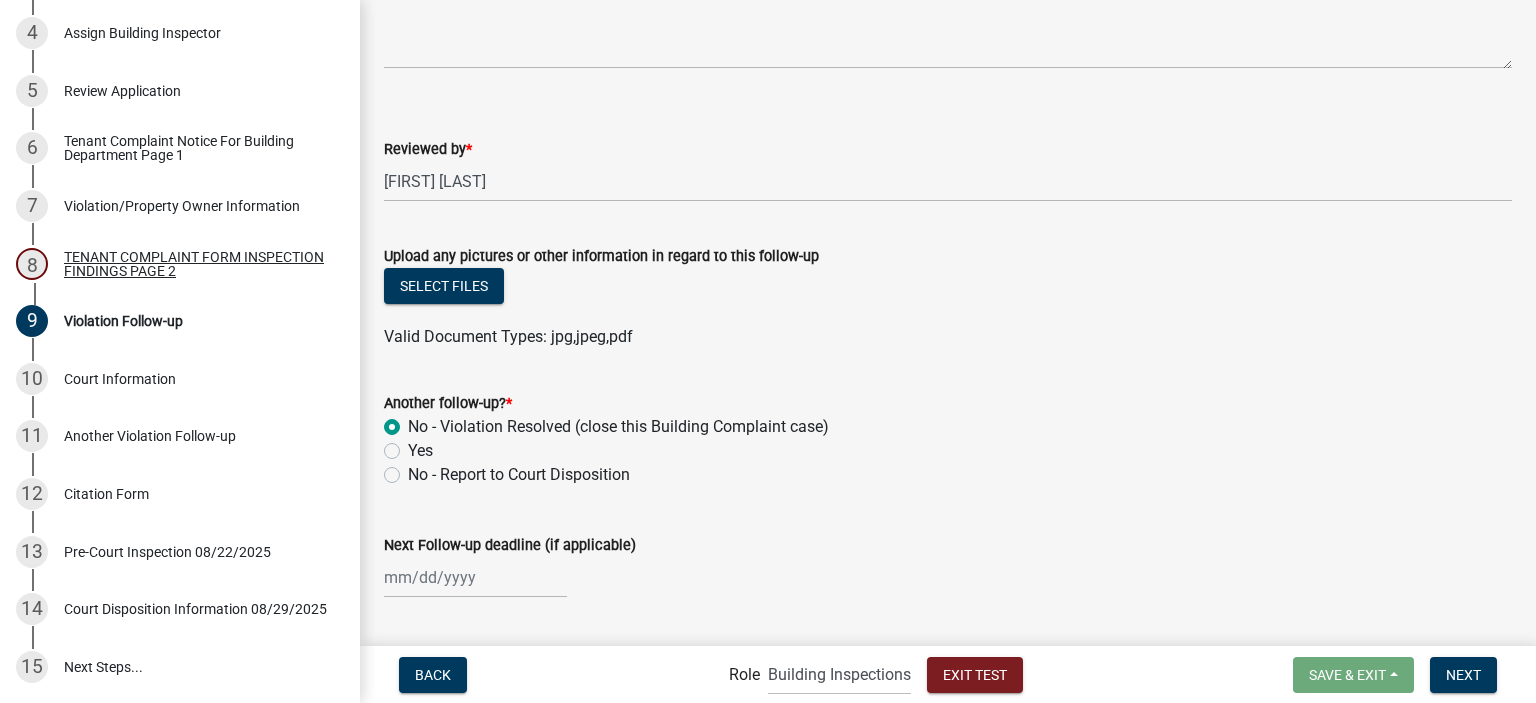 scroll, scrollTop: 351, scrollLeft: 0, axis: vertical 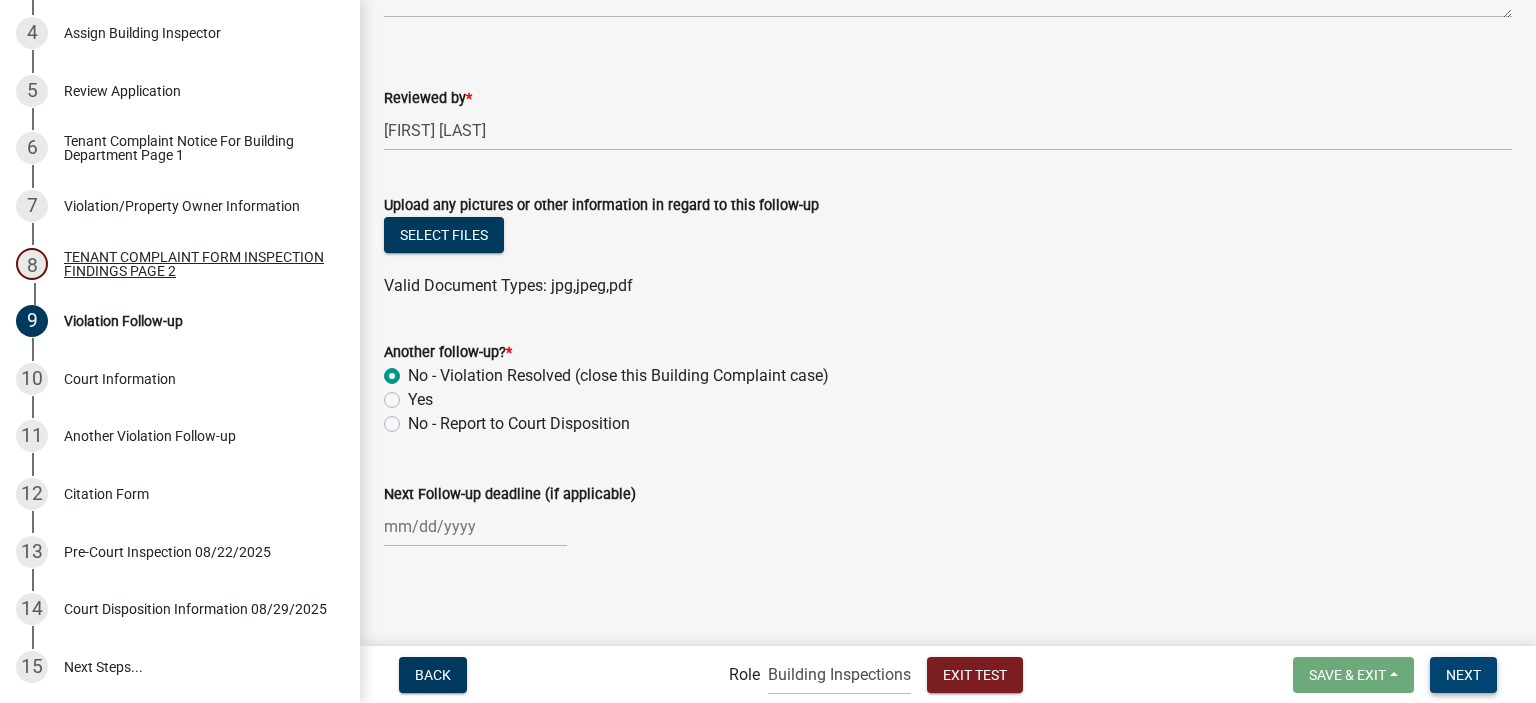 click on "Next" at bounding box center [1463, 674] 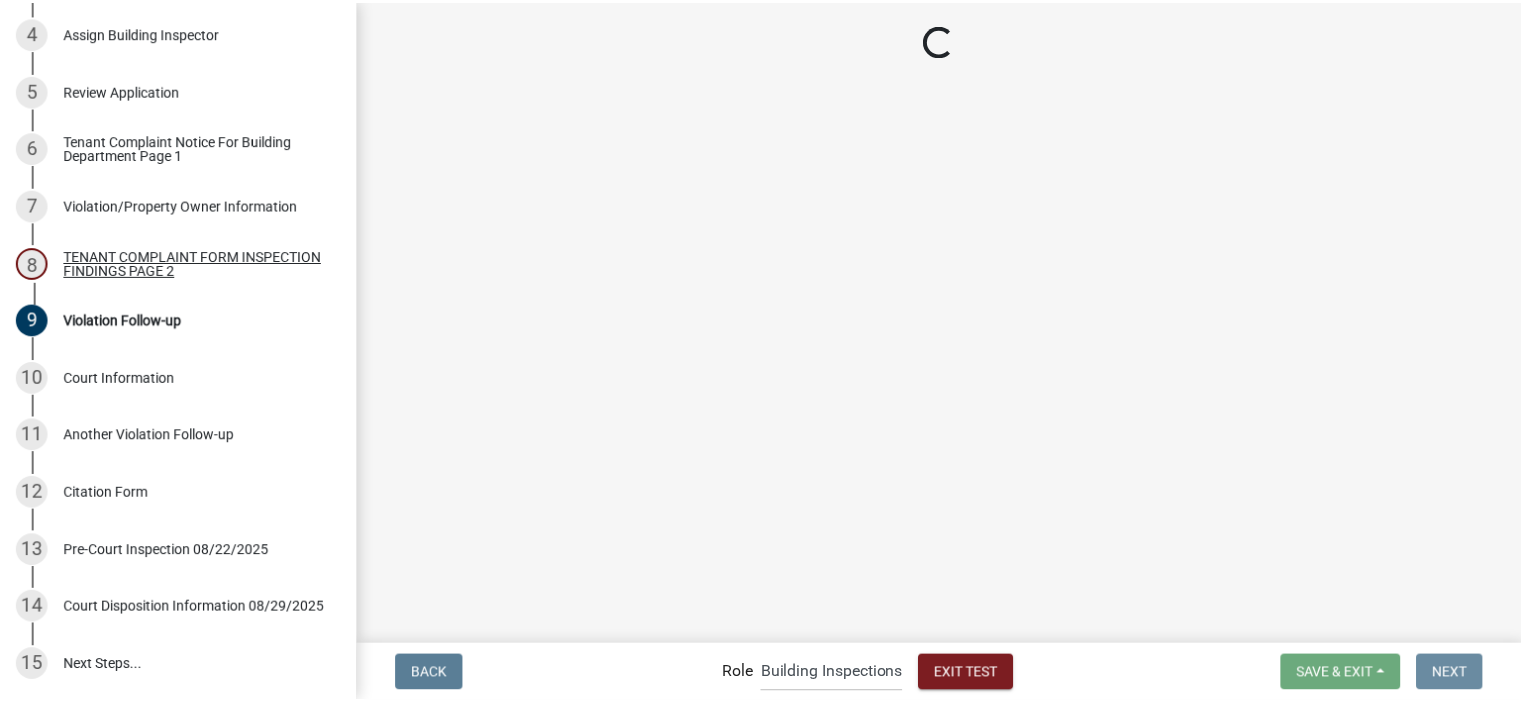 scroll, scrollTop: 0, scrollLeft: 0, axis: both 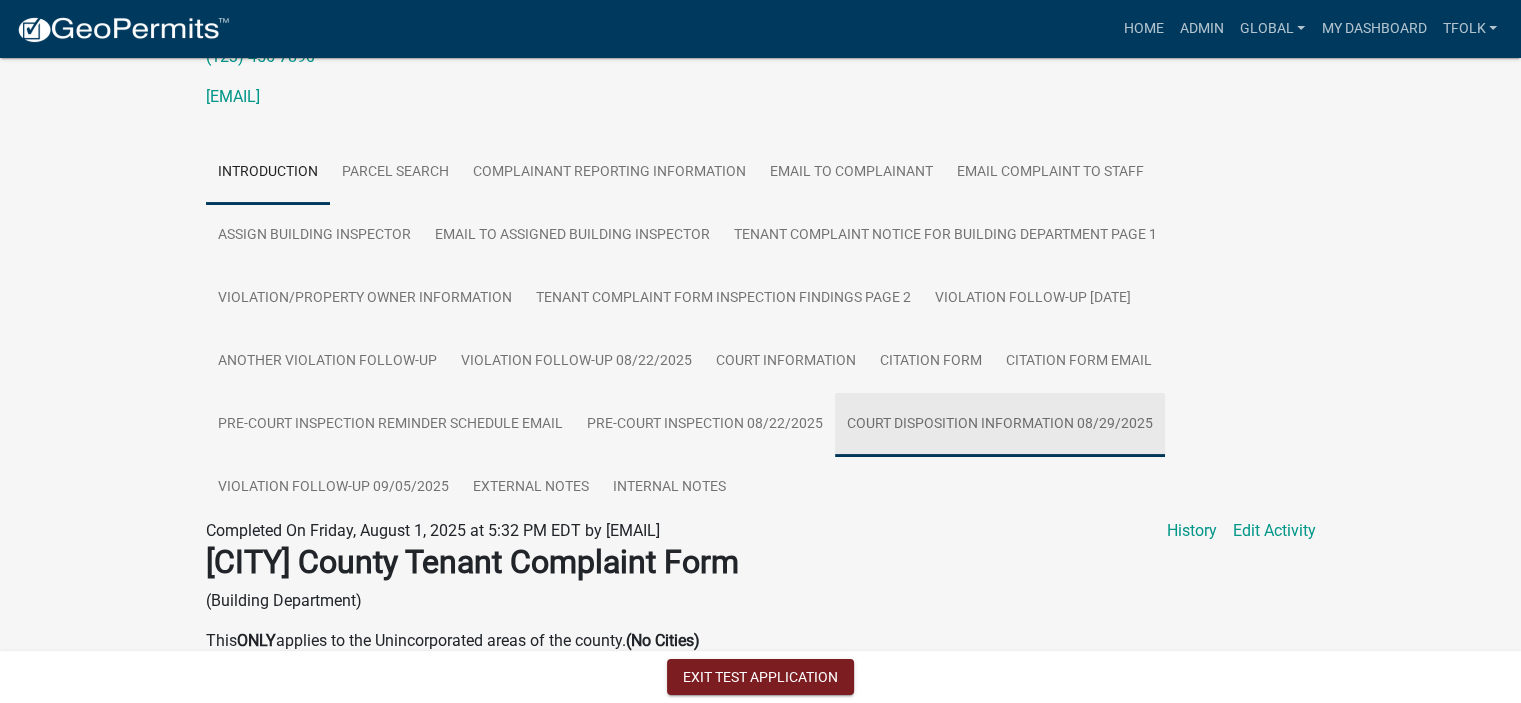 click on "Court Disposition Information 08/29/2025" at bounding box center [1000, 425] 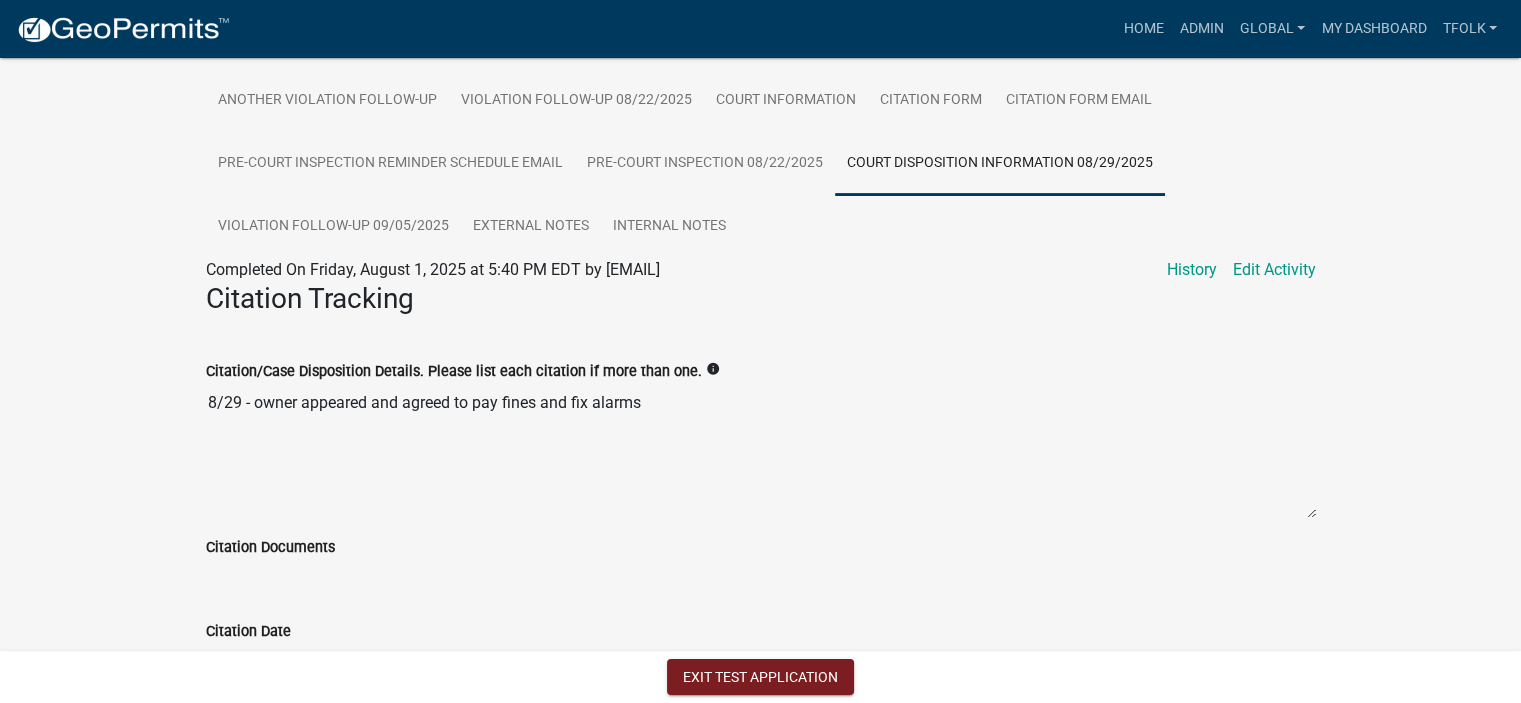 scroll, scrollTop: 552, scrollLeft: 0, axis: vertical 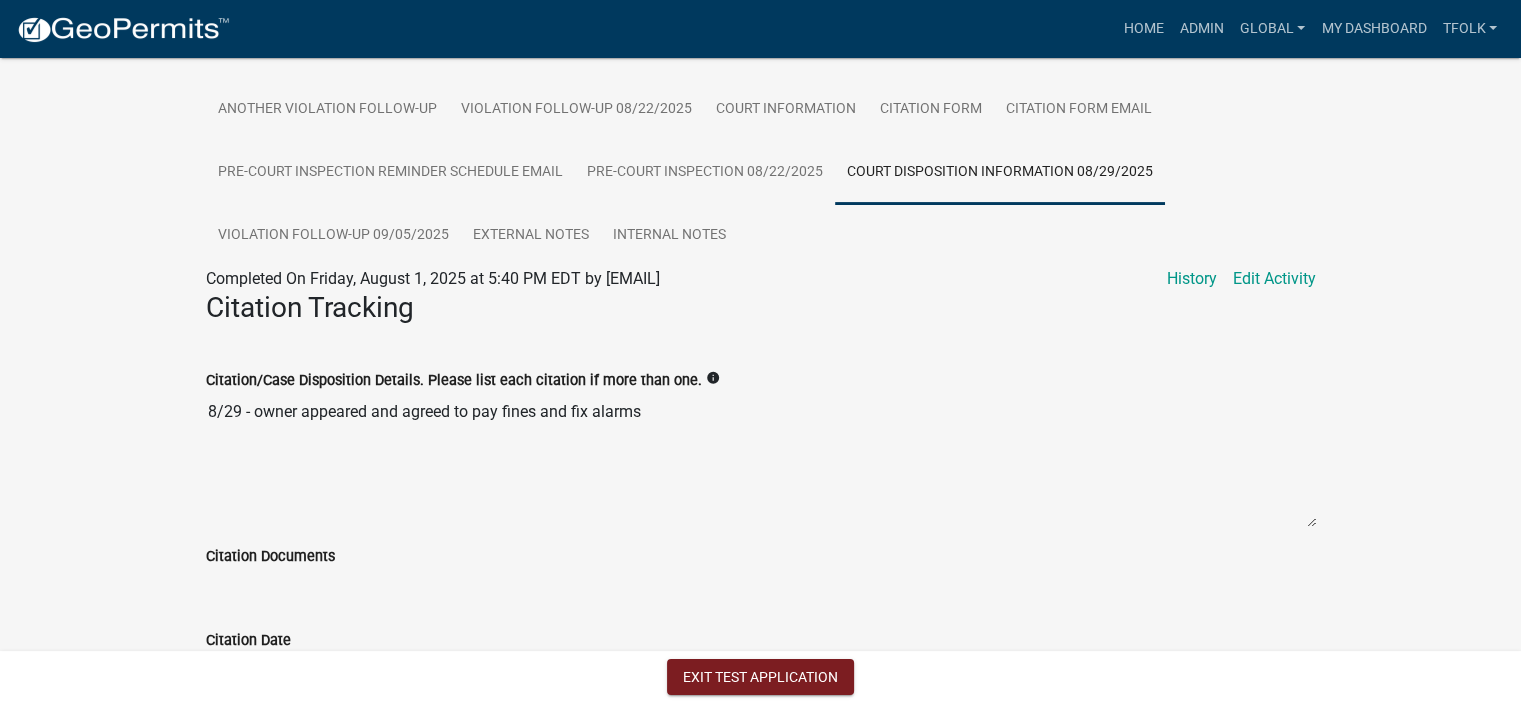 click on "Citation/Case Disposition Details. Please list each citation if more than one.   info" 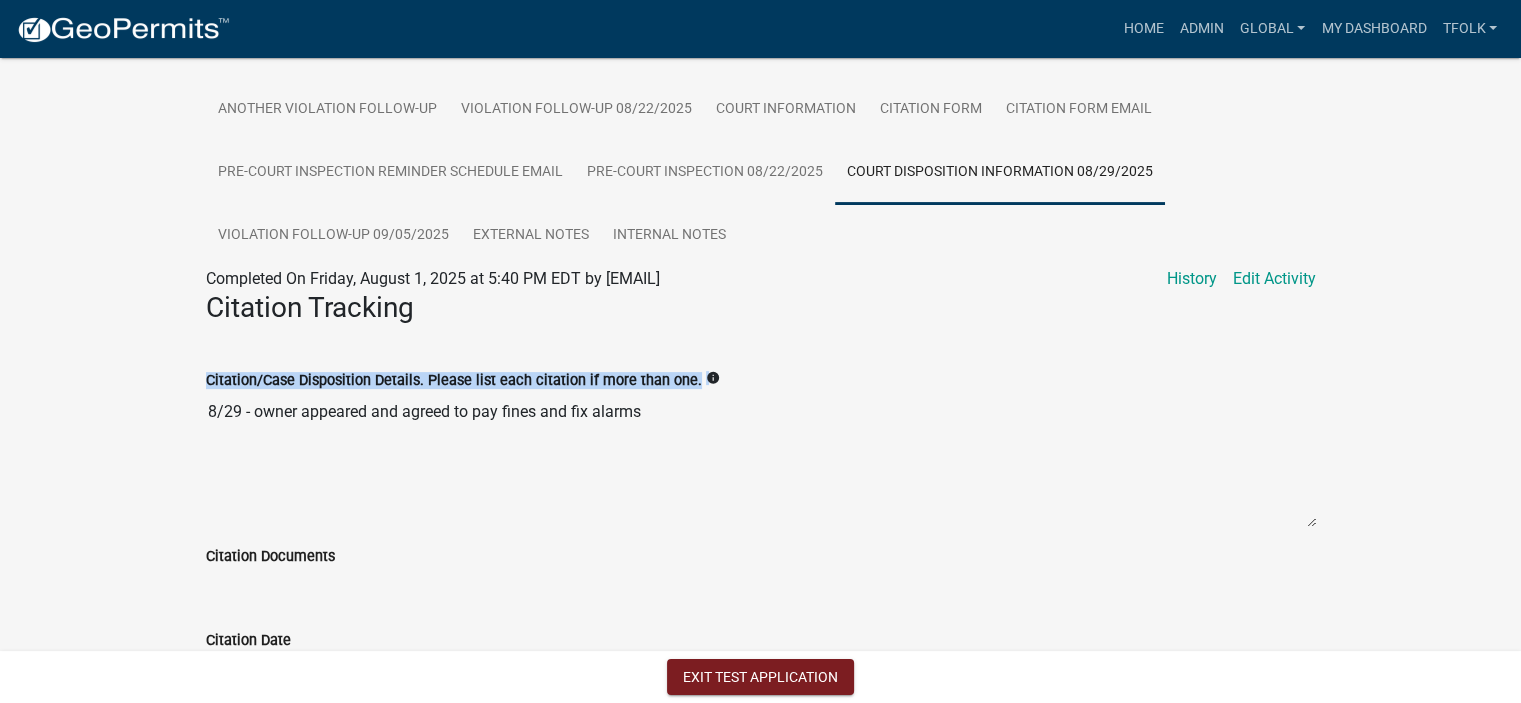 click on "Citation/Case Disposition Details. Please list each citation if more than one.   info" 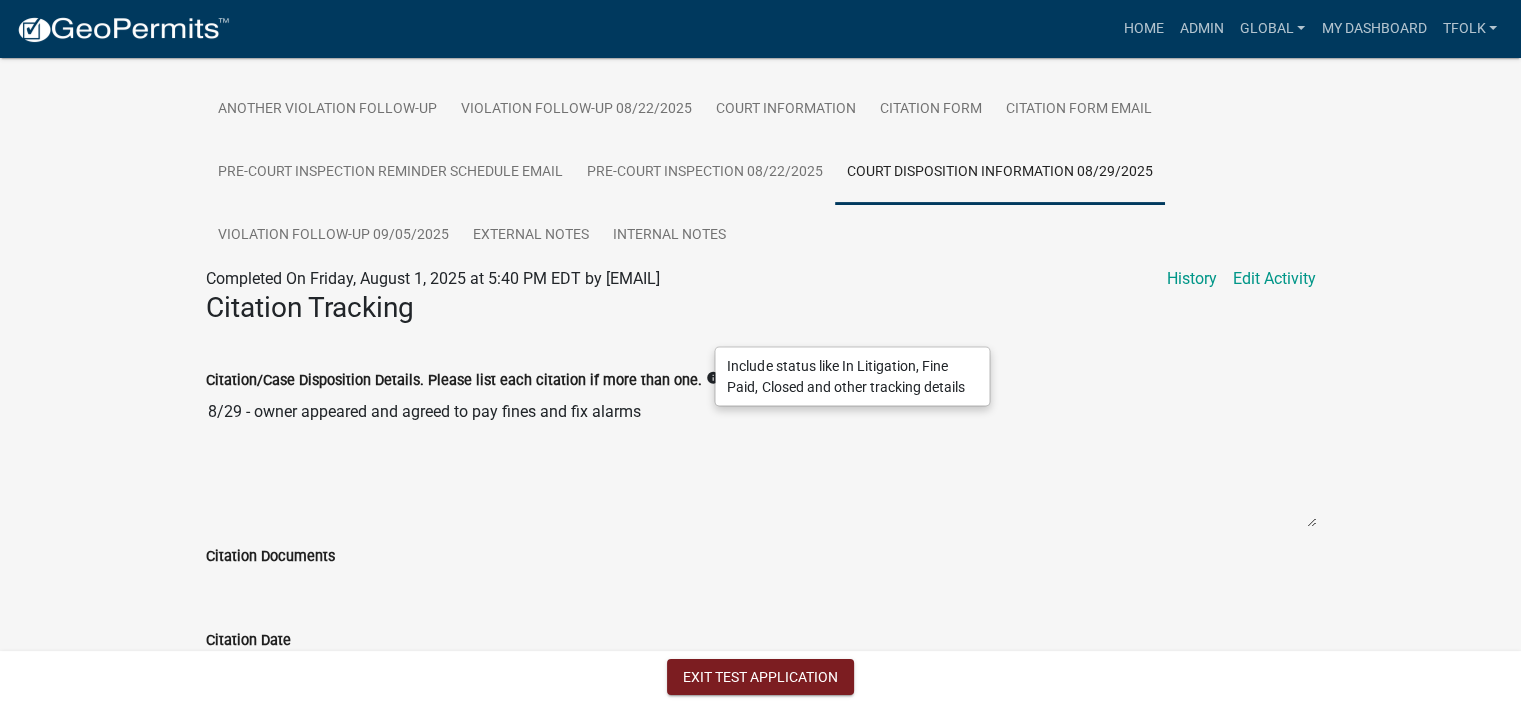 click on "info" 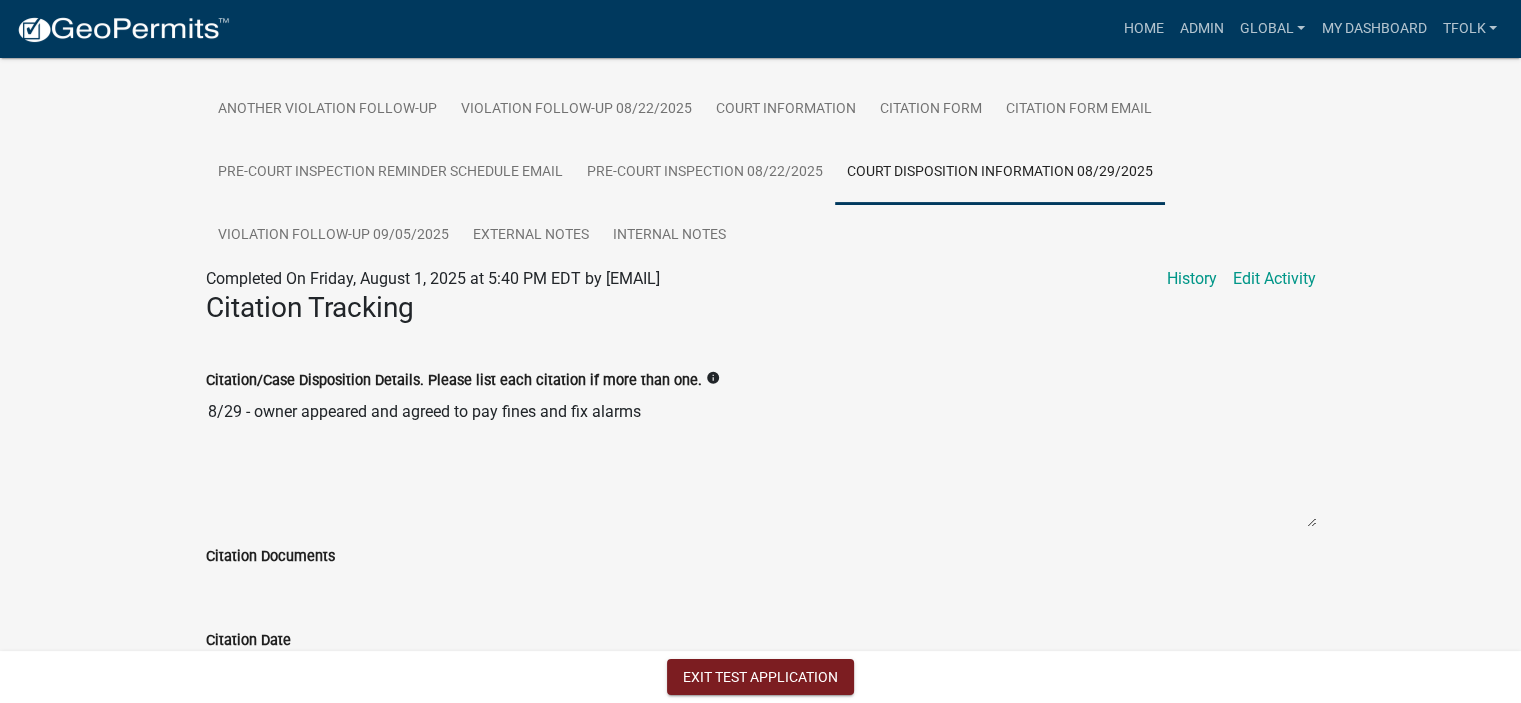 click on "DRAFT - Tenant Complaint Form TCF-[NUMBER] Amount Paid $[NUMBER]  Actions  Printer Friendly View Application Workflow Recalculate Application Description  Edit Application Number  Reopen Application Applicant [FIRST] [LAST] Created [MONTH] 1, [YEAR] Number TCF-[NUMBER] [NUMBER] [STREET] | Last | [EMAIL] Submitted   by [FIRST]   on [MONTH]/[DAY]/[YEAR]  Applicant [FIRST] [LAST]  ([PHONE])  [EMAIL] Introduction Parcel search Complainant Reporting Information Email to complainant Email complaint to Staff Assign Building Inspector  Email to Assigned Building Inspector  Tenant Complaint Notice For Building Department Page 1 Violation/Property Owner Information  TENANT COMPLAINT FORM INSPECTION FINDINGS PAGE 2 Violation Follow-up [DATE] Another Violation Follow-up Violation Follow-up [DATE] Court Information Citation Form Citation Form Email Pre-Court Inspection Reminder Schedule Email Pre-Court Inspection [DATE] Court Disposition Information [DATE] Violation Follow-up [DATE] External Notes" 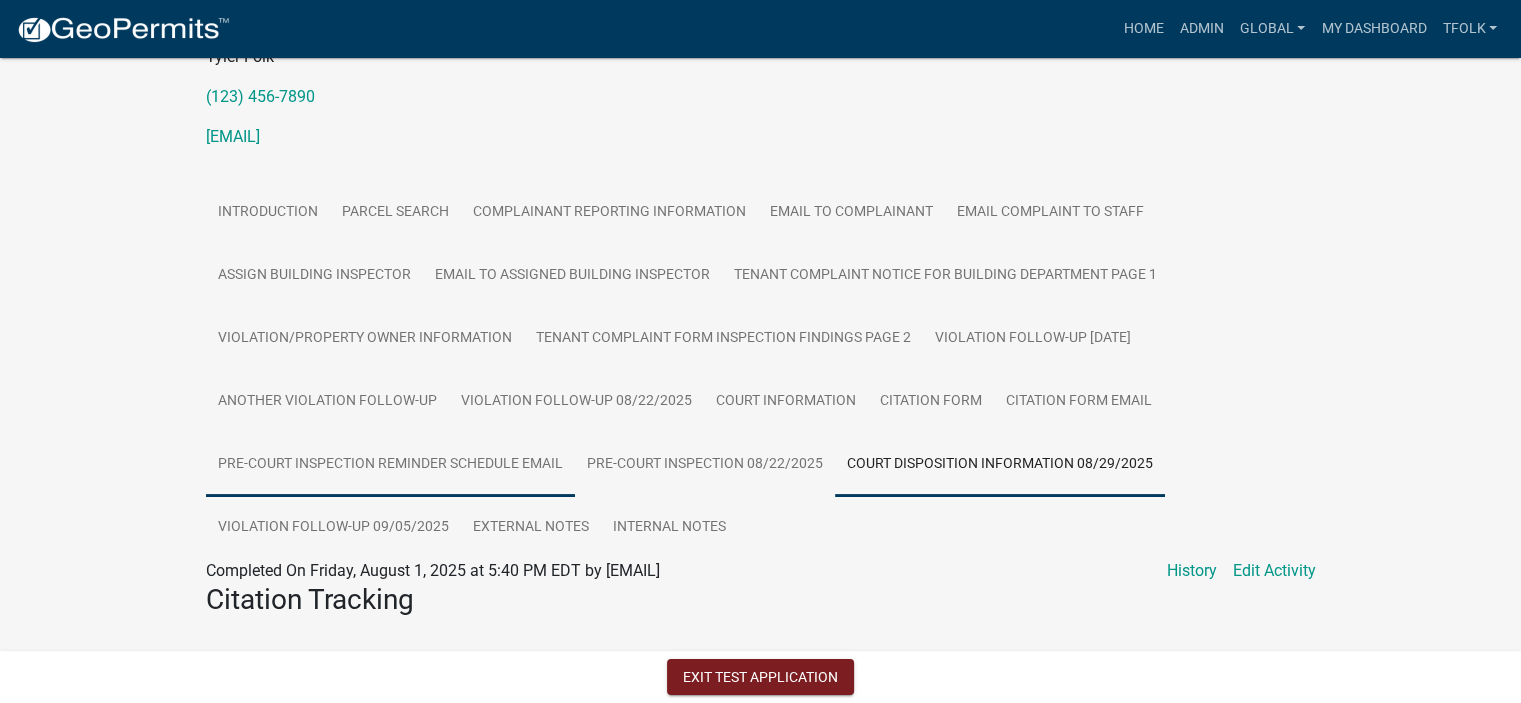 scroll, scrollTop: 152, scrollLeft: 0, axis: vertical 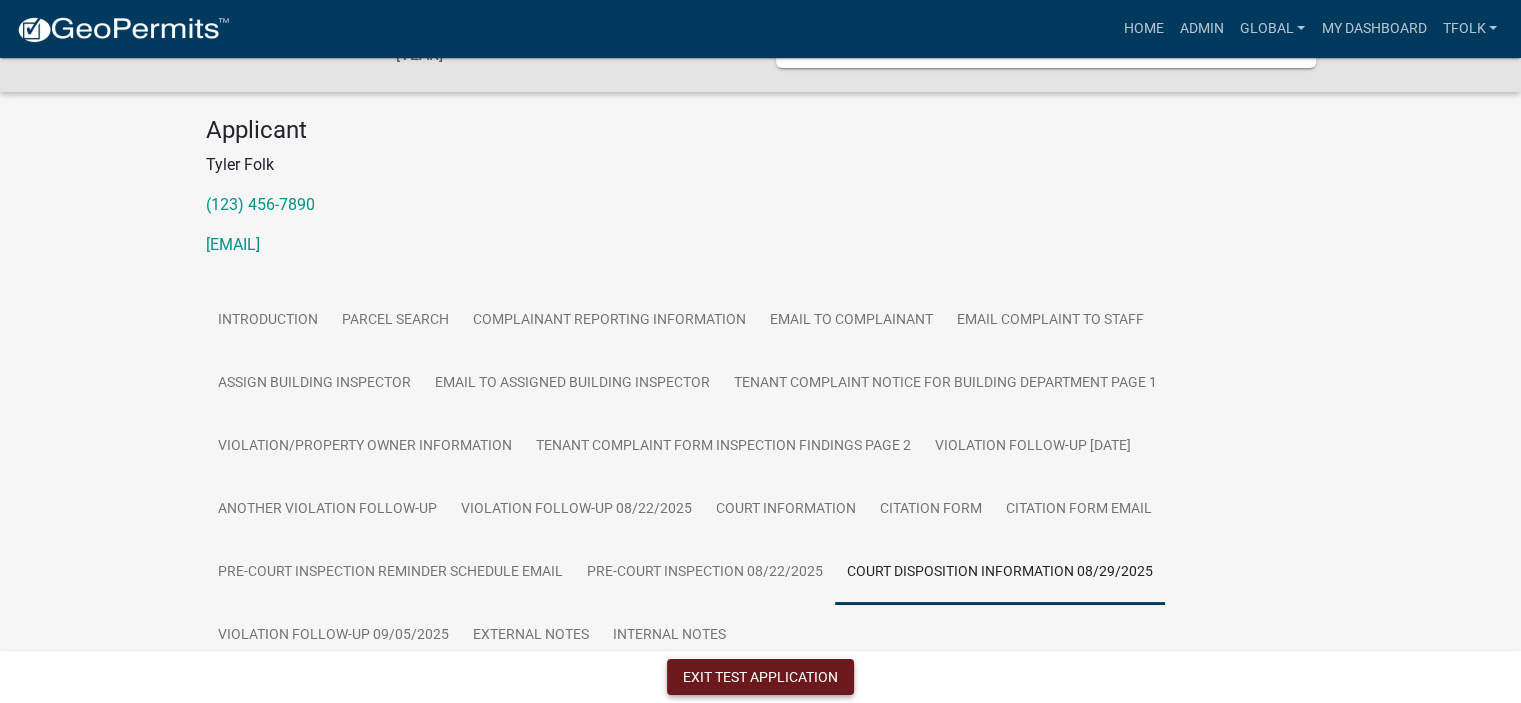 click on "Exit Test Application" 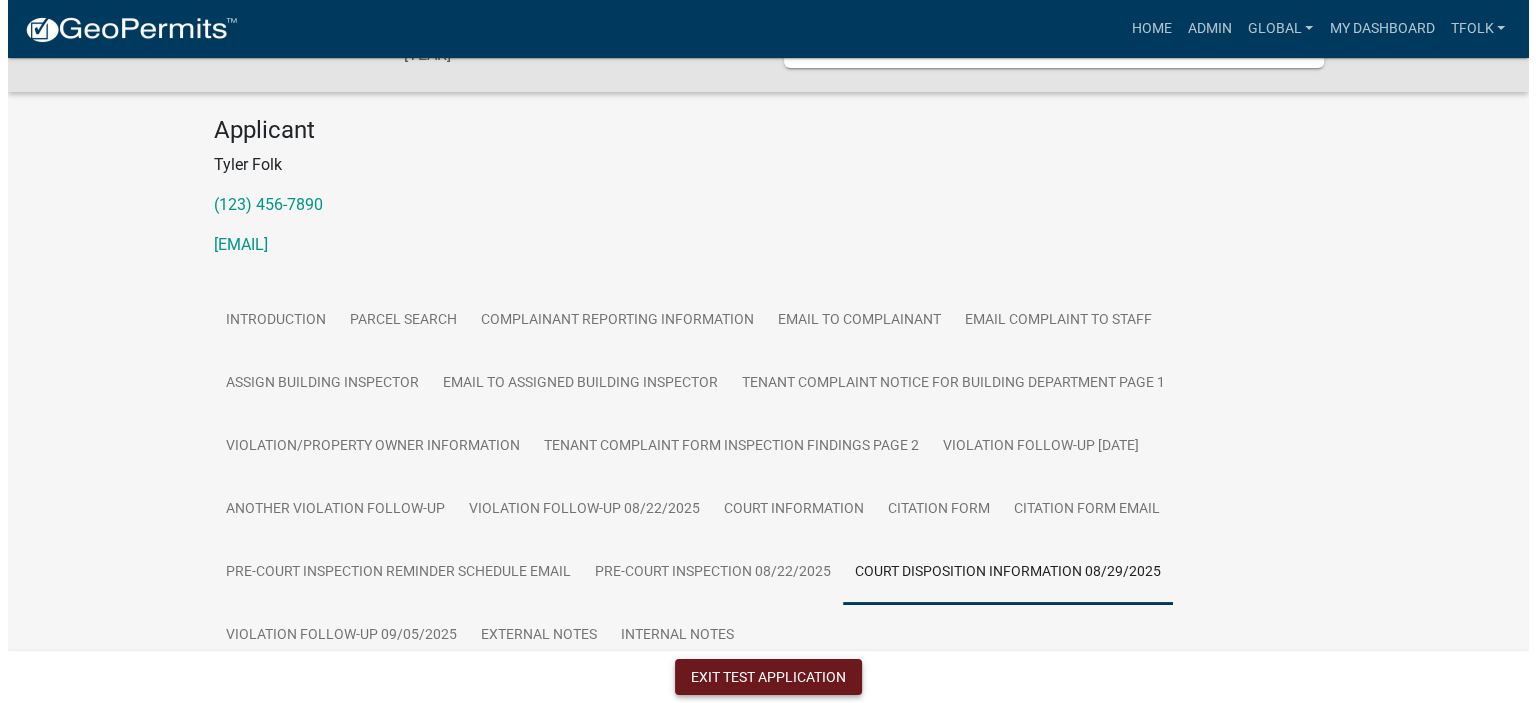 scroll, scrollTop: 0, scrollLeft: 0, axis: both 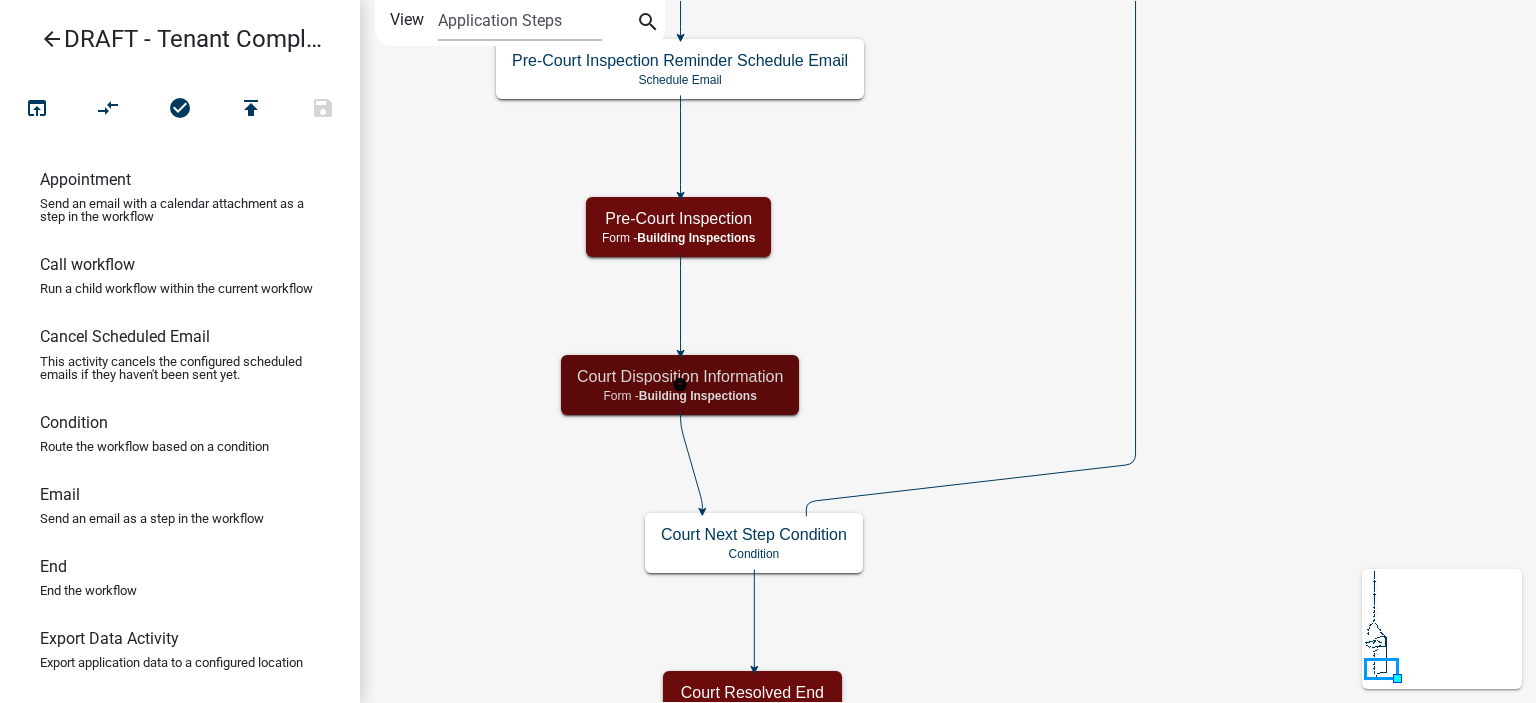 click on "Court Disposition Information
Form -  Building Inspections" at bounding box center [680, 385] 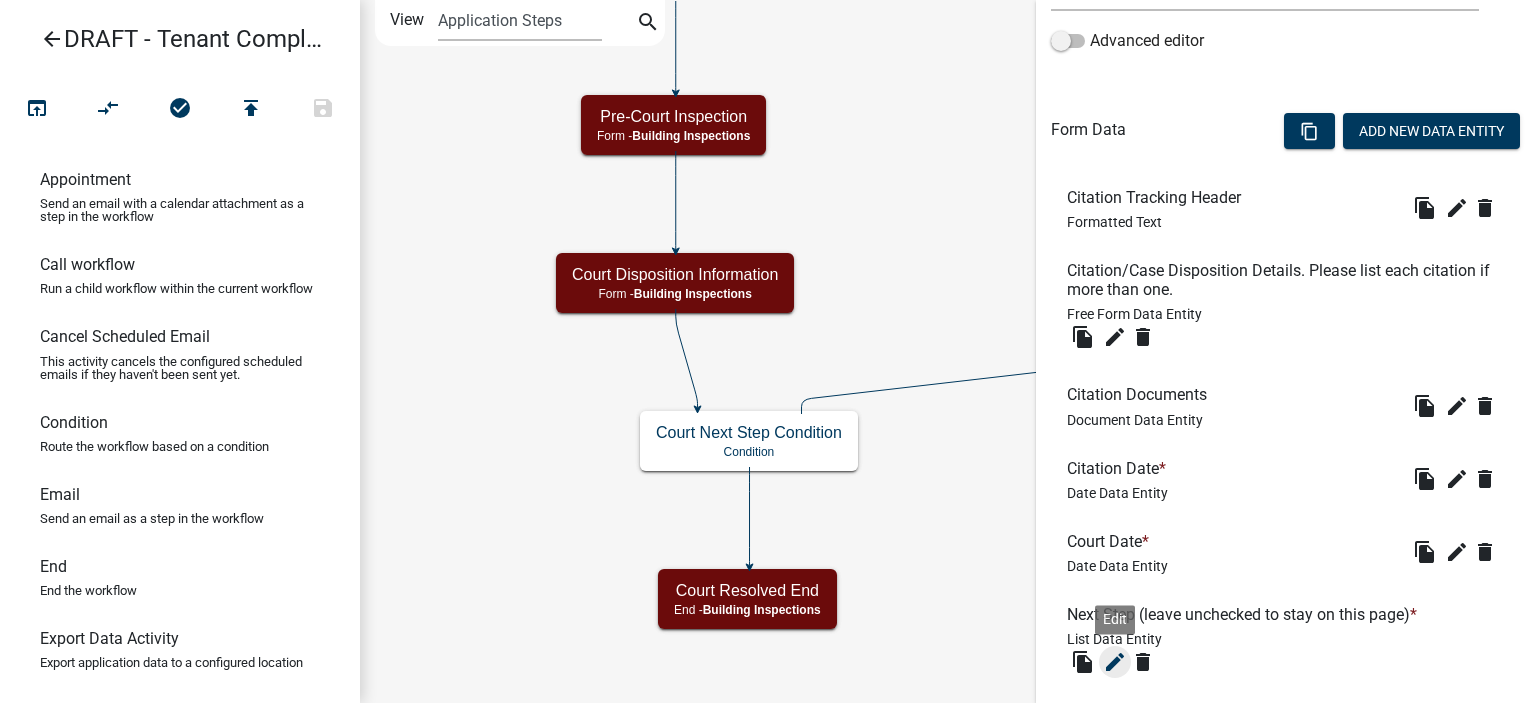 scroll, scrollTop: 664, scrollLeft: 0, axis: vertical 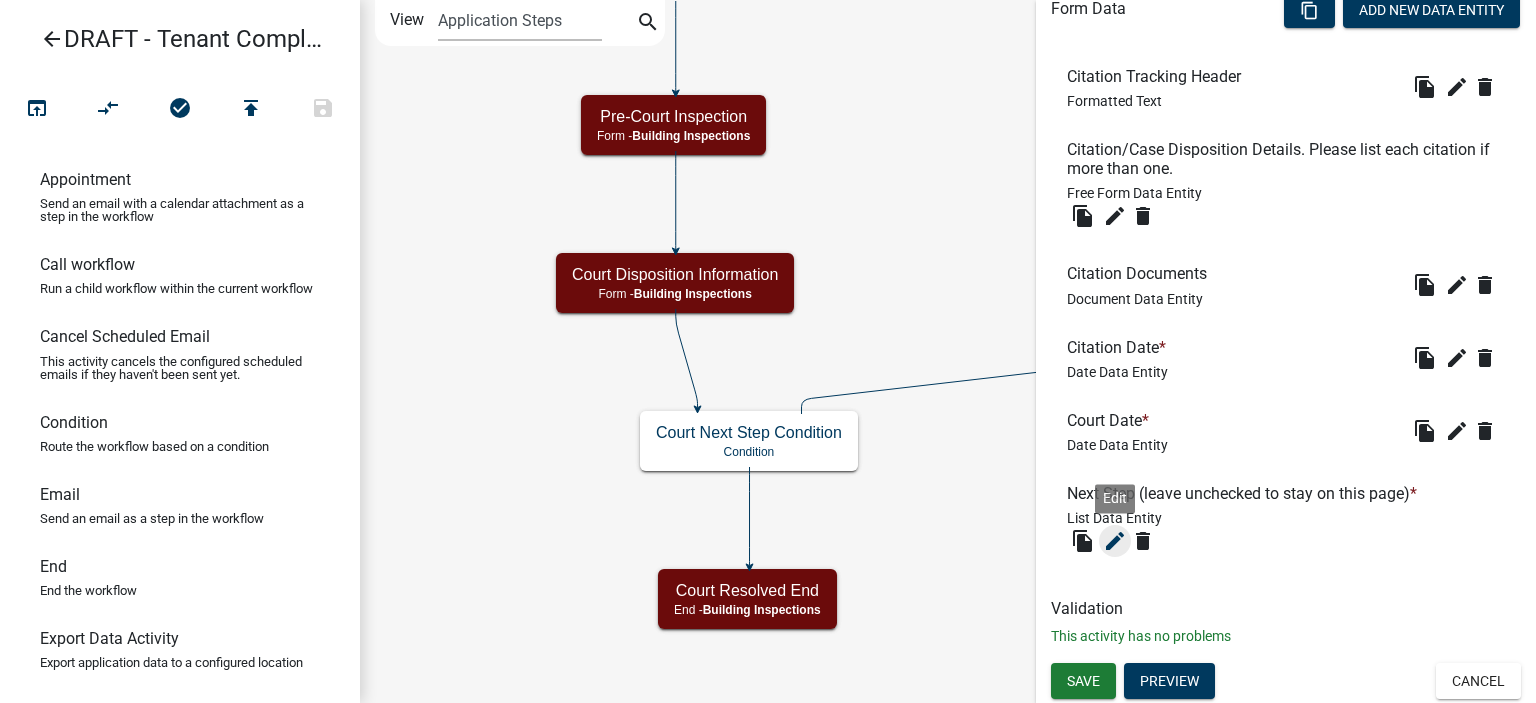 click on "edit" 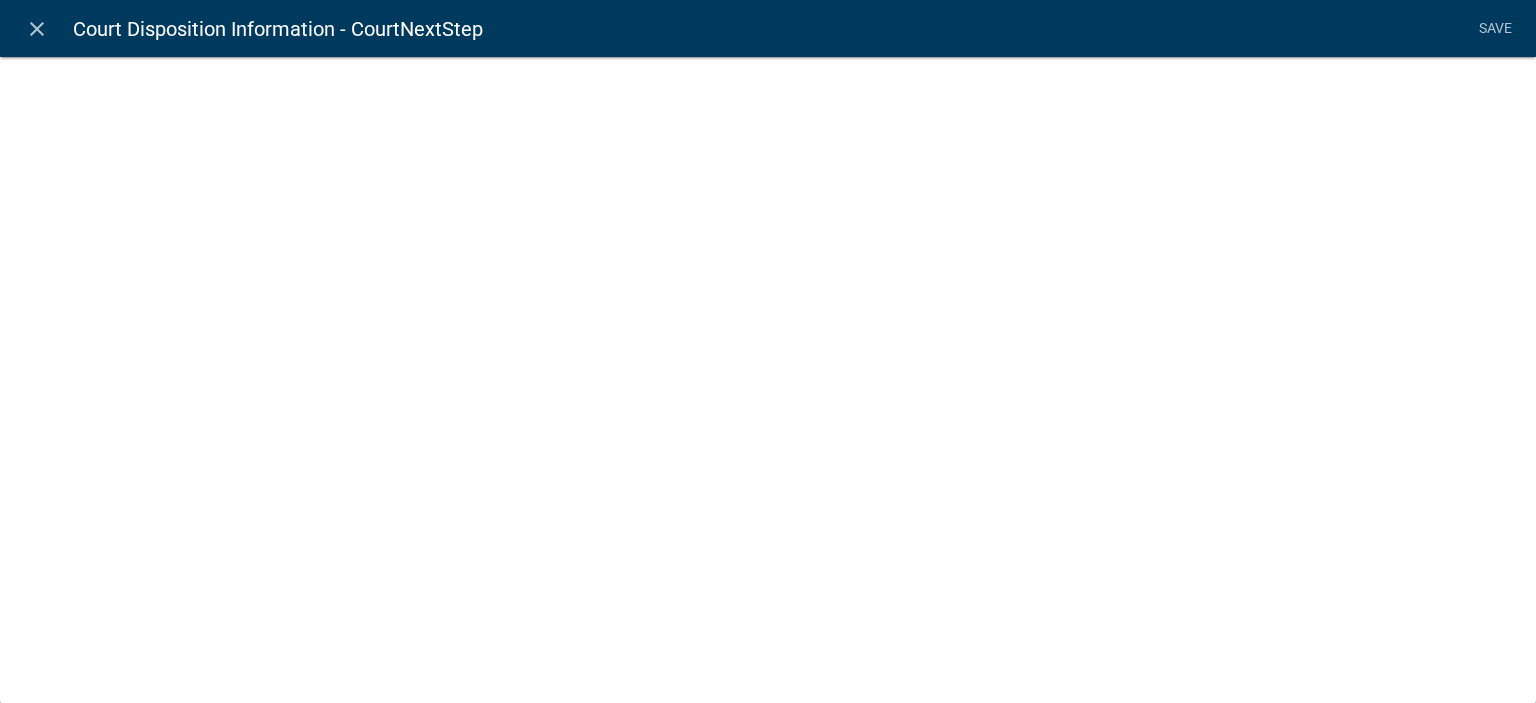 select on "list-data" 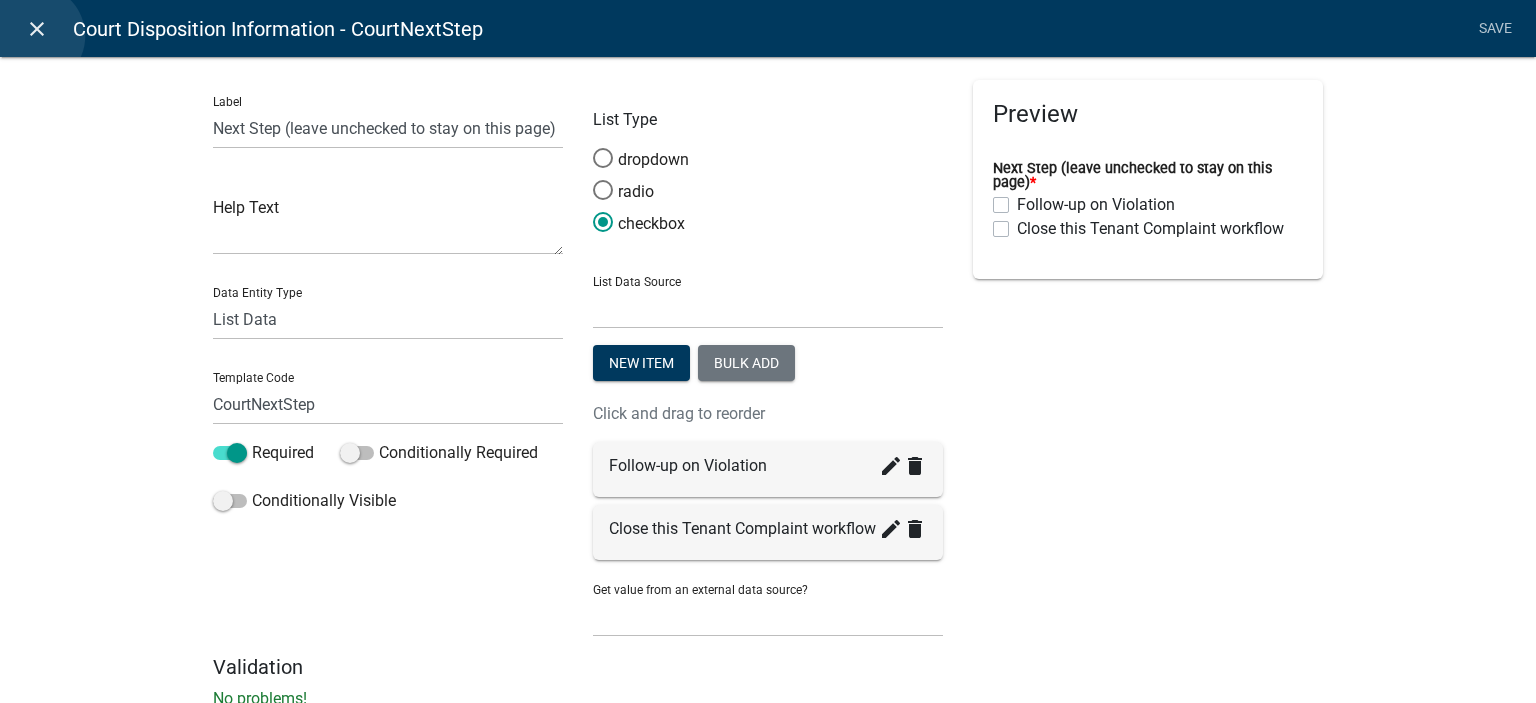 click on "close" 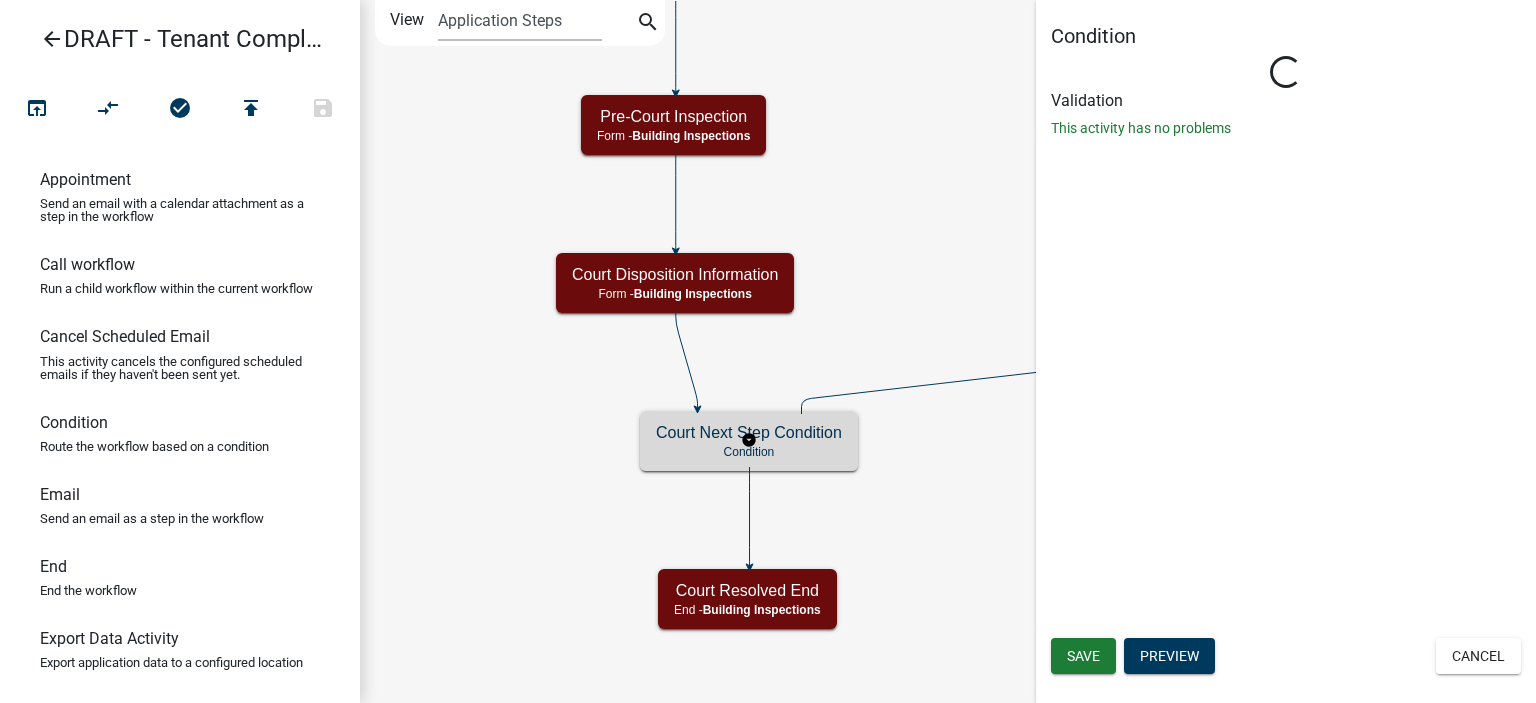 scroll, scrollTop: 0, scrollLeft: 0, axis: both 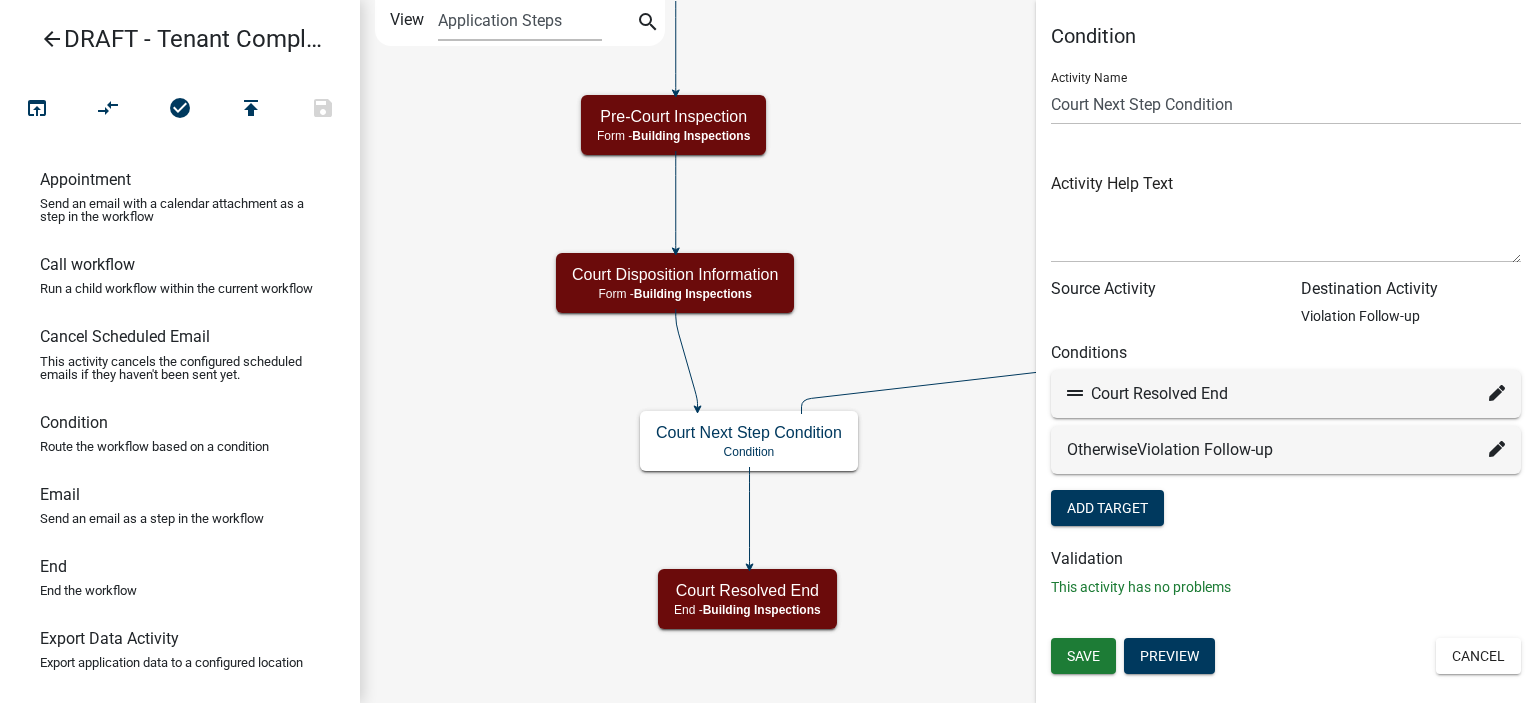 click on "Court Resolved End" 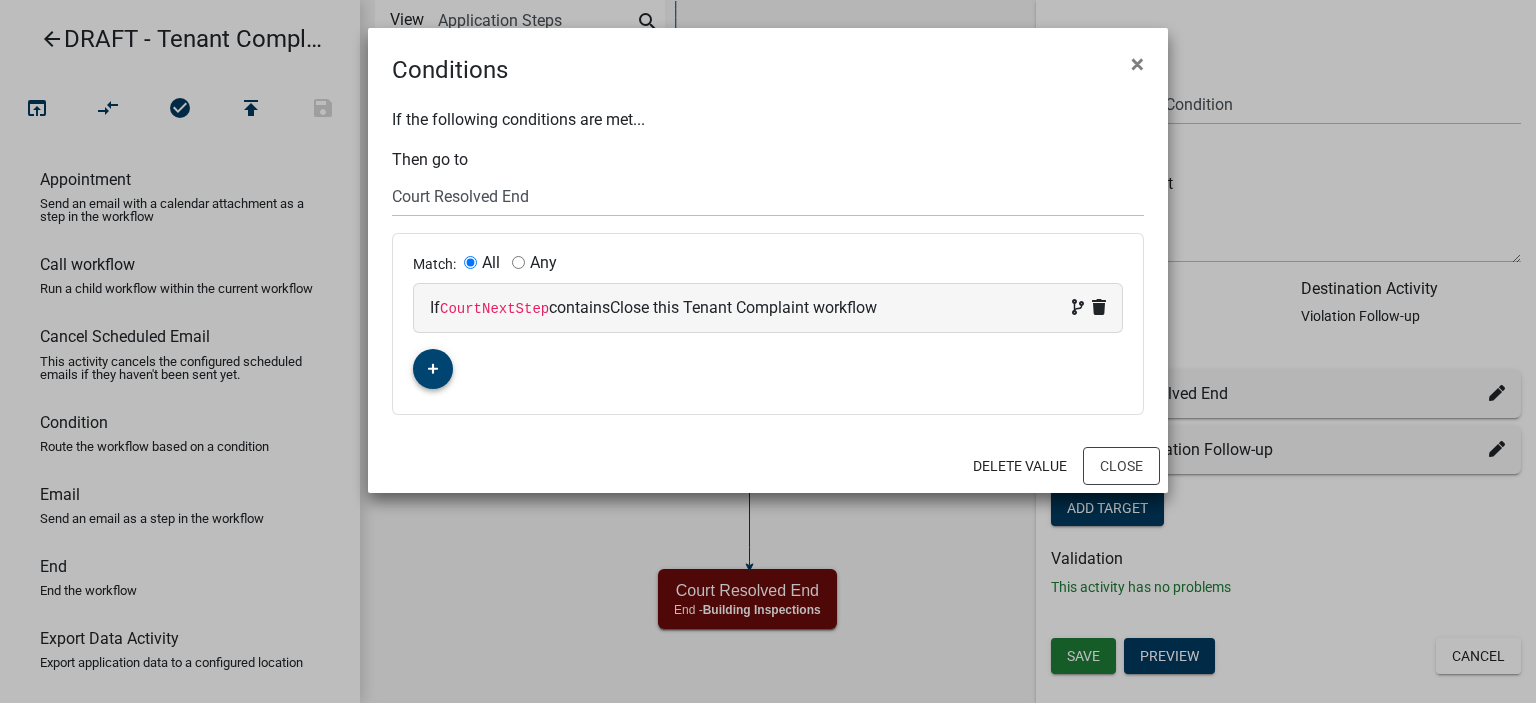 click 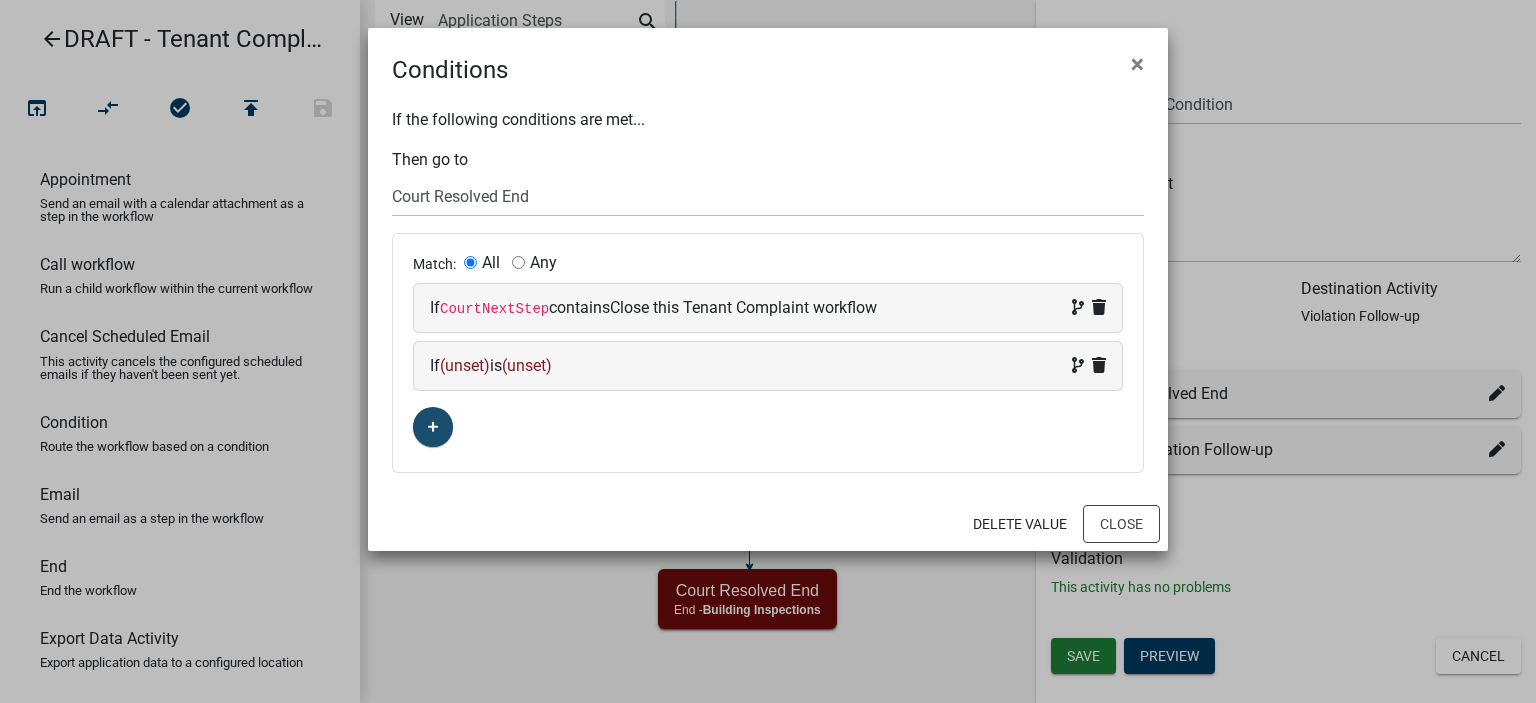 click on "(unset)" 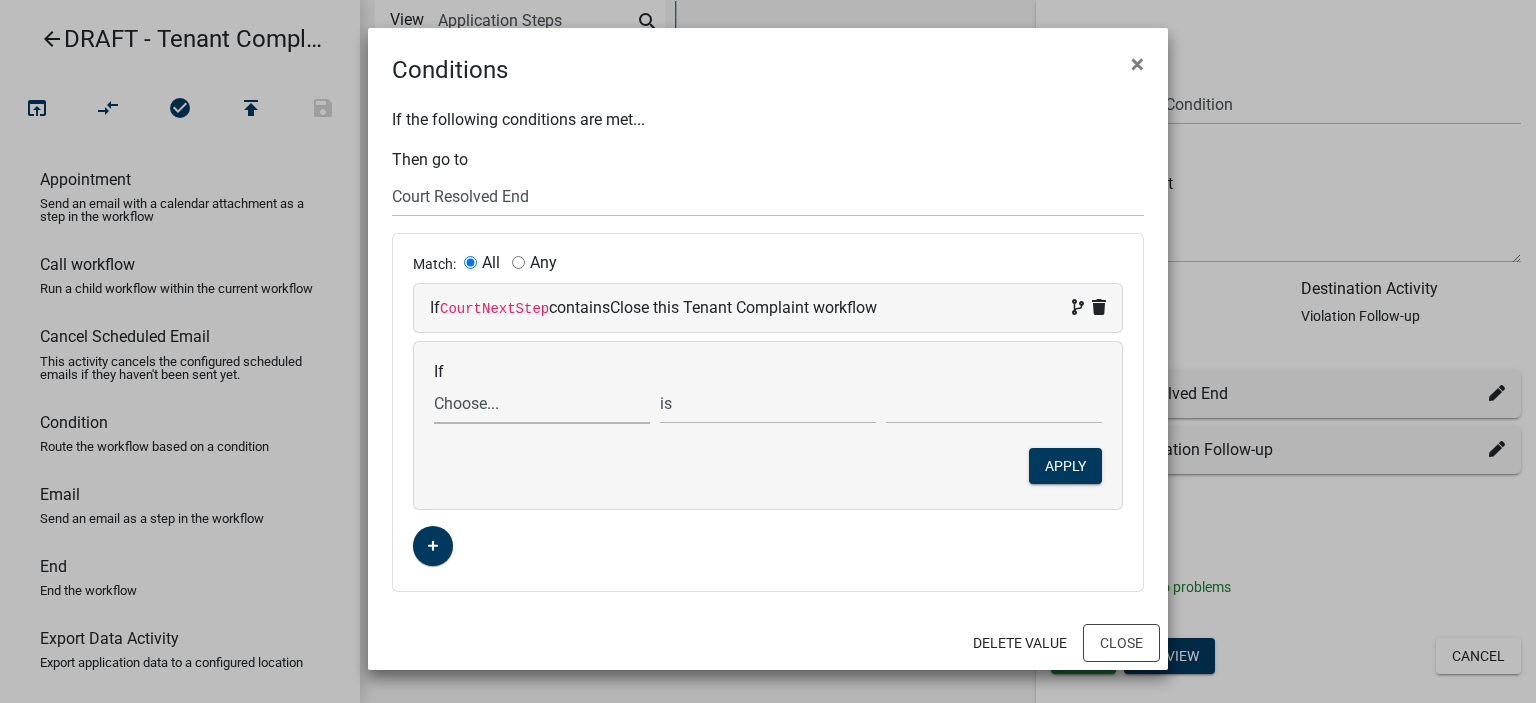 drag, startPoint x: 455, startPoint y: 371, endPoint x: 488, endPoint y: 411, distance: 51.855568 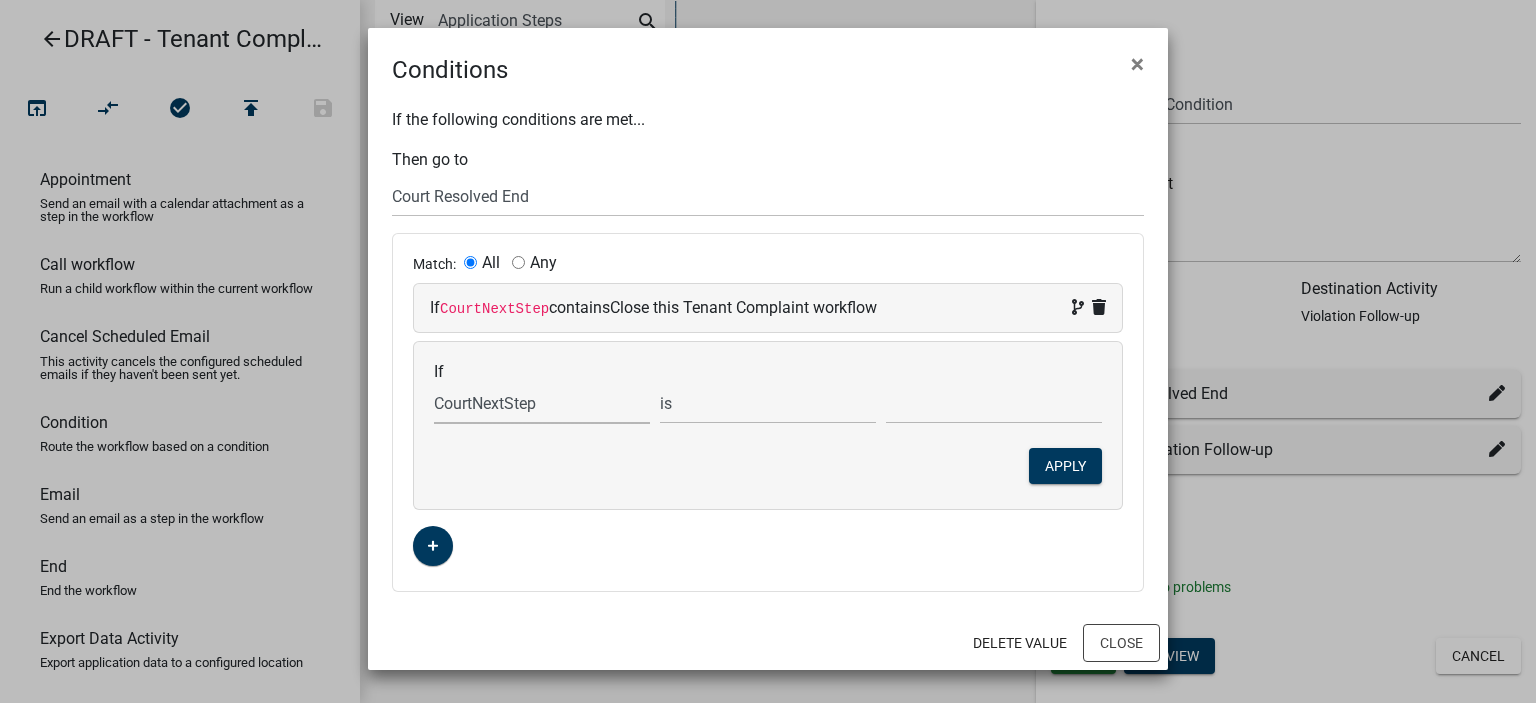 click on "Choose...   AgreementCheck   ALL_FEE_RECIPIENTS   AnotherFollowup   APPLICATION_ID   APPLICATION_NUMBER   APPLICATION_STATUS   Attachments   AttachmentsFollowUp   AttachmentsPreCourt   BuildingInspectorName   CITATION_FORM_DOCUMENT_URL   CitationDate   CitationDetails   CitationDocuments   CitationTrackingHeader   City   ComplainantAddress   ComplainantEmail   ComplainantHeader   ComplainantName   ComplainantPhone   ComplainantSignature   Complaint   CourtDate   CourtNextStep   CreateDate   CURRENT_ACTIVITY   CURRENT_YEAR   currentlyoccupyinghome   DateSiteVisit   FollowUpDate   FollowupDatetenant   FollowUpFindings   FollowUpReviewer   GENERATED_APPLICATION_NUMBER   IFYESPLEASEEXPLAIN   INDIVIDUAL_FEES   IntroText   Issueaddressed   KeyedInByStaff   LegalDesc   LocationAddress   Map   MapSketchTools   mustappearbeforejudge   Next   NextDeadline   NonRentalText   NotAViolation   Noviolationexplanation   OccupantTimeLength   OwnerNotifiedActions   OwnerNotifiedYN   PARCEL_SEARCH_Acres   PARCEL_SEARCH_Address" at bounding box center (542, 403) 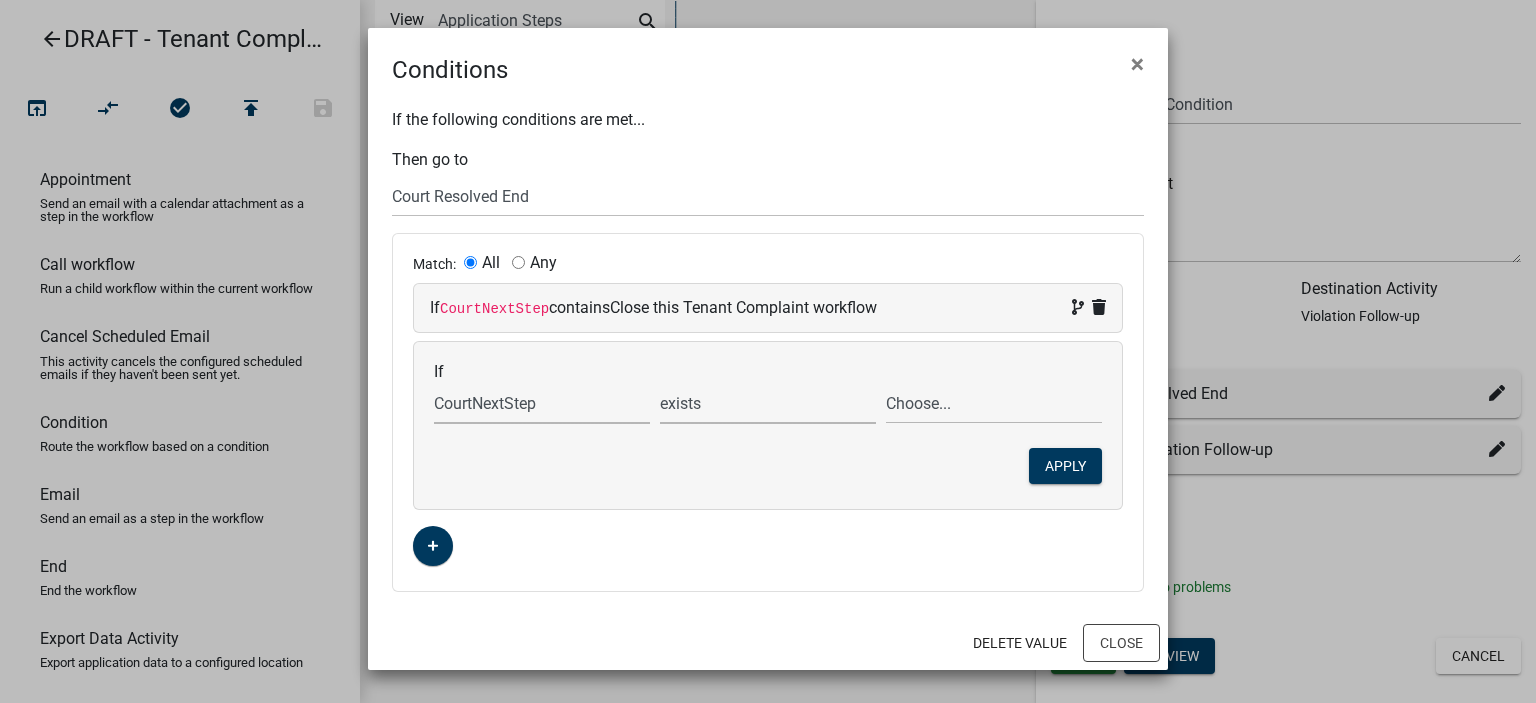 click on "exists   does not exist   contains   does not contain" at bounding box center [768, 403] 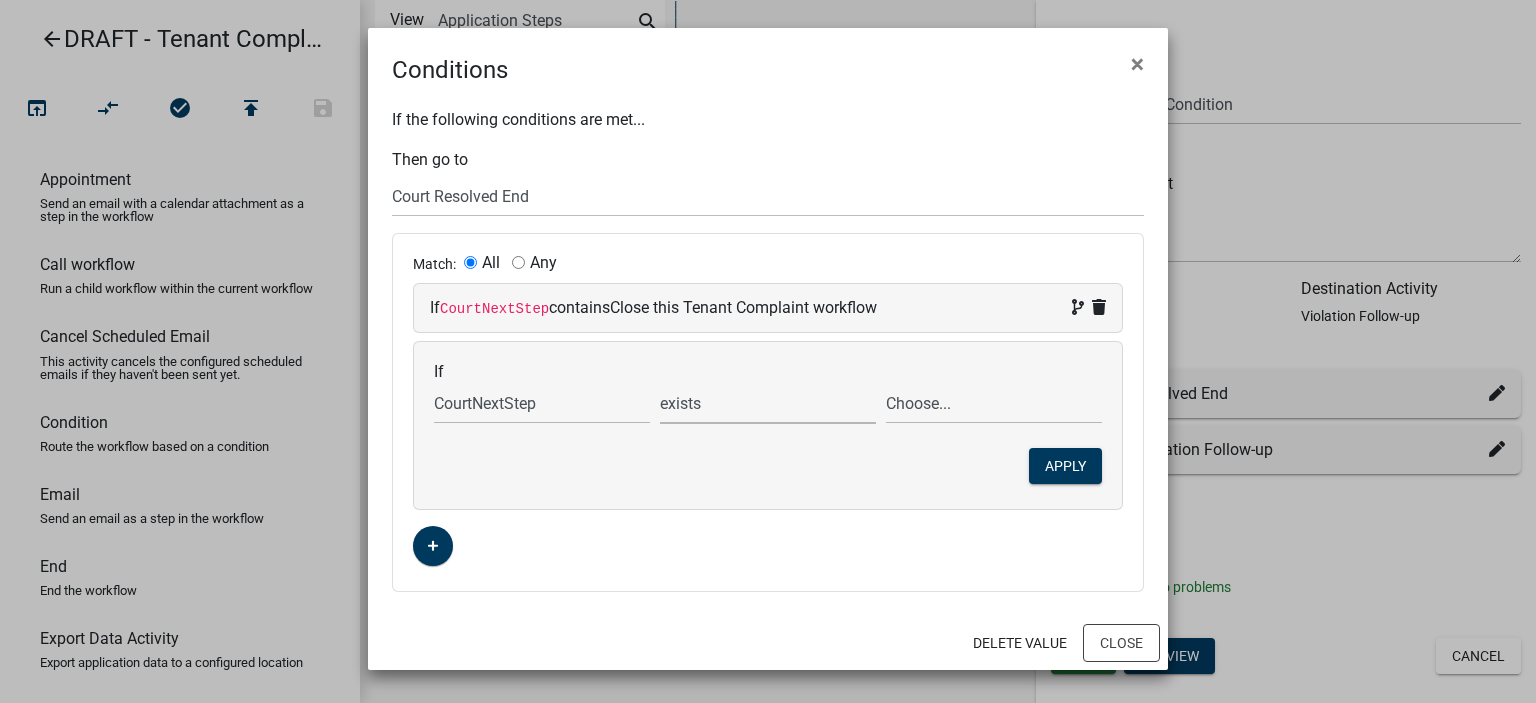 select on "7: !~" 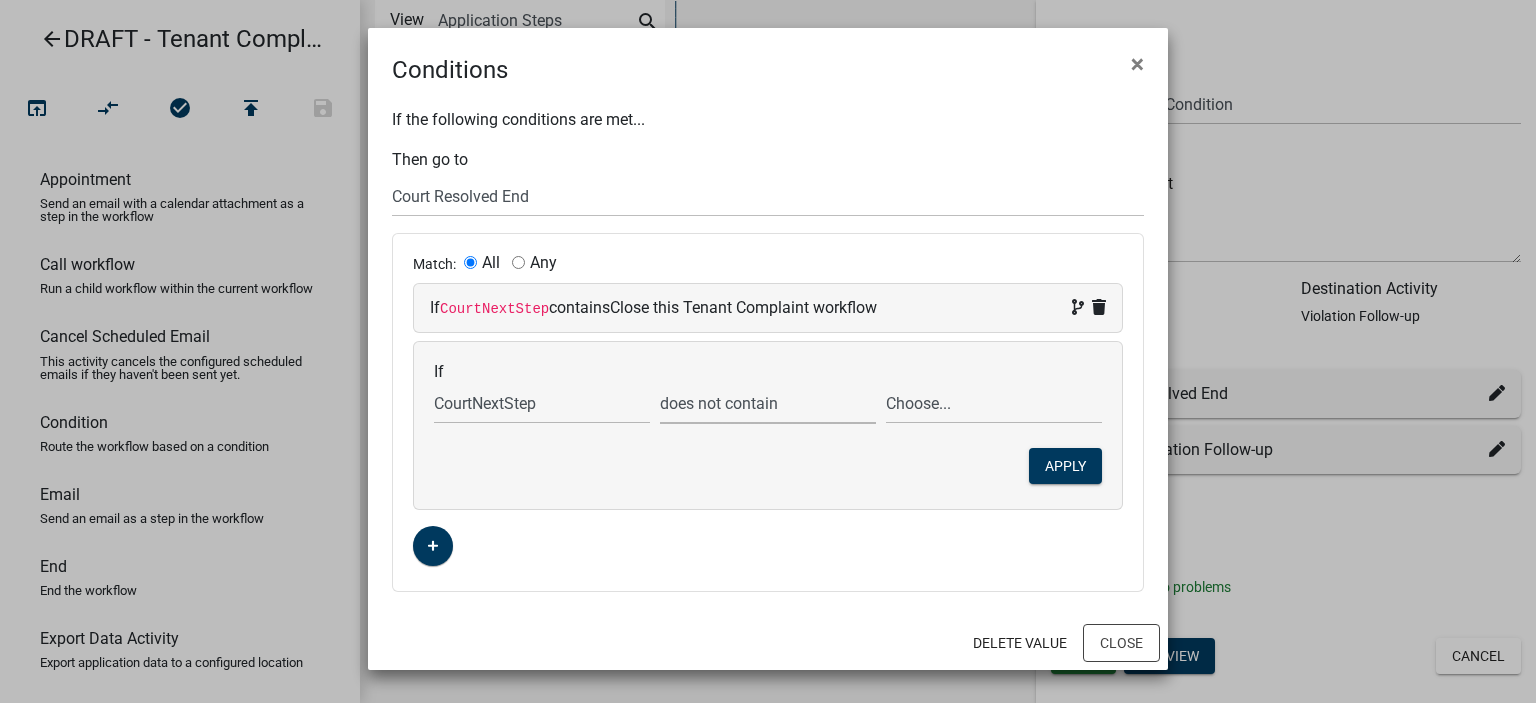 click on "exists   does not exist   contains   does not contain" at bounding box center [768, 403] 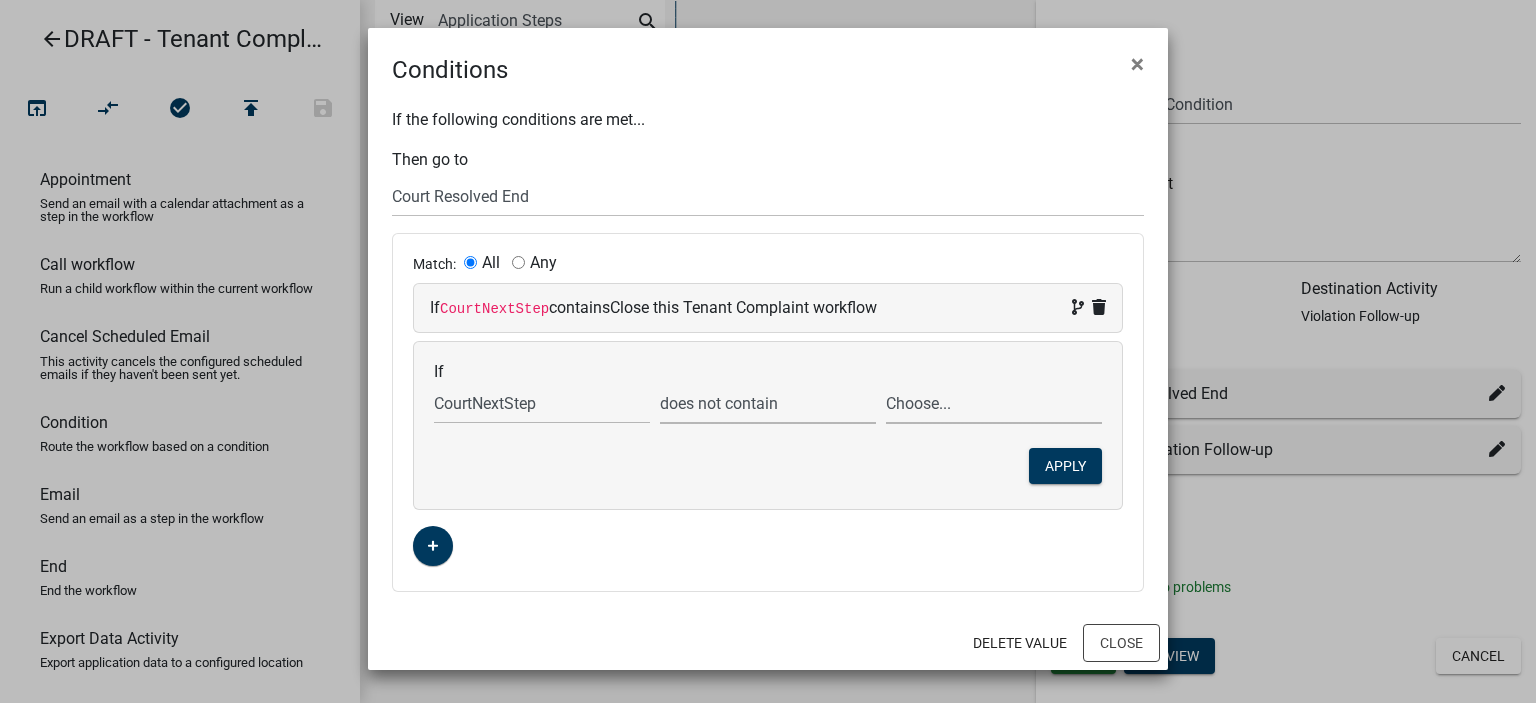 click on "Choose...   Close this Tenant Complaint workflow   Follow-up on Violation" at bounding box center (994, 403) 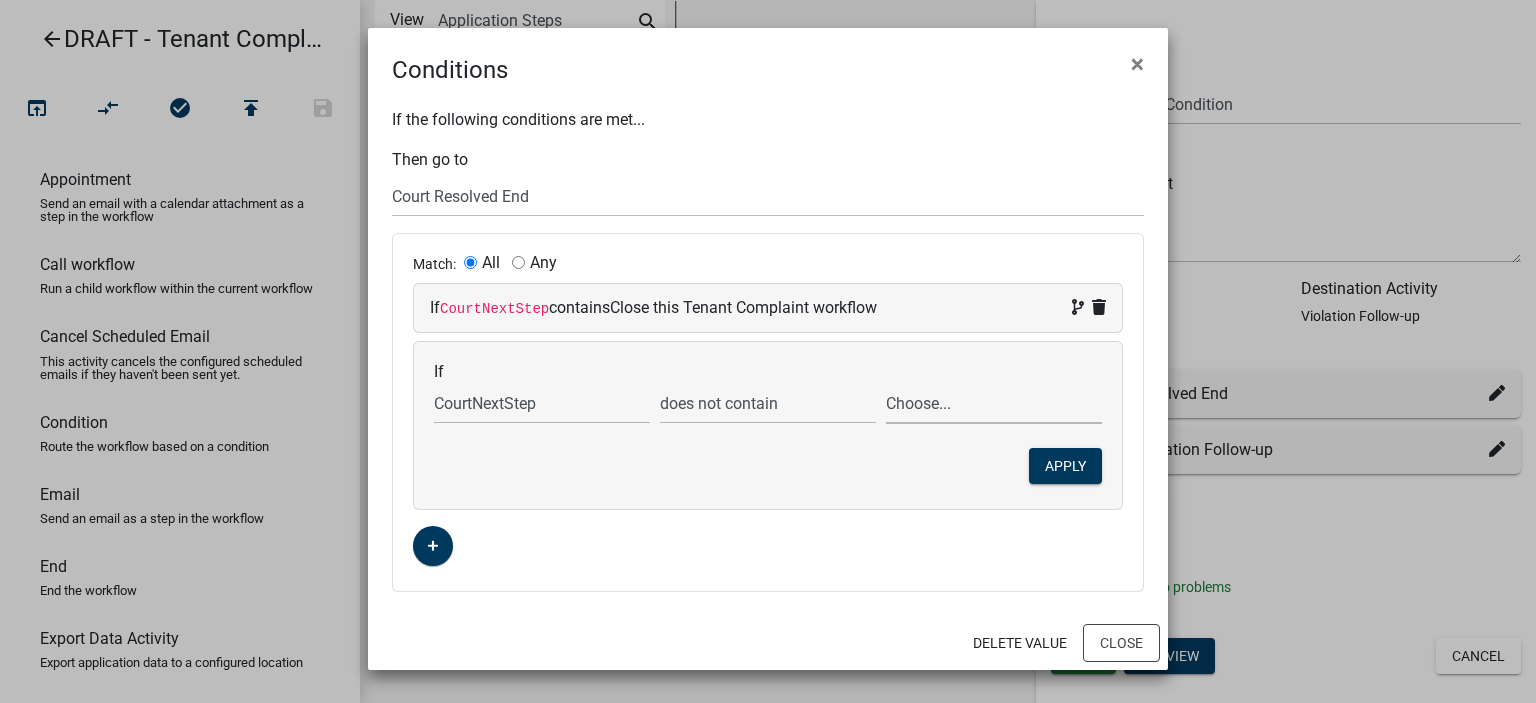 select on "2: Follow-up on Violation" 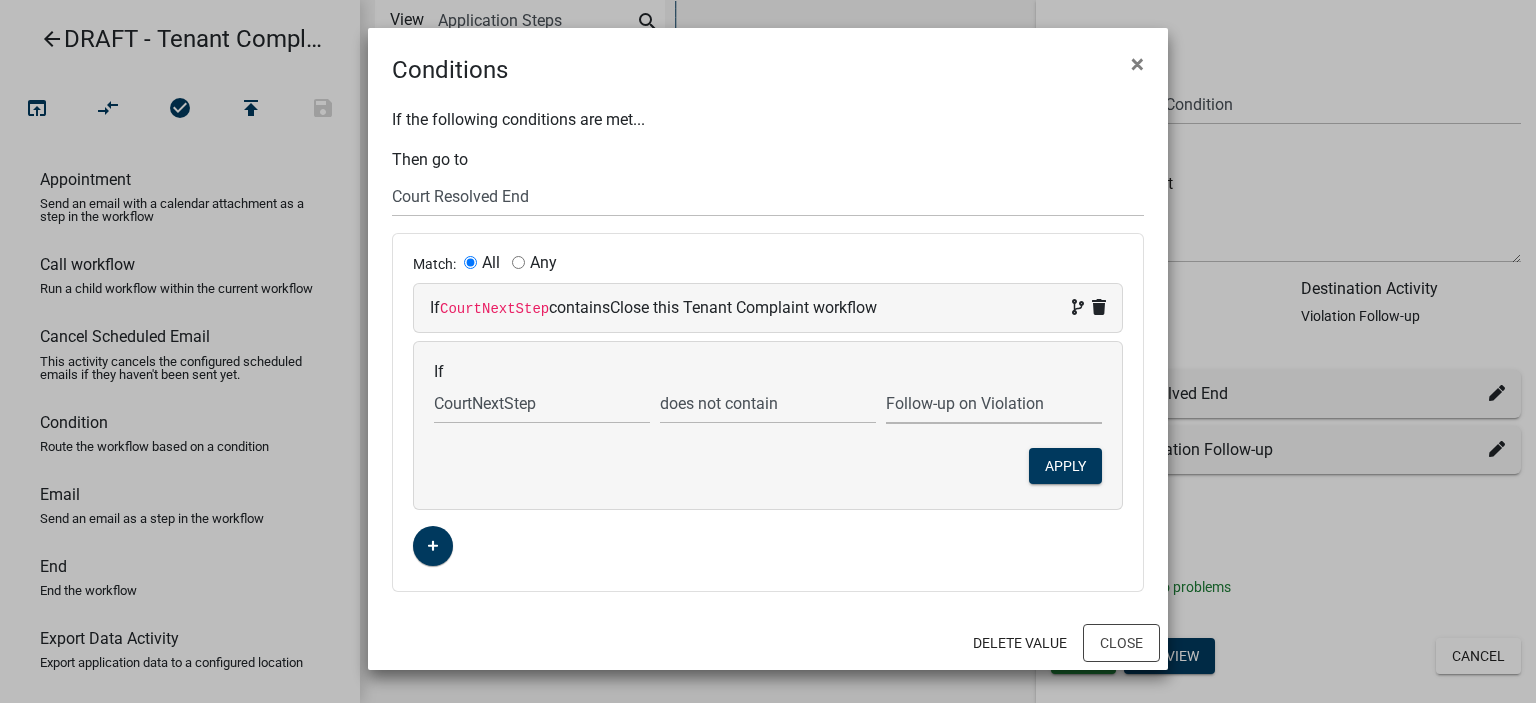 click on "Choose...   Close this Tenant Complaint workflow   Follow-up on Violation" at bounding box center [994, 403] 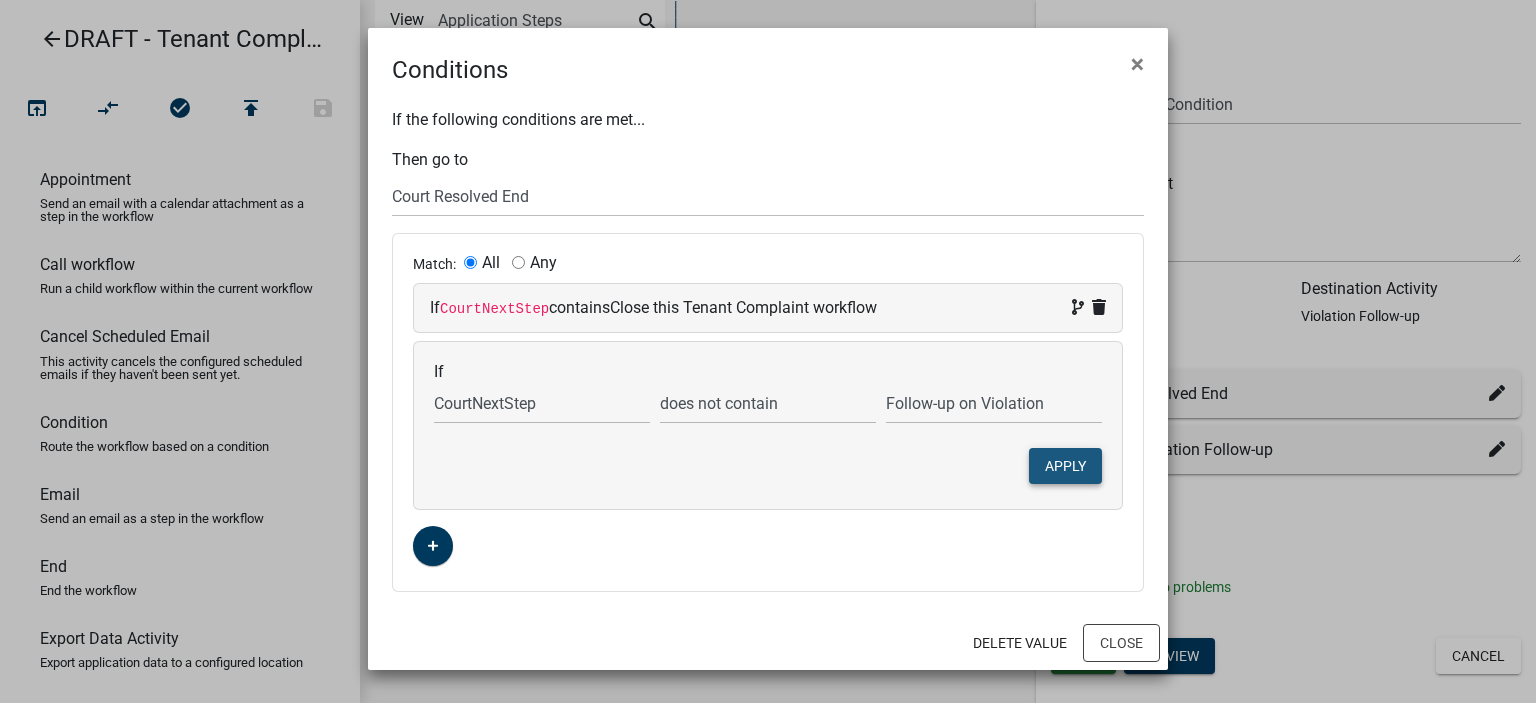 click on "Apply" 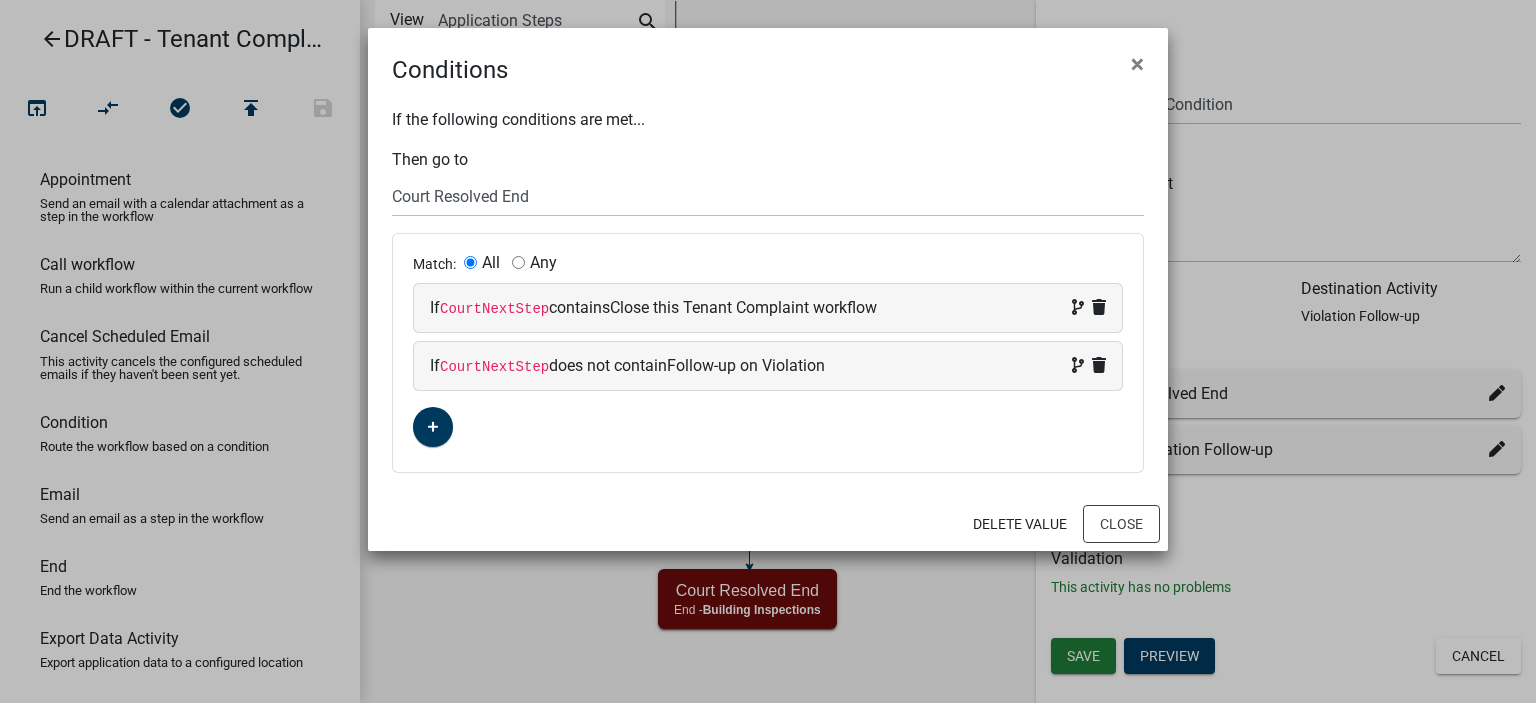 click on "If  CourtNextStep  does not contain  Follow-up on Violation" 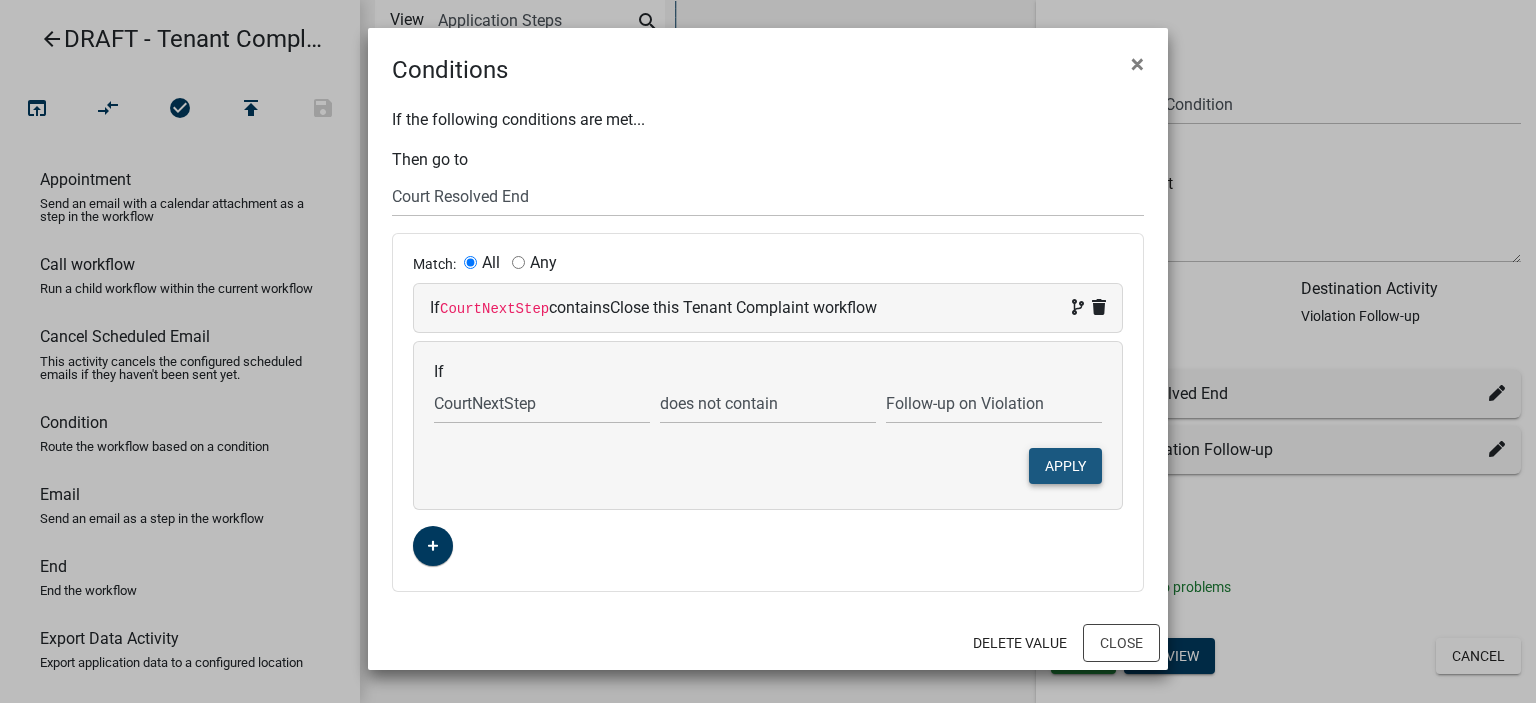 click on "Apply" 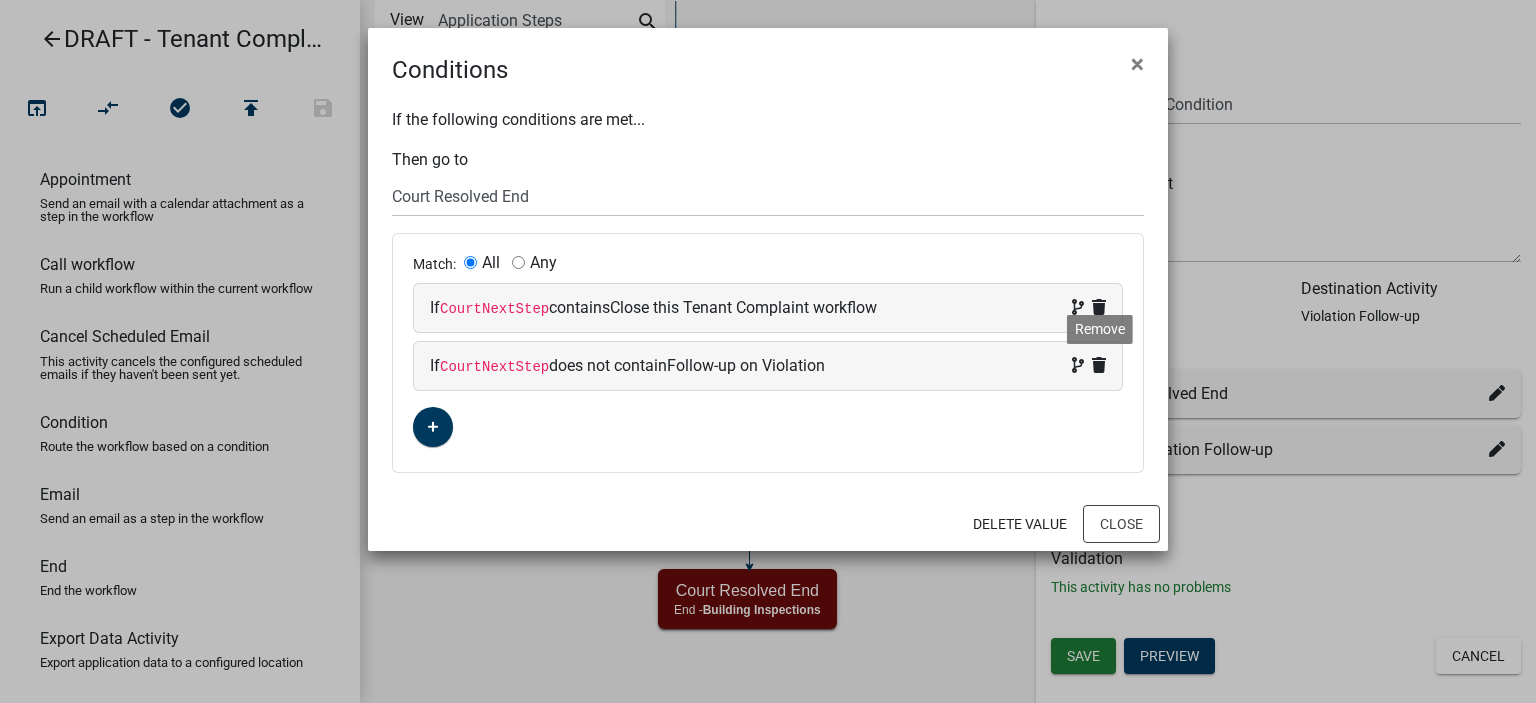 click 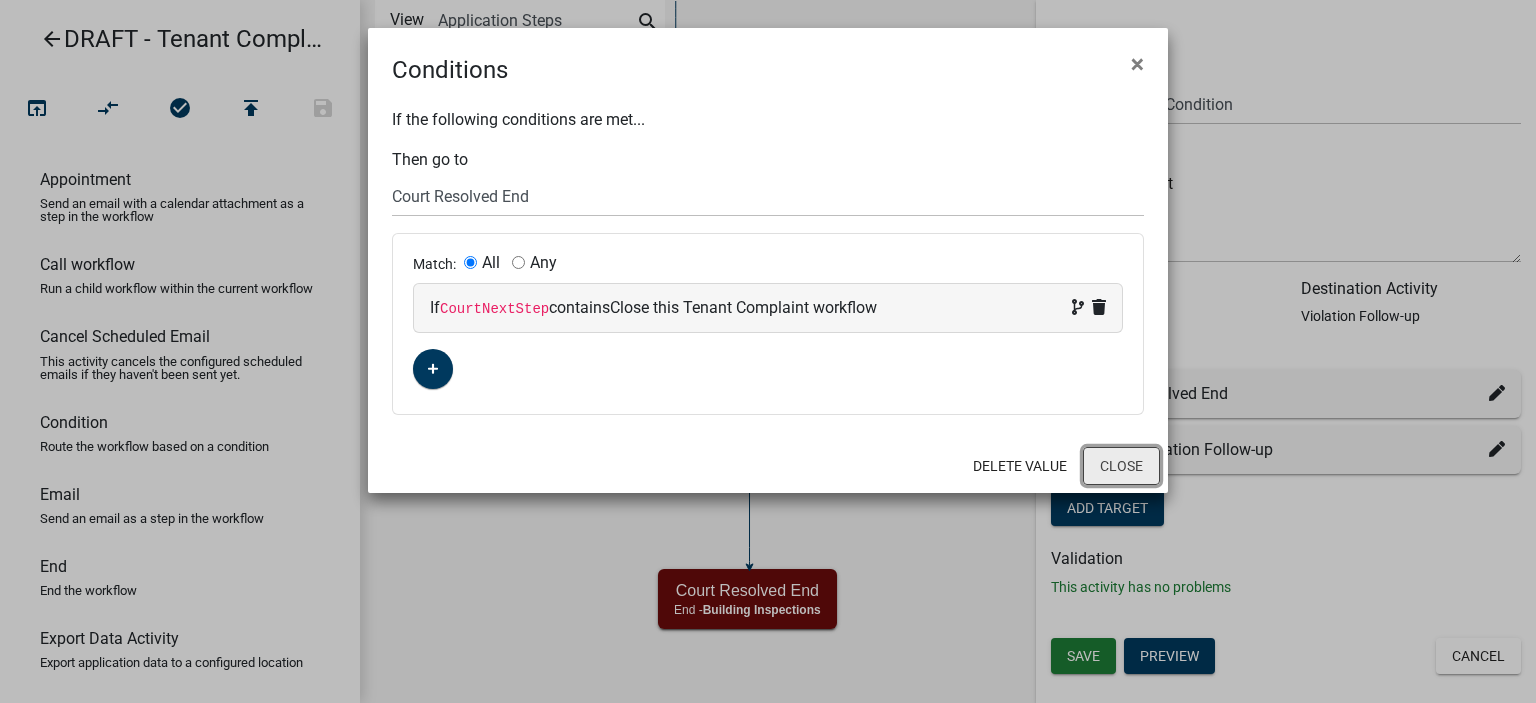 click on "Close" 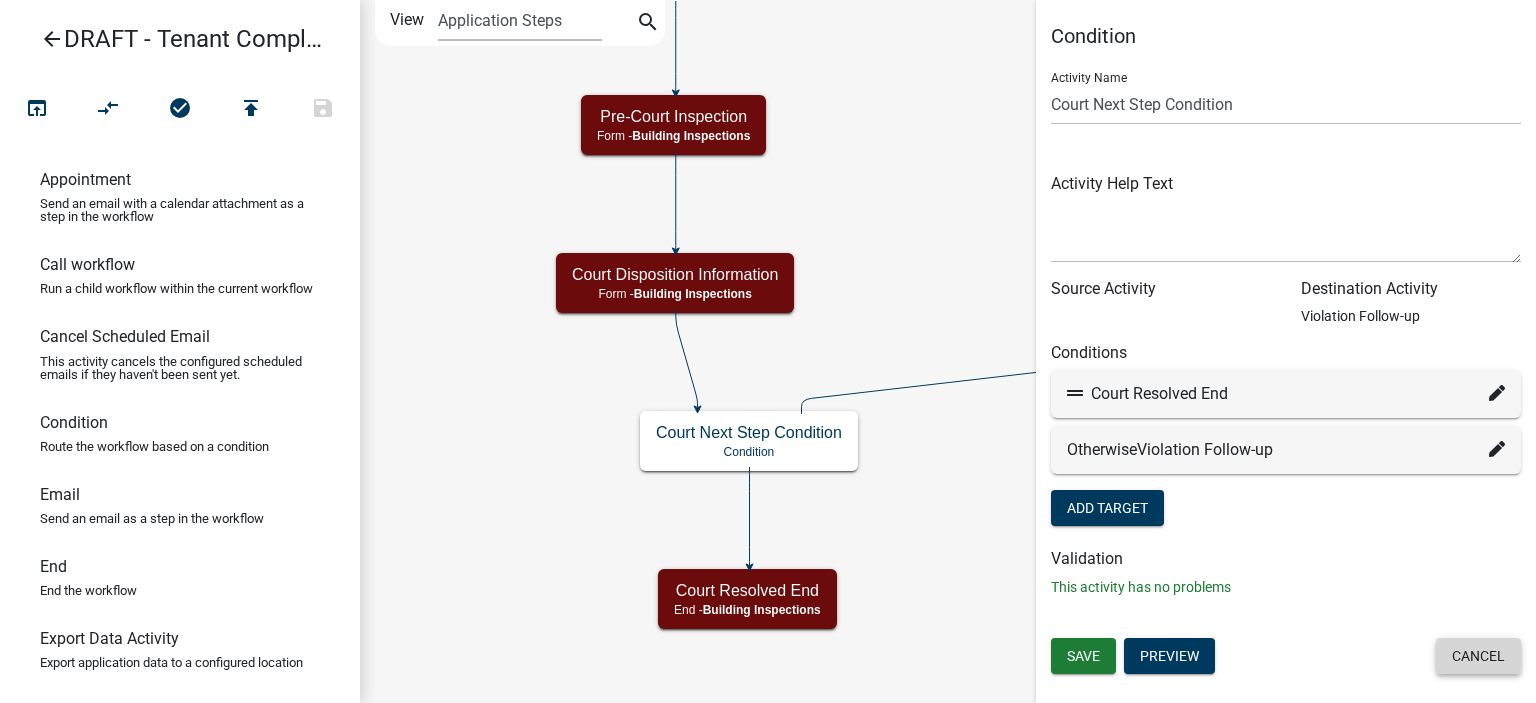 click on "Cancel" 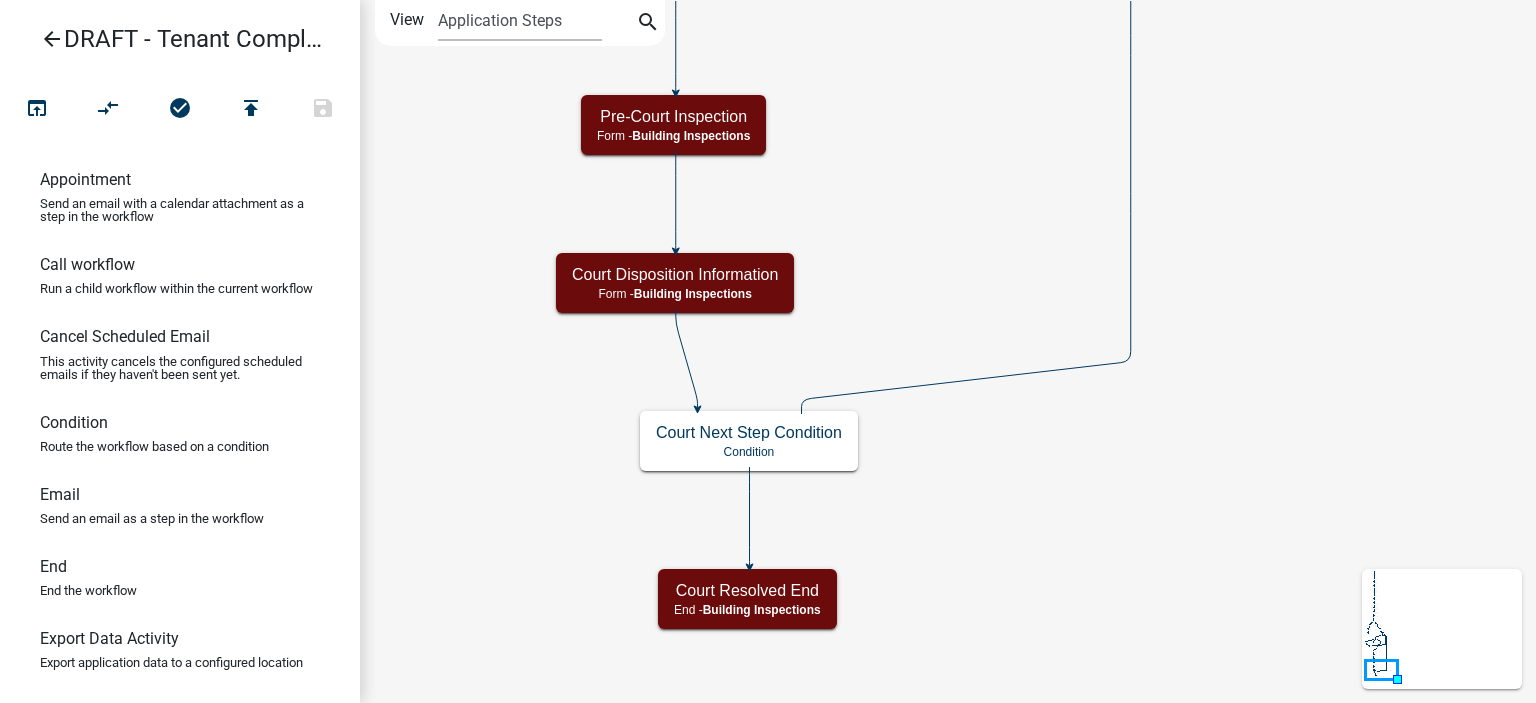 click on "Start
Start -  Applicant
Parcel search
Parcel search -  Applicant
Complainant Reporting Information
Form -  Applicant
TENANT COMPLAINT FORM INSPECTION FINDINGS
Generate PDF -  Building Inspections
Applicant" 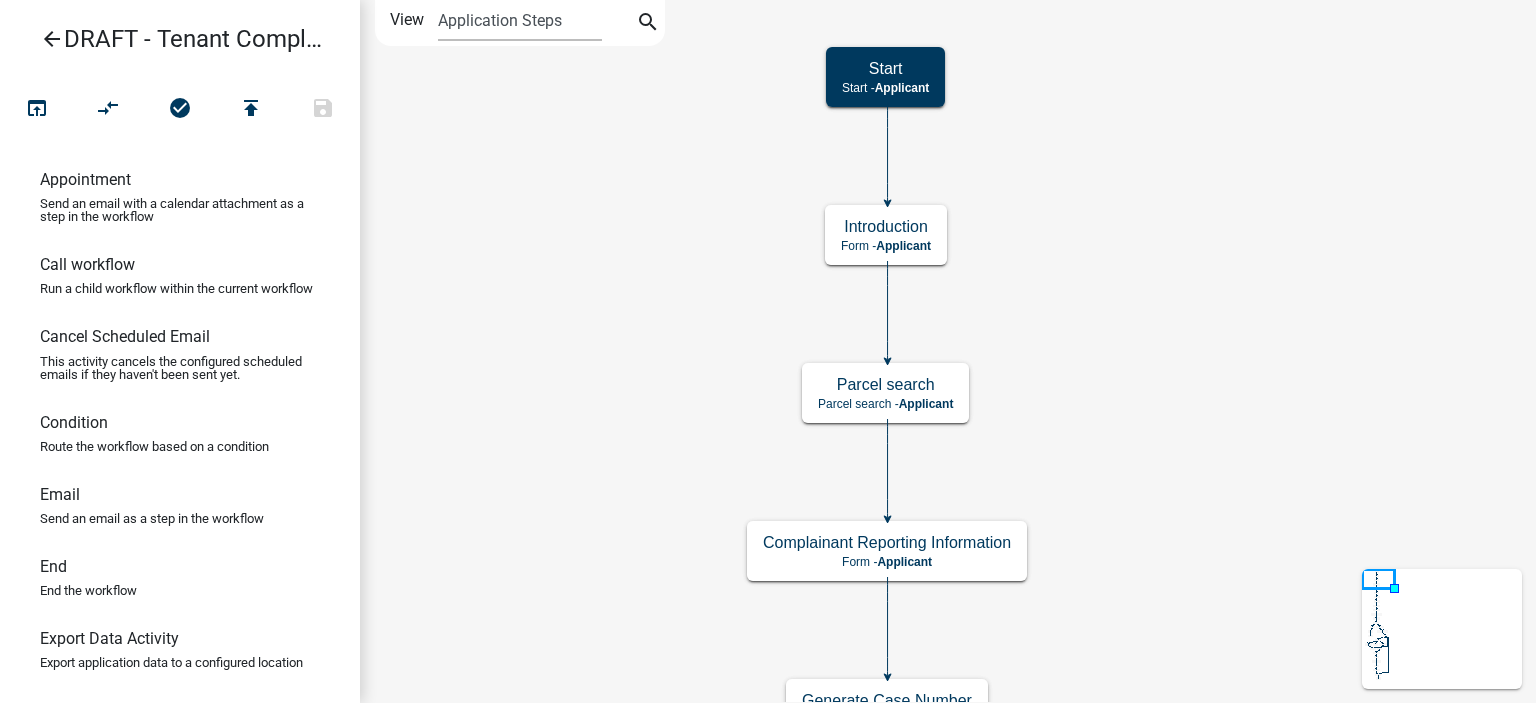 click on "Start
Start -  Applicant
Parcel search
Parcel search -  Applicant
Complainant Reporting Information
Form -  Applicant
TENANT COMPLAINT FORM INSPECTION FINDINGS
Generate PDF -  Building Inspections
Applicant" 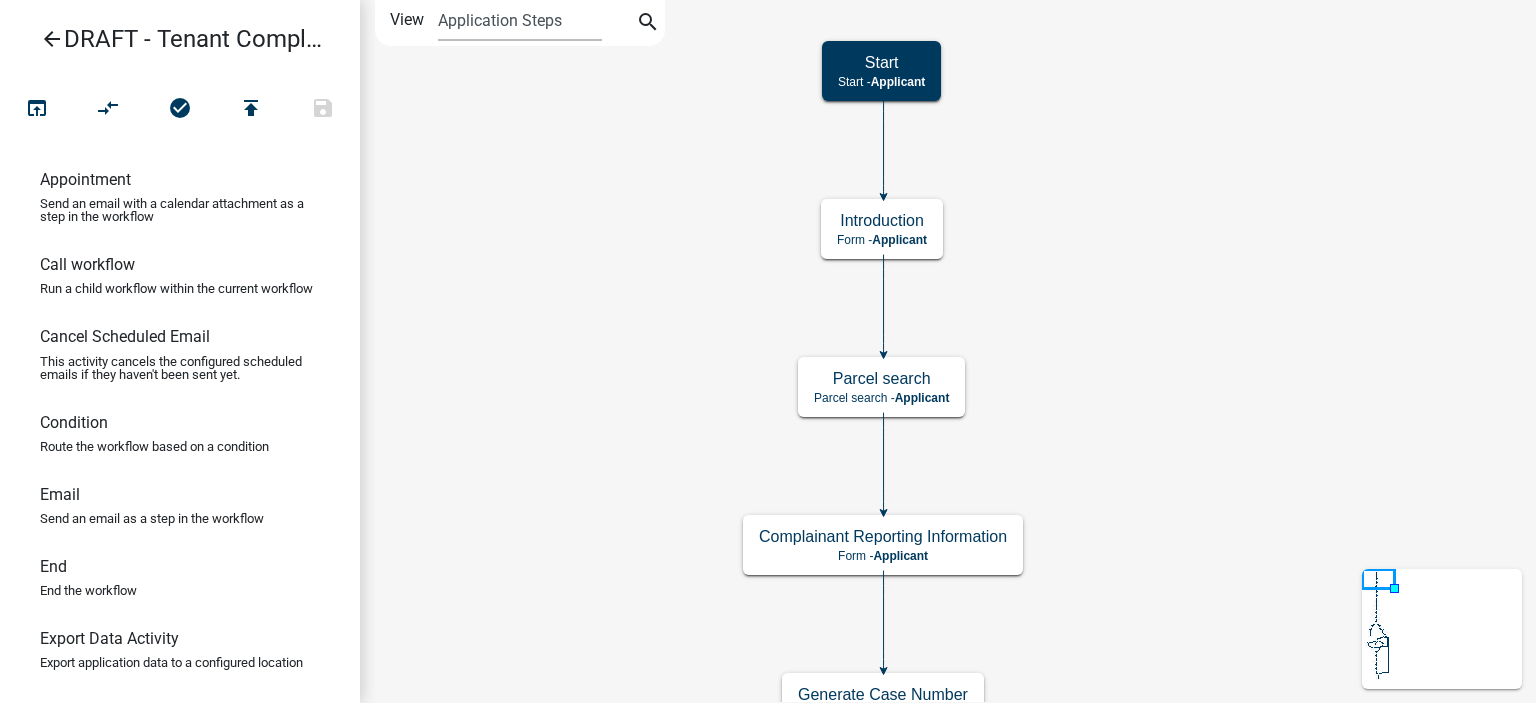 click on "Start
Start -  Applicant
Parcel search
Parcel search -  Applicant
Complainant Reporting Information
Form -  Applicant
TENANT COMPLAINT FORM INSPECTION FINDINGS
Generate PDF -  Building Inspections
Applicant" 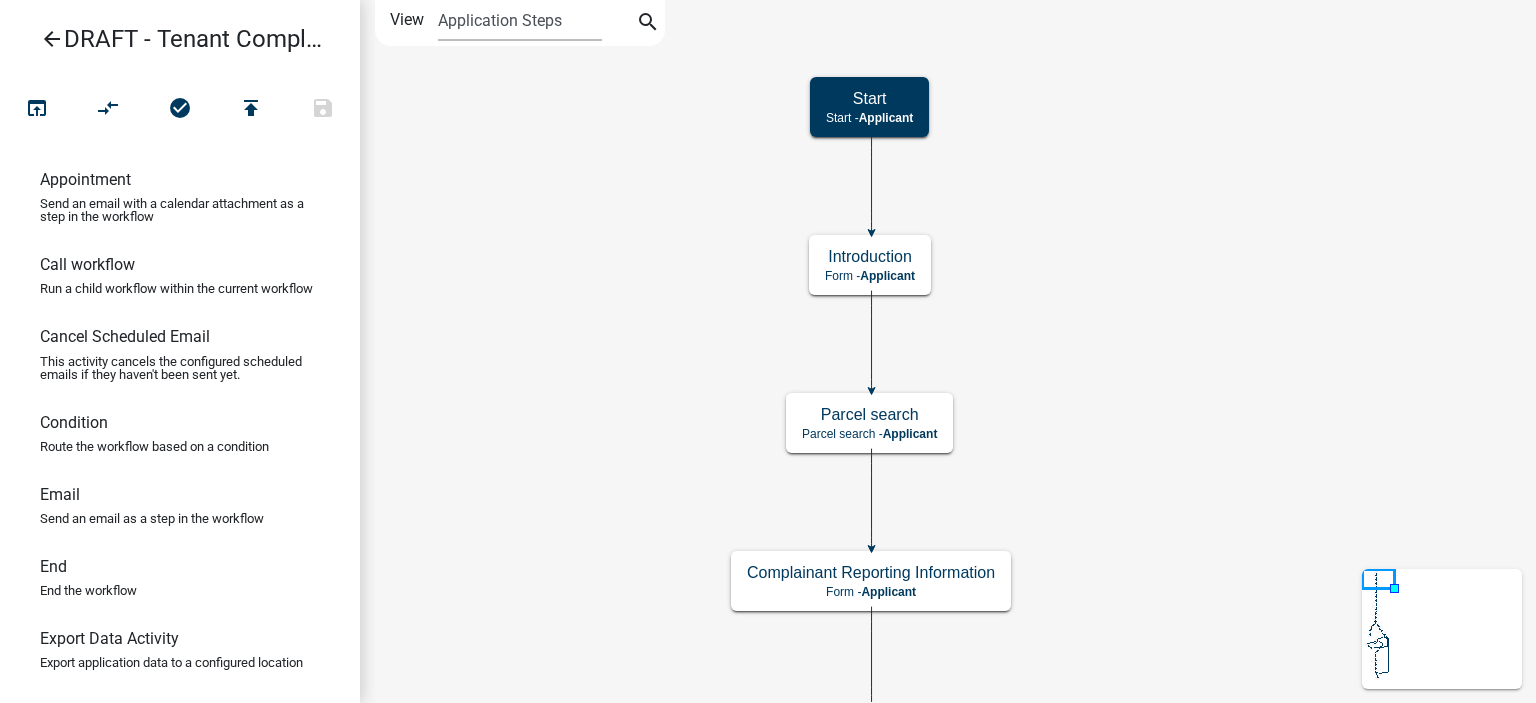 click on "Start
Start -  Applicant
Parcel search
Parcel search -  Applicant
Complainant Reporting Information
Form -  Applicant
TENANT COMPLAINT FORM INSPECTION FINDINGS
Generate PDF -  Building Inspections
Applicant" 